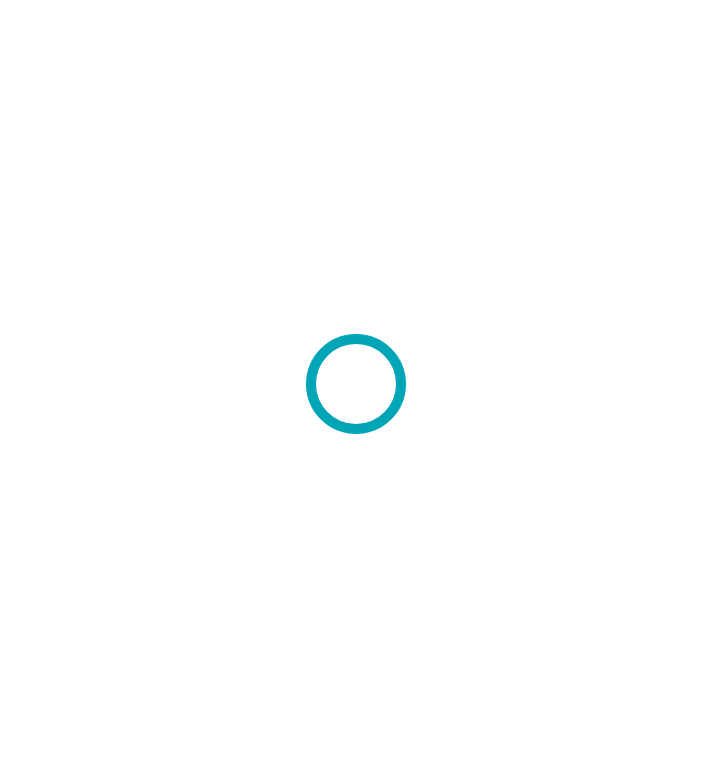 scroll, scrollTop: 0, scrollLeft: 0, axis: both 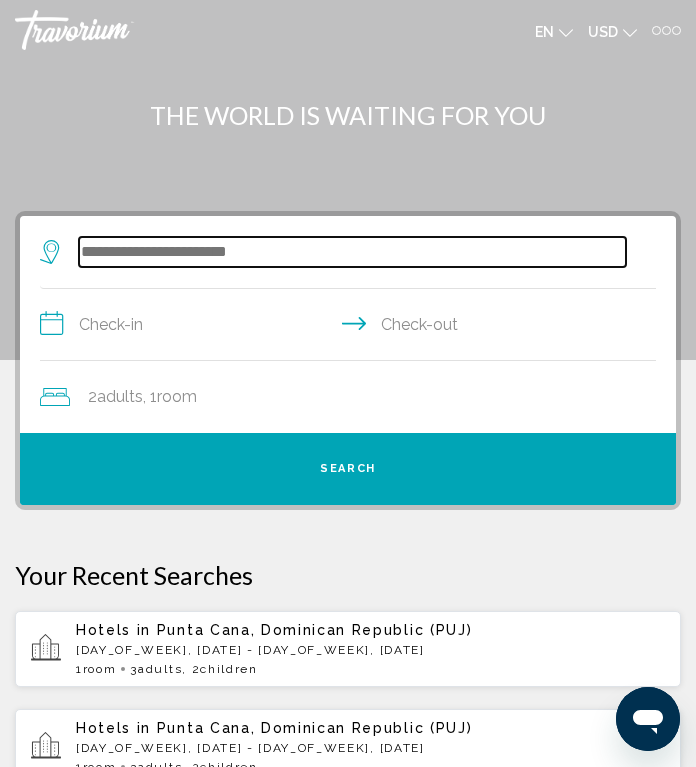 click at bounding box center [352, 252] 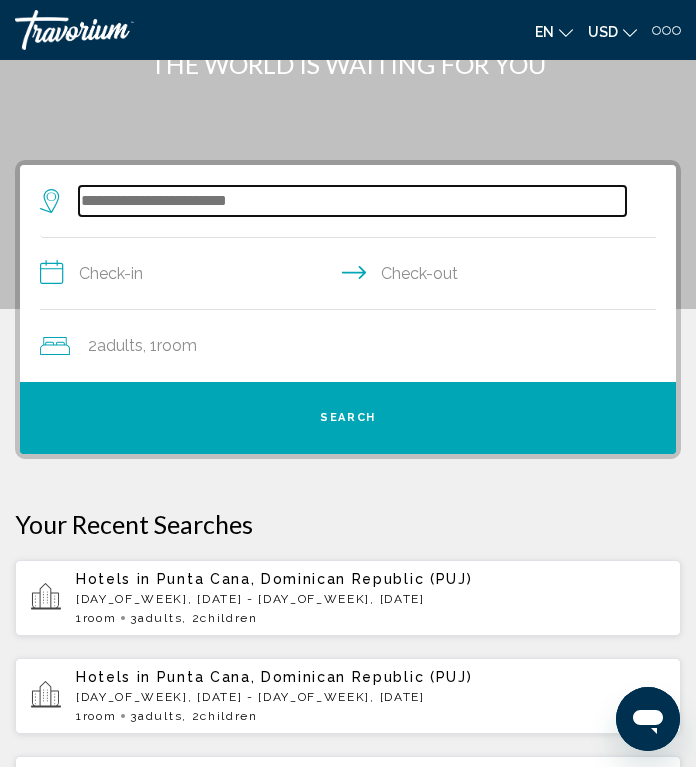 scroll, scrollTop: 146, scrollLeft: 0, axis: vertical 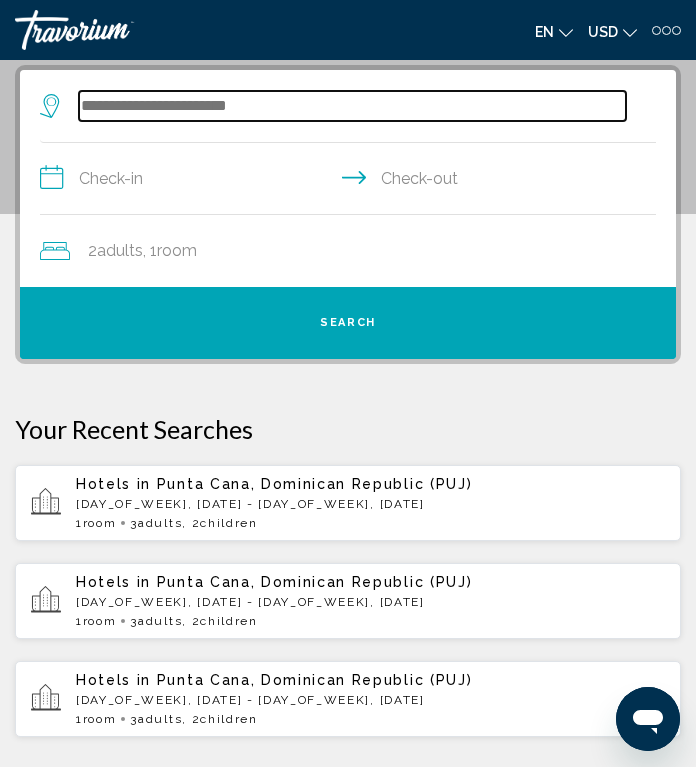 click at bounding box center (352, 106) 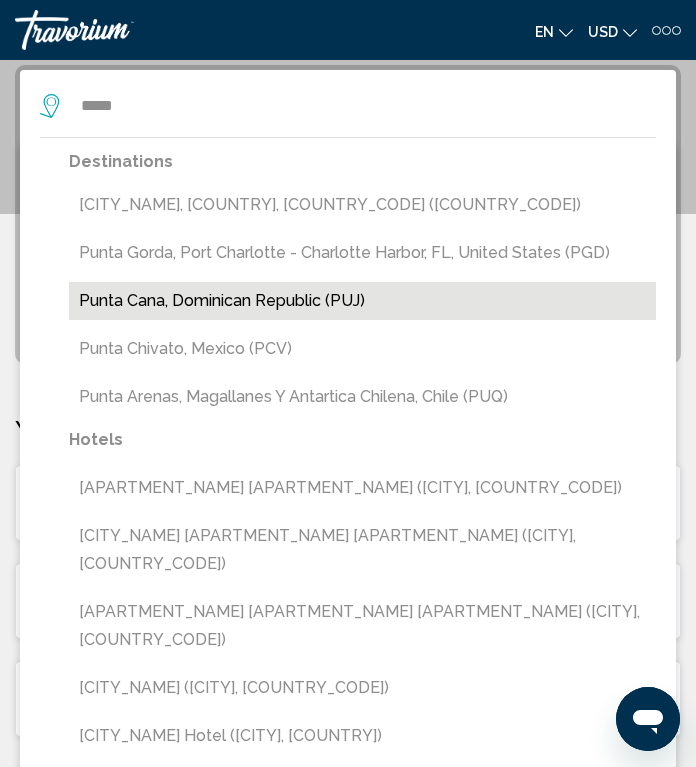 click on "Punta Cana, Dominican Republic (PUJ)" at bounding box center (362, 301) 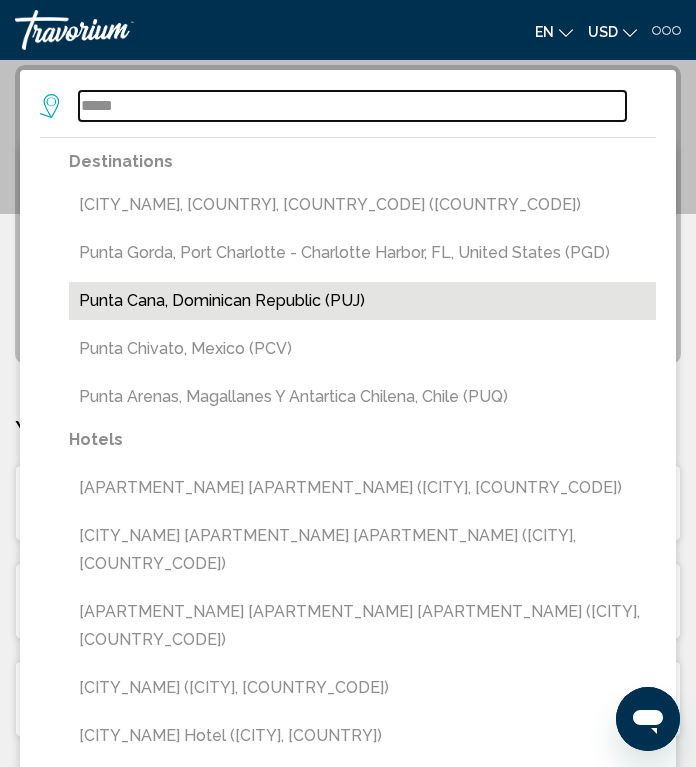 type on "**********" 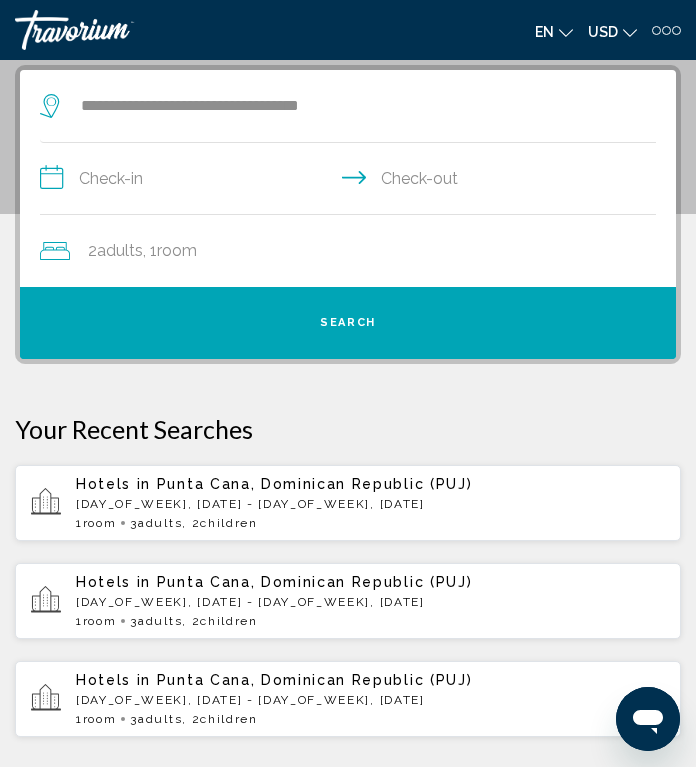 click on "**********" at bounding box center (352, 181) 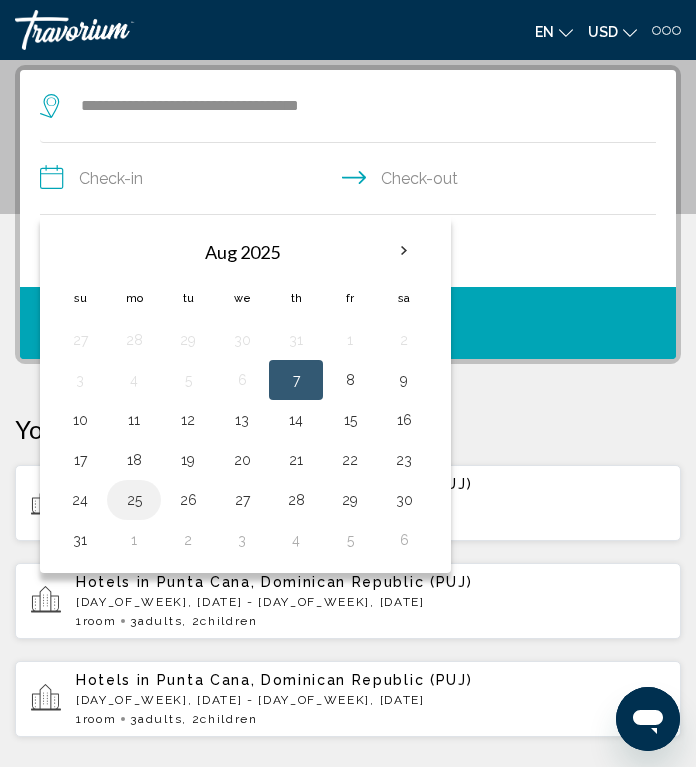 click on "25" at bounding box center [134, 500] 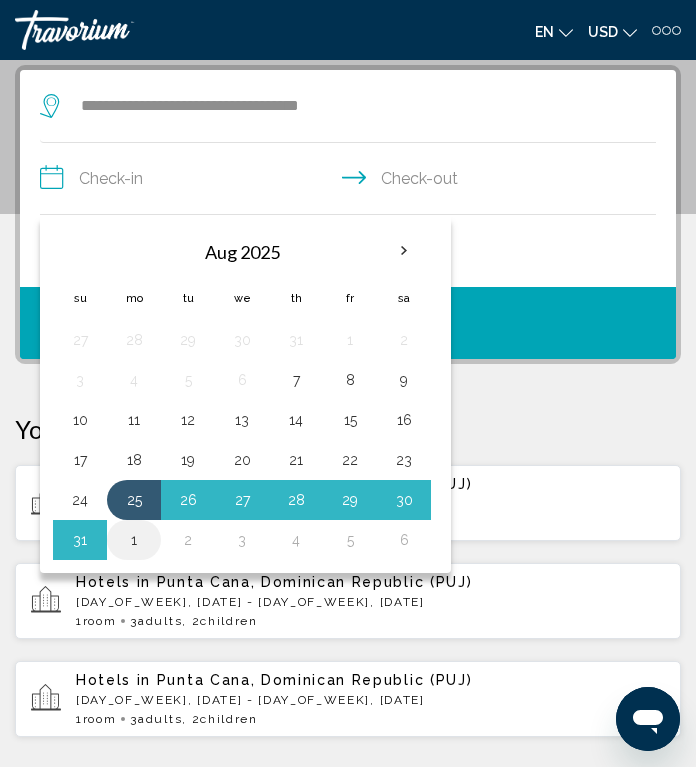 click on "1" at bounding box center [134, 540] 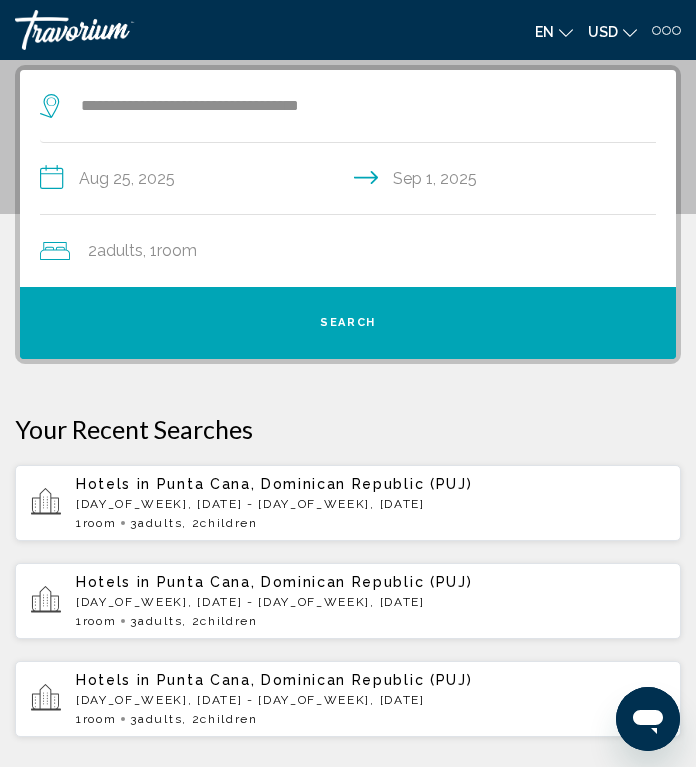 click on "2  Adult Adults , 1  Room rooms" 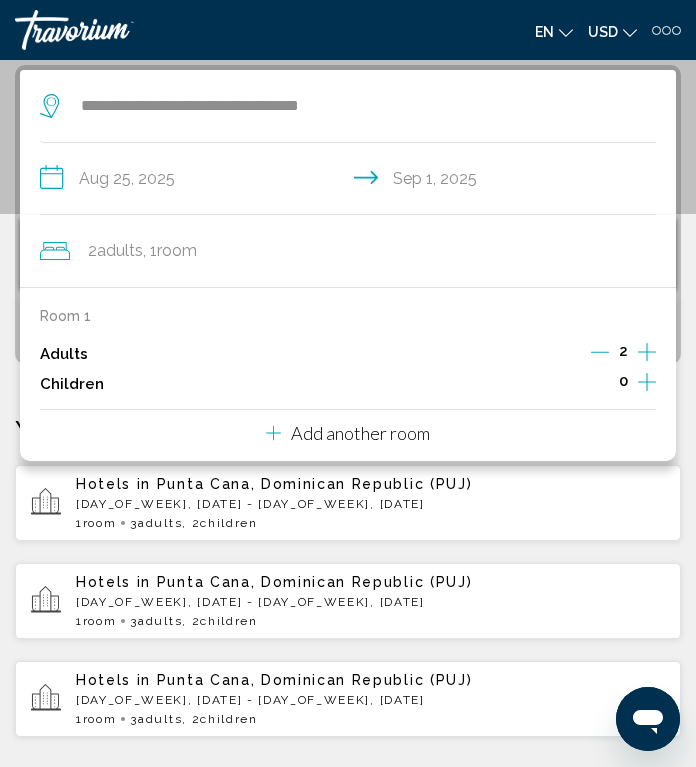 click 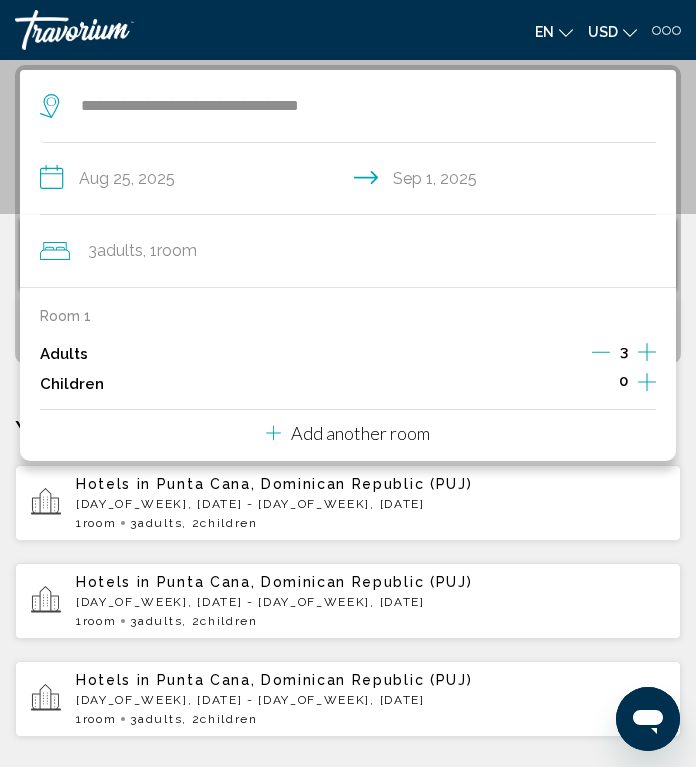 click 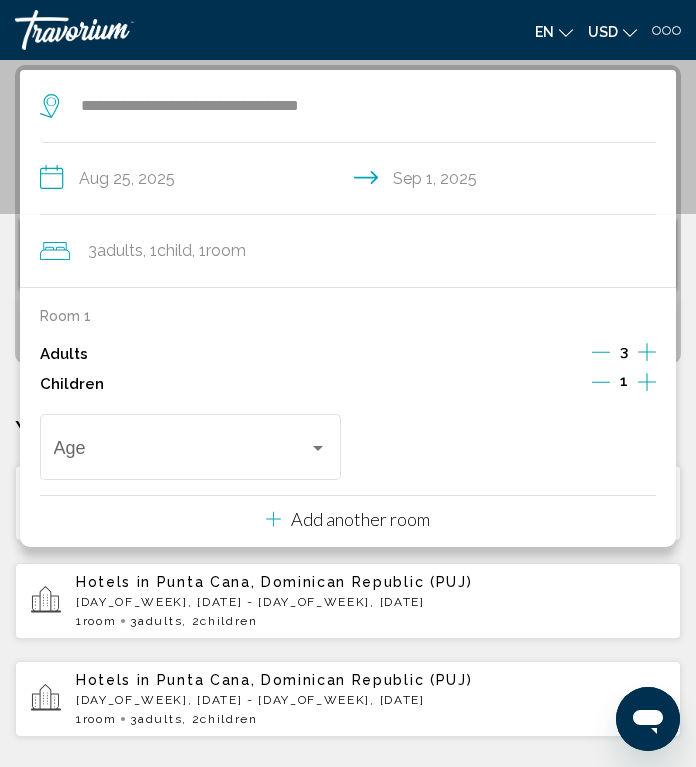 click 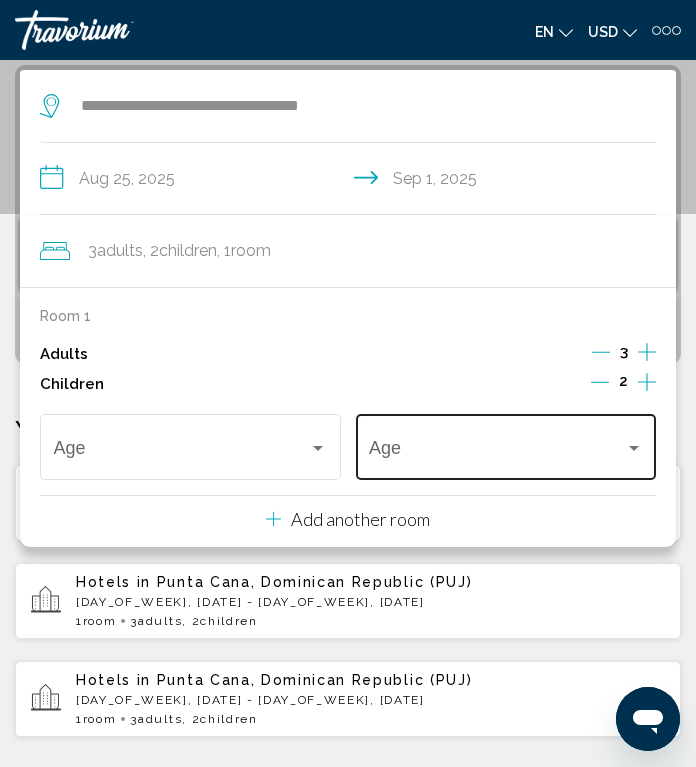 click on "Age" at bounding box center (506, 444) 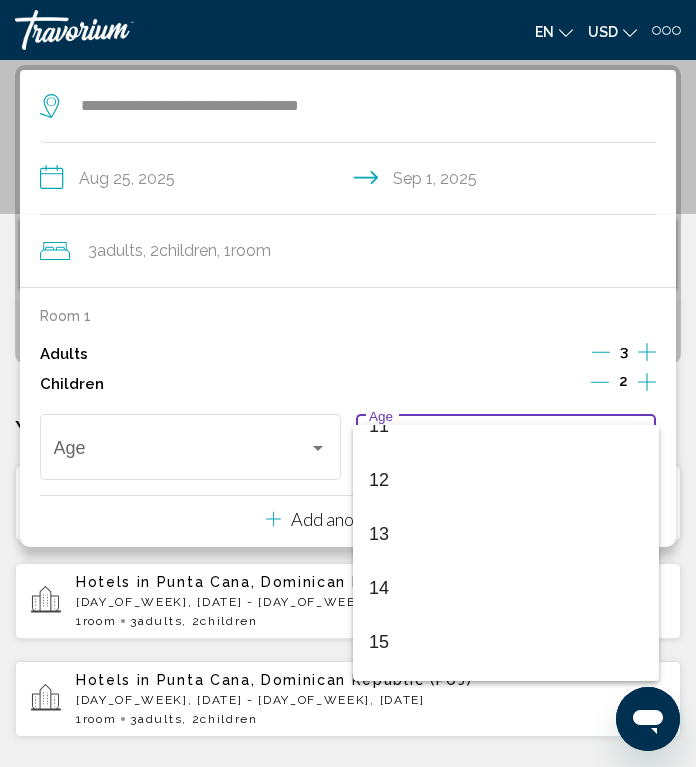 scroll, scrollTop: 640, scrollLeft: 0, axis: vertical 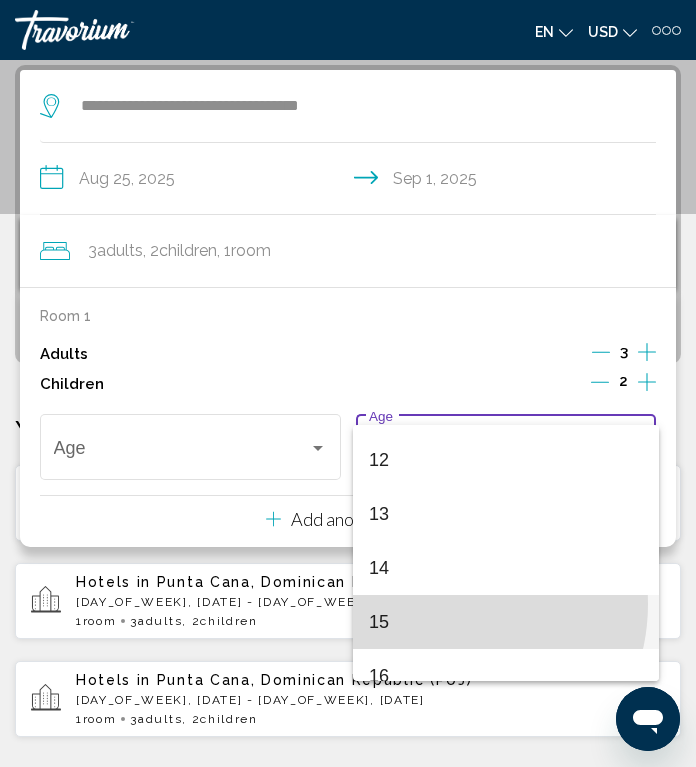 click on "15" at bounding box center (506, 622) 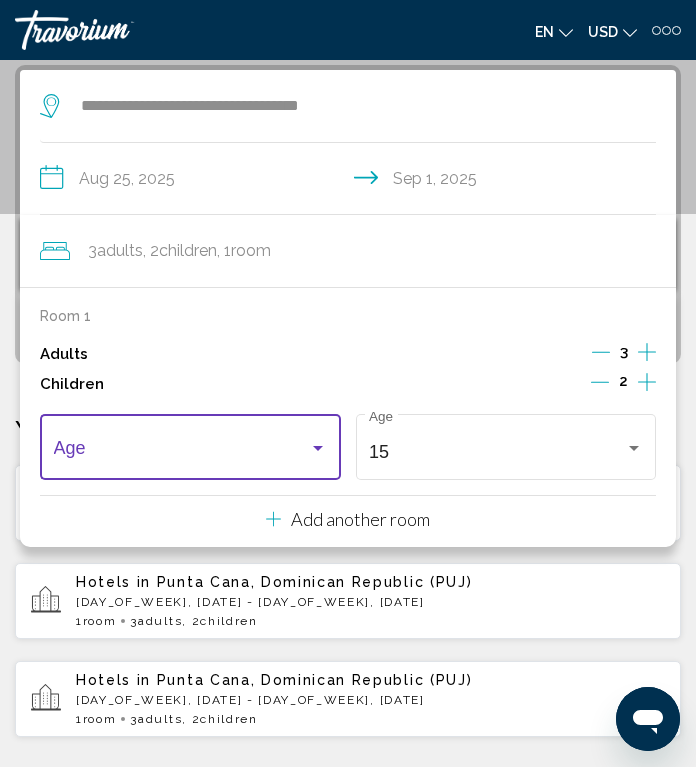 click at bounding box center [182, 452] 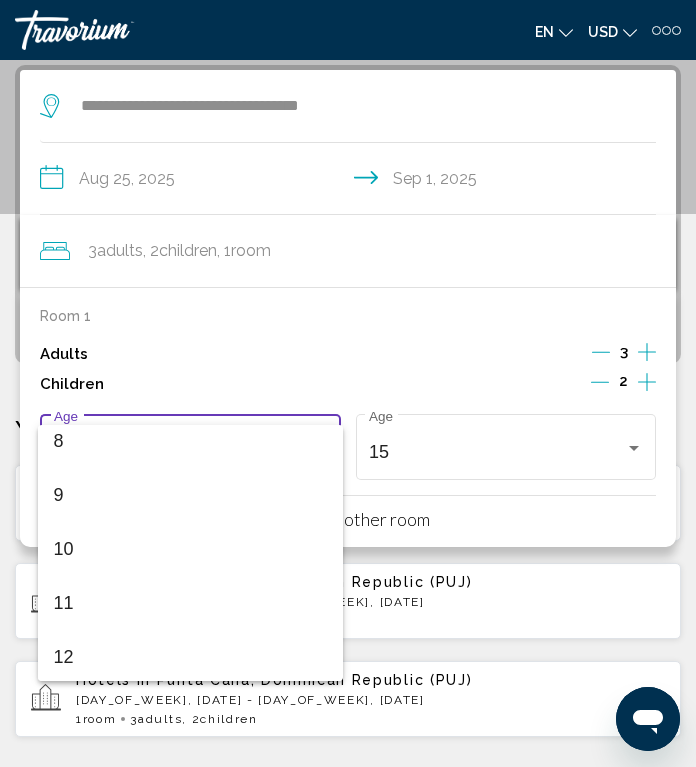 scroll, scrollTop: 480, scrollLeft: 0, axis: vertical 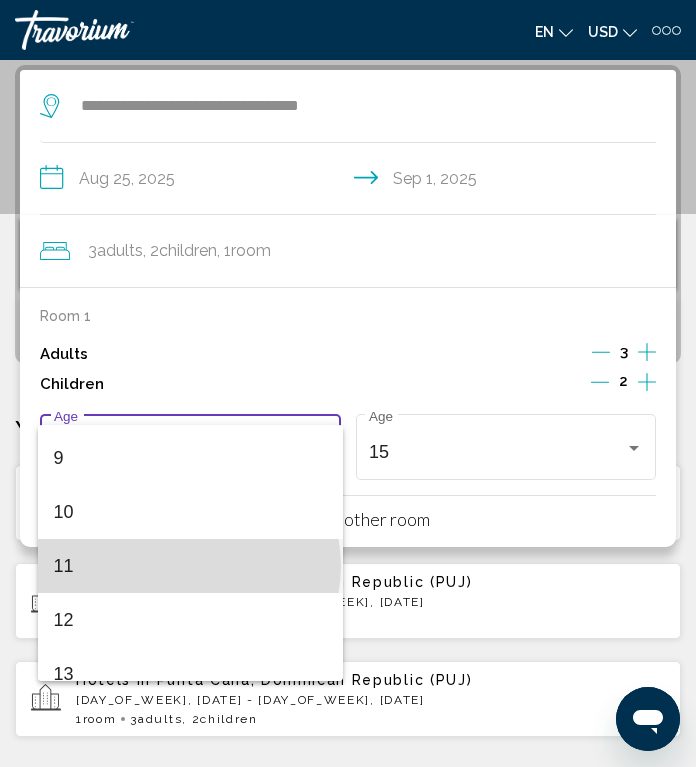 click on "11" at bounding box center [191, 566] 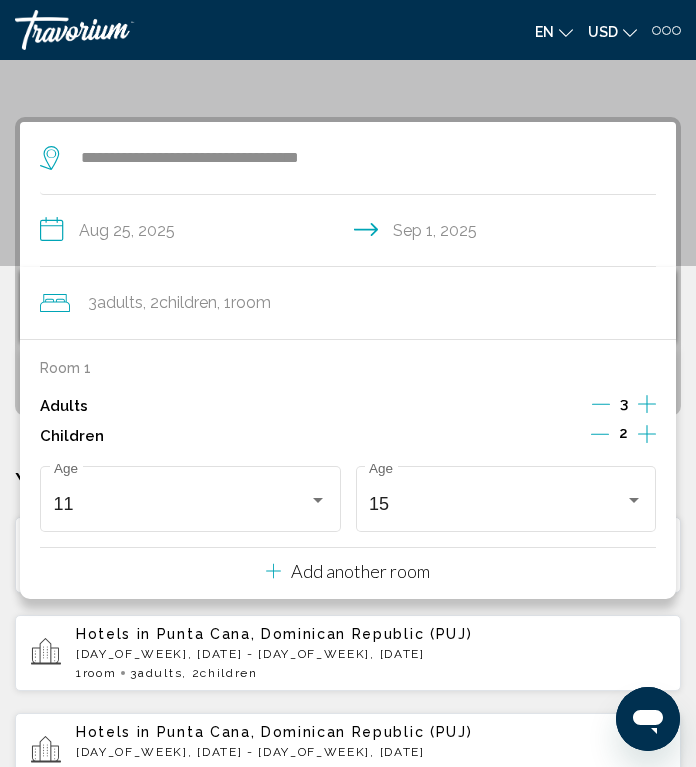 scroll, scrollTop: 85, scrollLeft: 0, axis: vertical 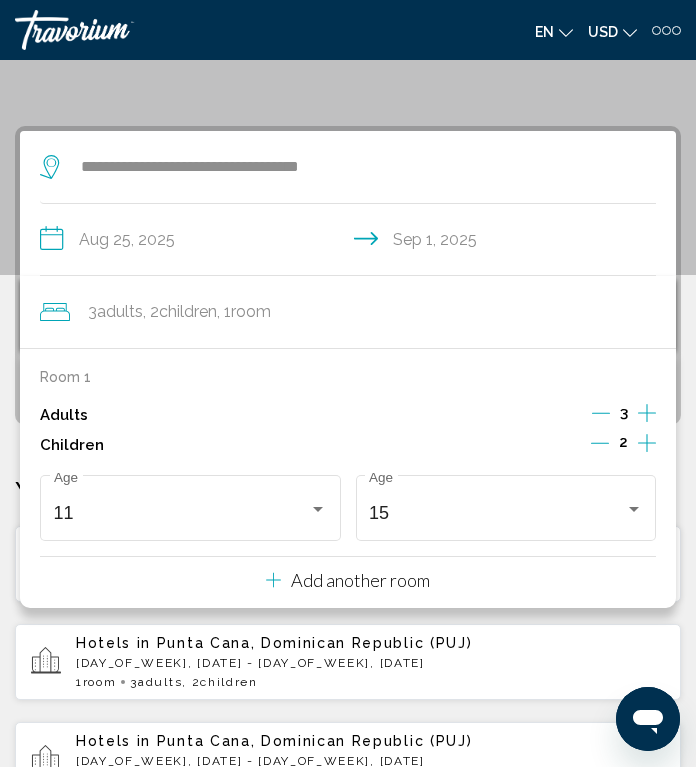 click on "**********" at bounding box center (352, 242) 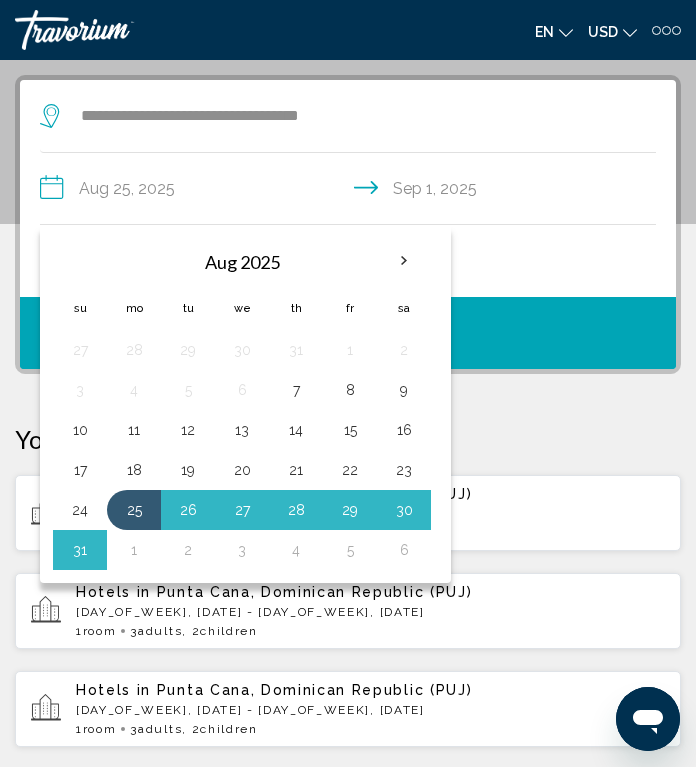 scroll, scrollTop: 146, scrollLeft: 0, axis: vertical 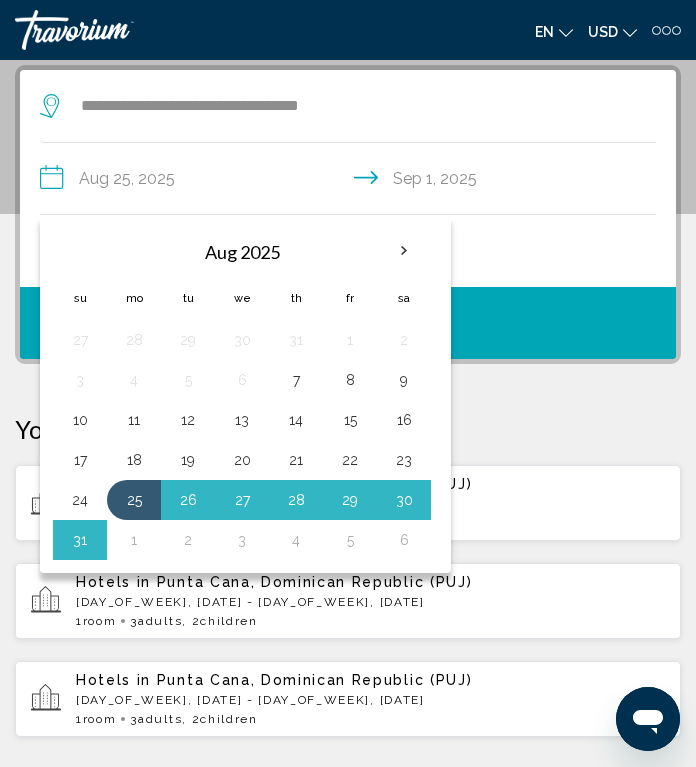 click on "Search" at bounding box center [348, 323] 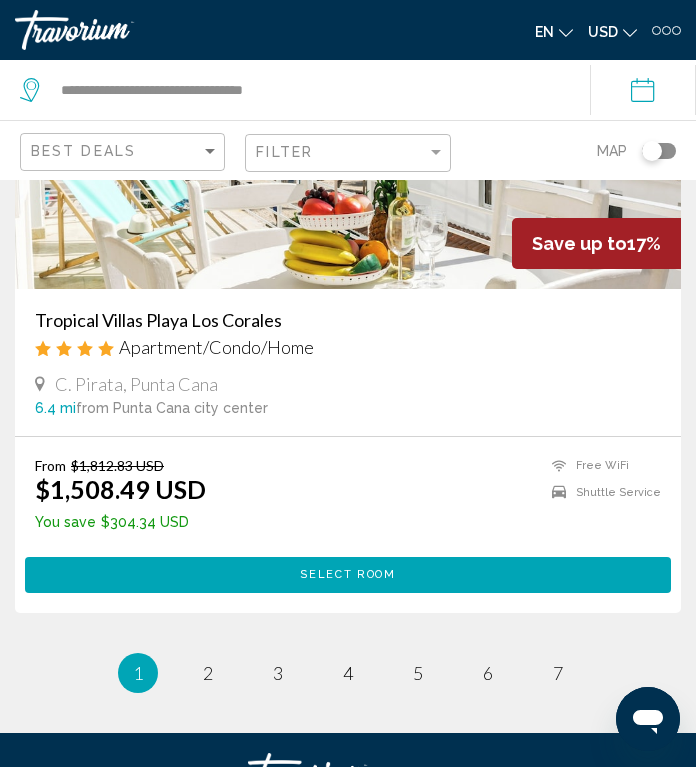 scroll, scrollTop: 7988, scrollLeft: 0, axis: vertical 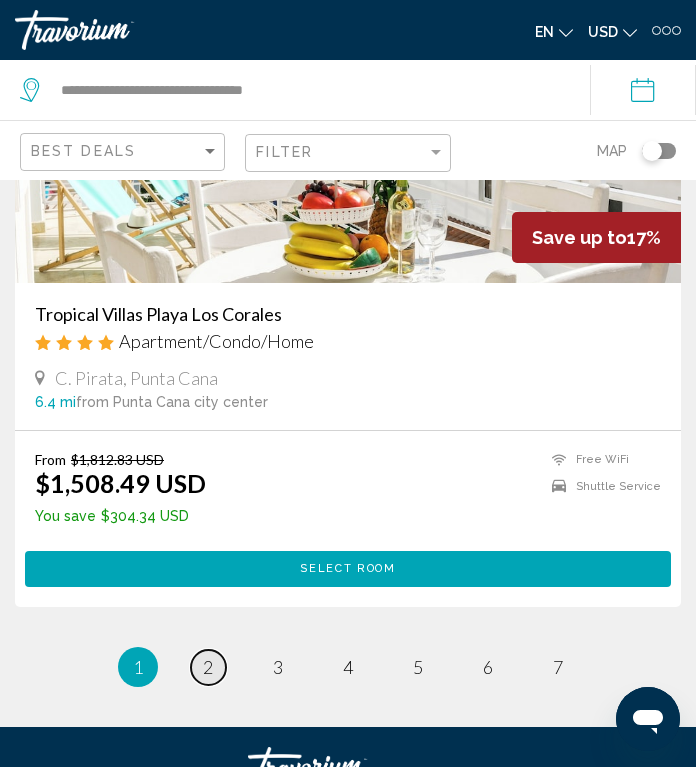 click on "page  2" at bounding box center [208, 667] 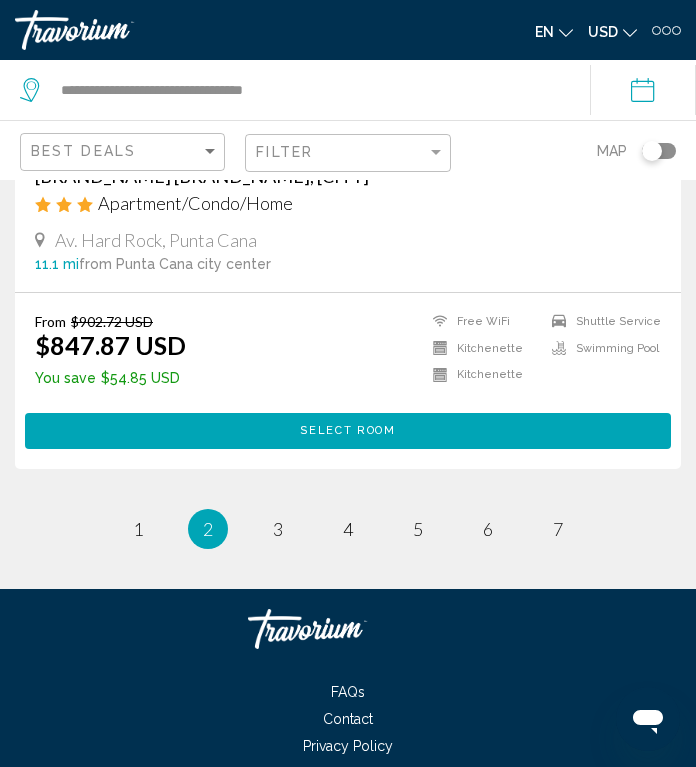scroll, scrollTop: 8087, scrollLeft: 0, axis: vertical 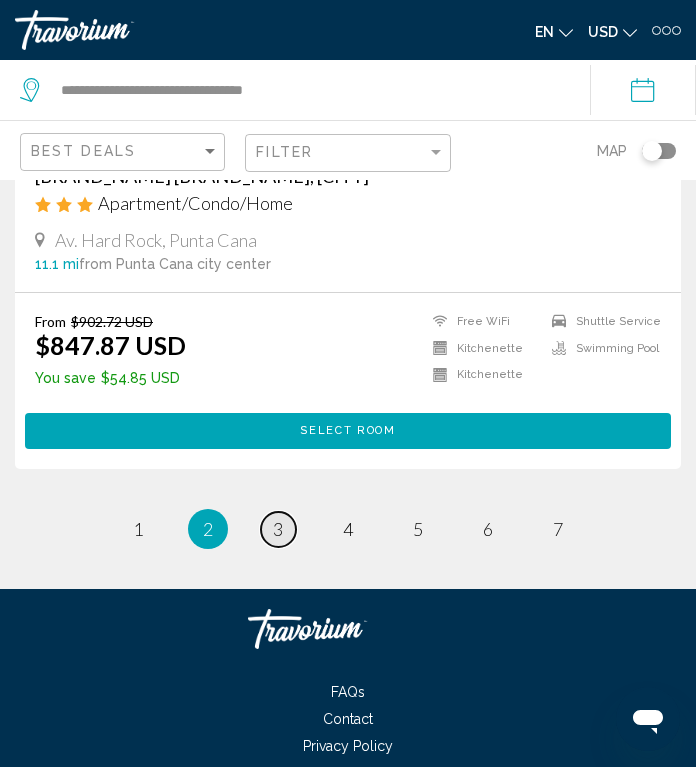 click on "page  3" at bounding box center (278, 529) 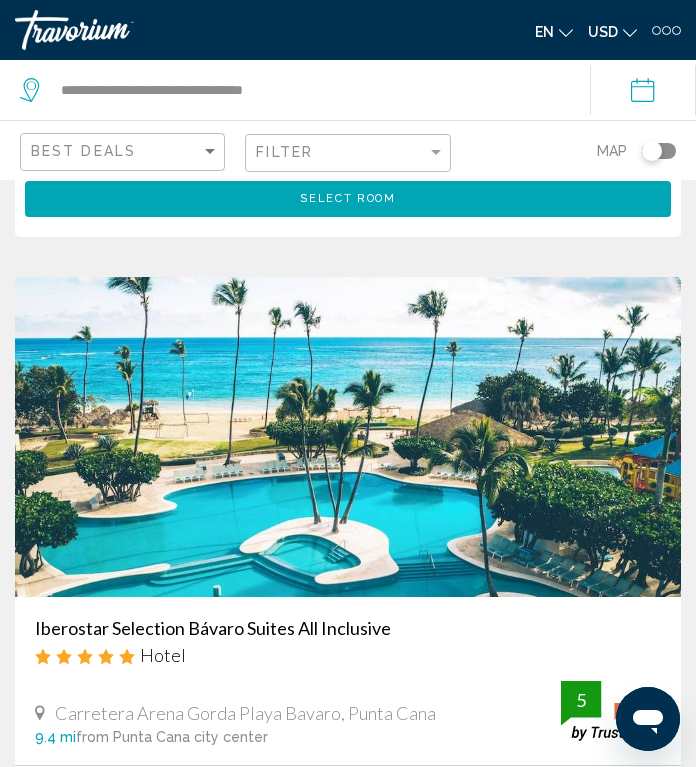 scroll, scrollTop: 7630, scrollLeft: 0, axis: vertical 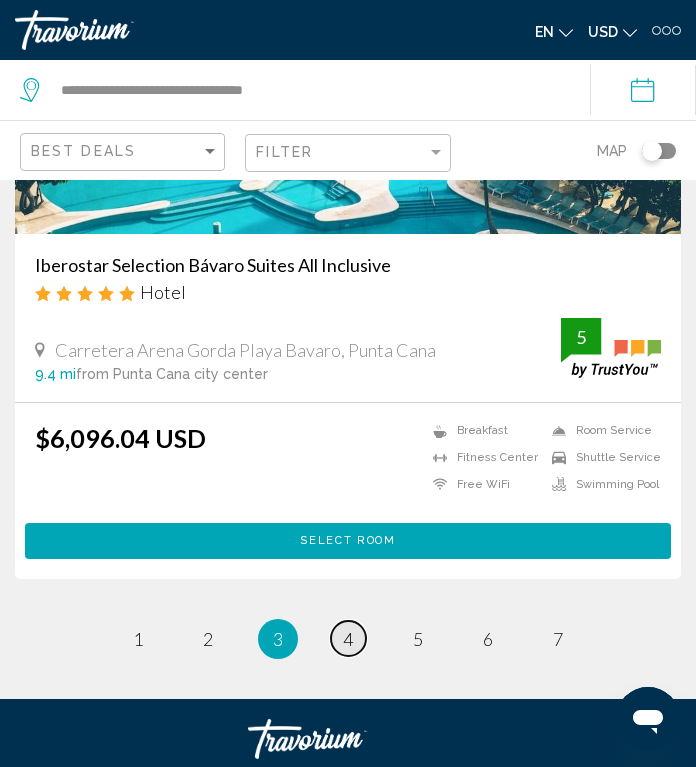 click on "4" at bounding box center (348, 639) 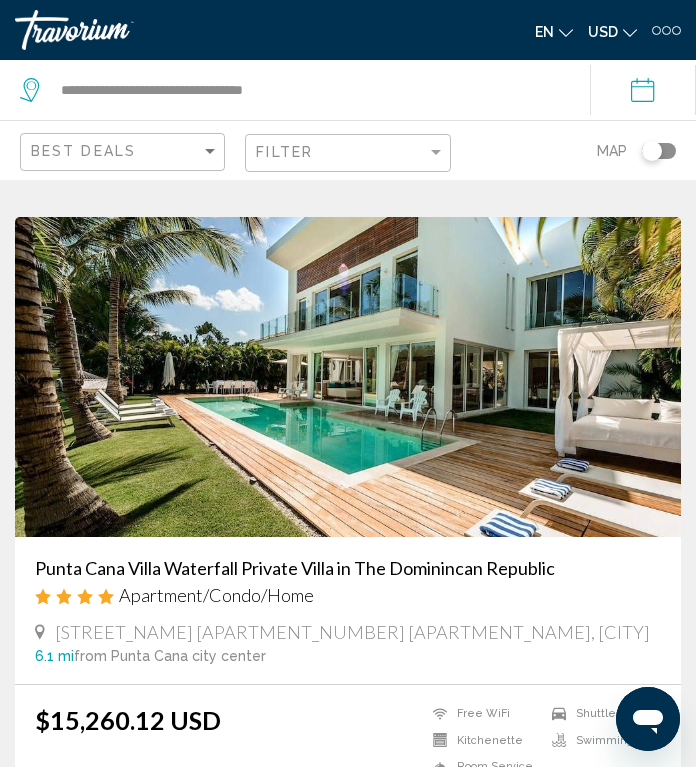 scroll, scrollTop: 6358, scrollLeft: 0, axis: vertical 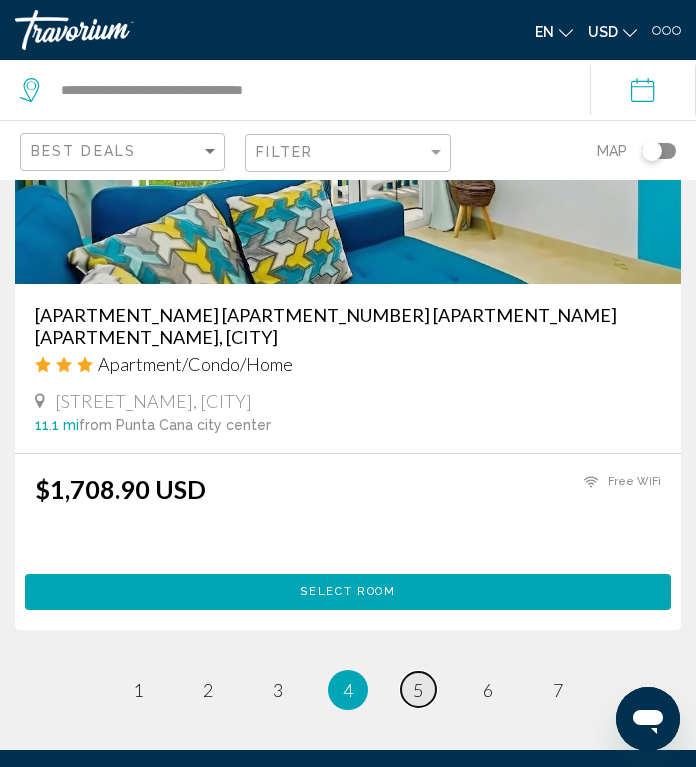 click on "page  5" at bounding box center (418, 689) 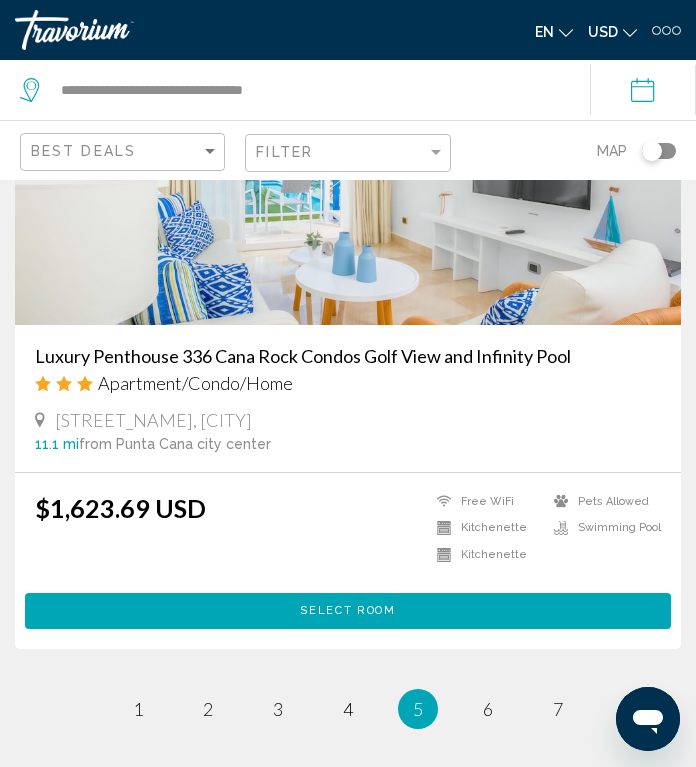 scroll, scrollTop: 7927, scrollLeft: 0, axis: vertical 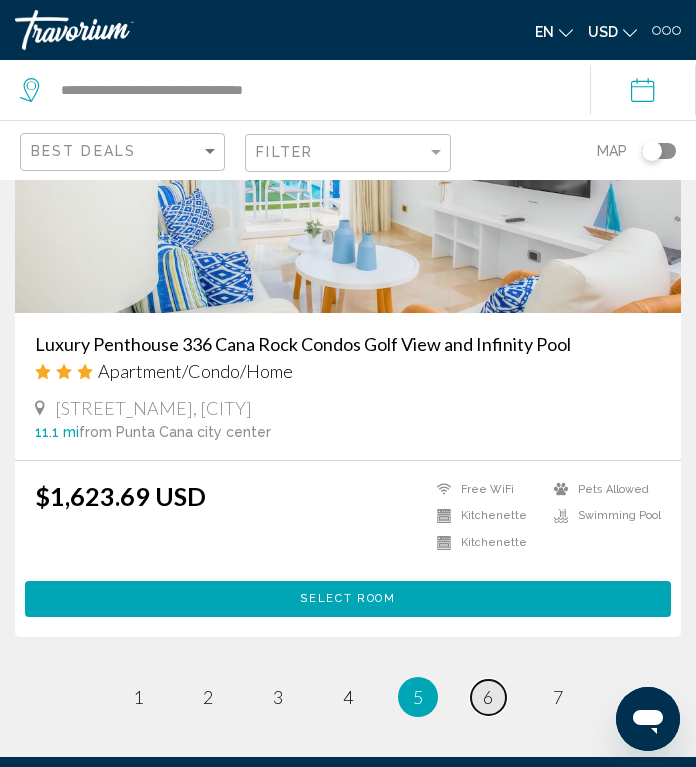 click on "page  6" at bounding box center [488, 697] 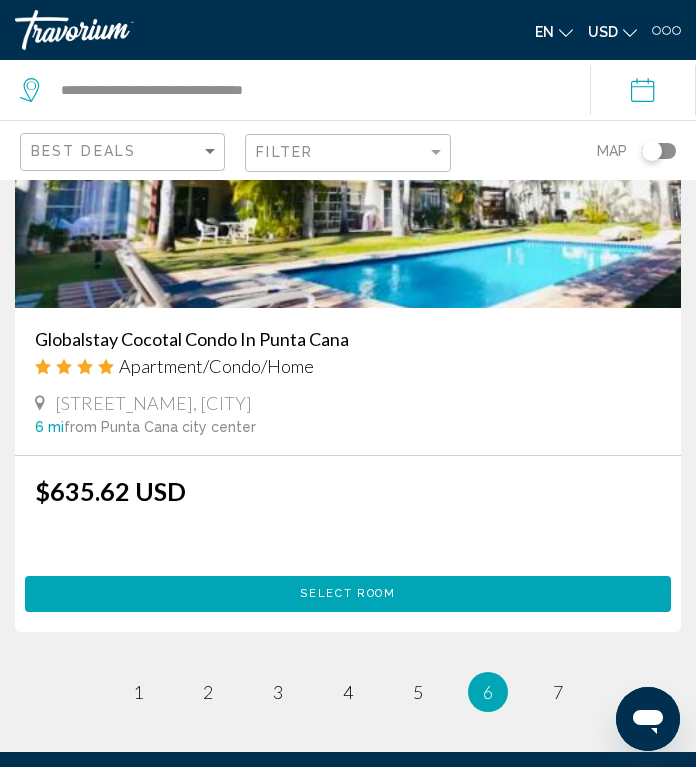 scroll, scrollTop: 7801, scrollLeft: 0, axis: vertical 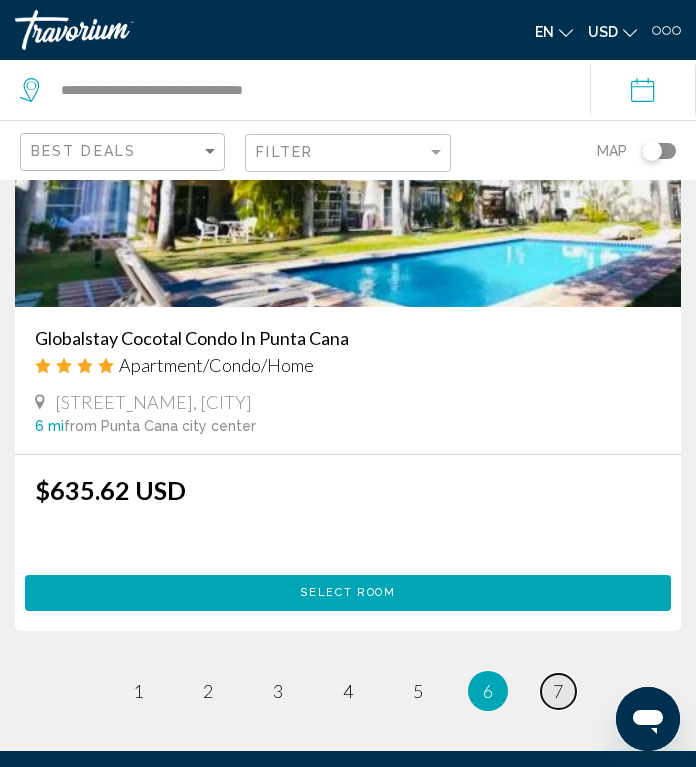click on "page  7" at bounding box center [558, 691] 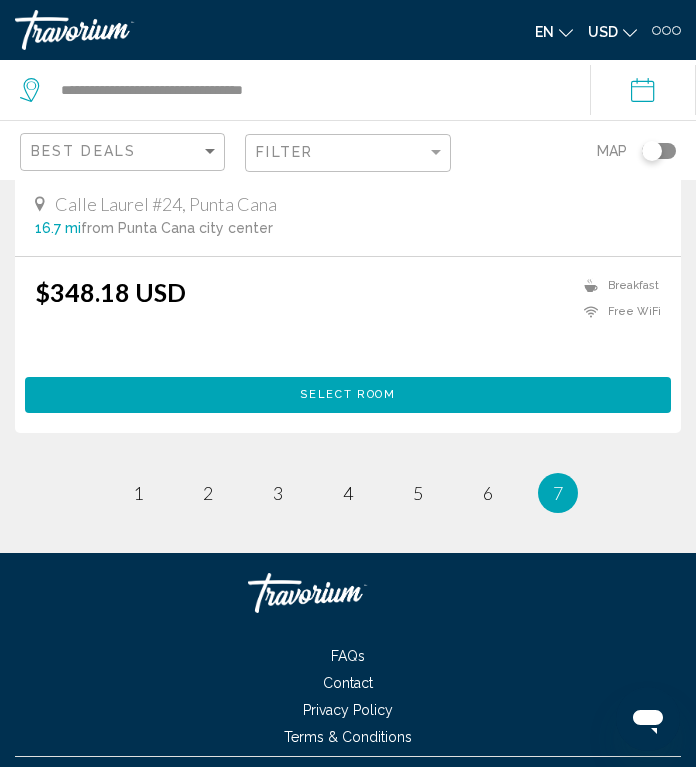 scroll, scrollTop: 462, scrollLeft: 0, axis: vertical 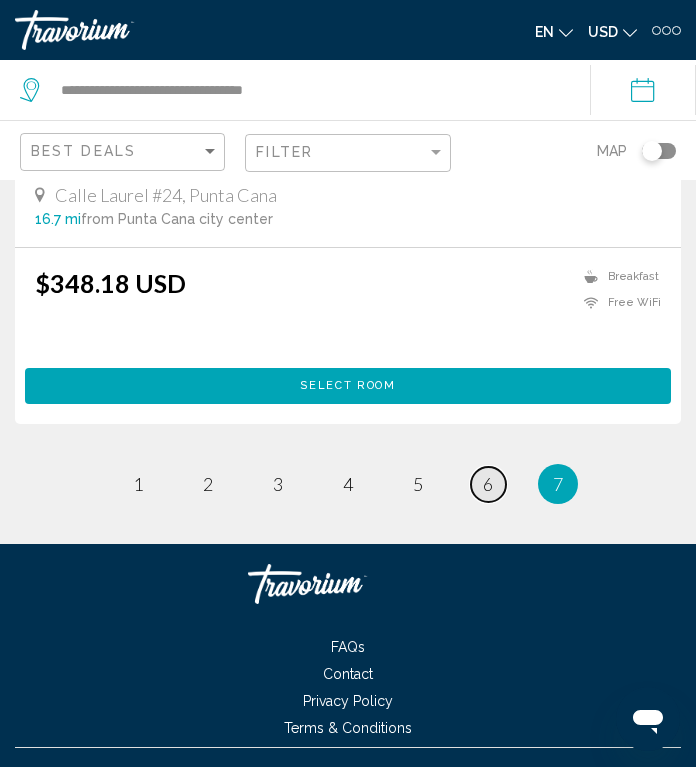 click on "page  6" at bounding box center (488, 484) 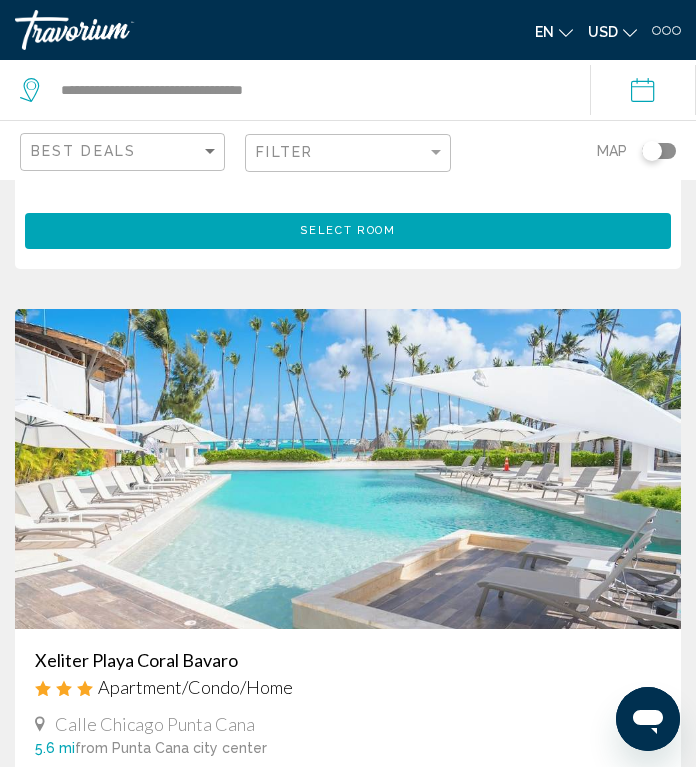 scroll, scrollTop: 4059, scrollLeft: 0, axis: vertical 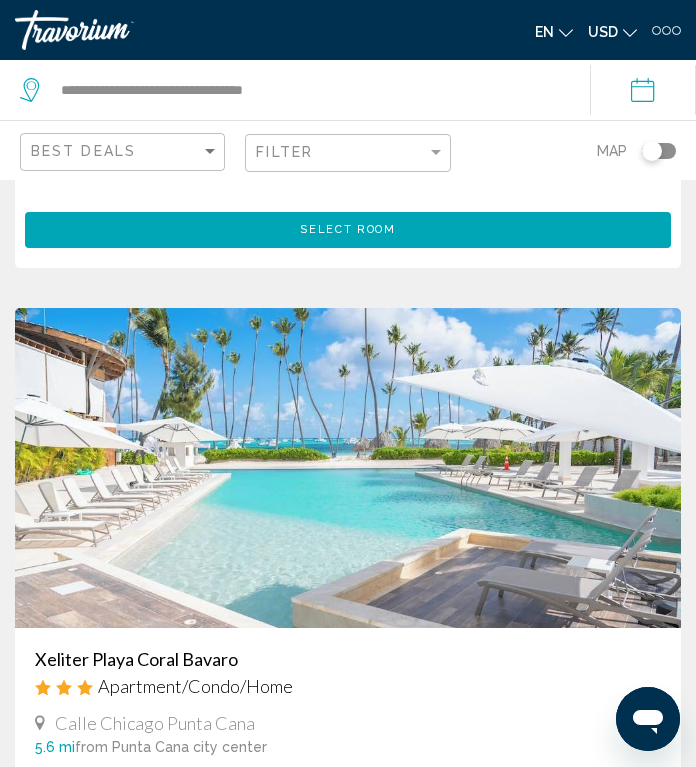 click at bounding box center [348, 468] 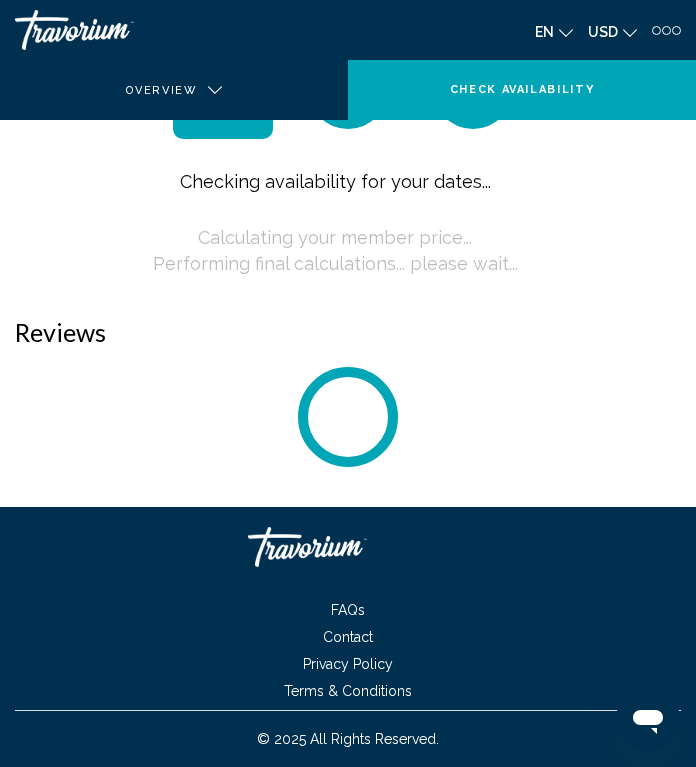scroll, scrollTop: 0, scrollLeft: 0, axis: both 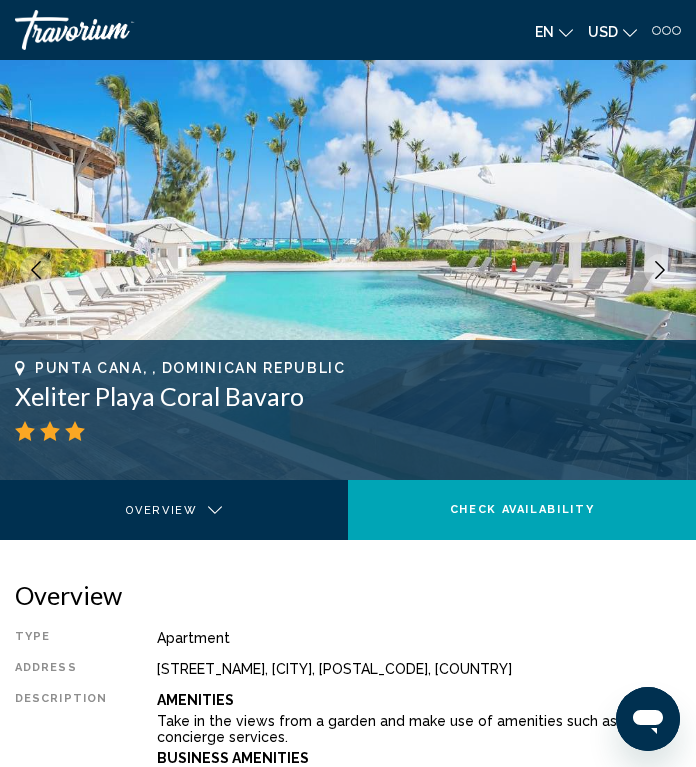 click at bounding box center (660, 270) 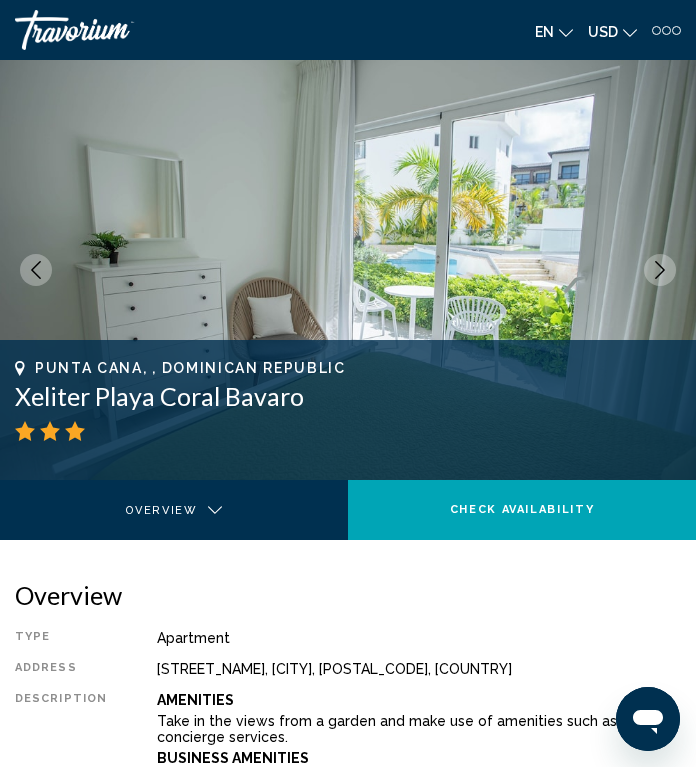 click at bounding box center (660, 270) 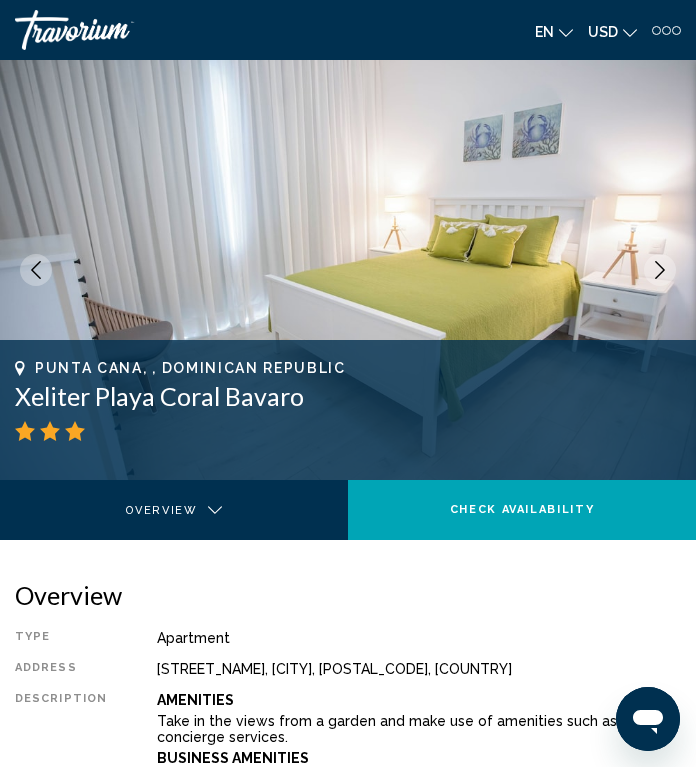 click 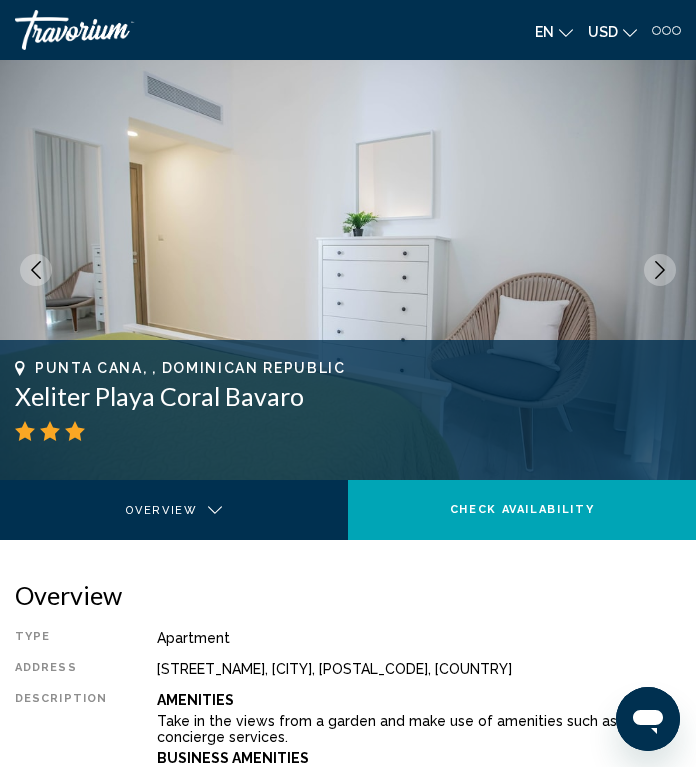 click 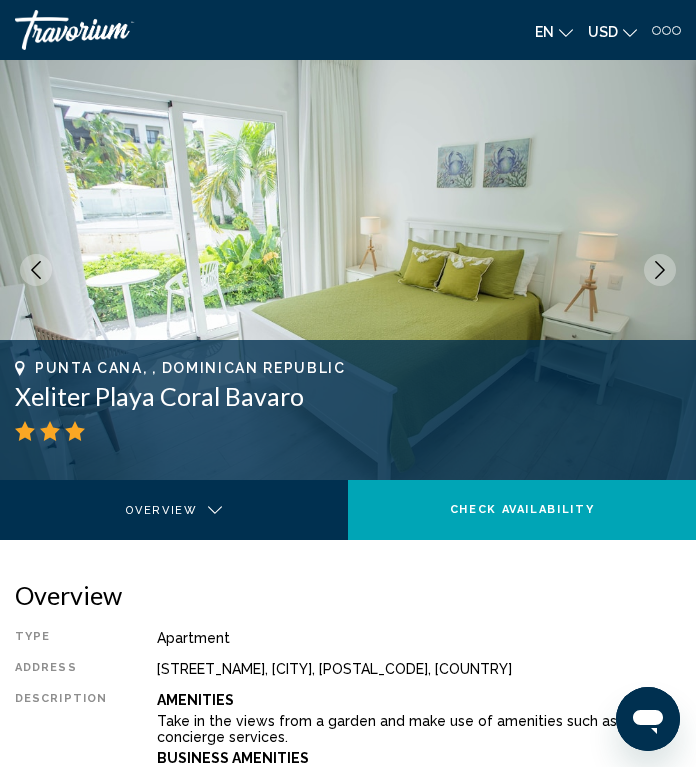 click at bounding box center [660, 270] 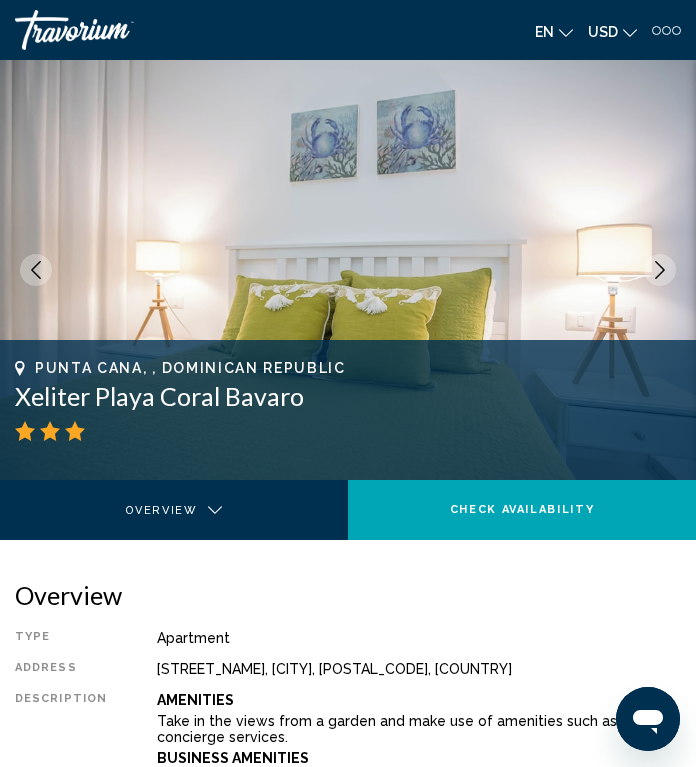 click at bounding box center [660, 270] 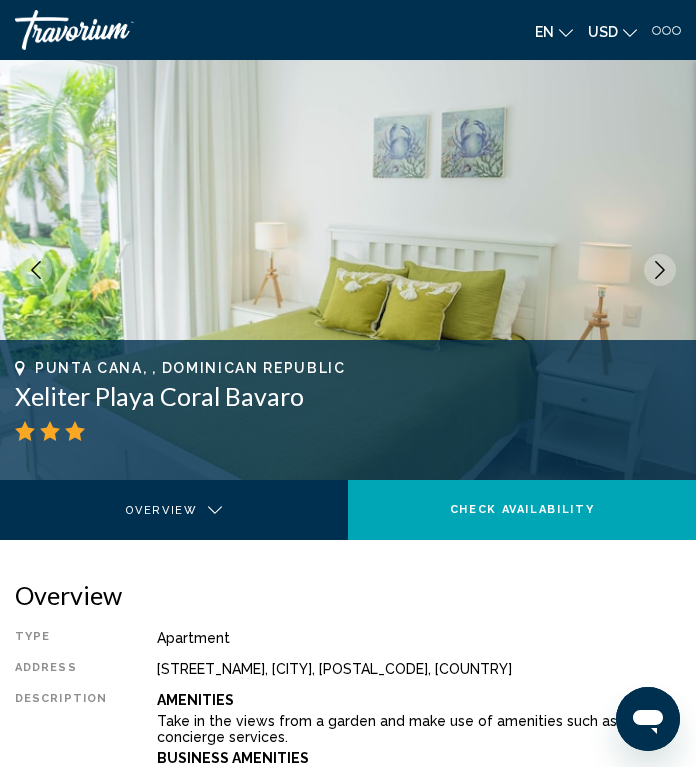 click 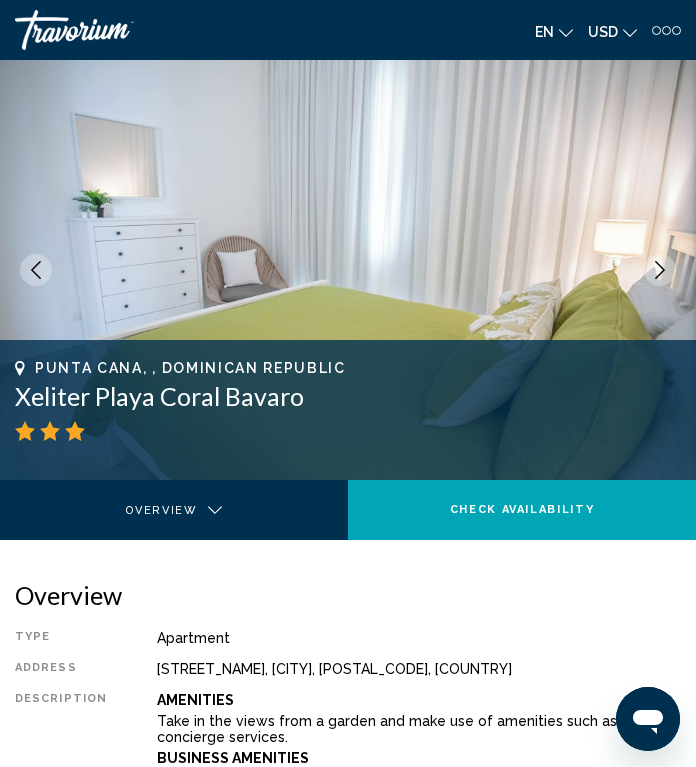 click 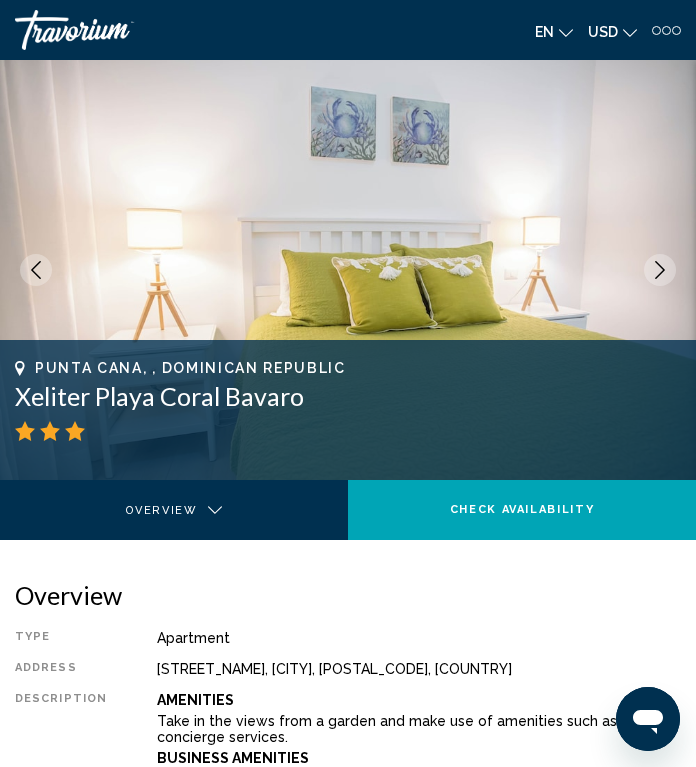 click 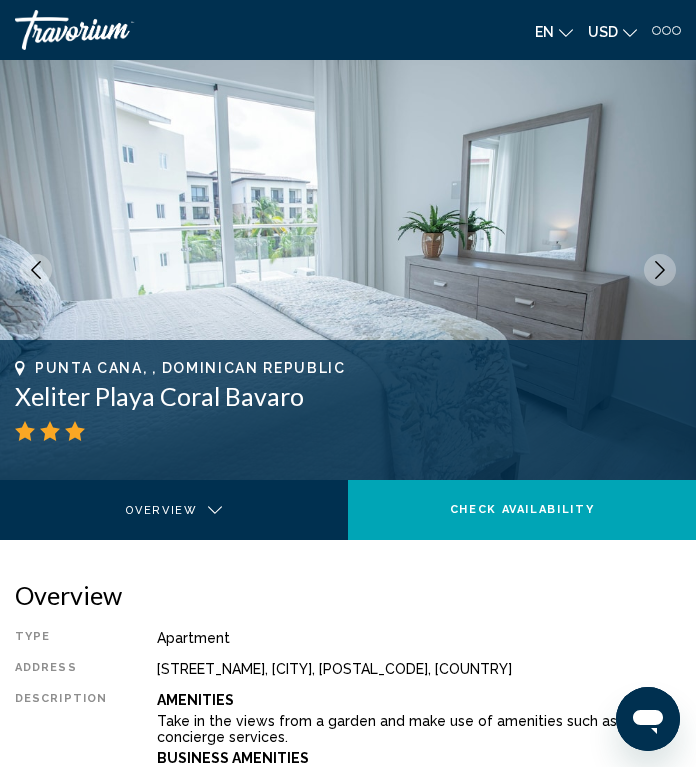 click 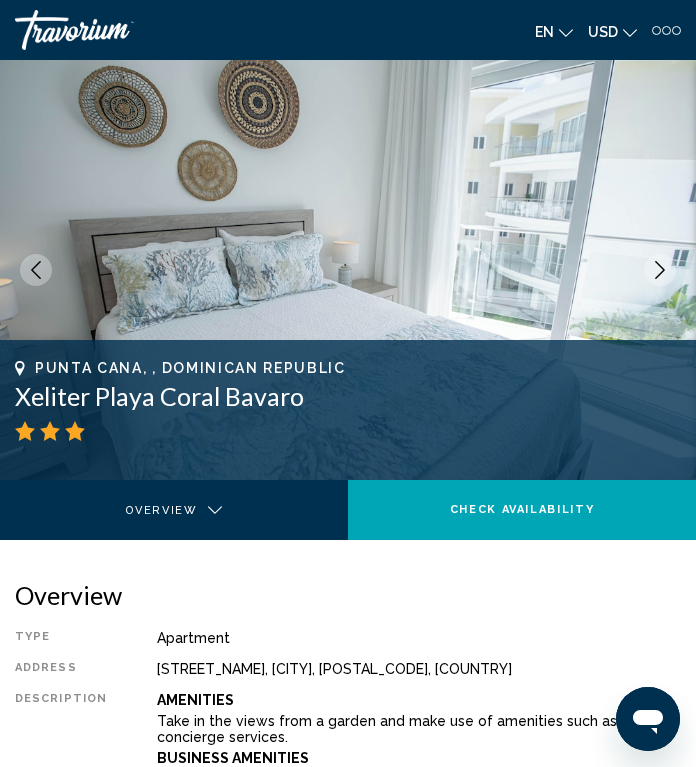 click at bounding box center [660, 270] 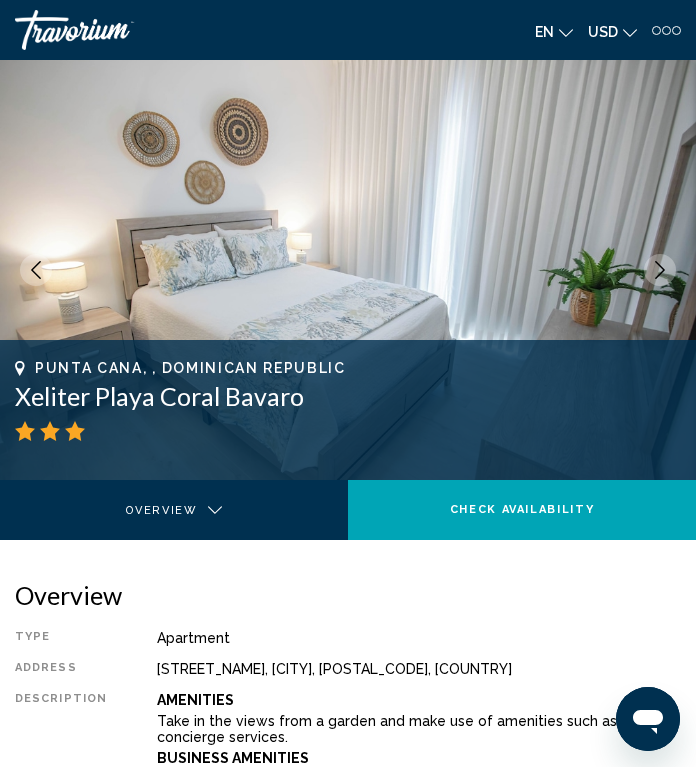click 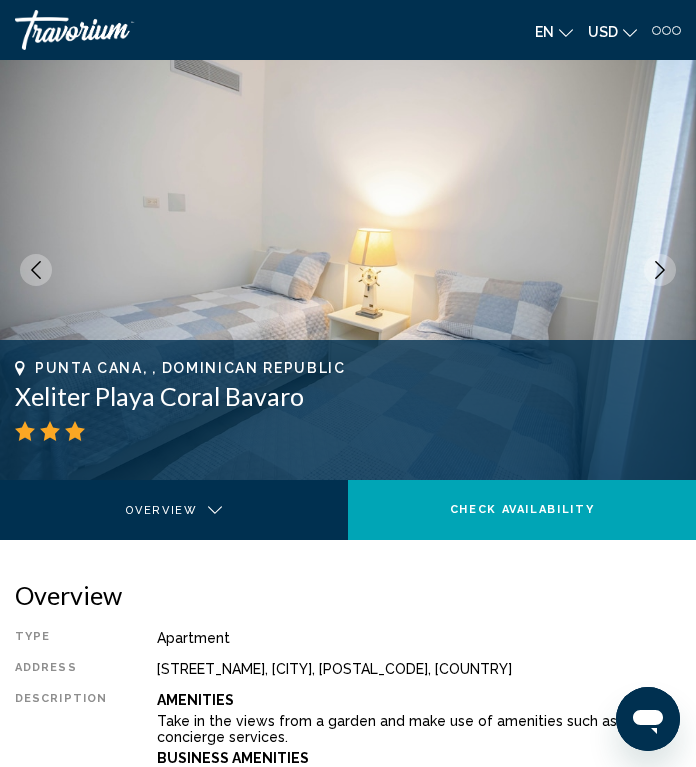 click 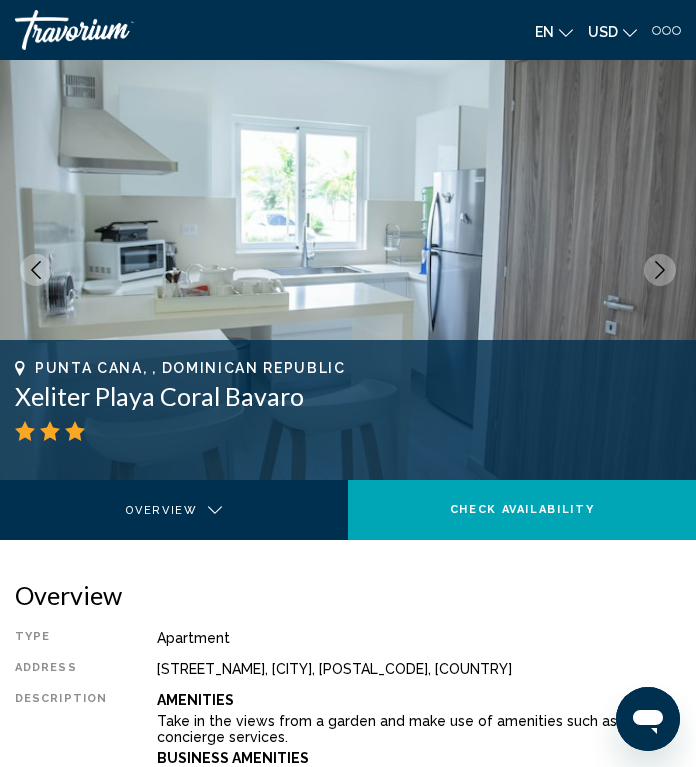click 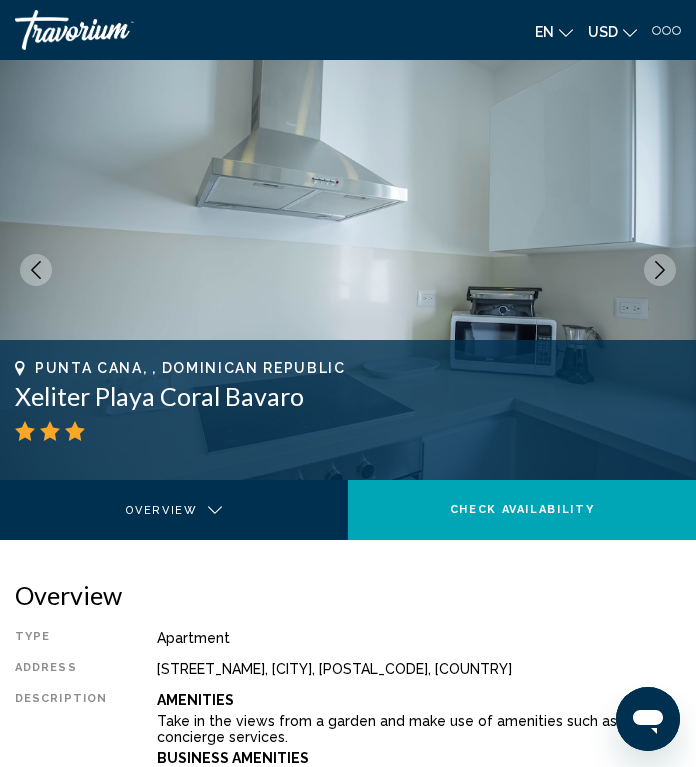 click 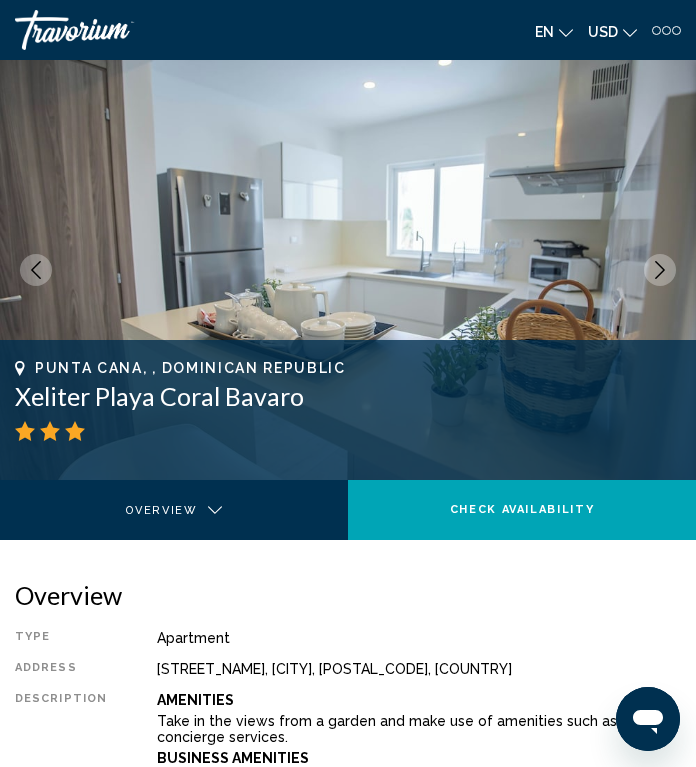 click 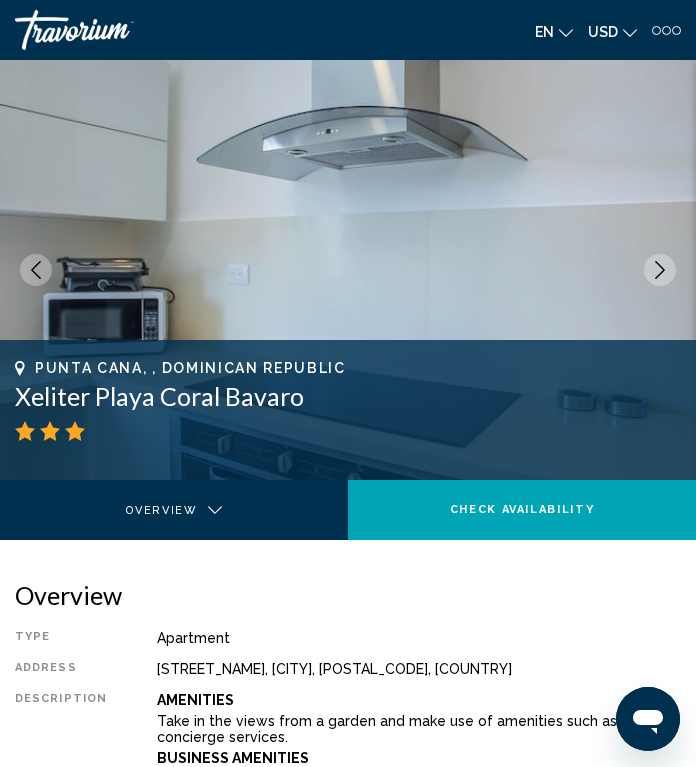 click 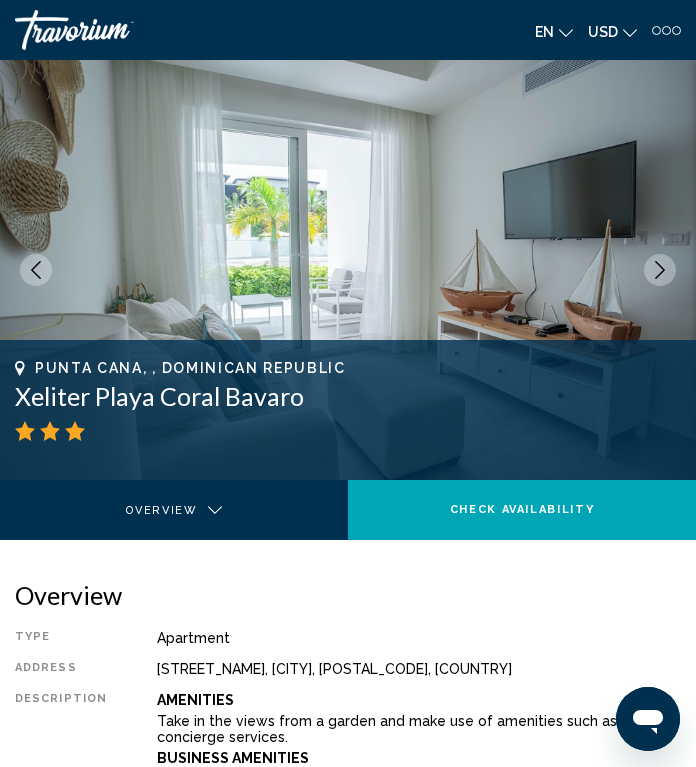 click 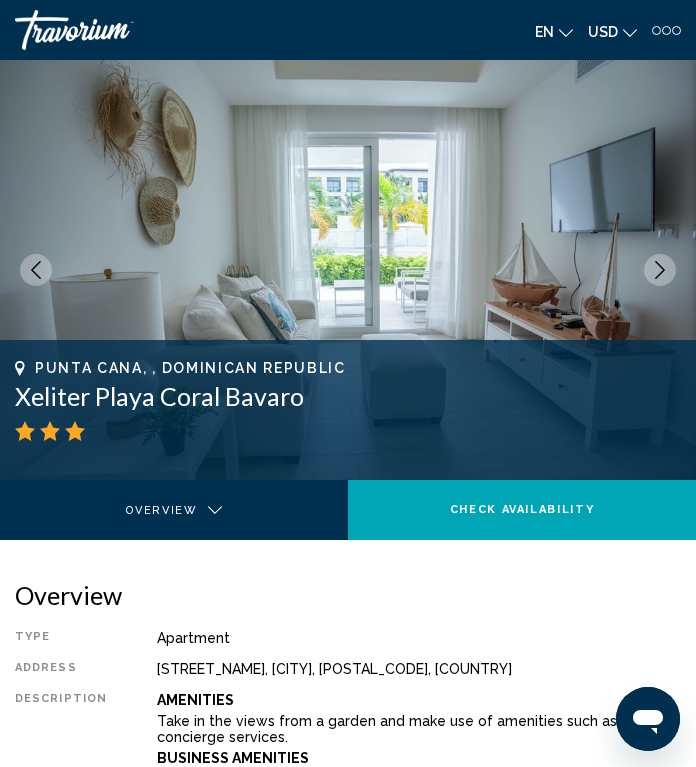 click 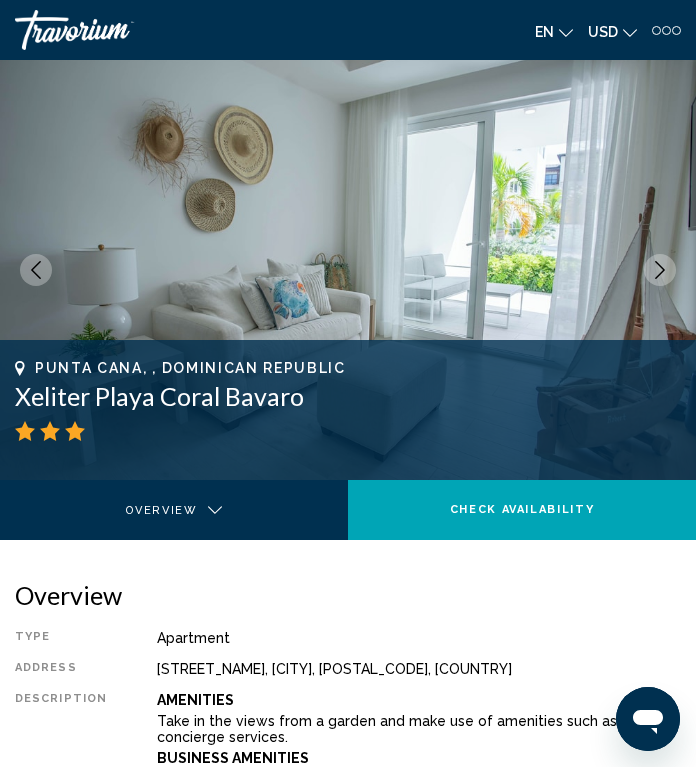 click 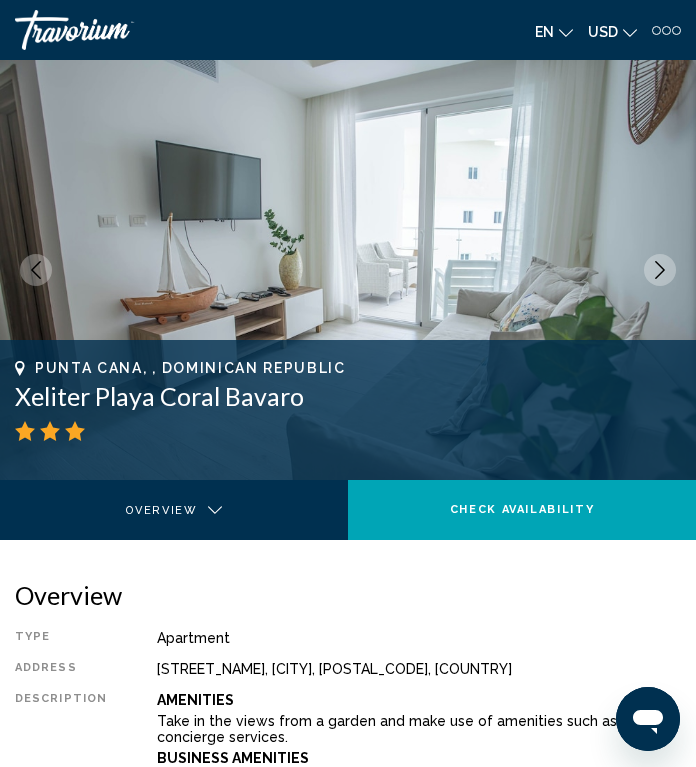 click 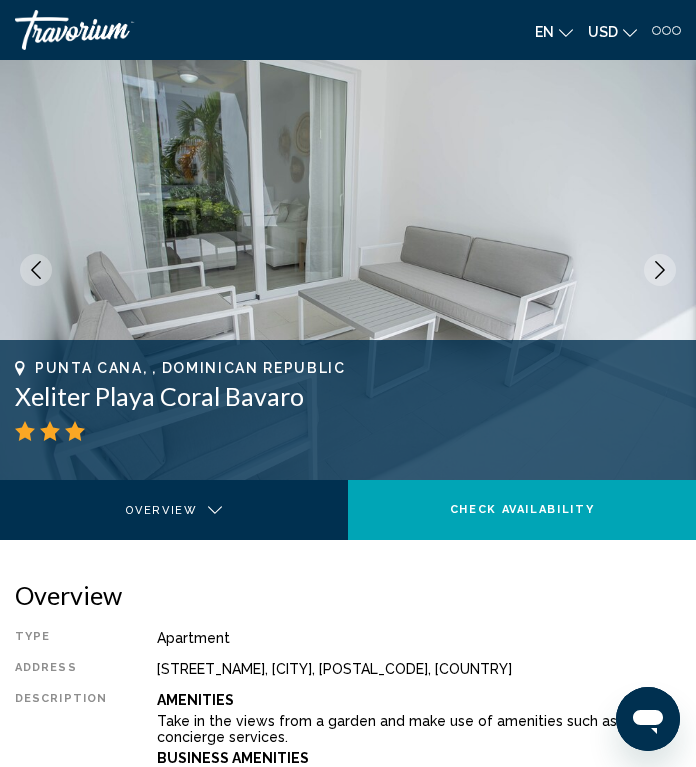 click at bounding box center [660, 270] 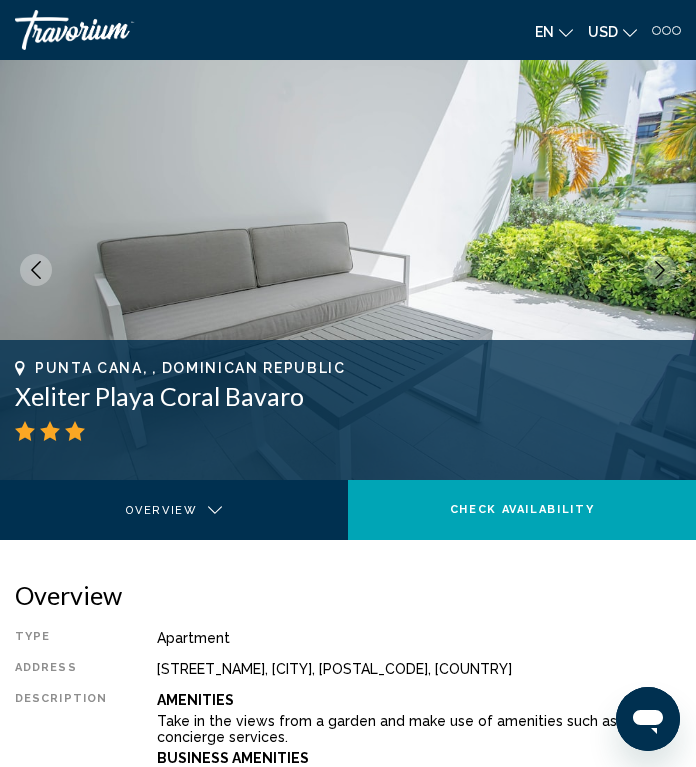 click at bounding box center [660, 270] 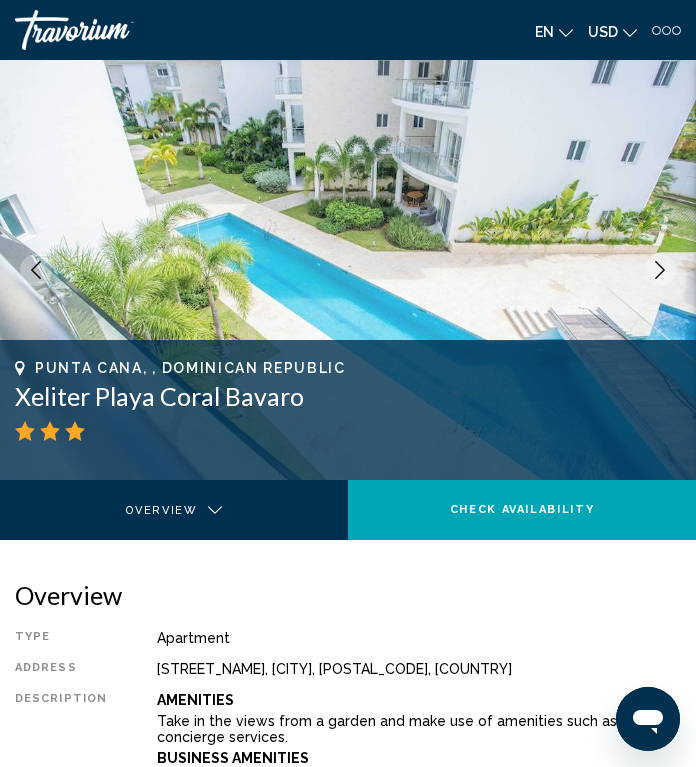 click 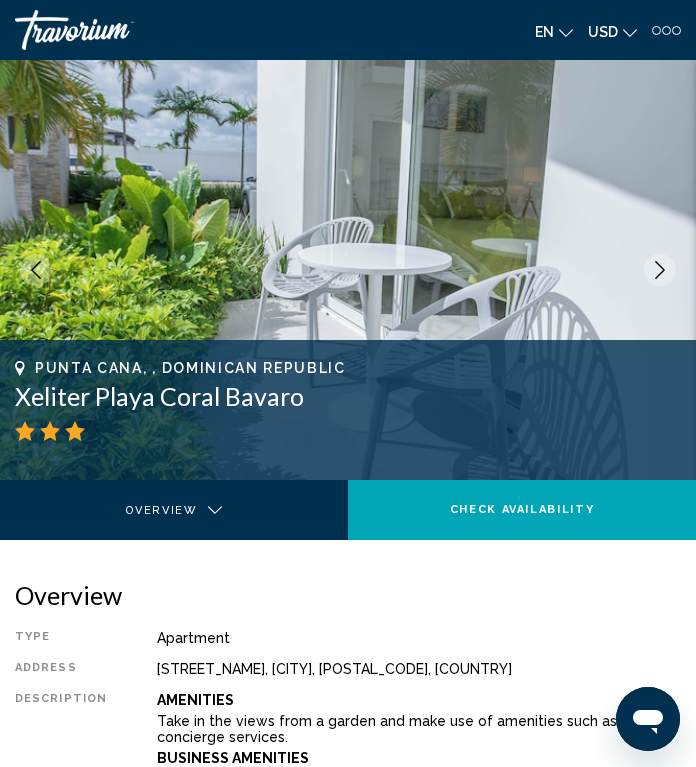 click 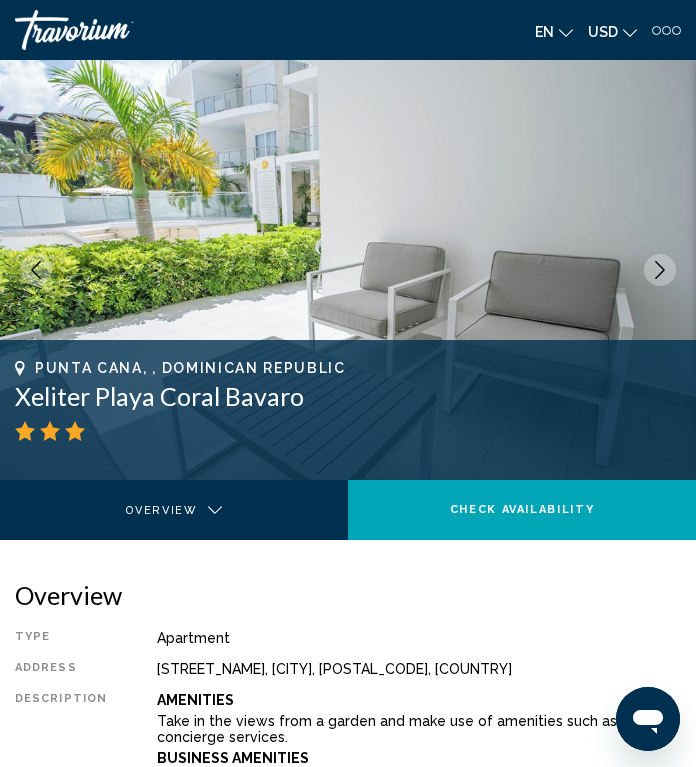 click 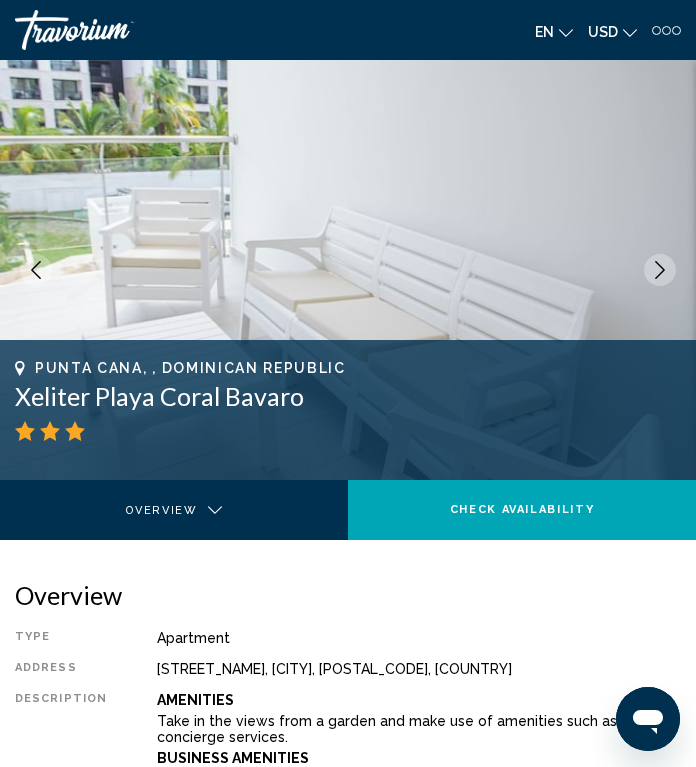 click 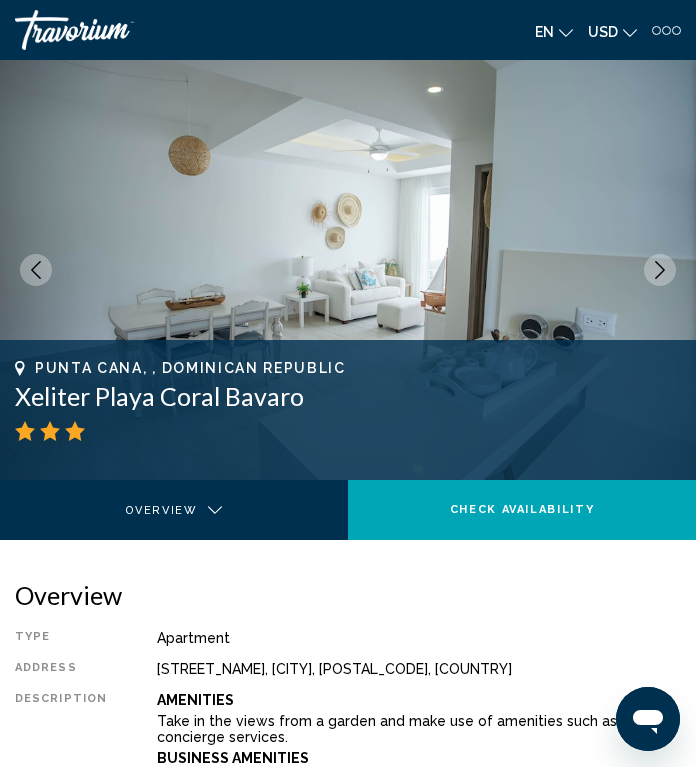 click 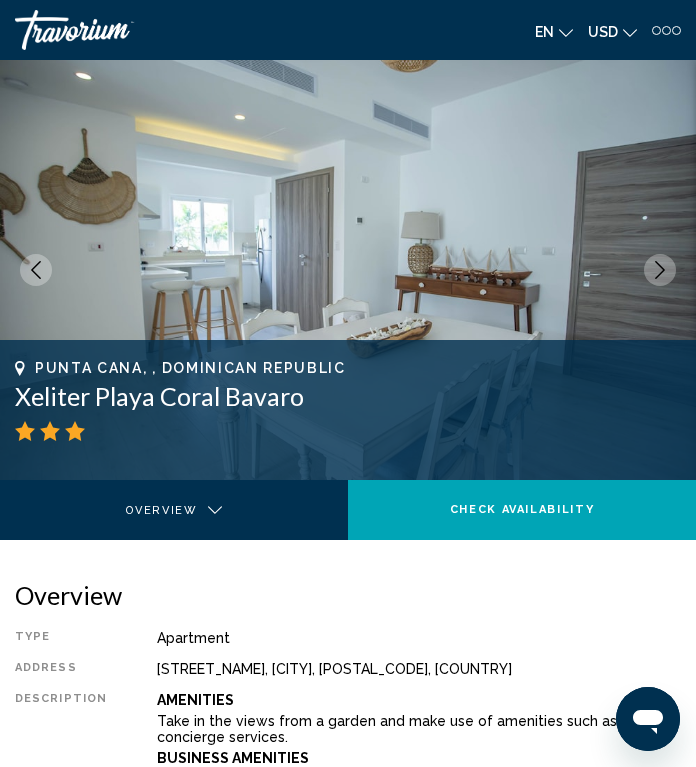 click 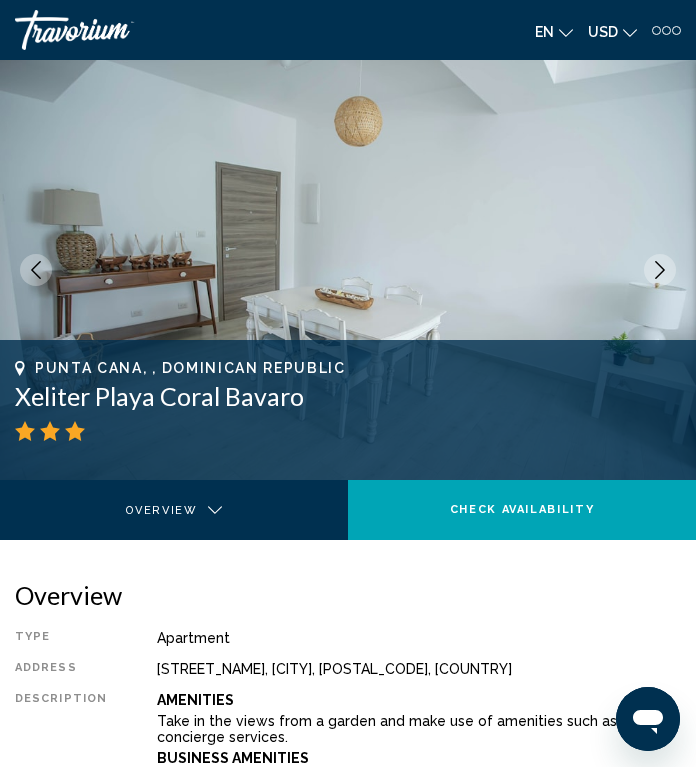 click 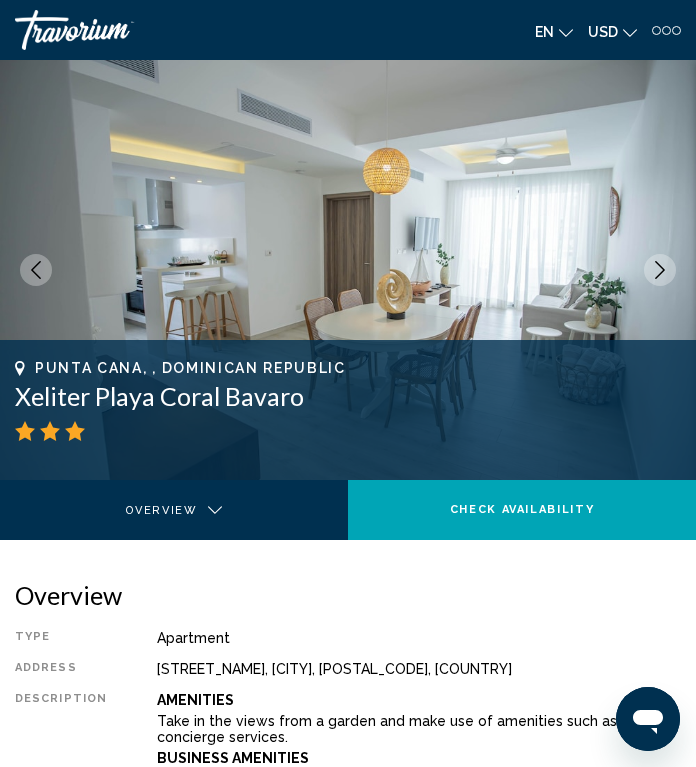 click 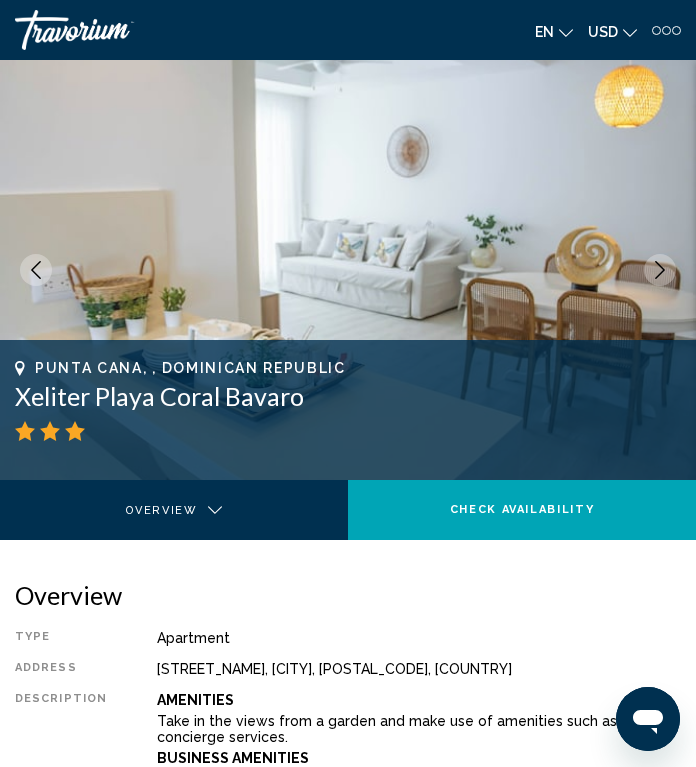 click at bounding box center (660, 270) 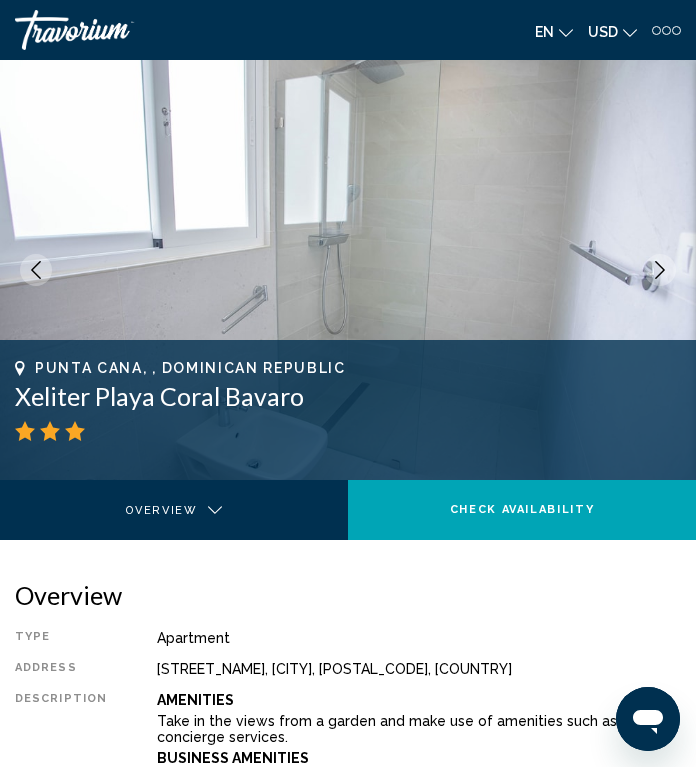 click at bounding box center [660, 270] 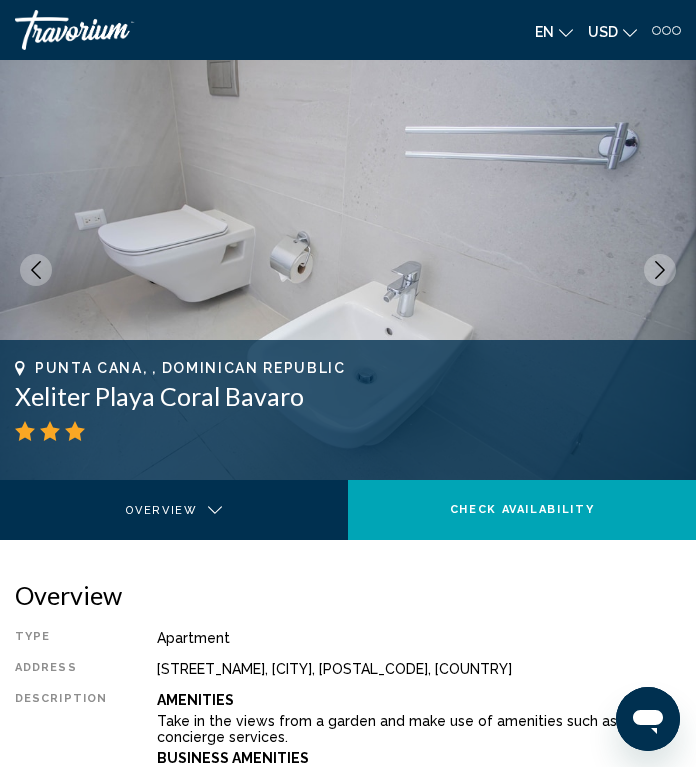 click at bounding box center (660, 270) 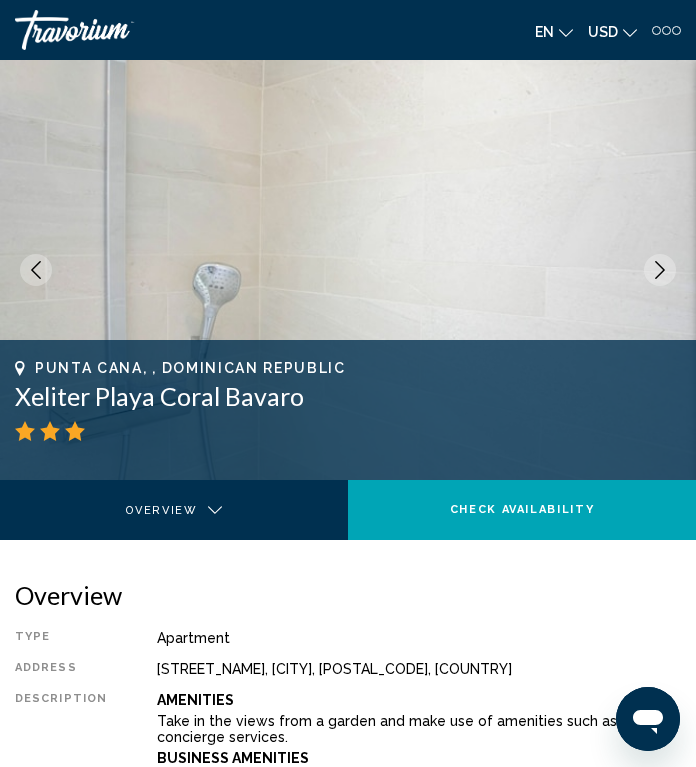 click at bounding box center (660, 270) 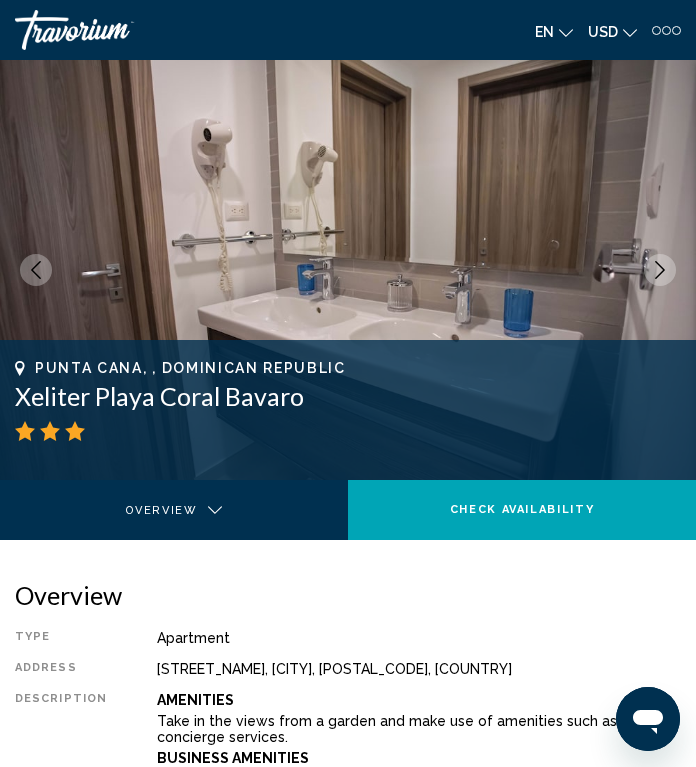 click at bounding box center [660, 270] 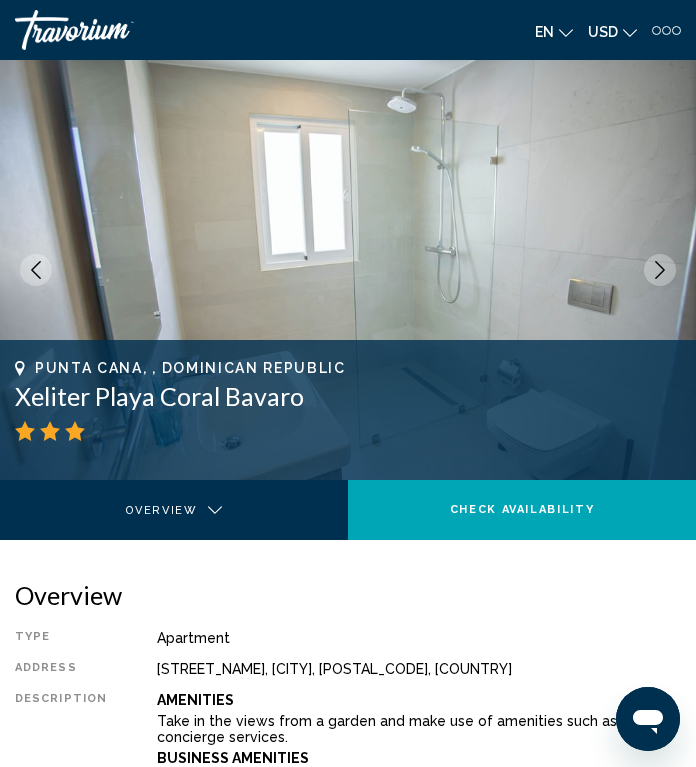 click at bounding box center (660, 270) 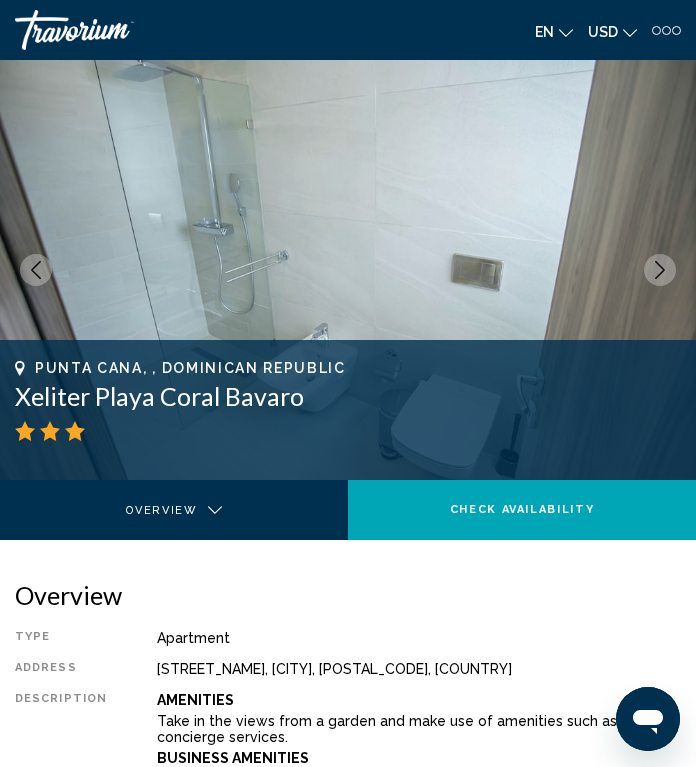 click at bounding box center (660, 270) 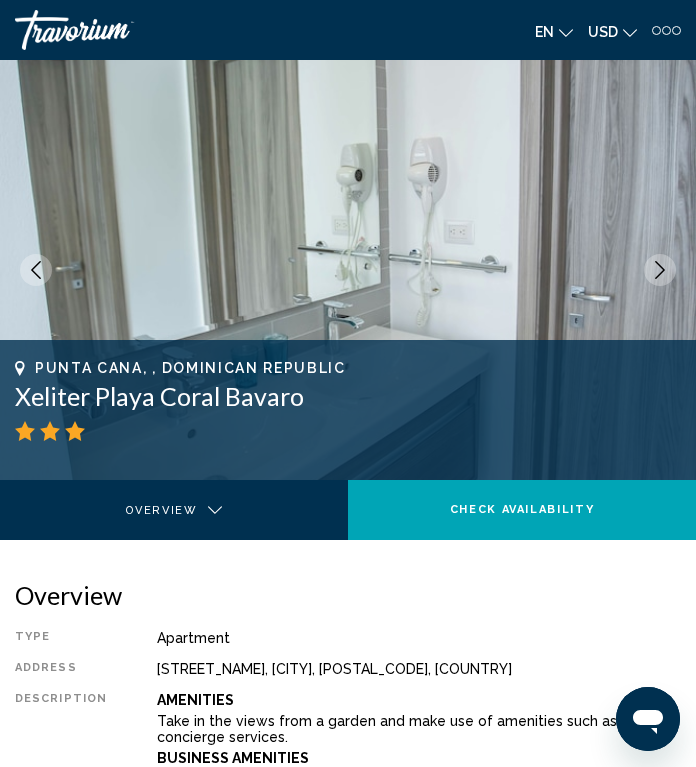 click 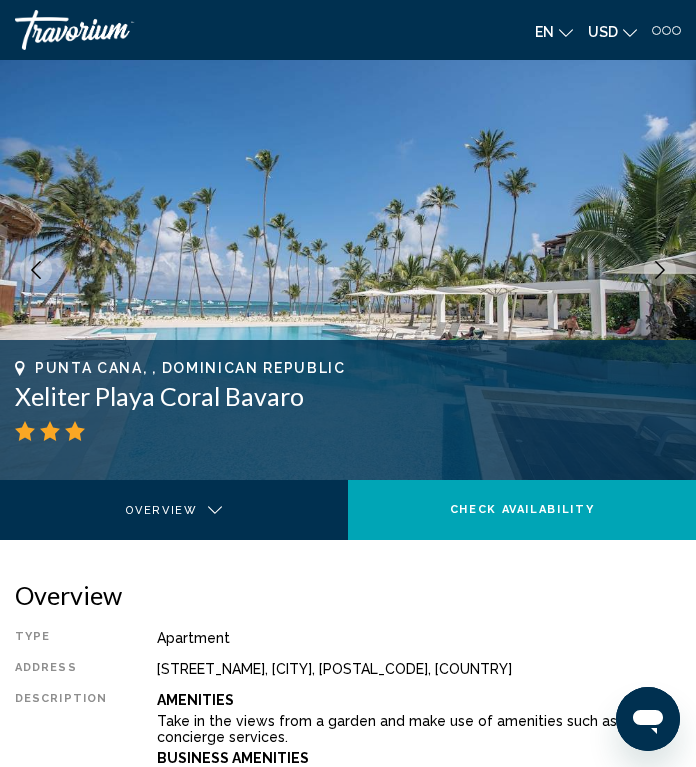 click at bounding box center (660, 270) 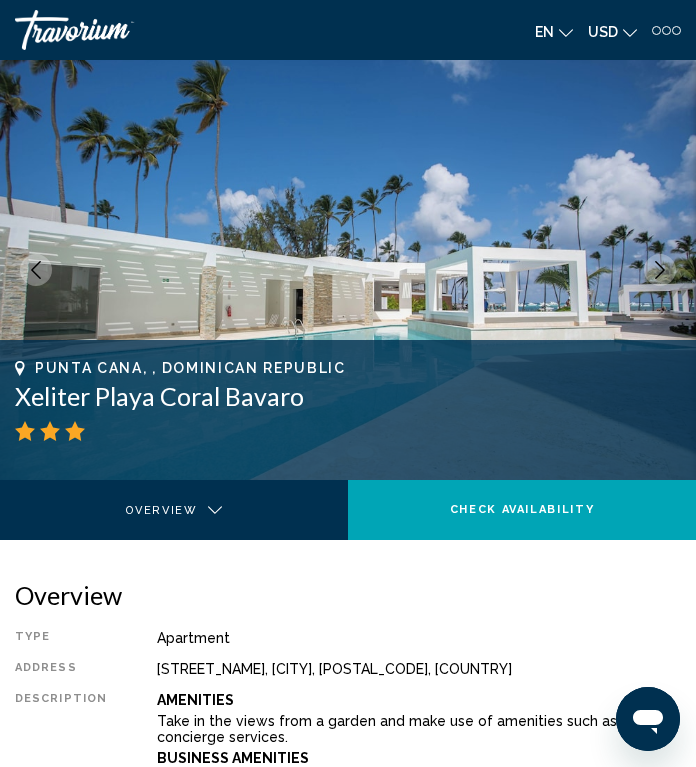 click 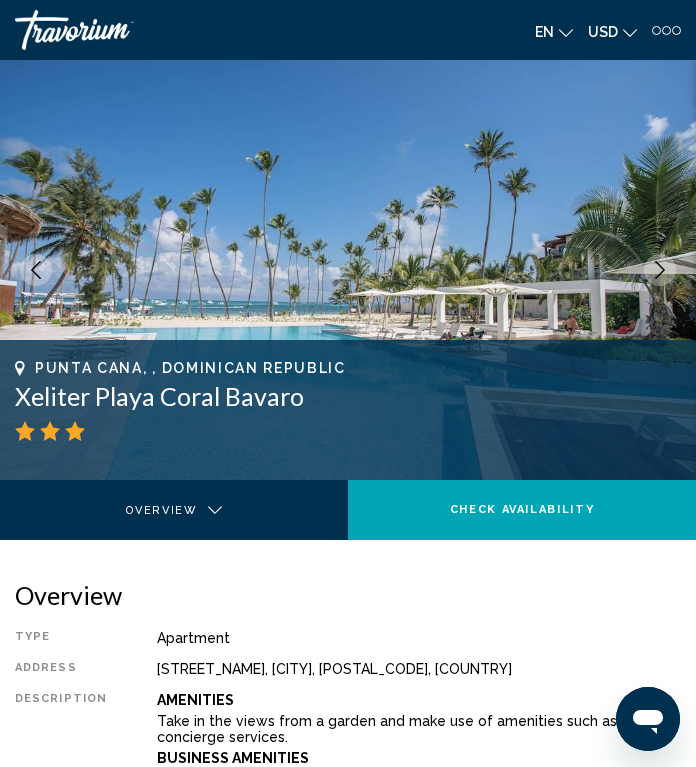 click at bounding box center (660, 270) 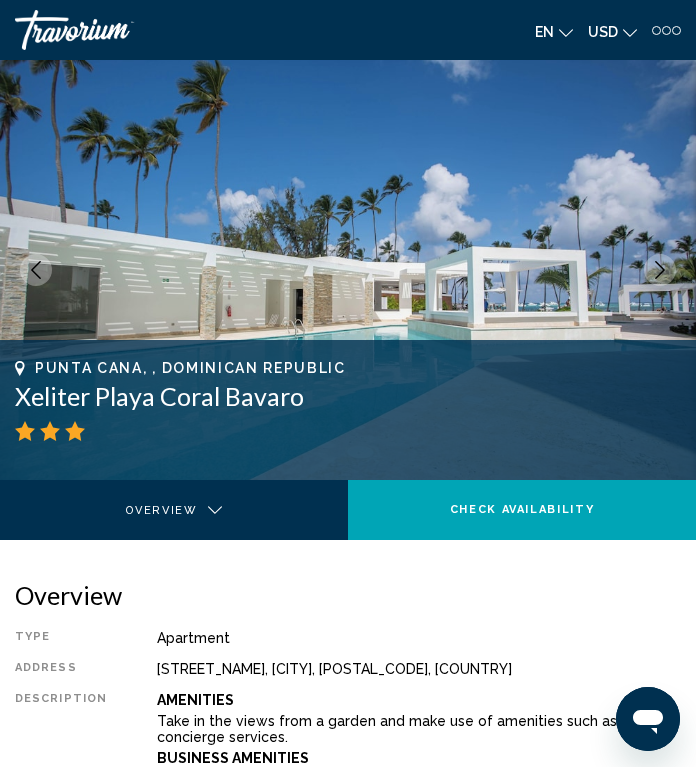 click 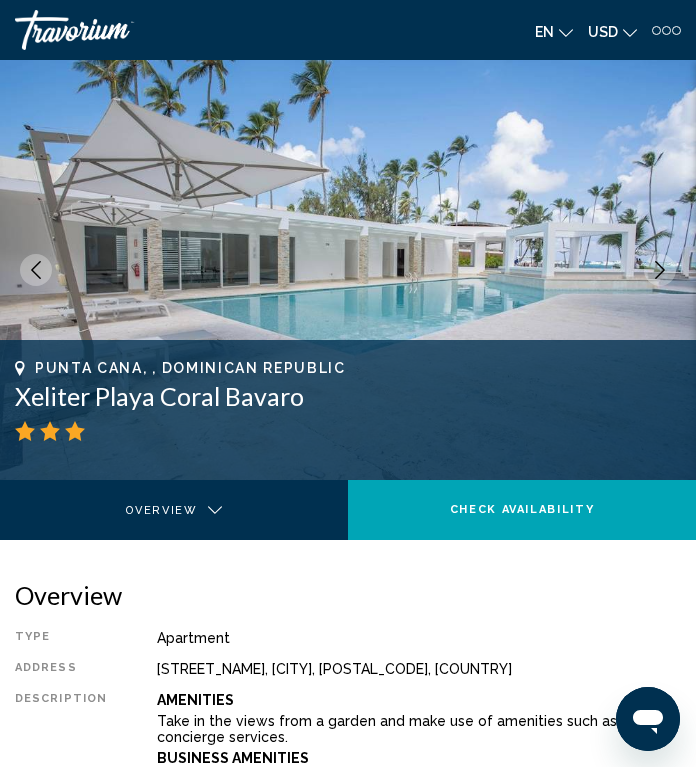 click 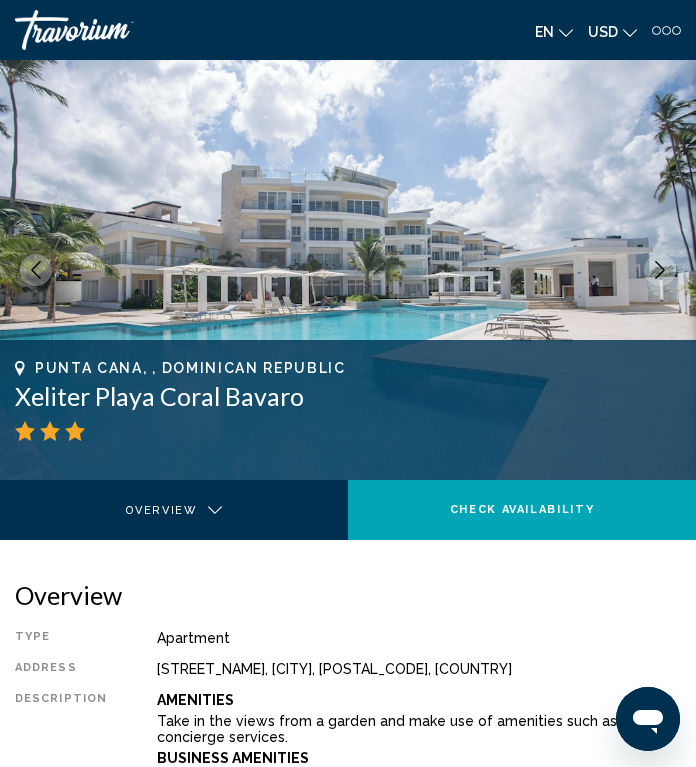 click 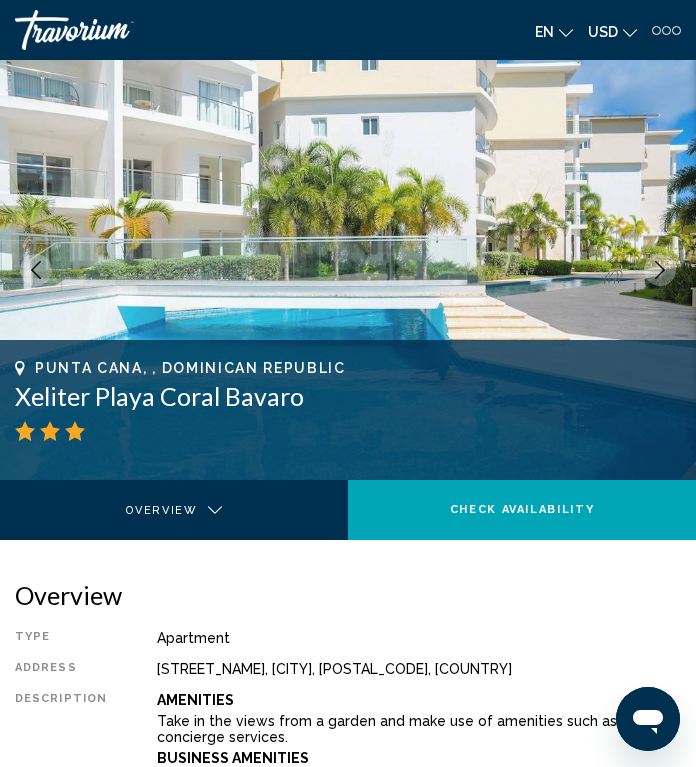 click 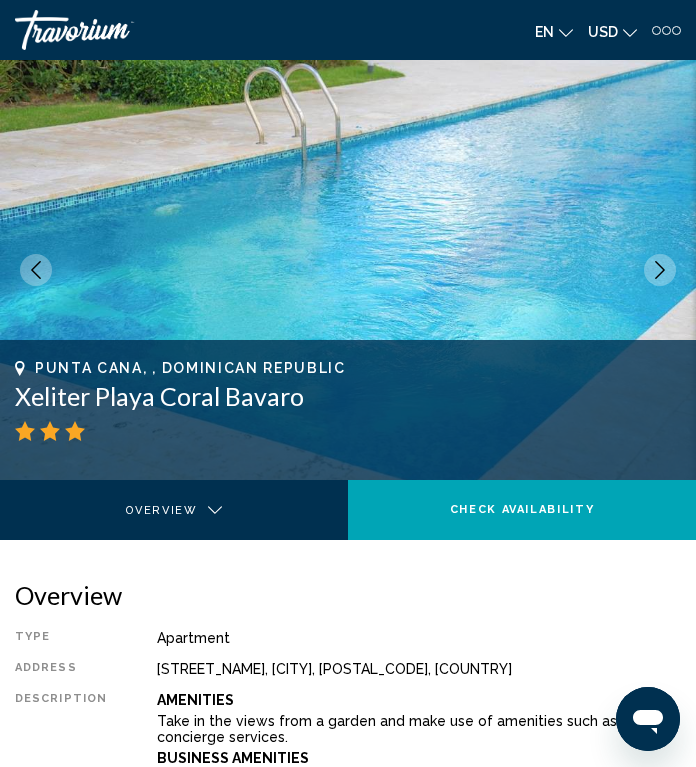 click 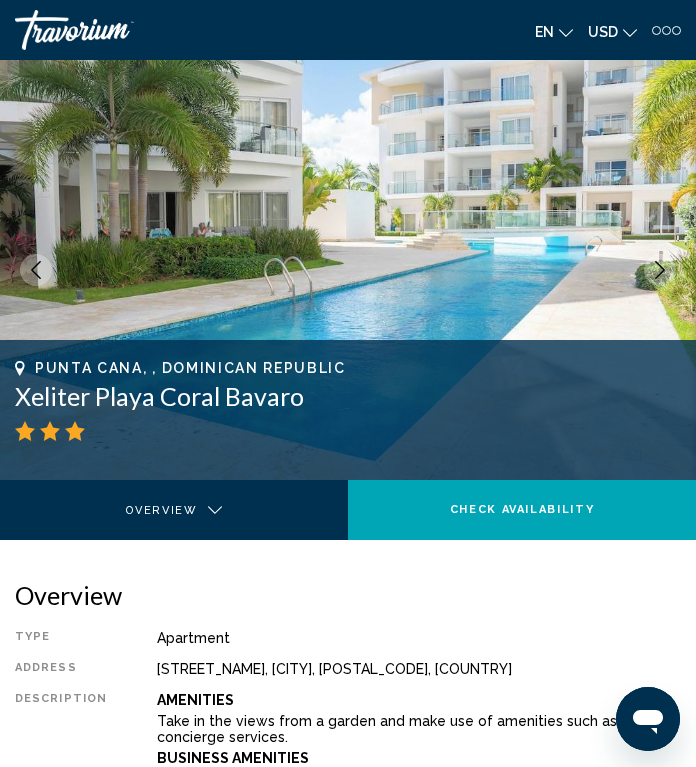 click 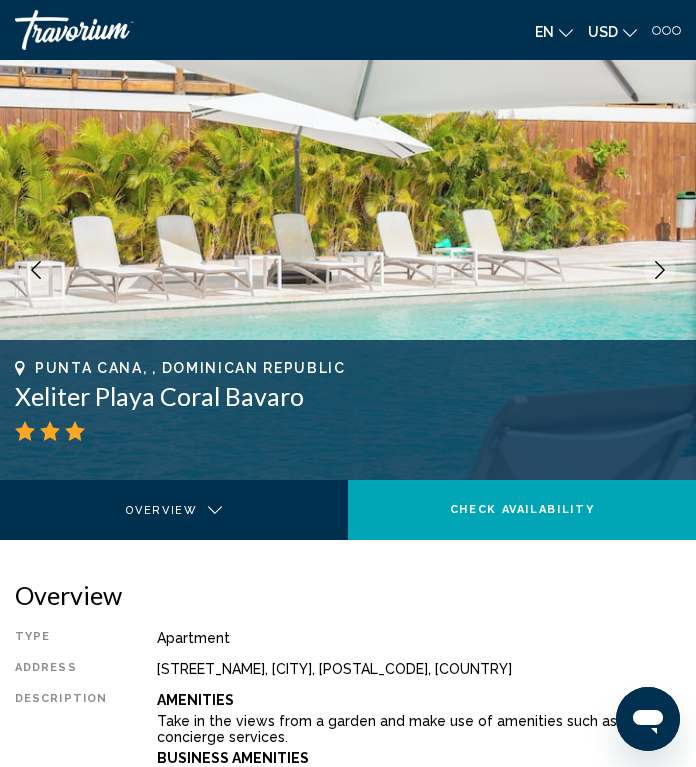 click 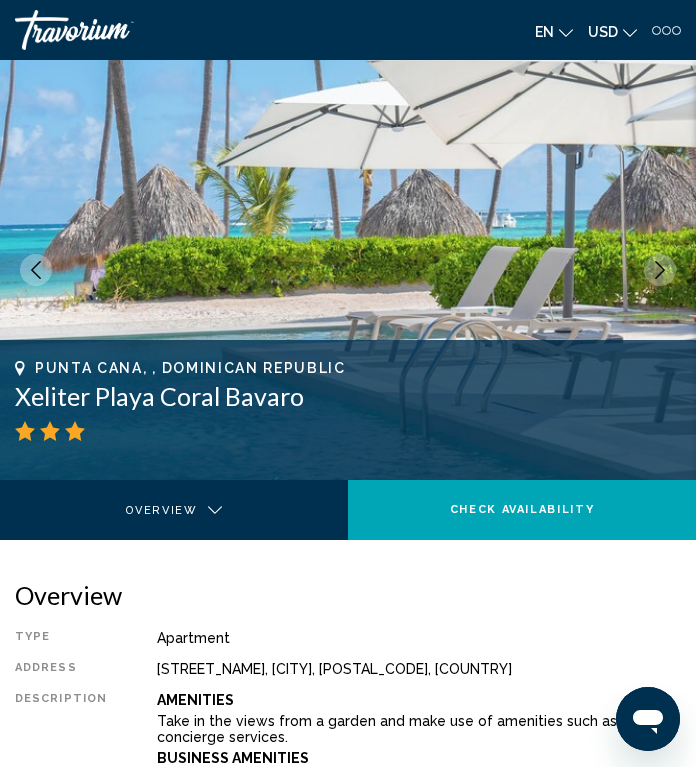 click 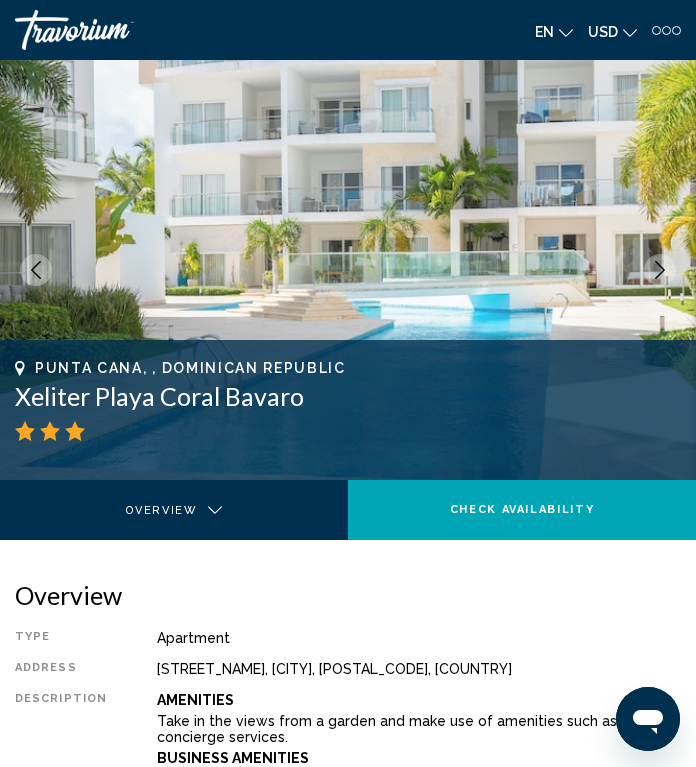 click 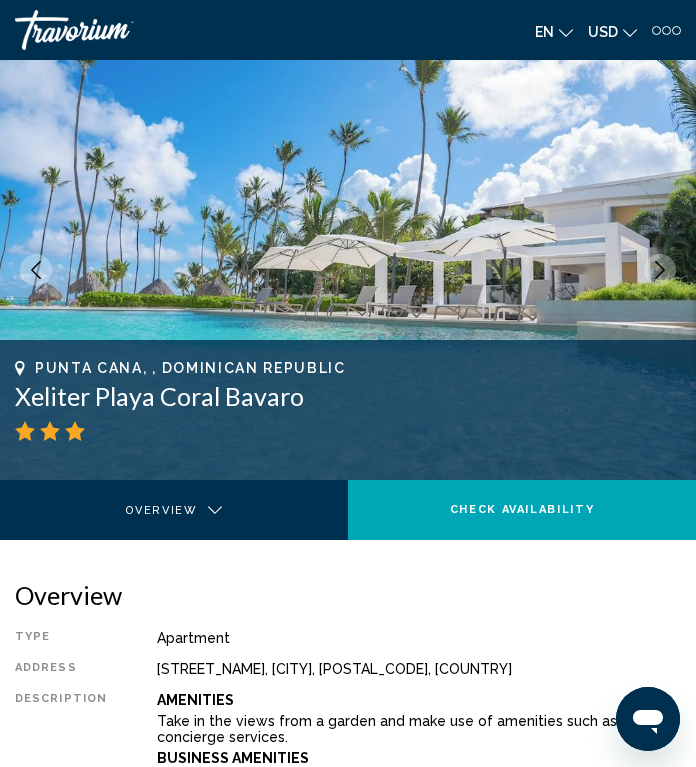 click 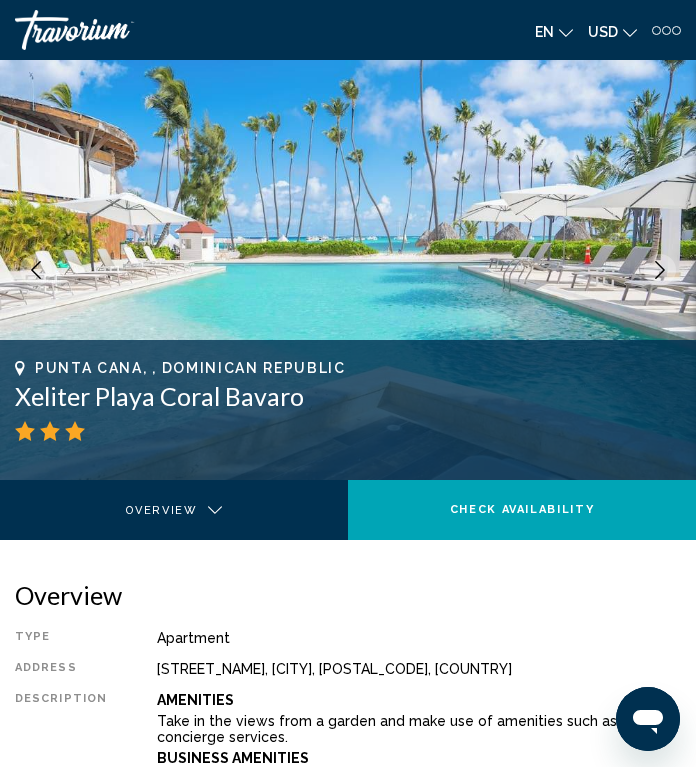 click 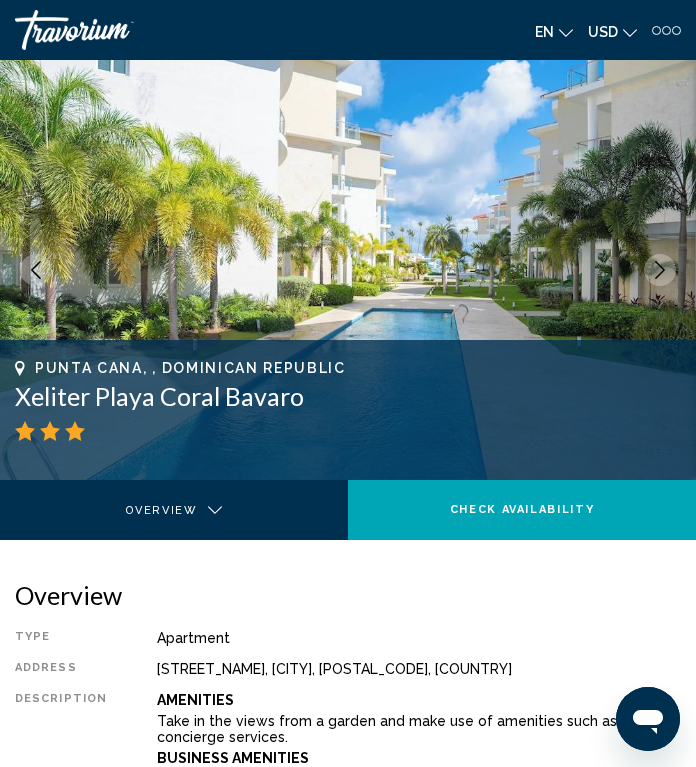 click 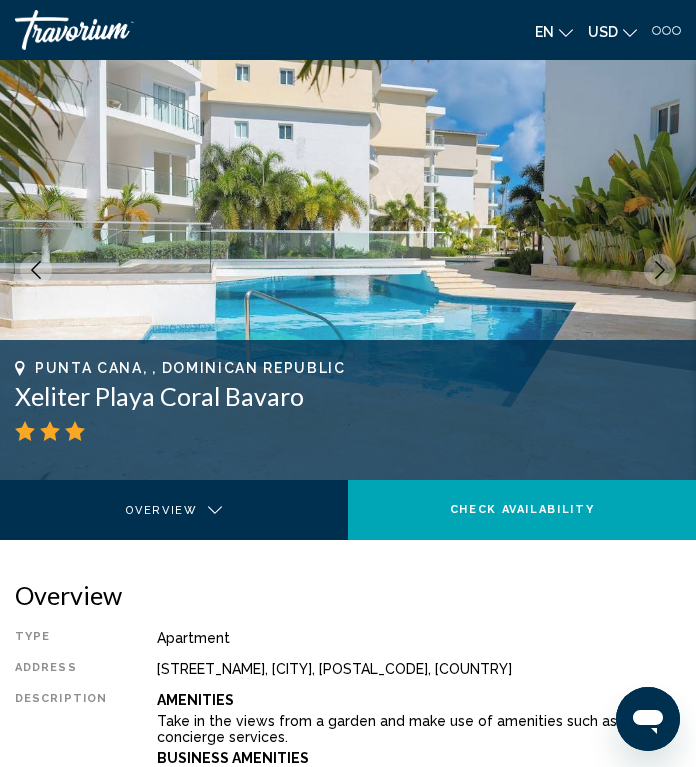 click 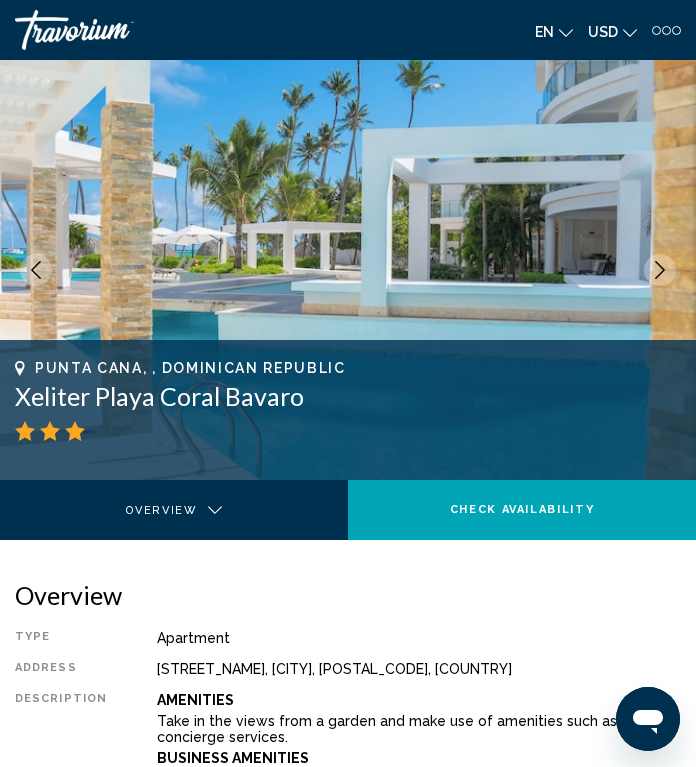 click 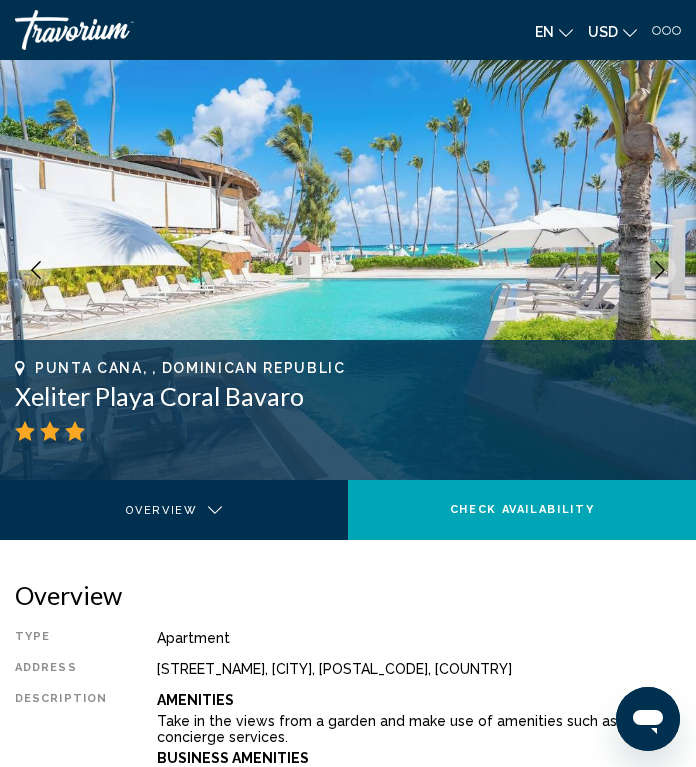 click 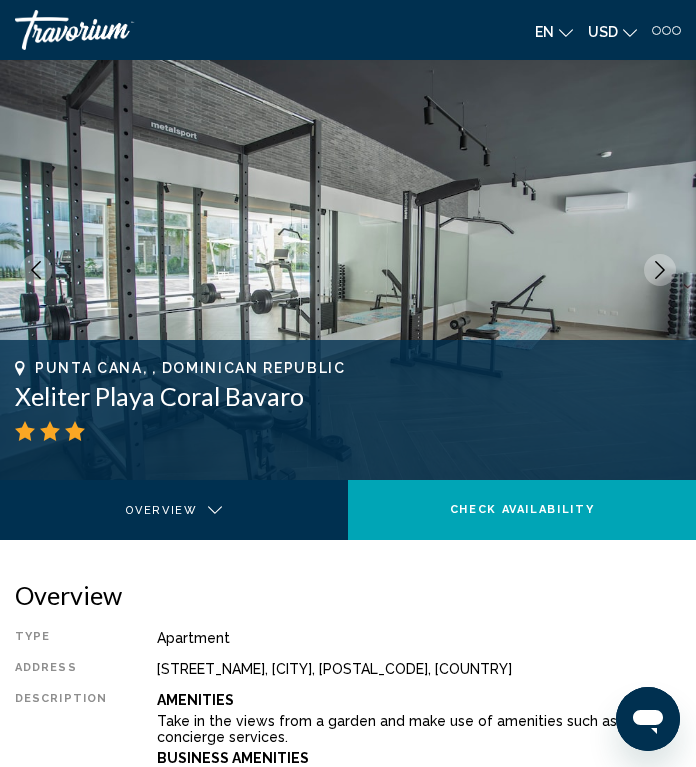 click 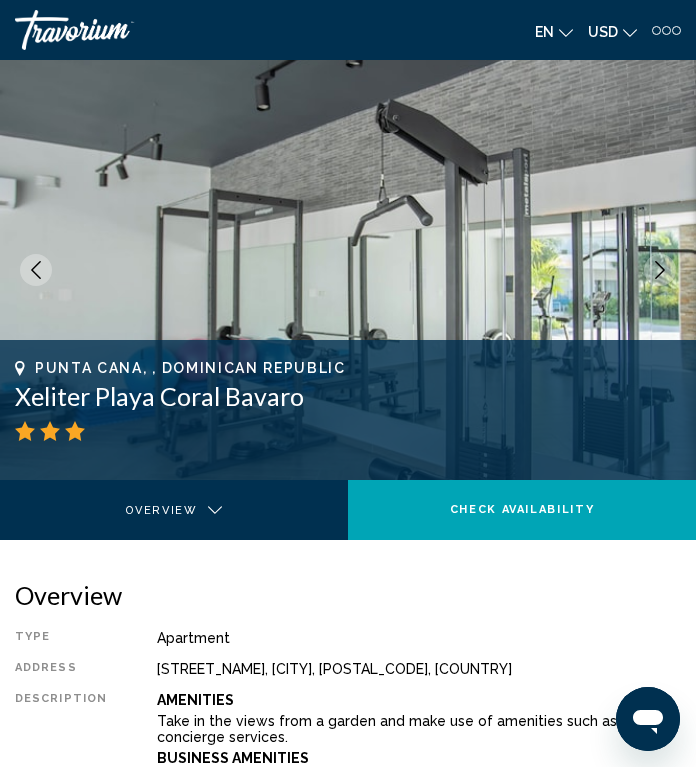 click at bounding box center [660, 270] 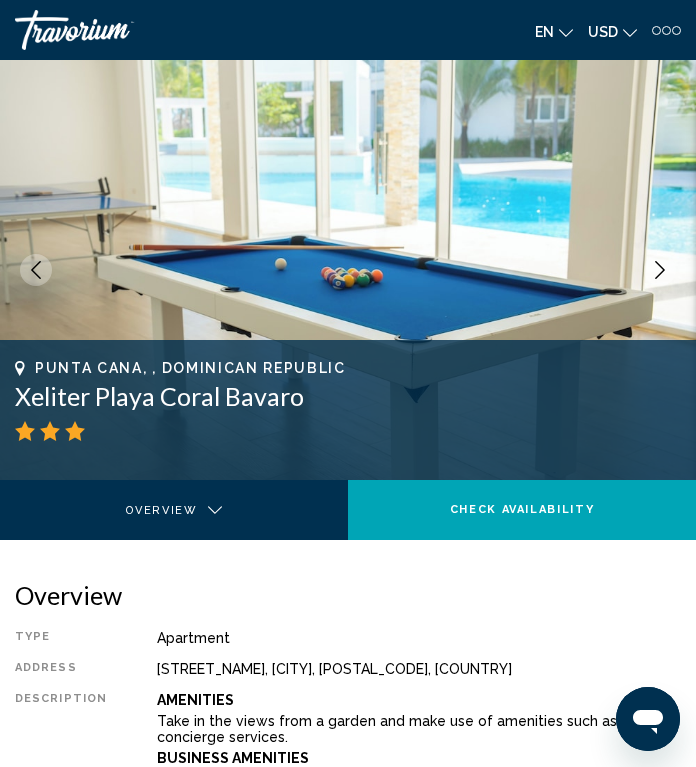 click at bounding box center [660, 270] 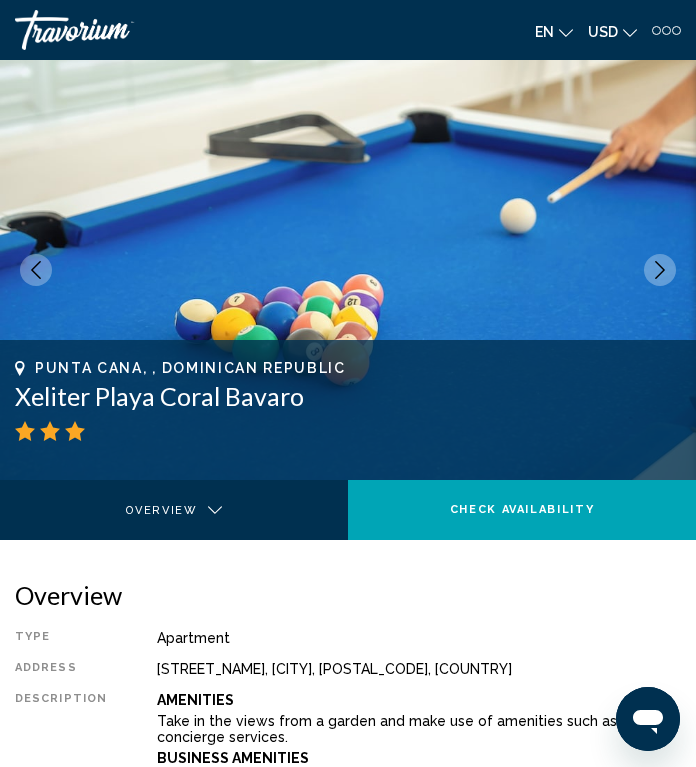 click 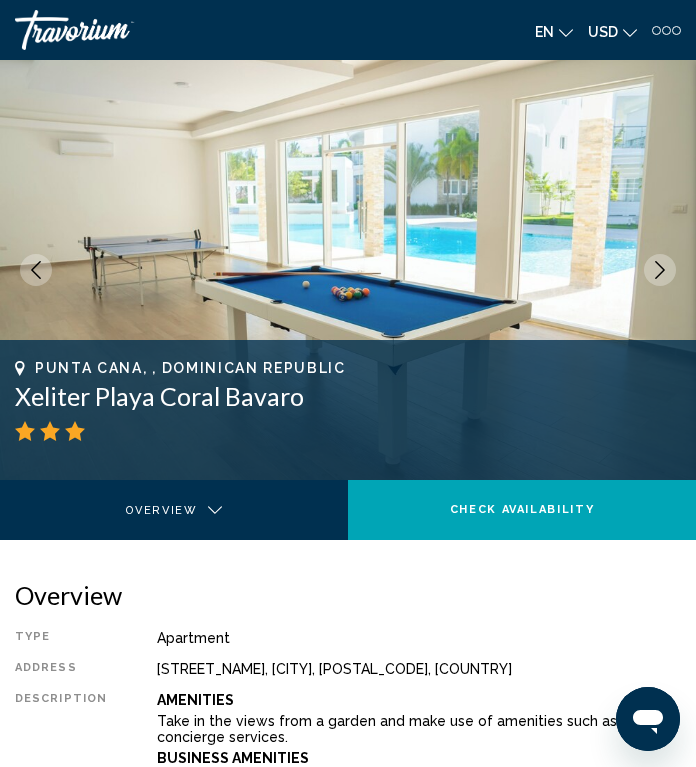 click 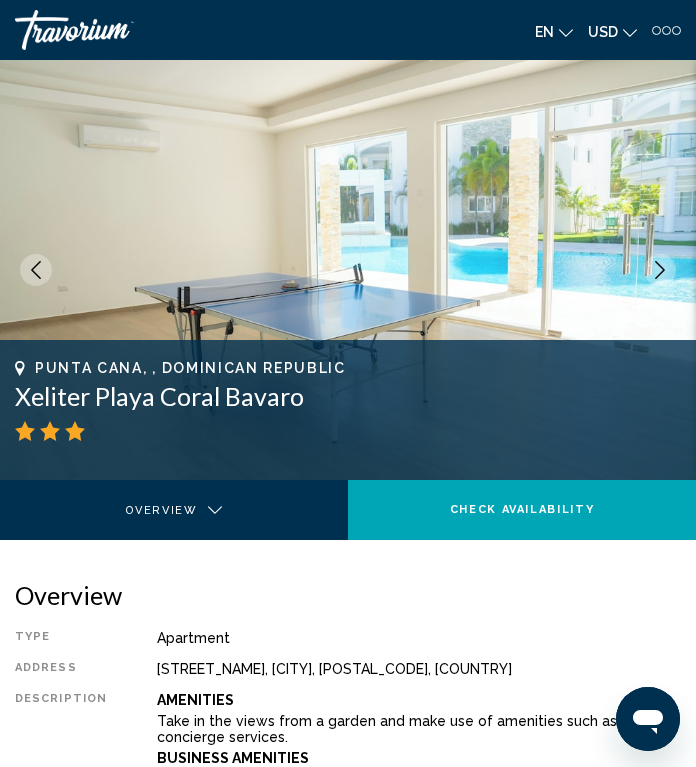 click 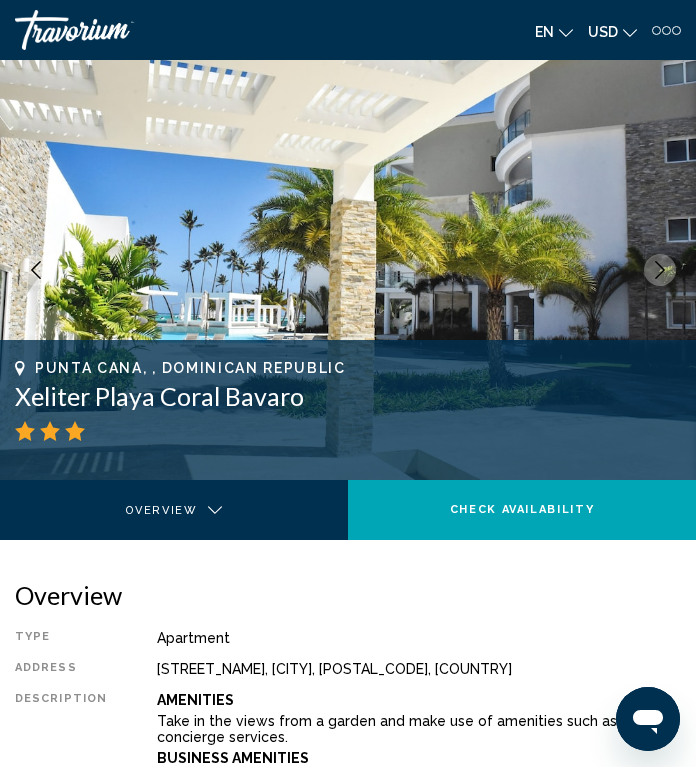 click 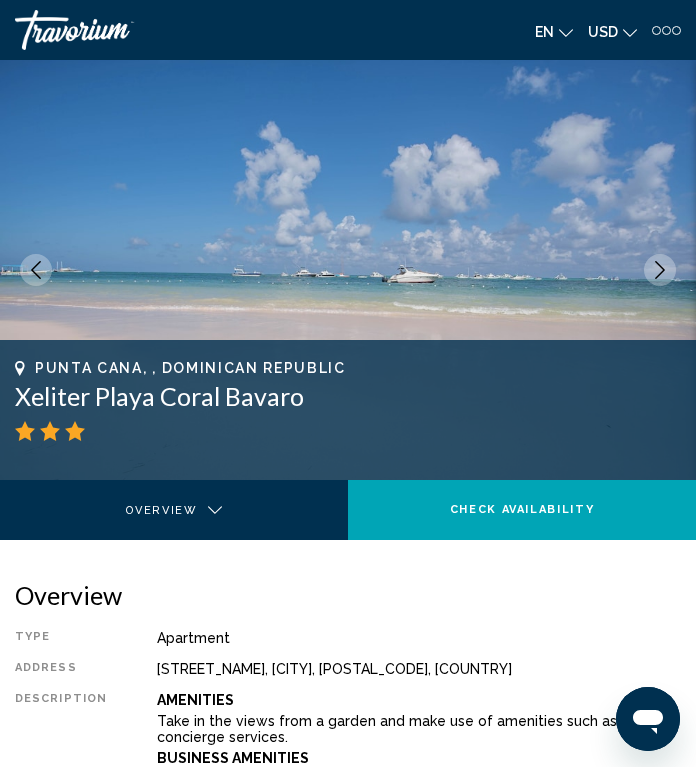 click at bounding box center [660, 270] 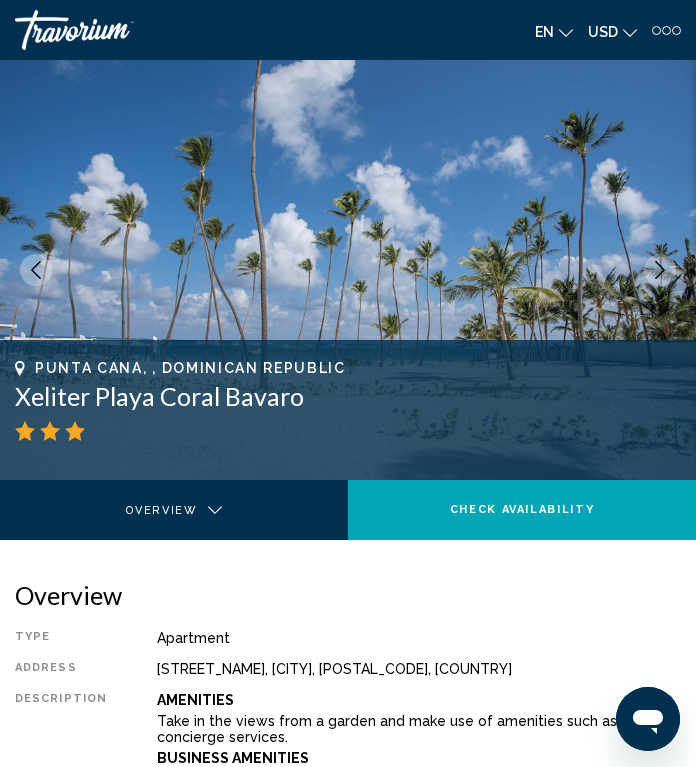 click at bounding box center (36, 270) 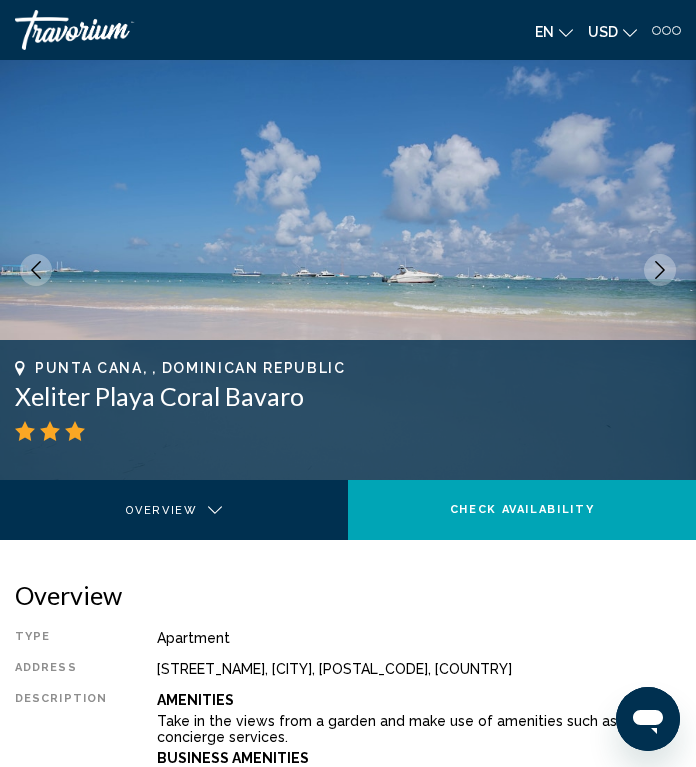 click 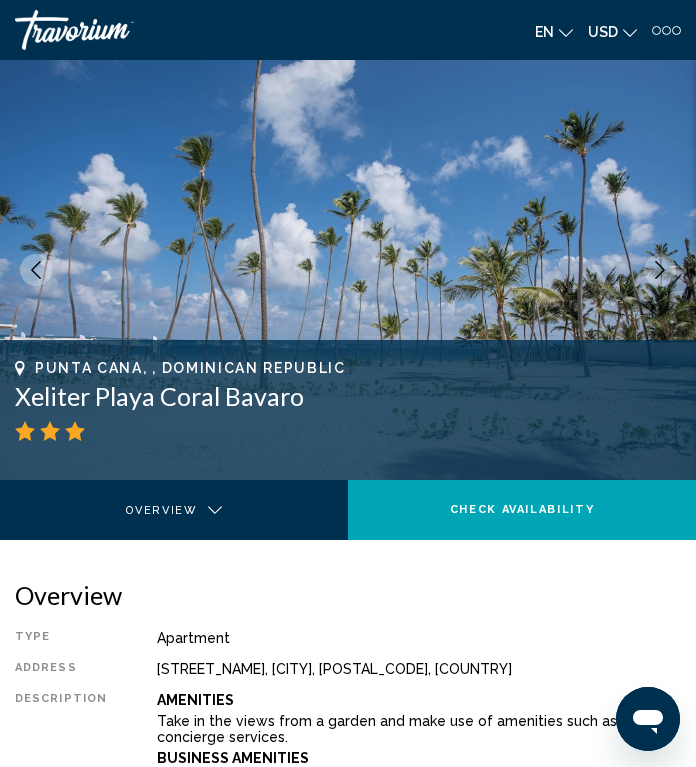 click 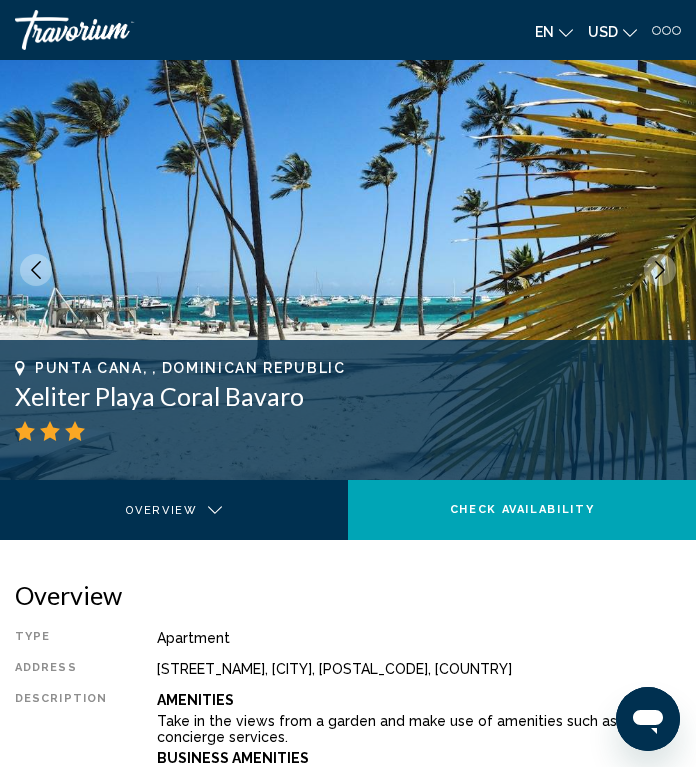 click at bounding box center (660, 270) 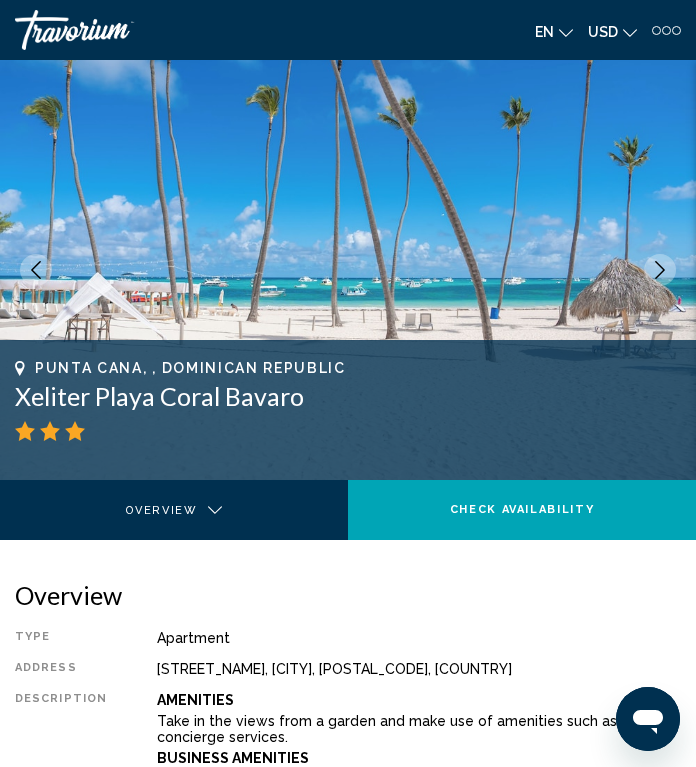 click at bounding box center [660, 270] 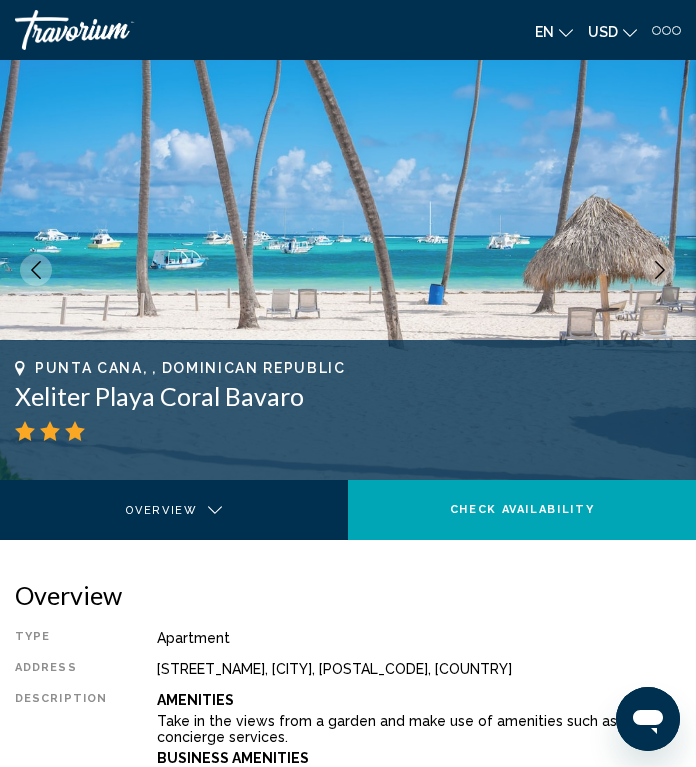 click 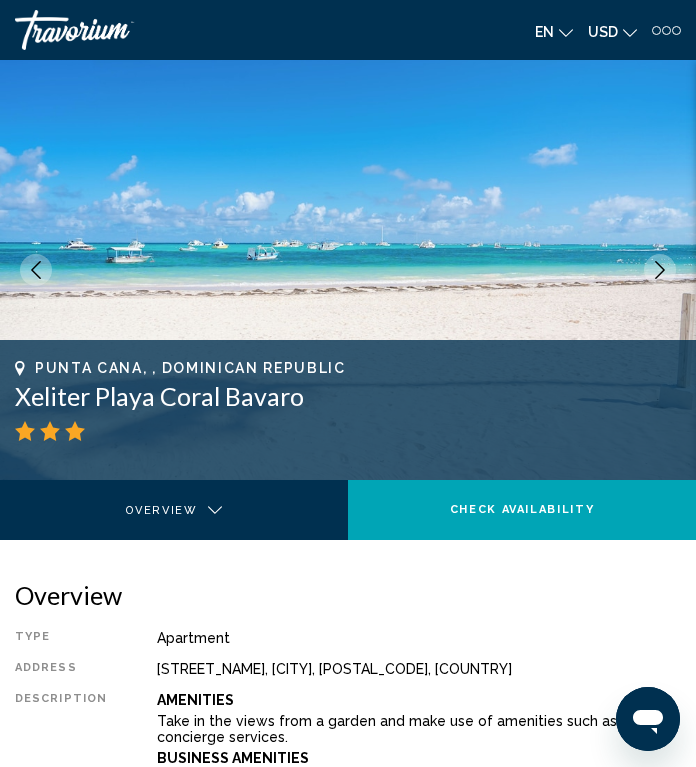 click 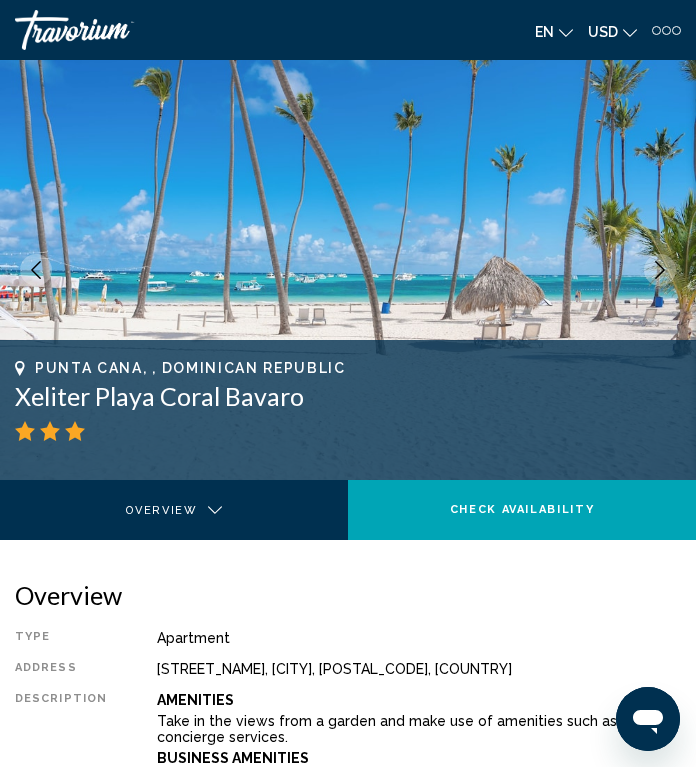 click 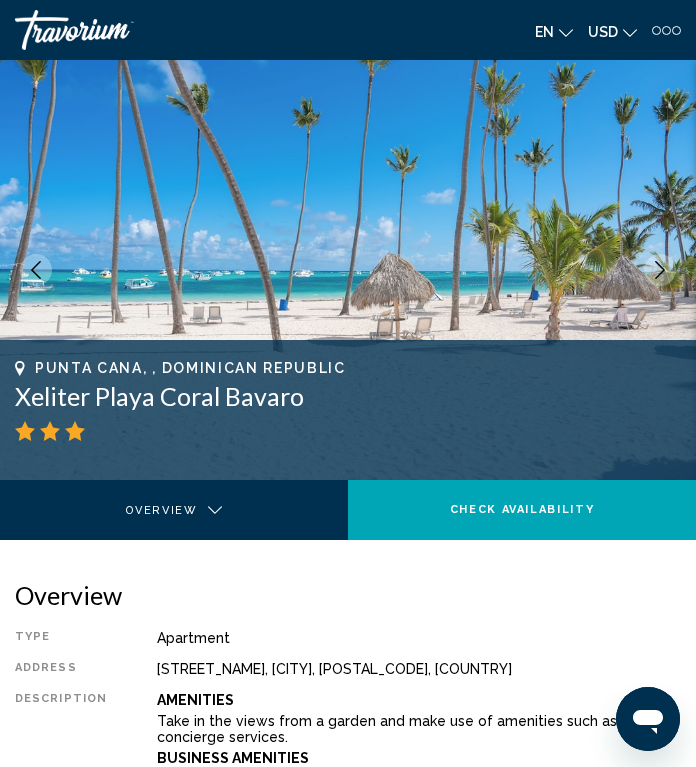 click 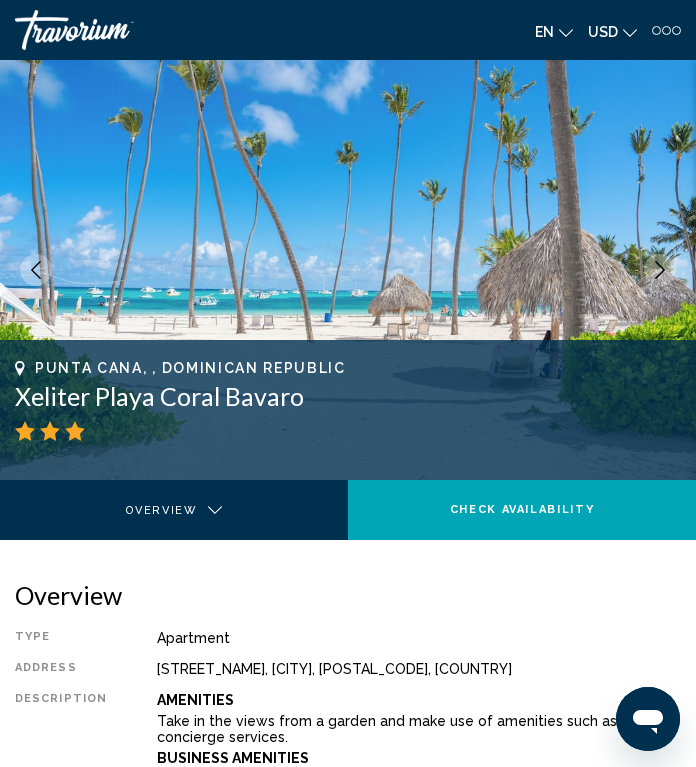 click at bounding box center (660, 270) 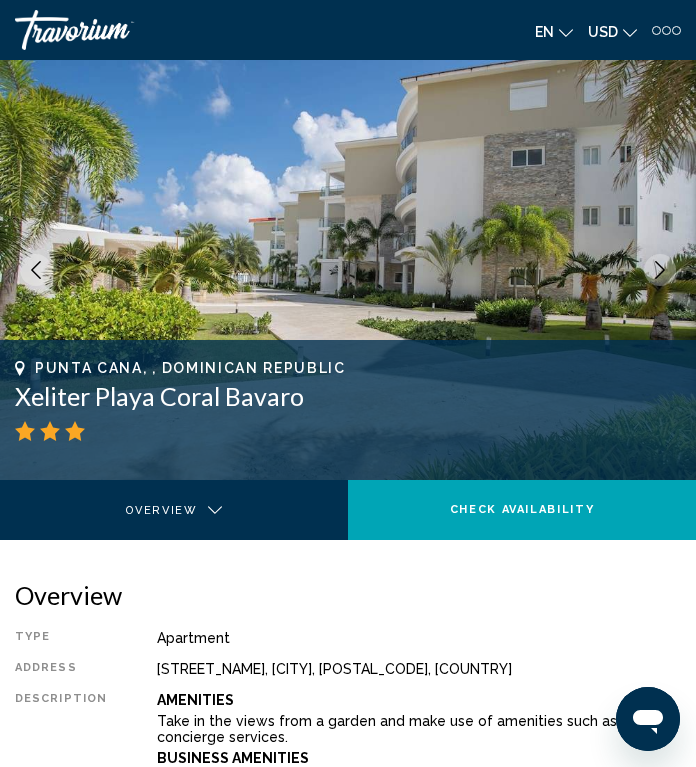 click at bounding box center (660, 270) 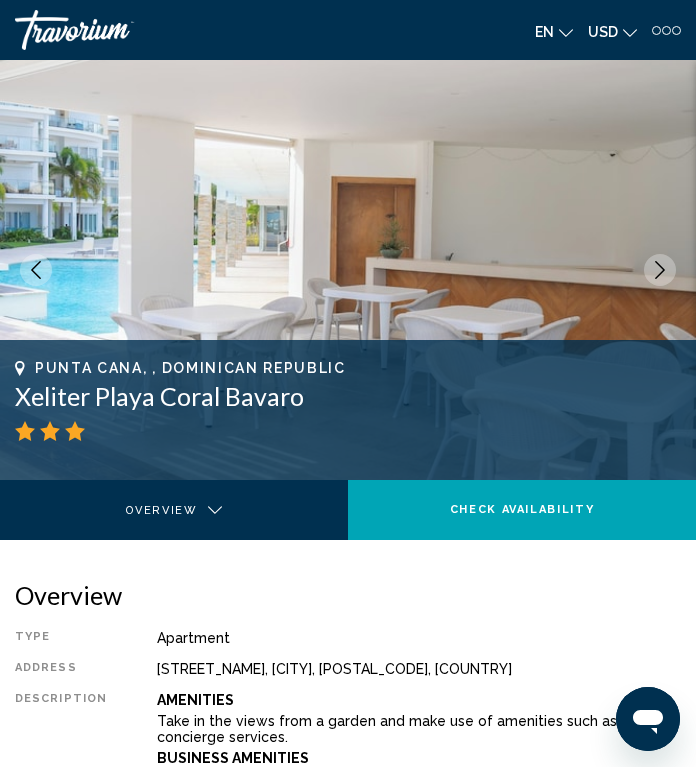 click 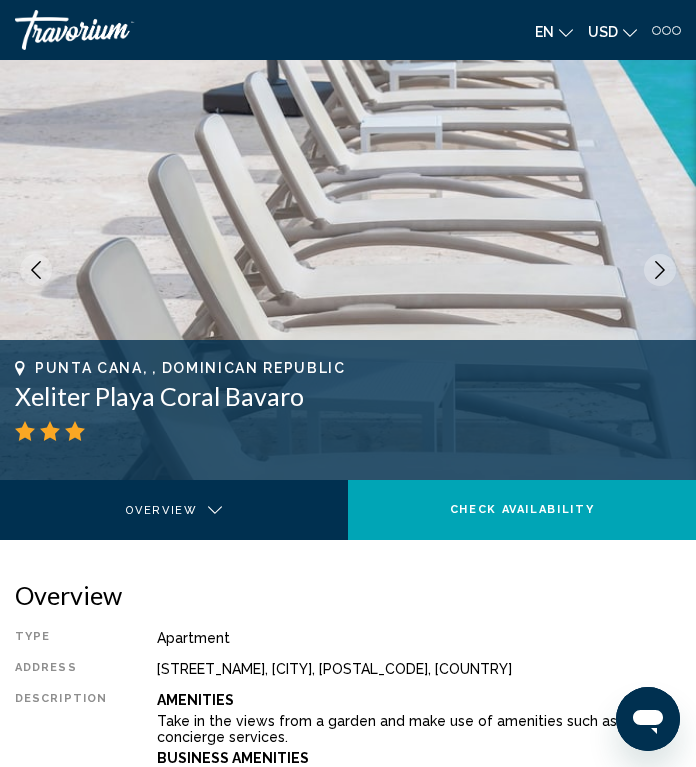 click 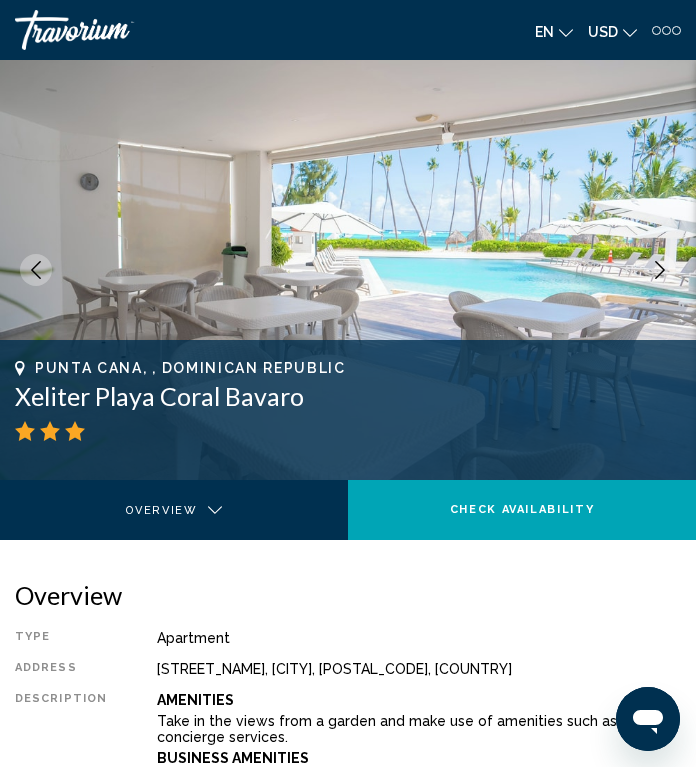 click at bounding box center [660, 270] 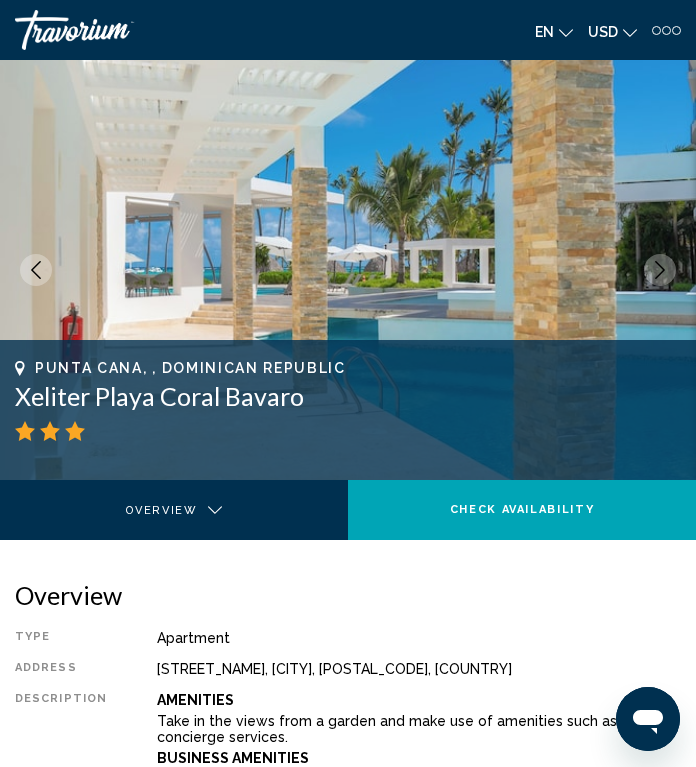click 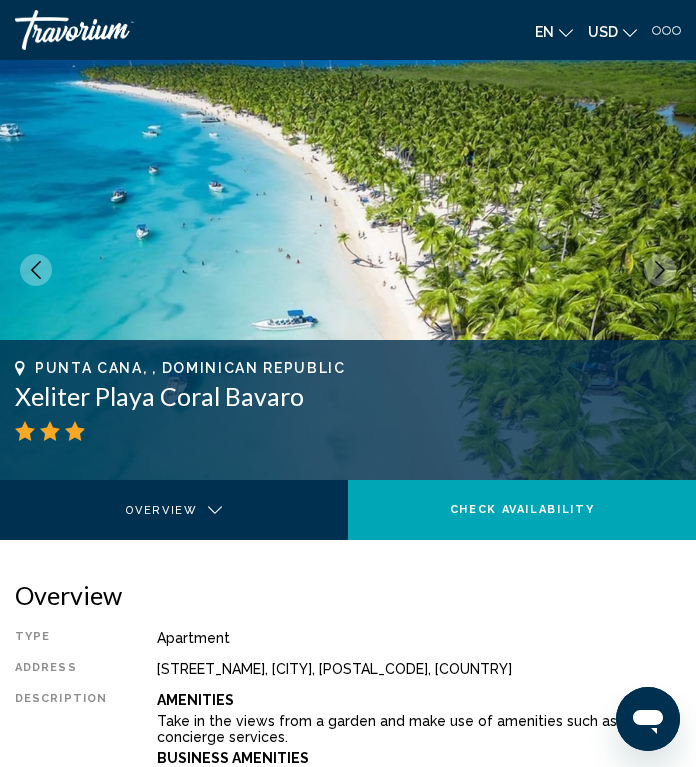 click 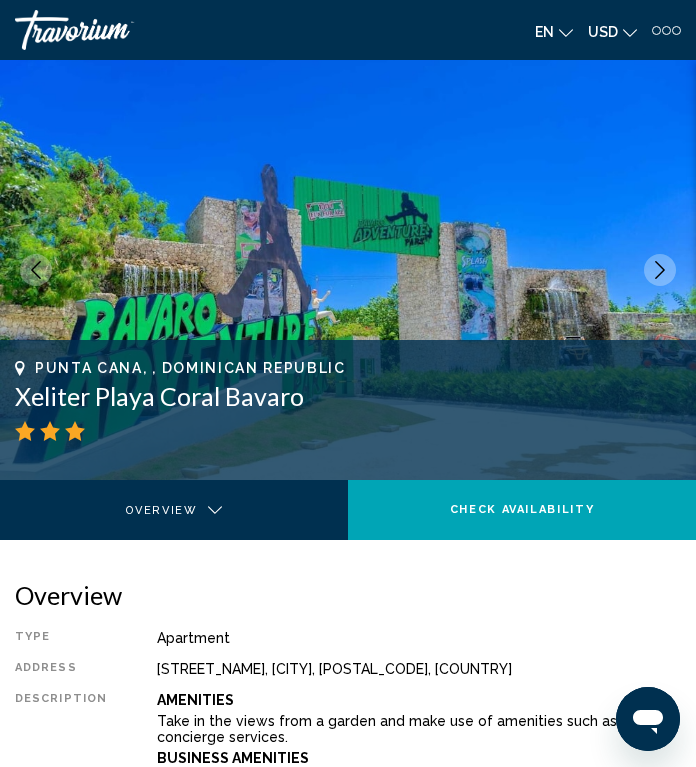 click 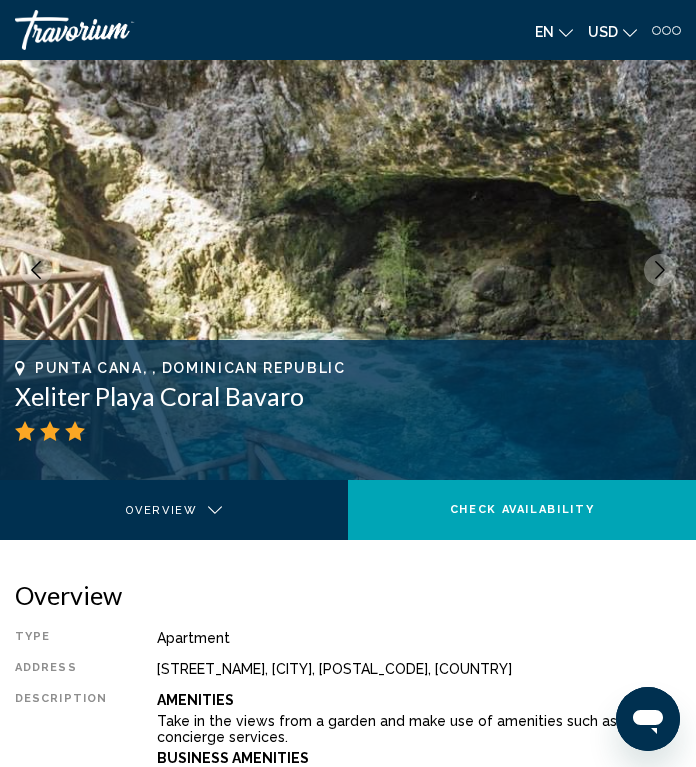 click 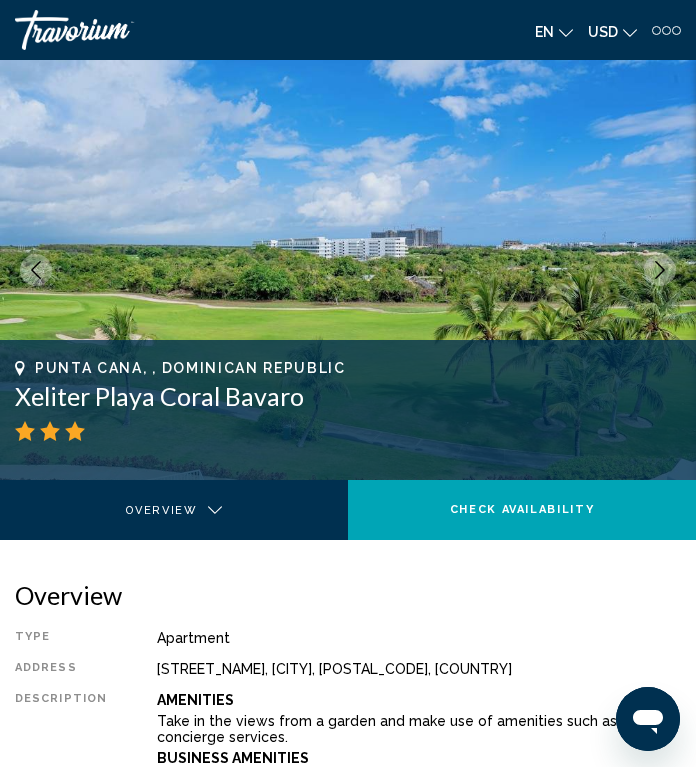 click 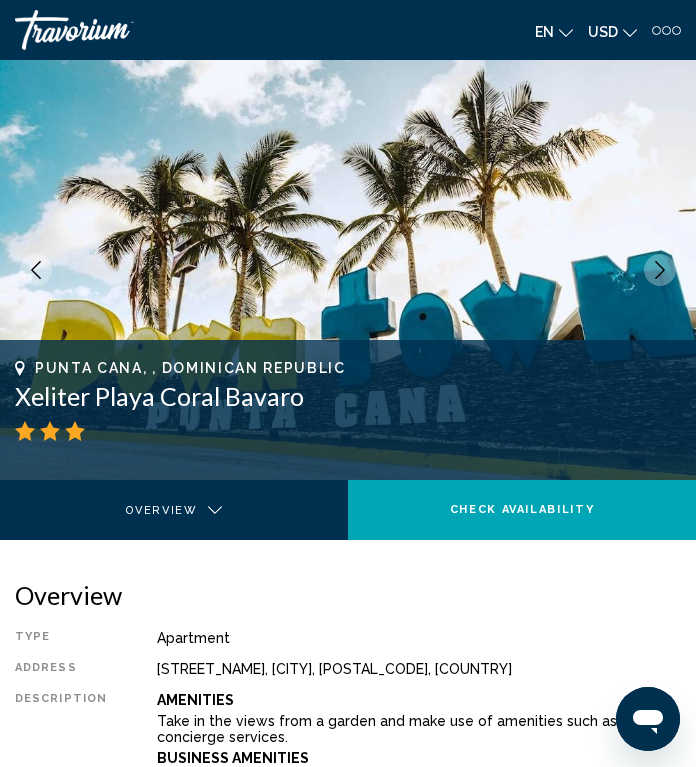 click 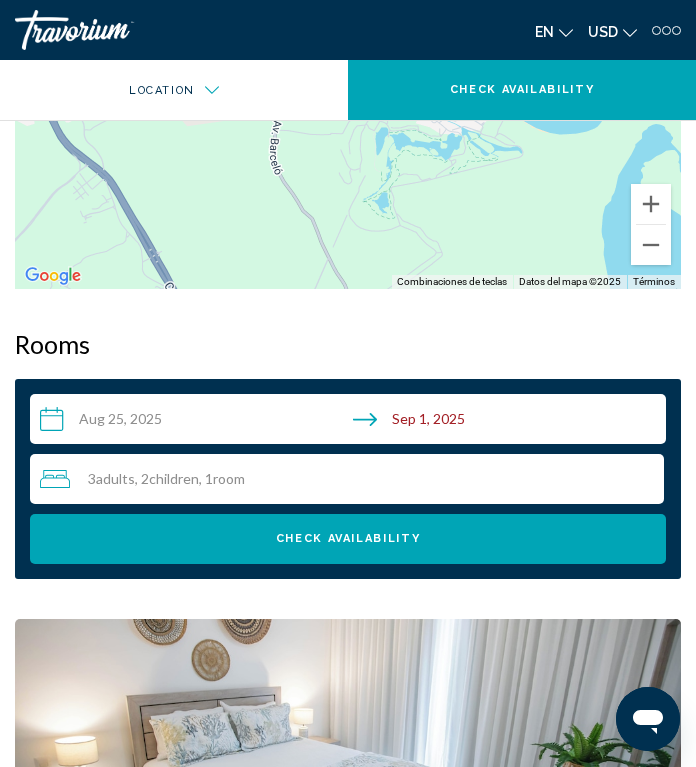 scroll, scrollTop: 1852, scrollLeft: 0, axis: vertical 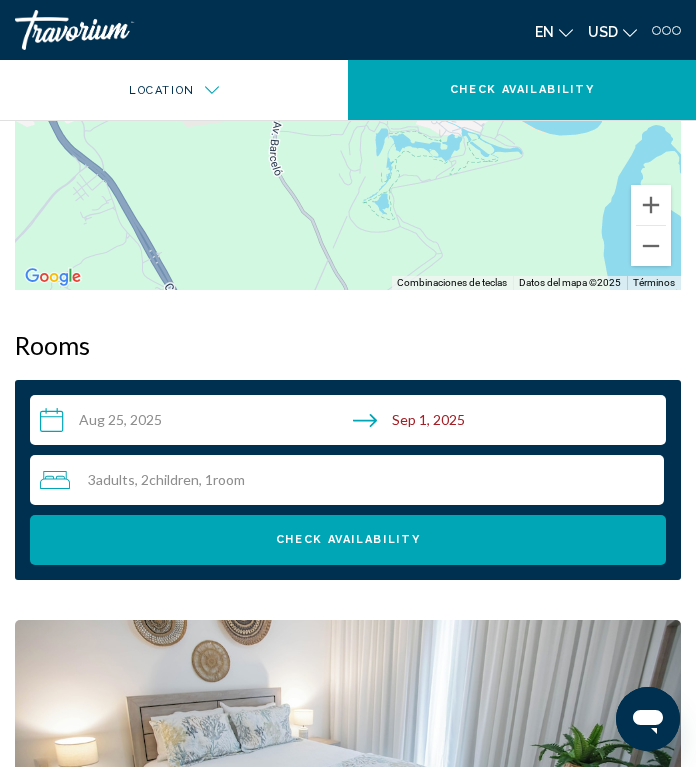 click on "**********" at bounding box center (352, 423) 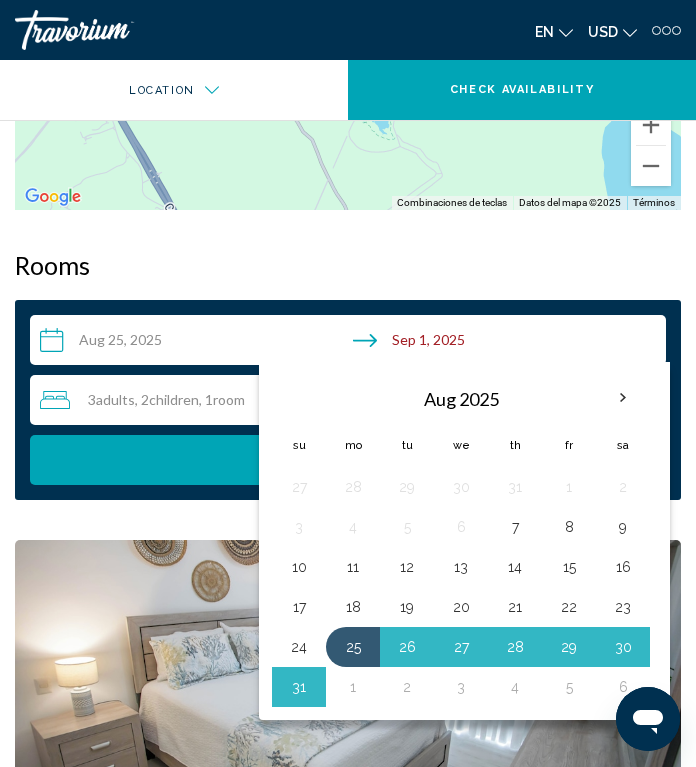 scroll, scrollTop: 1937, scrollLeft: 0, axis: vertical 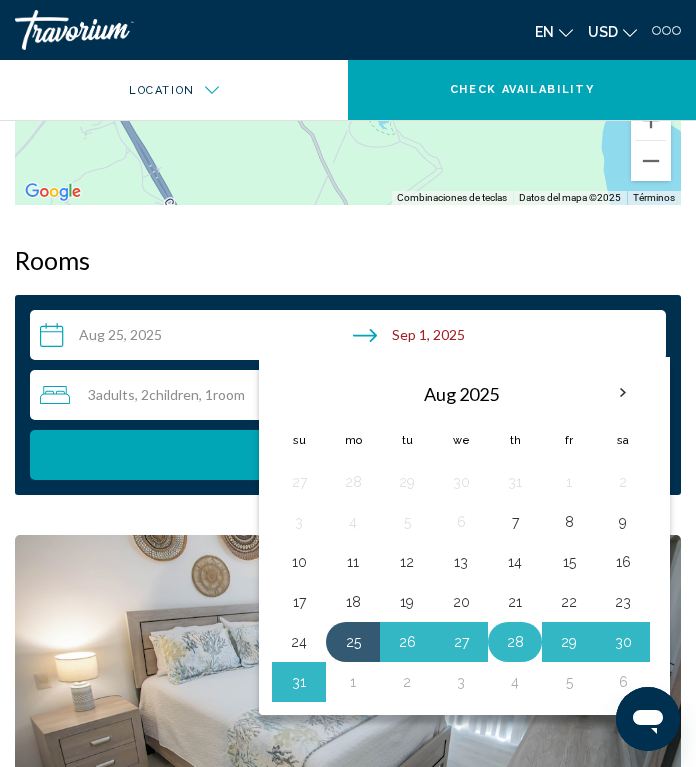 click on "28" at bounding box center (515, 642) 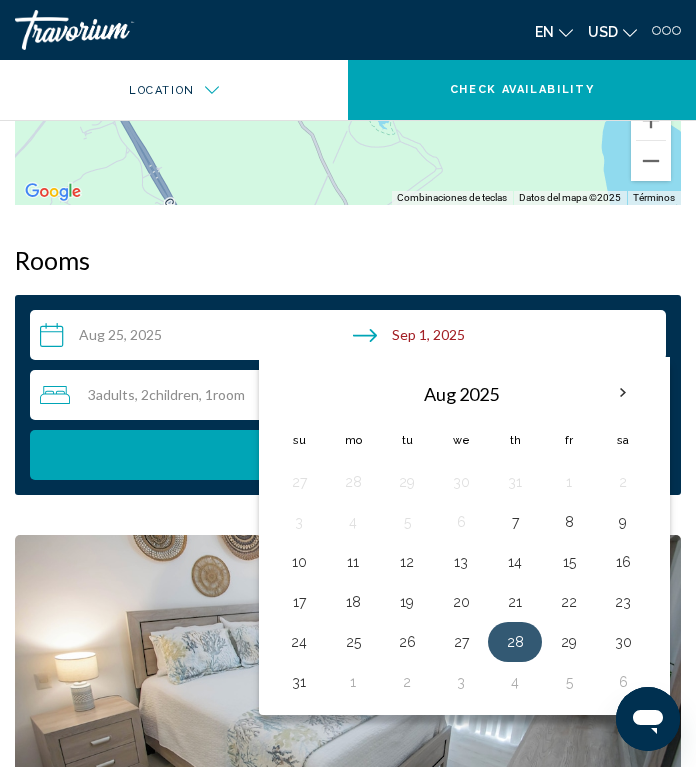click on "25" at bounding box center (353, 642) 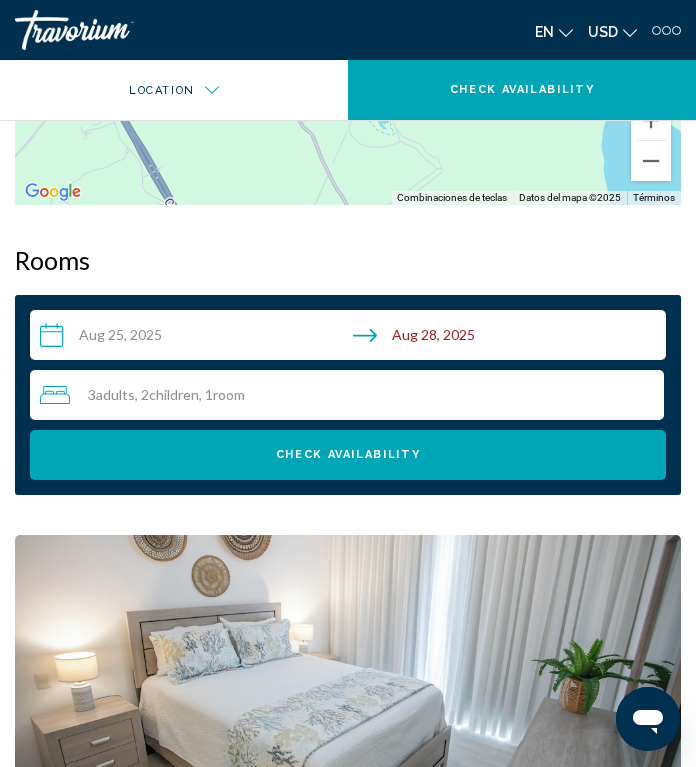 click on "**********" at bounding box center [352, 338] 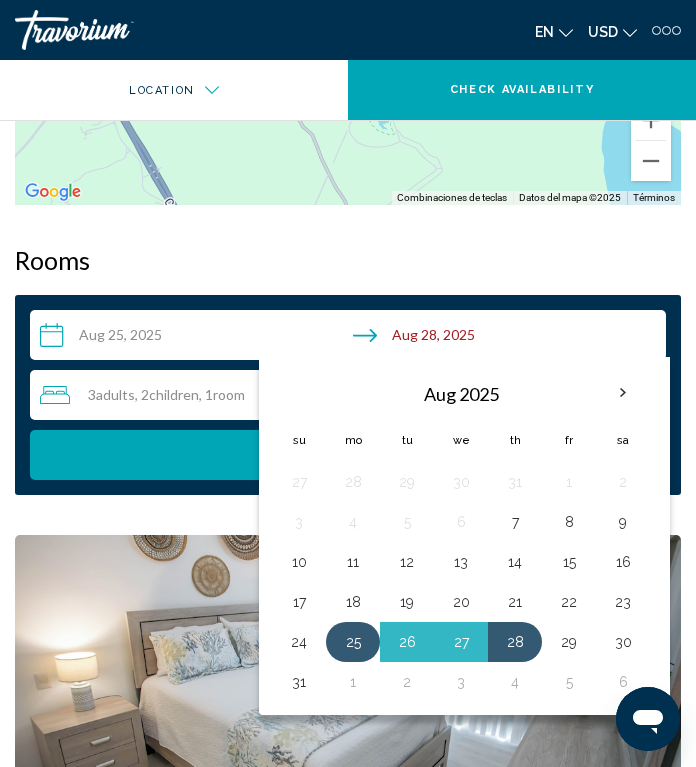 click on "25" at bounding box center (353, 642) 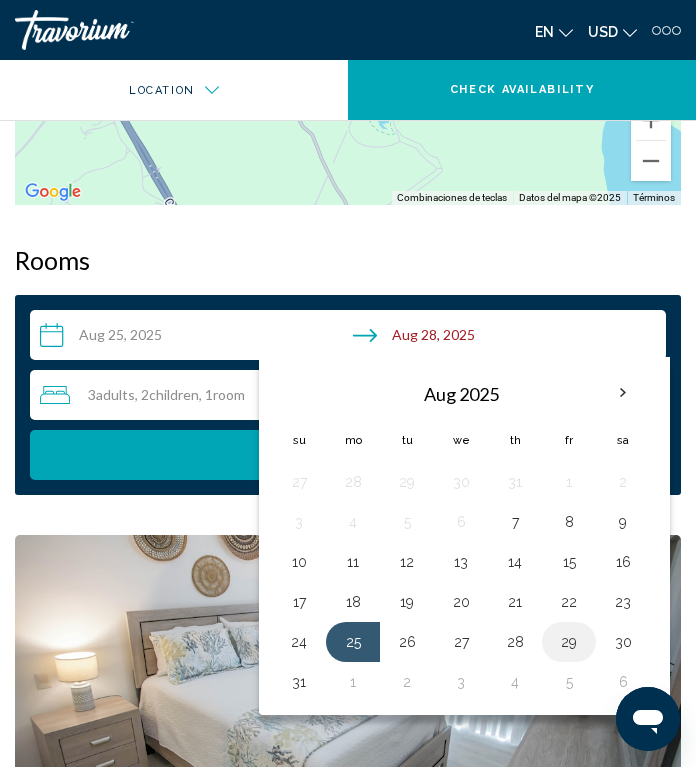 click on "29" at bounding box center (569, 642) 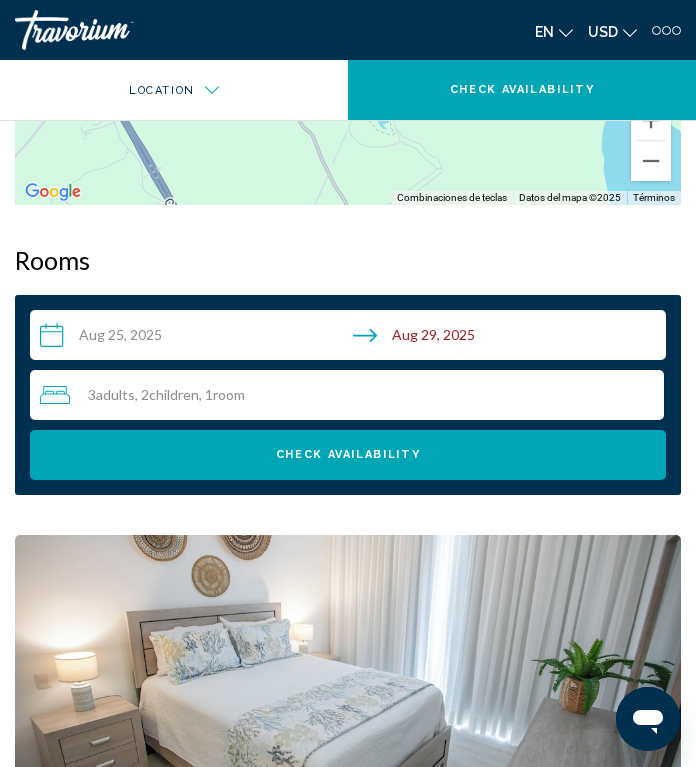 click on "Check Availability" at bounding box center [348, 455] 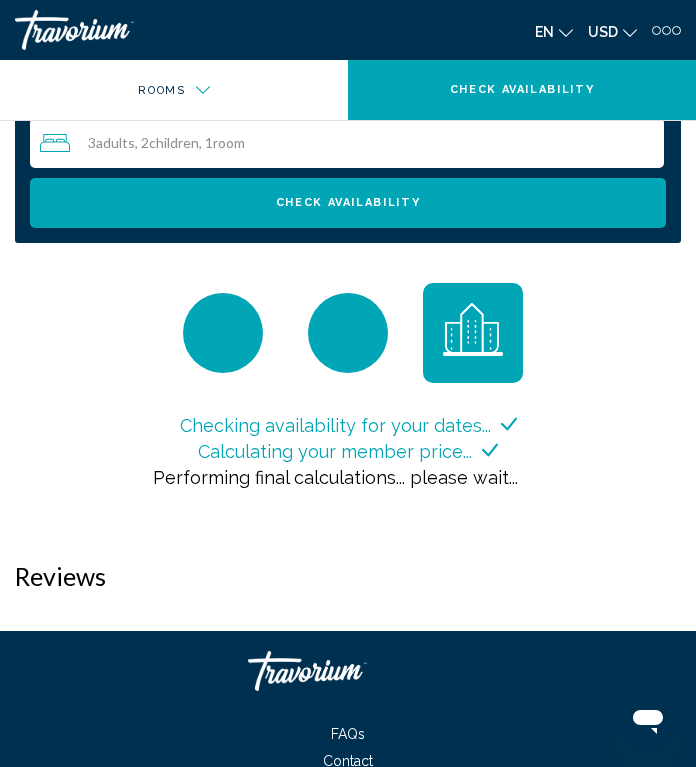 scroll, scrollTop: 2313, scrollLeft: 0, axis: vertical 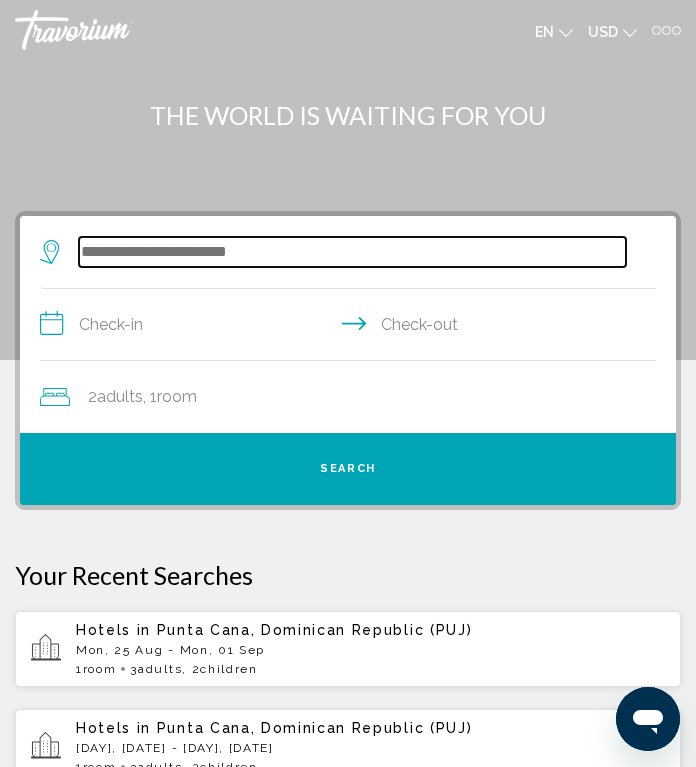 click at bounding box center [352, 252] 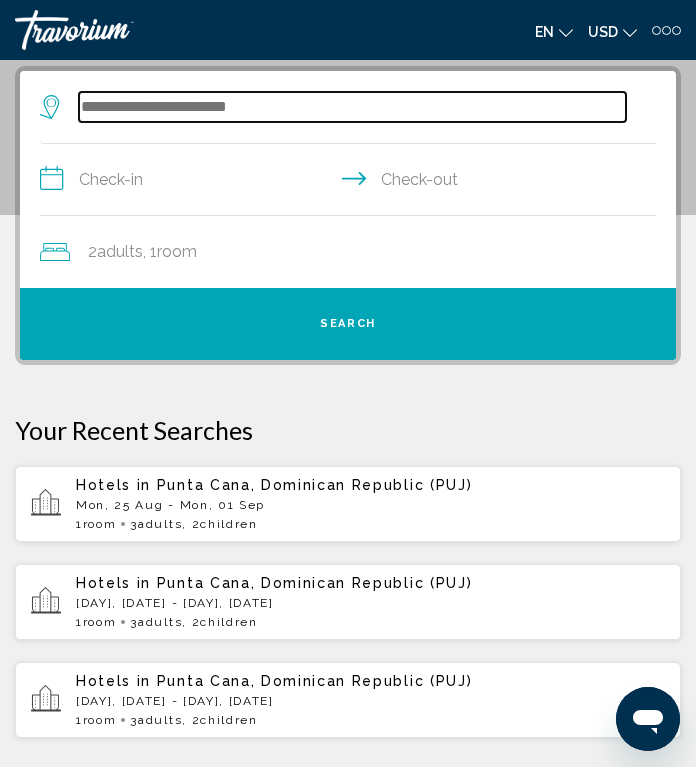 scroll, scrollTop: 146, scrollLeft: 0, axis: vertical 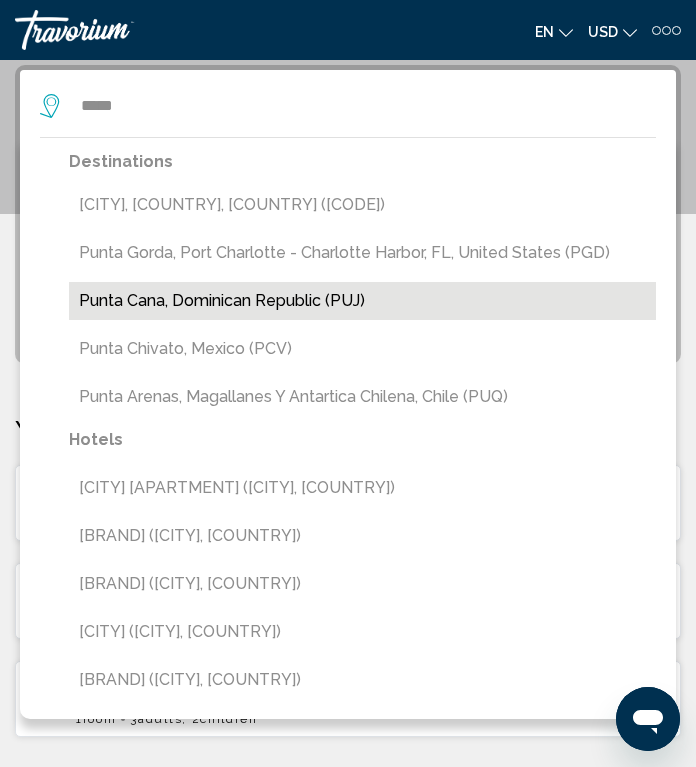click on "Punta Cana, Dominican Republic (PUJ)" at bounding box center [362, 301] 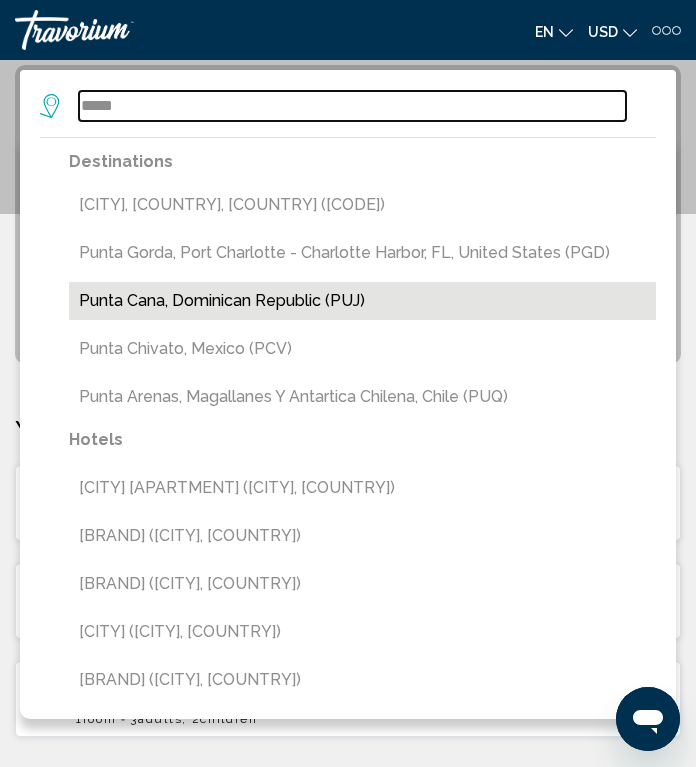 type on "**********" 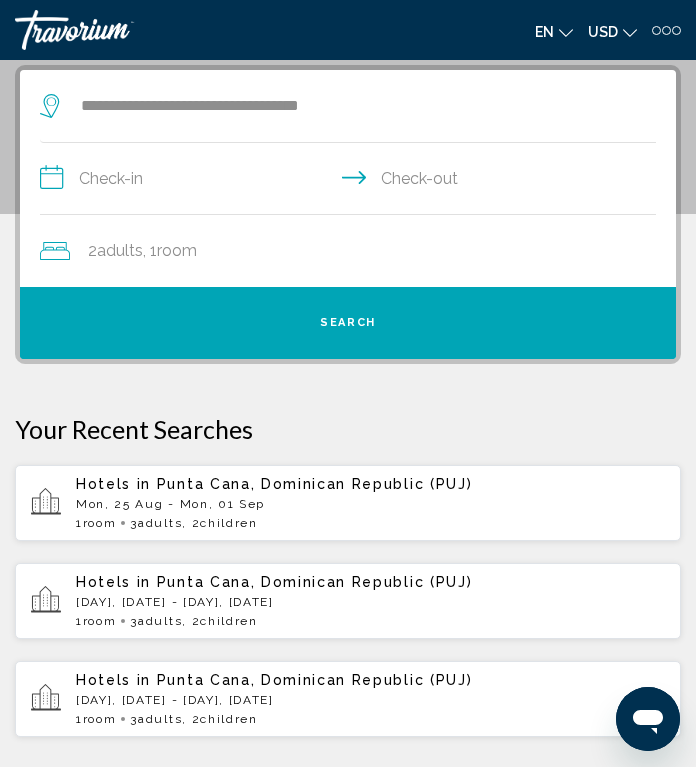 click on "**********" at bounding box center (352, 181) 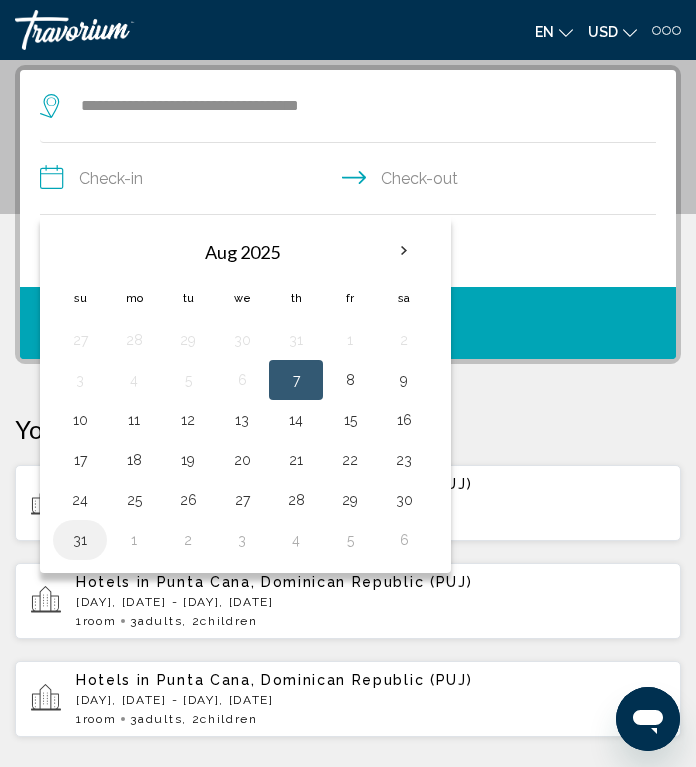 click on "31" at bounding box center [80, 540] 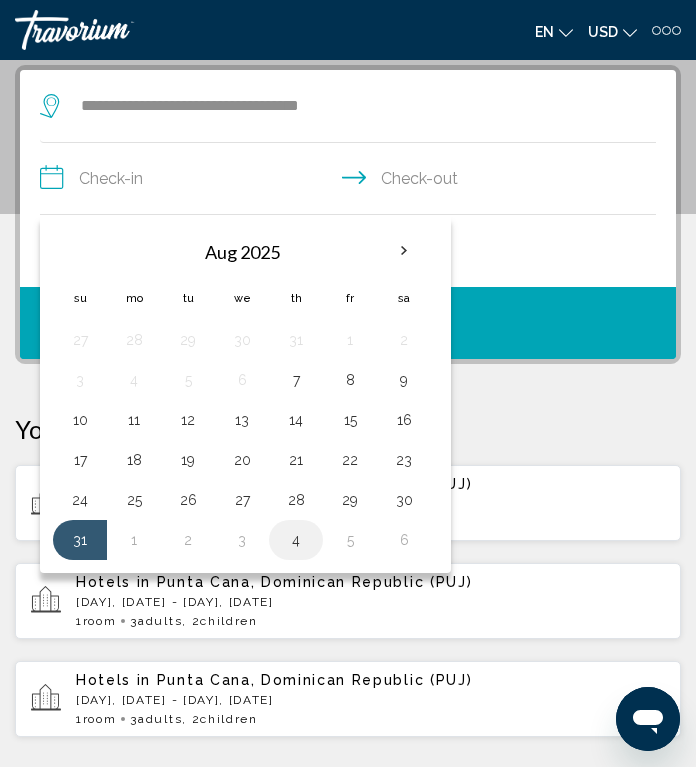 click on "4" at bounding box center [296, 540] 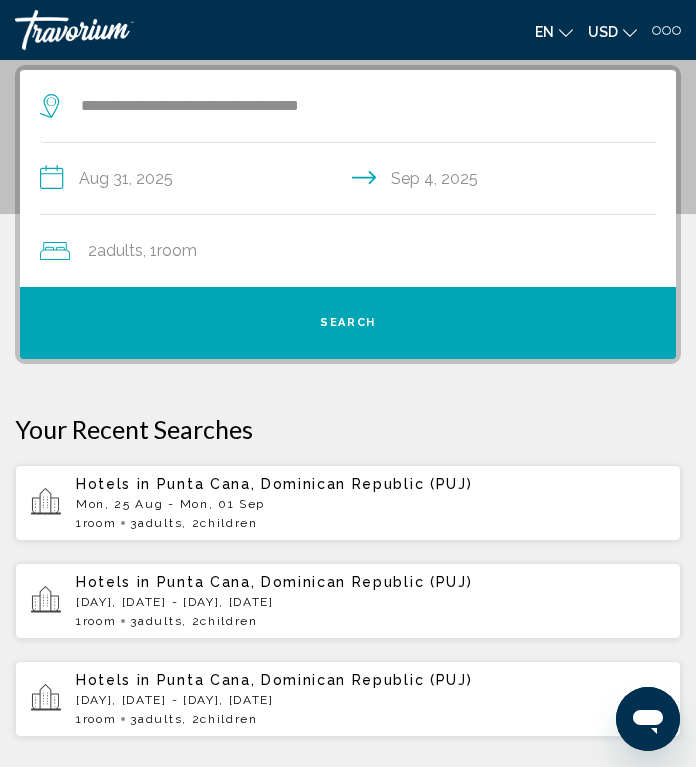 click on "2  Adult Adults , 1  Room rooms" 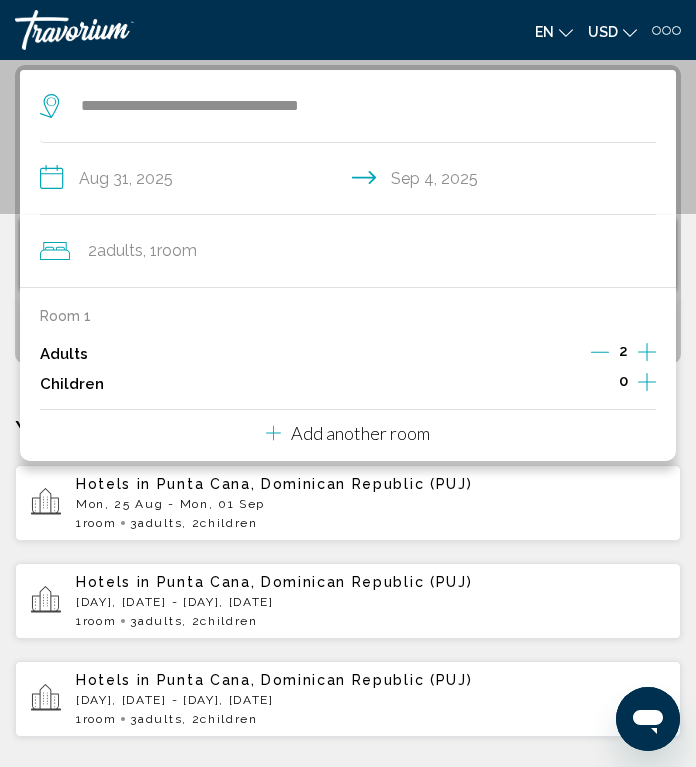click 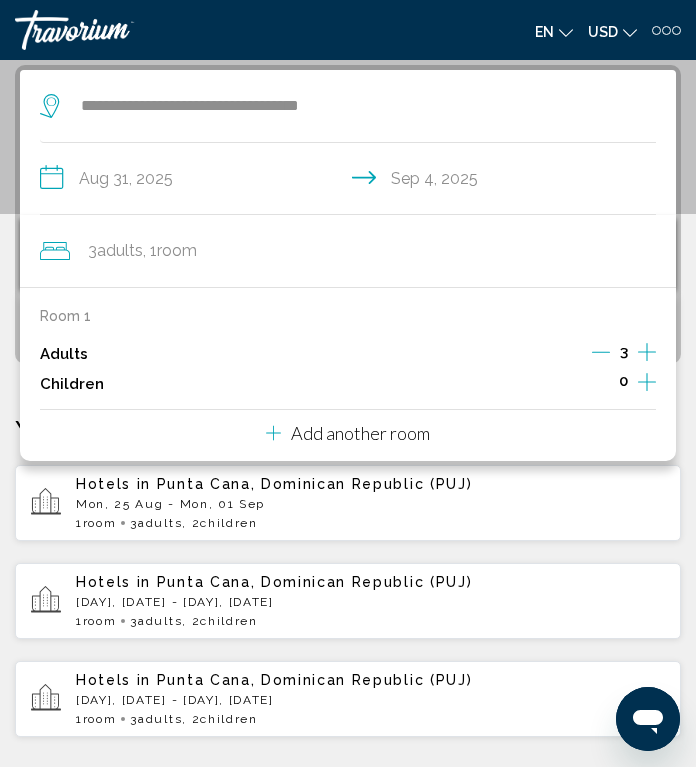 click 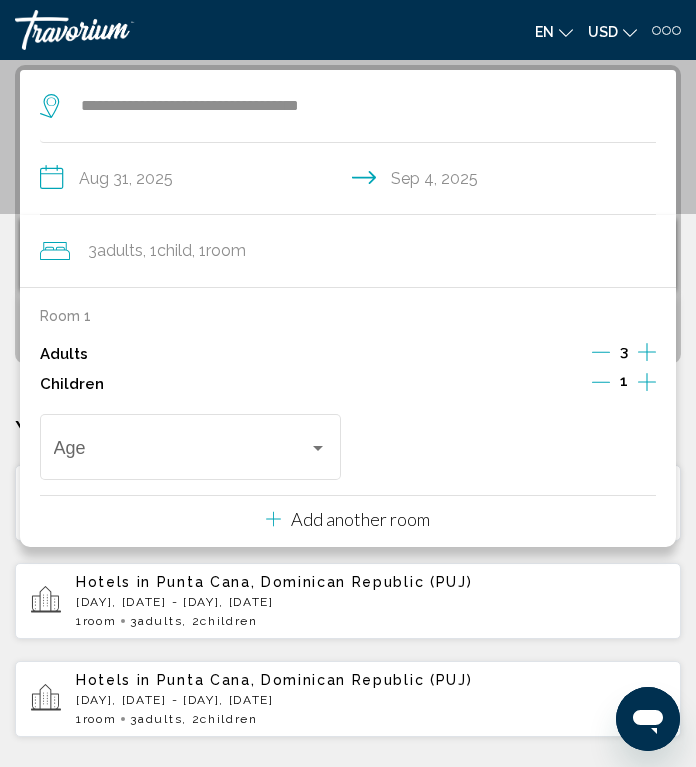 click 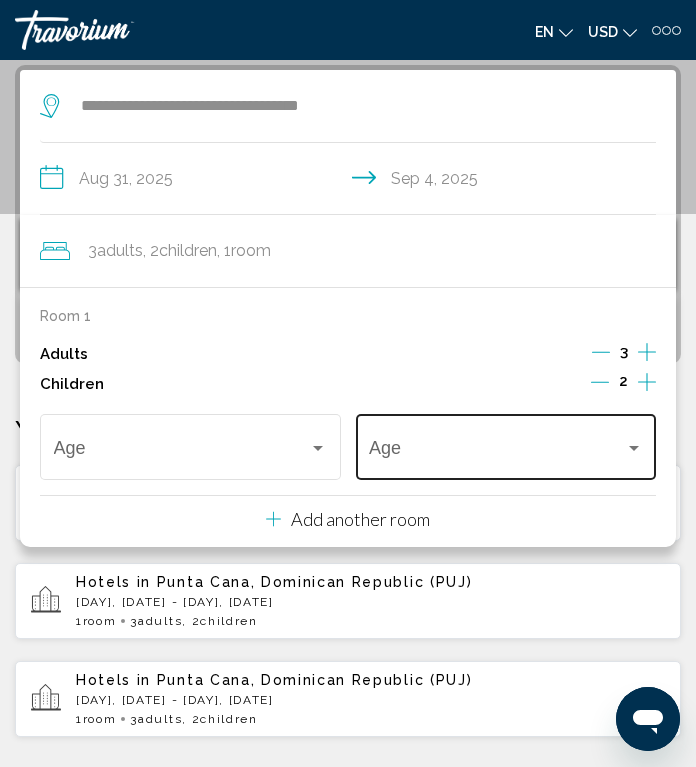 click at bounding box center (497, 452) 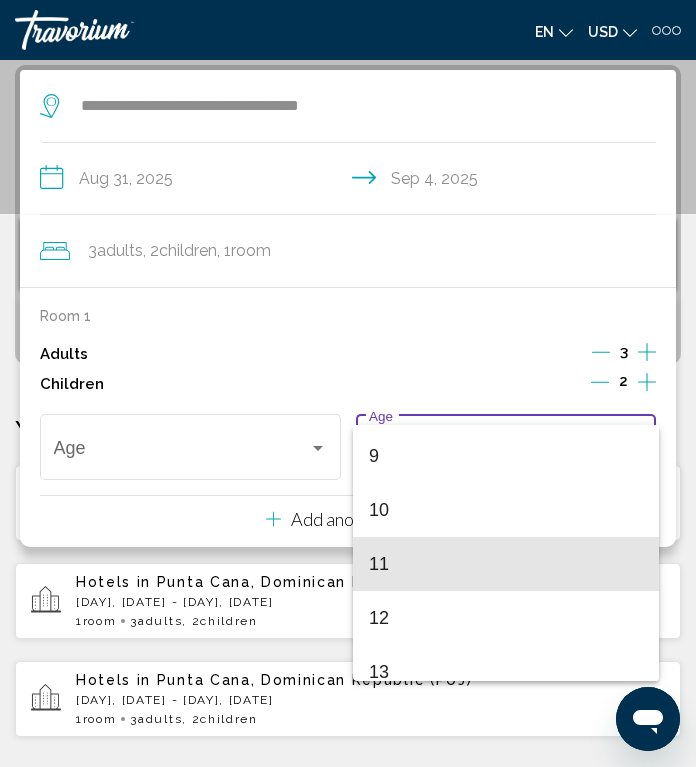 scroll, scrollTop: 484, scrollLeft: 0, axis: vertical 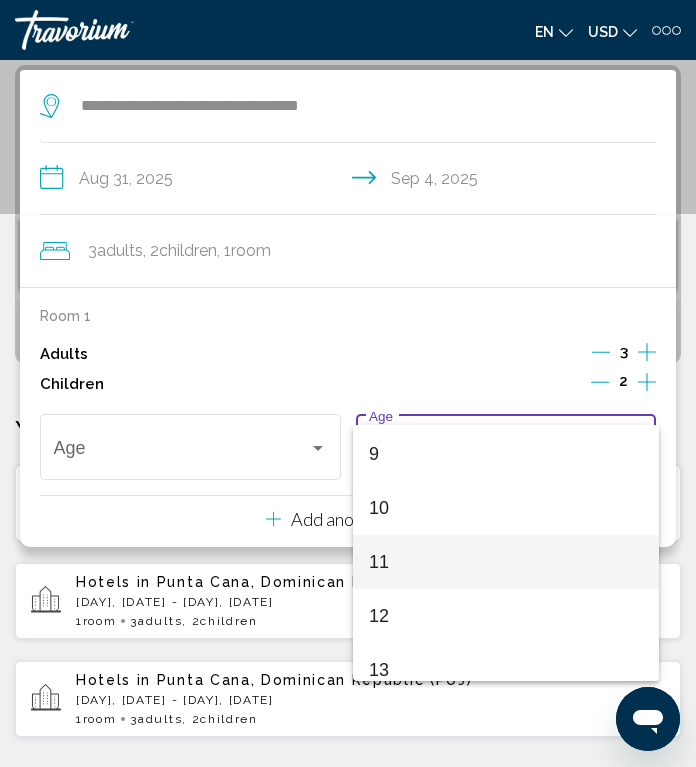 click on "11" at bounding box center (506, 562) 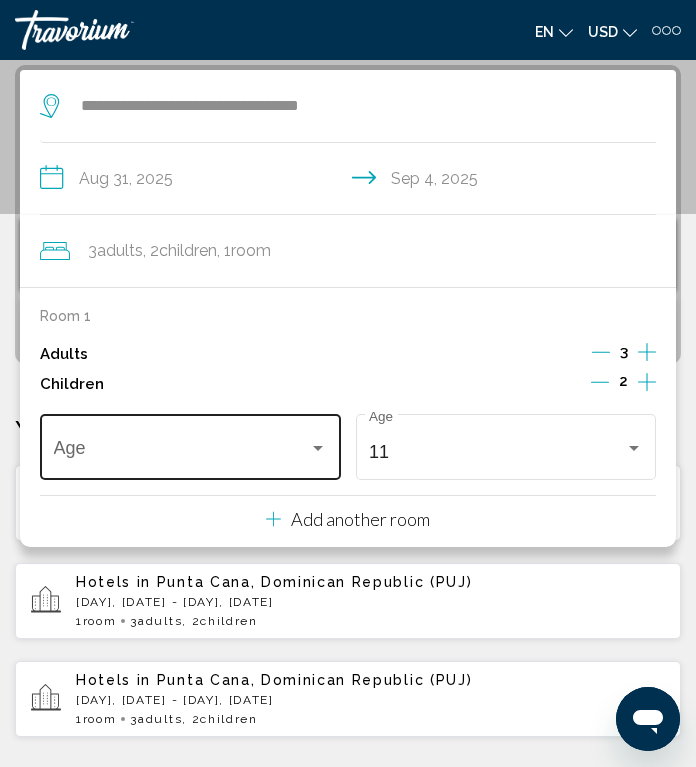 click at bounding box center [182, 452] 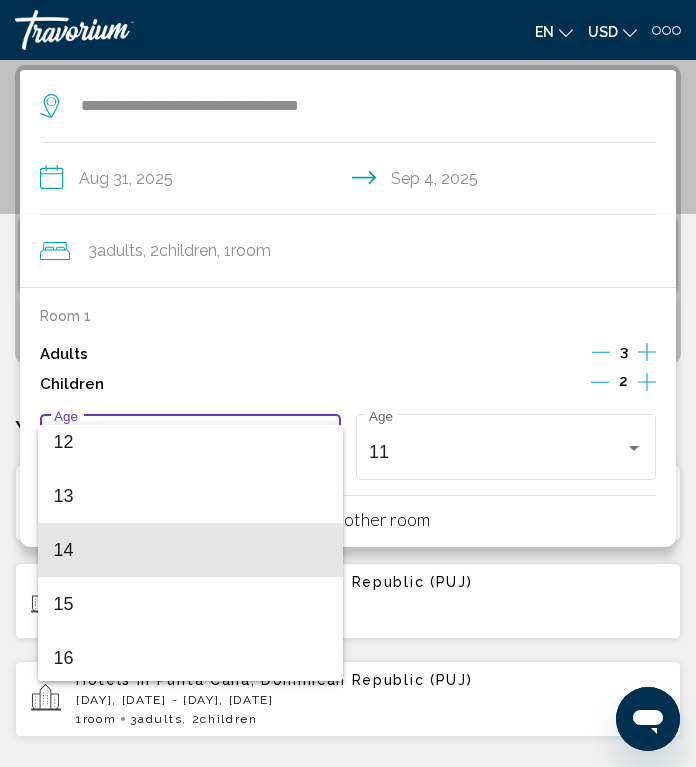 scroll, scrollTop: 698, scrollLeft: 0, axis: vertical 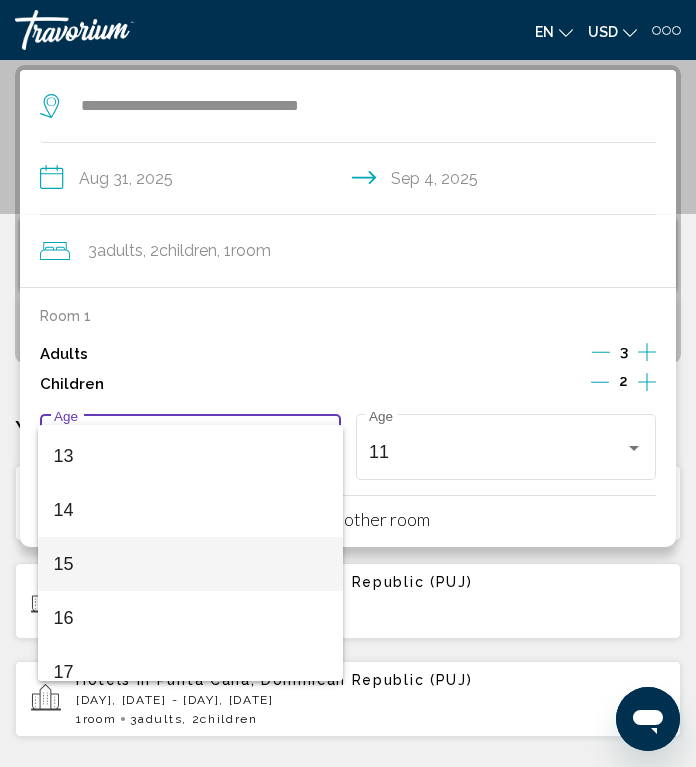 click on "15" at bounding box center (191, 564) 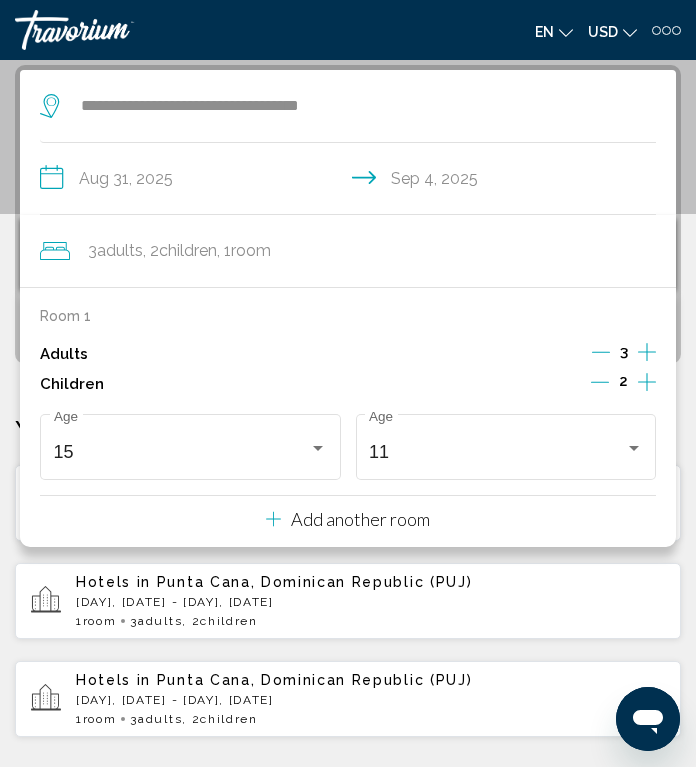 click on "**********" at bounding box center [352, 181] 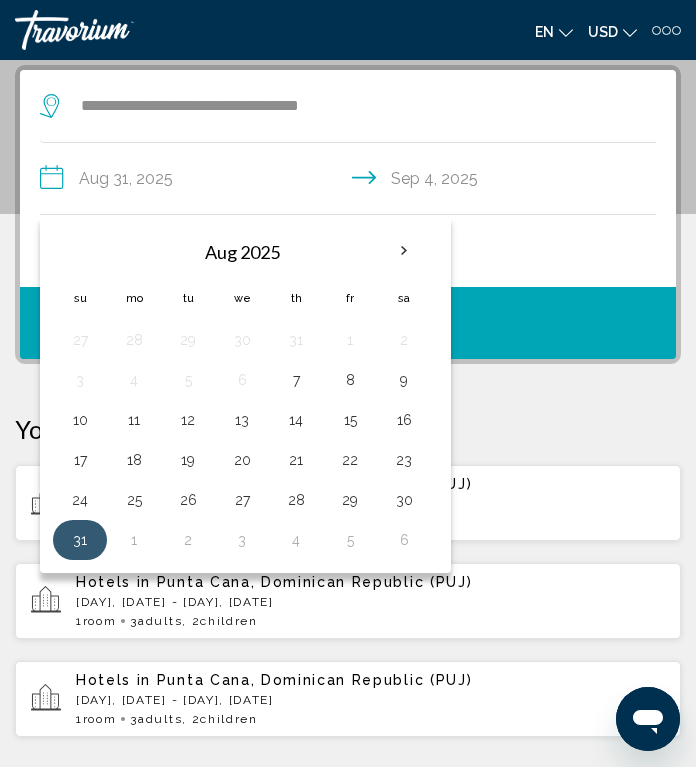 click on "31" at bounding box center [80, 540] 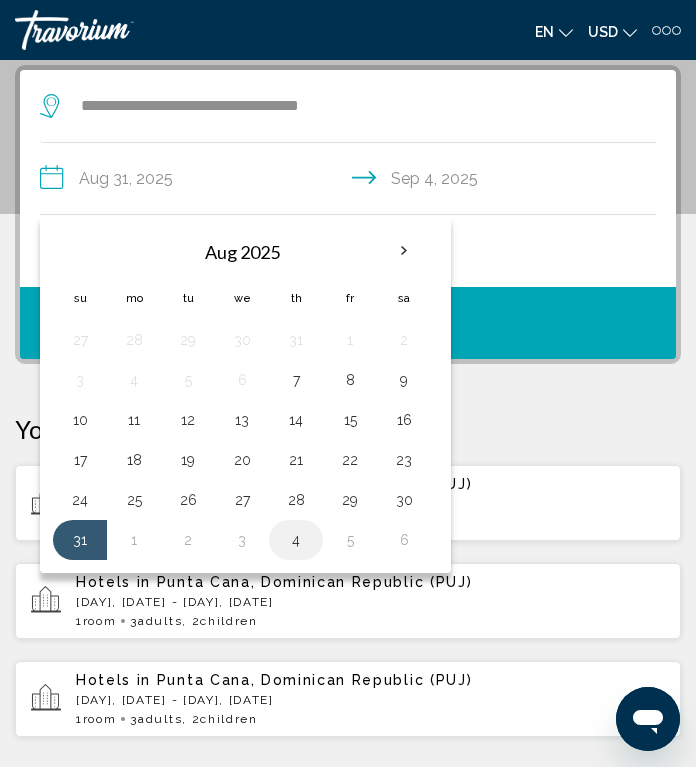 click on "4" at bounding box center [296, 540] 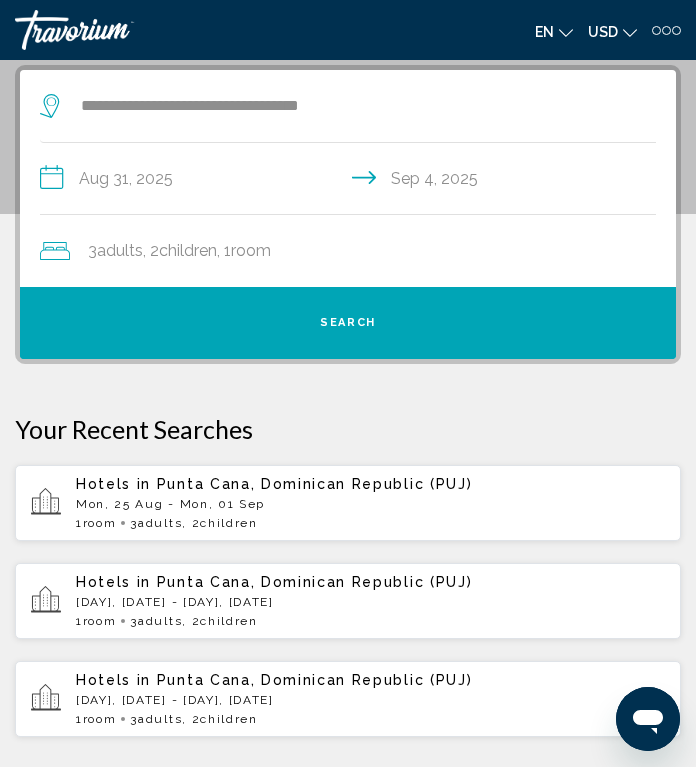 click on "Search" at bounding box center (348, 323) 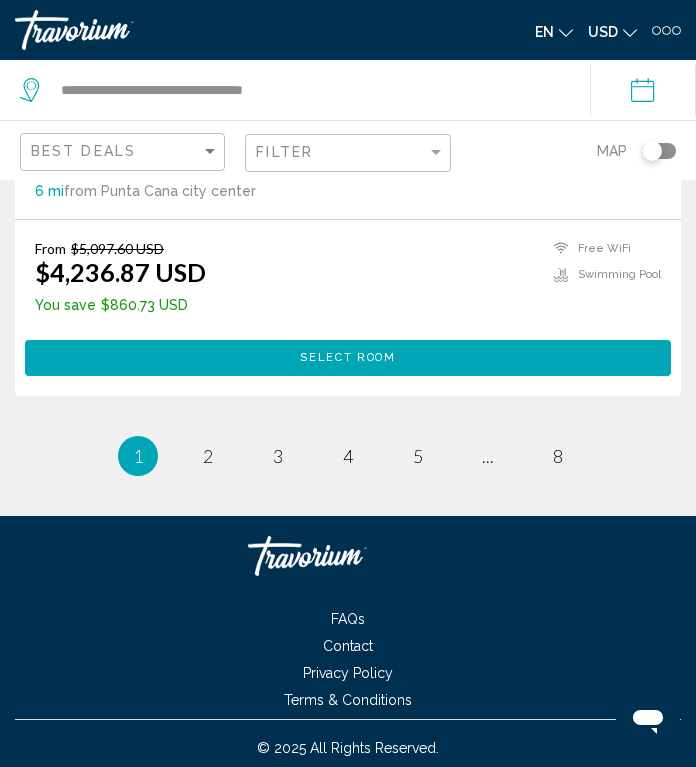 scroll, scrollTop: 8196, scrollLeft: 0, axis: vertical 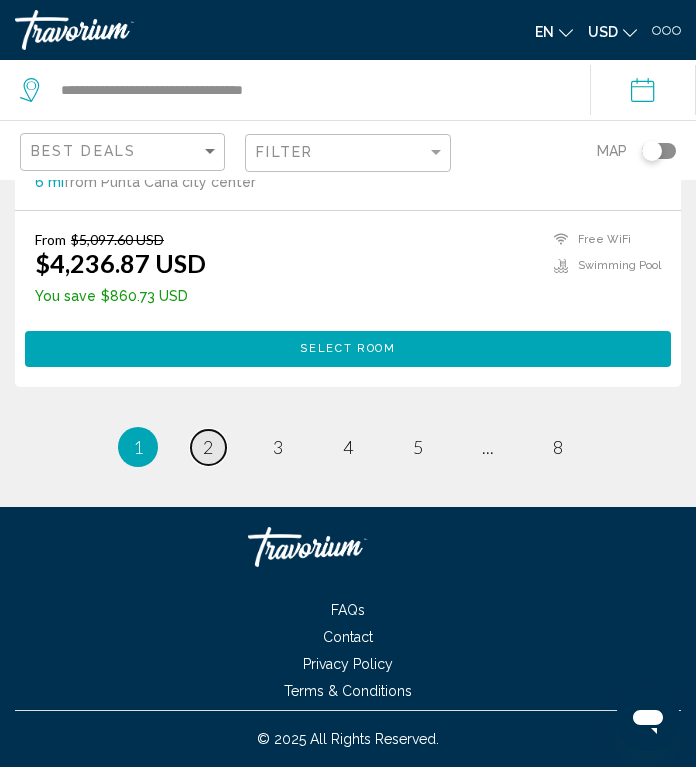 click on "2" at bounding box center [208, 447] 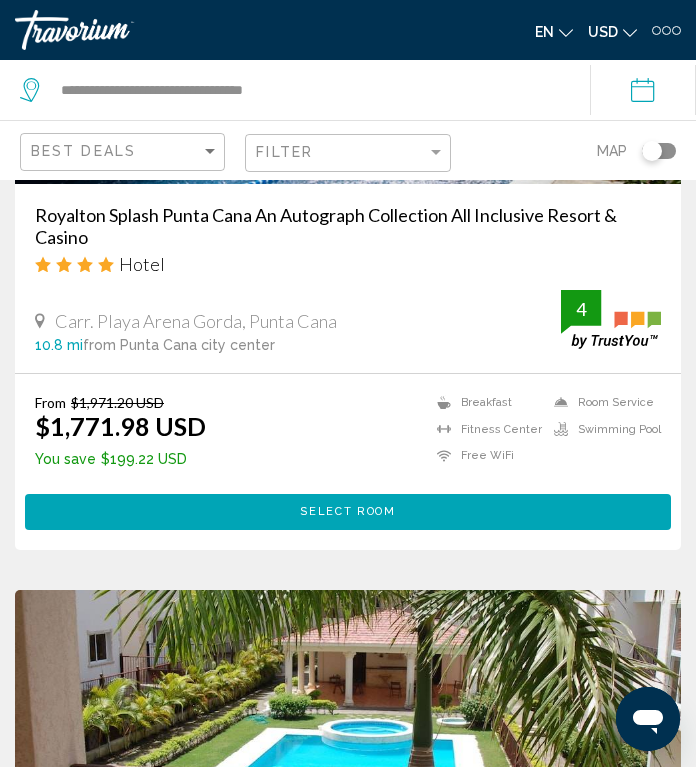 scroll, scrollTop: 4525, scrollLeft: 0, axis: vertical 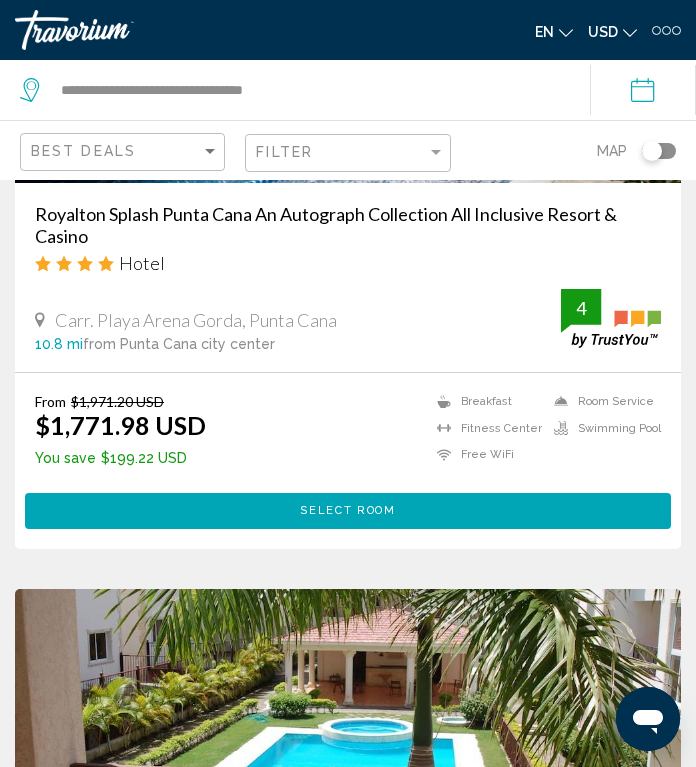 click on "Select Room" at bounding box center [347, 510] 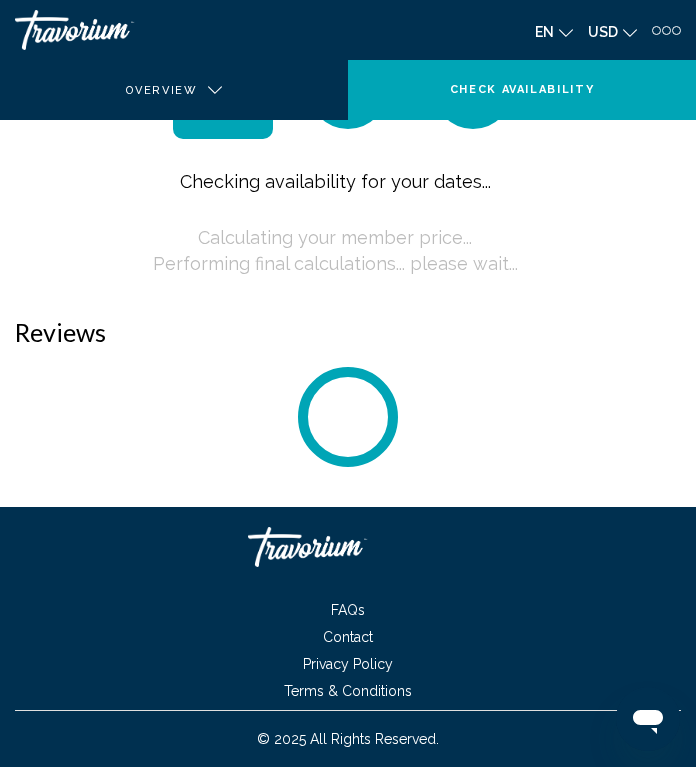 scroll, scrollTop: 0, scrollLeft: 0, axis: both 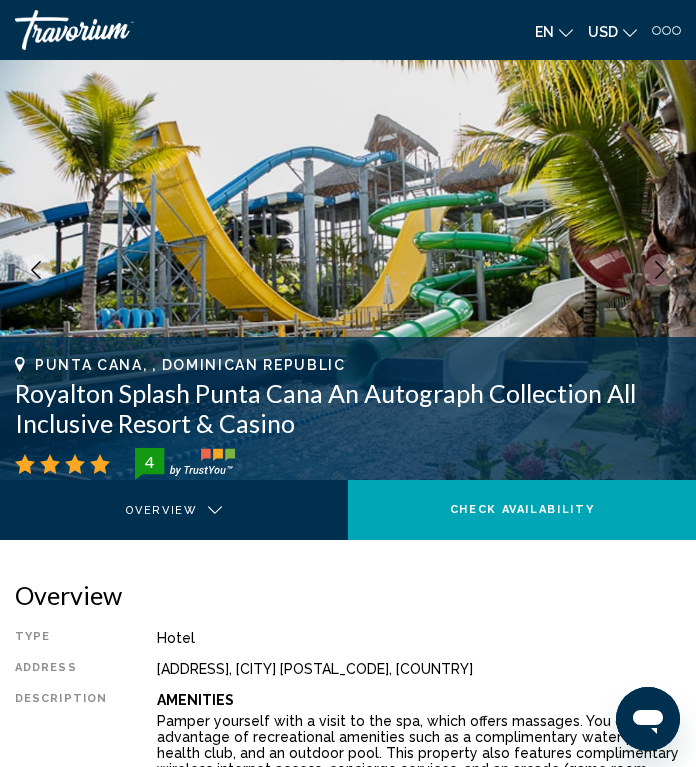 click 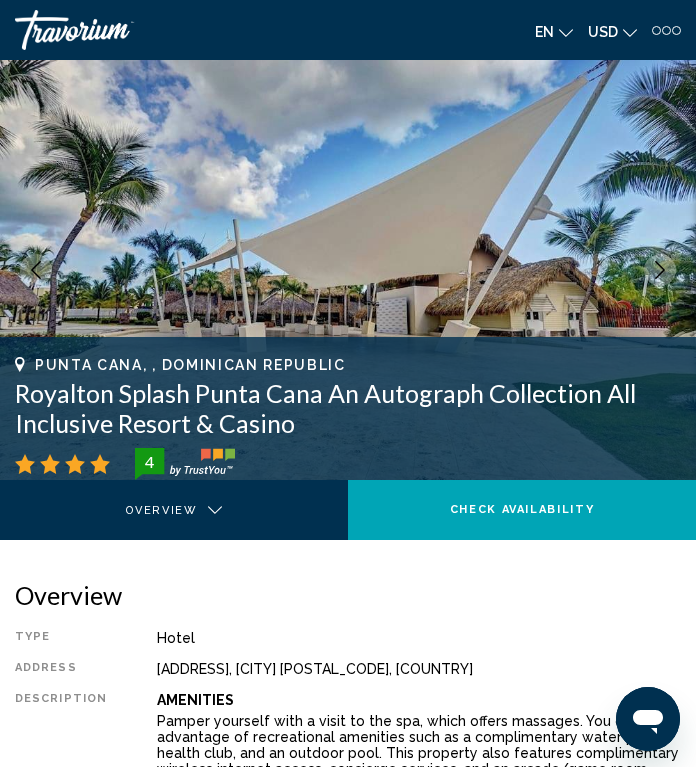 click 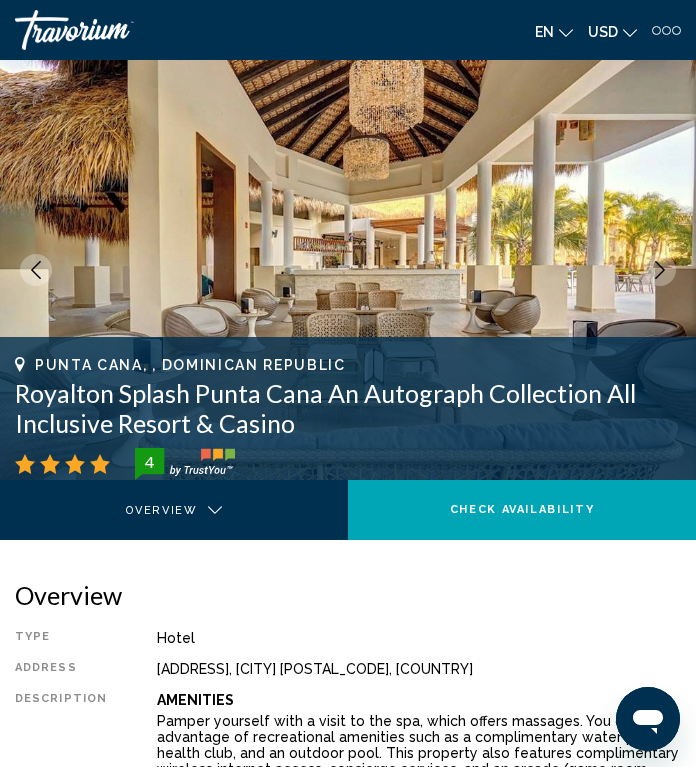 click 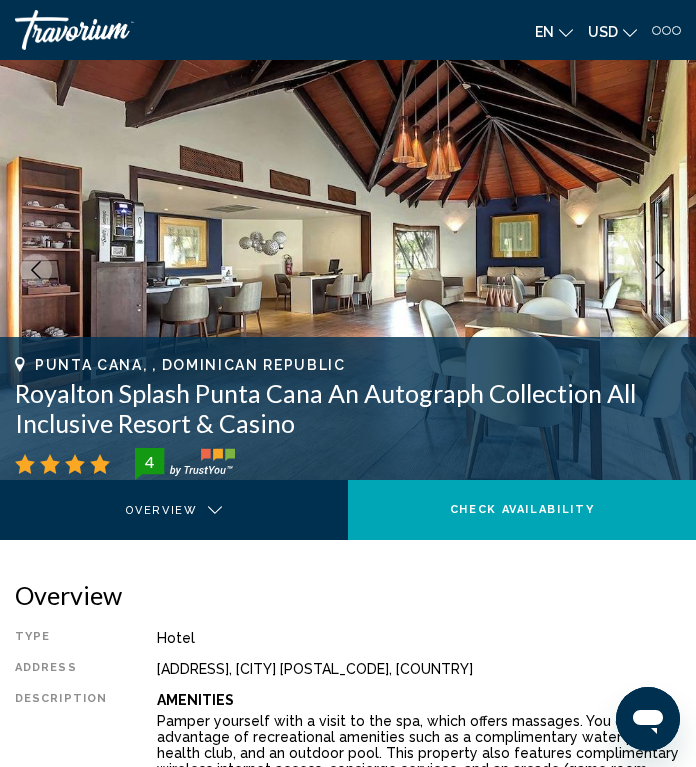 click 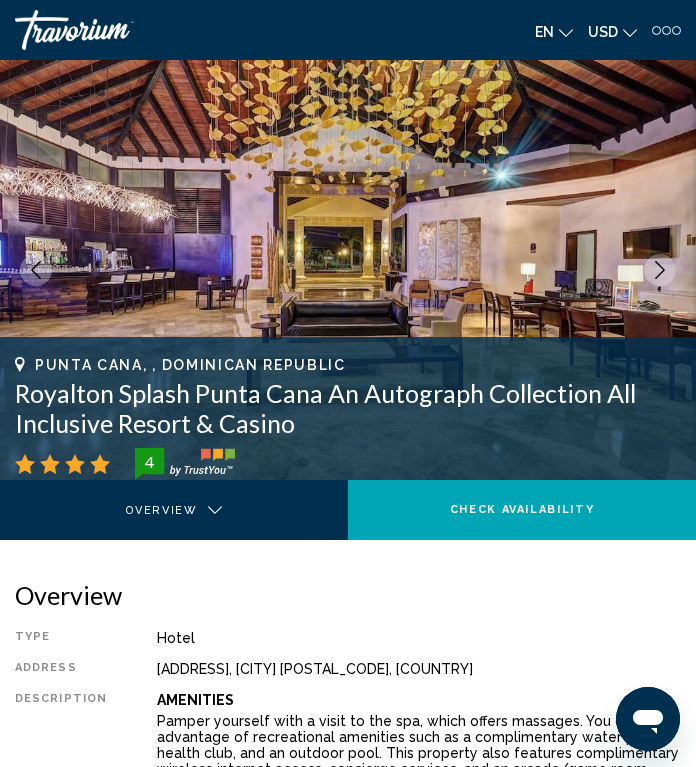 click at bounding box center (660, 270) 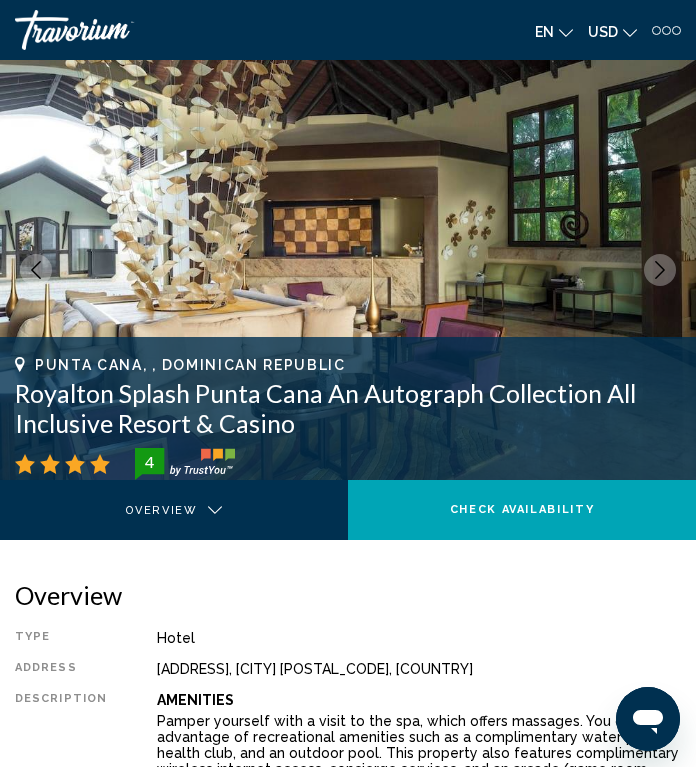 click 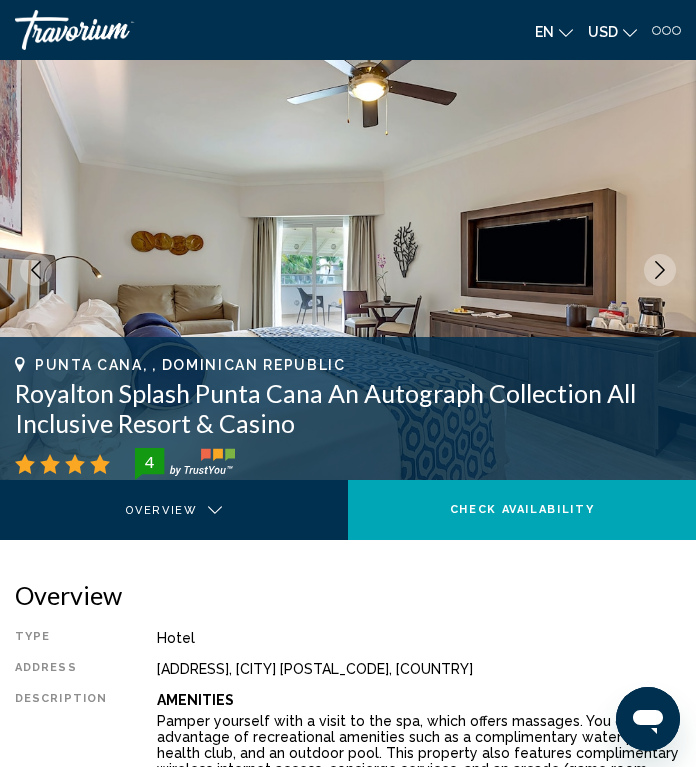 click 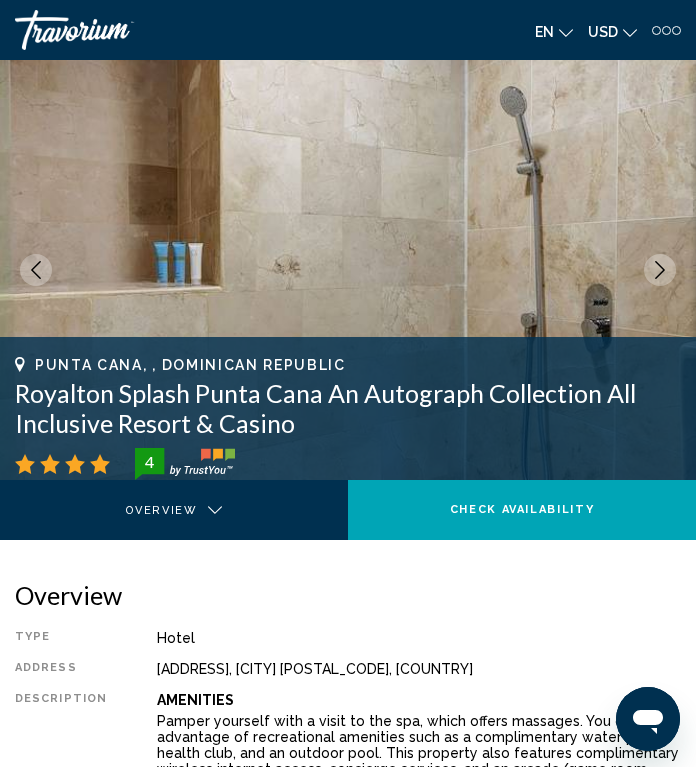 click 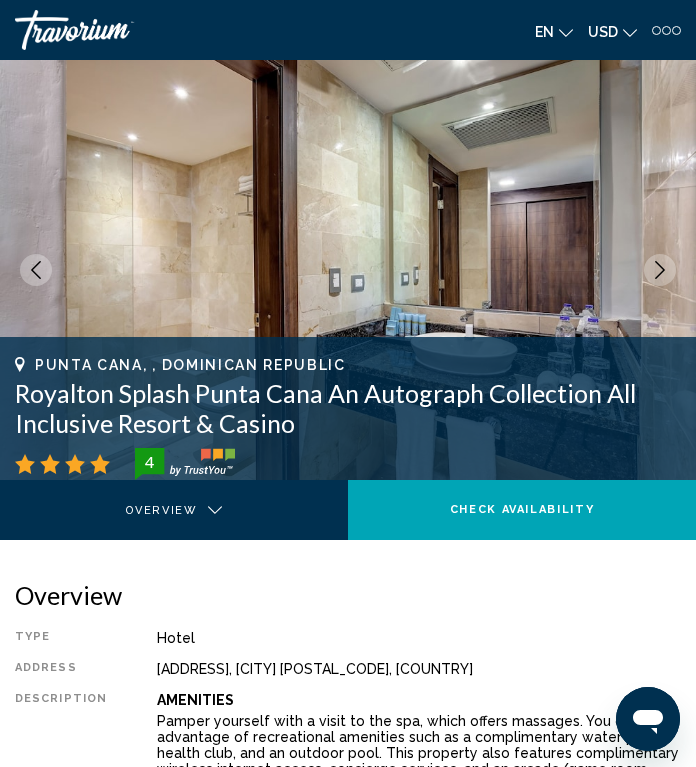 click 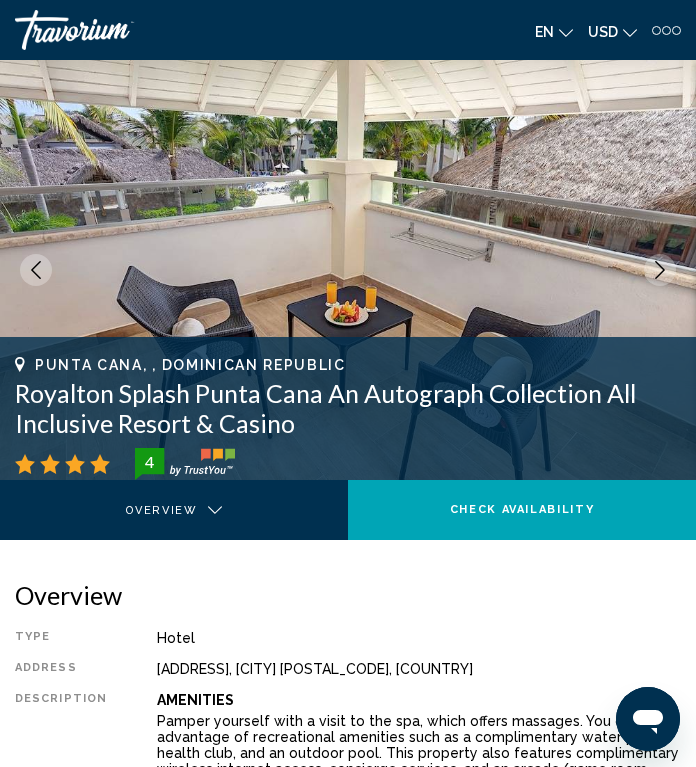 click 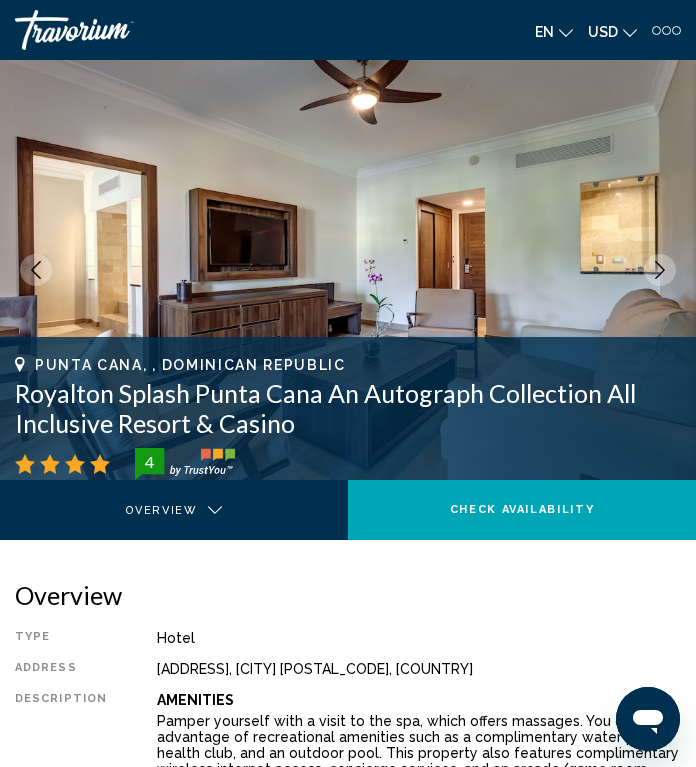 click 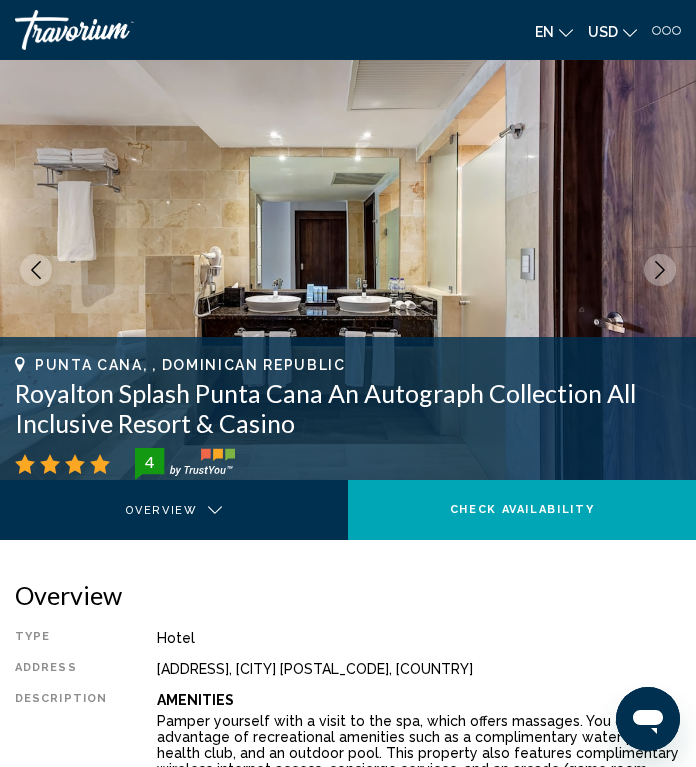 click 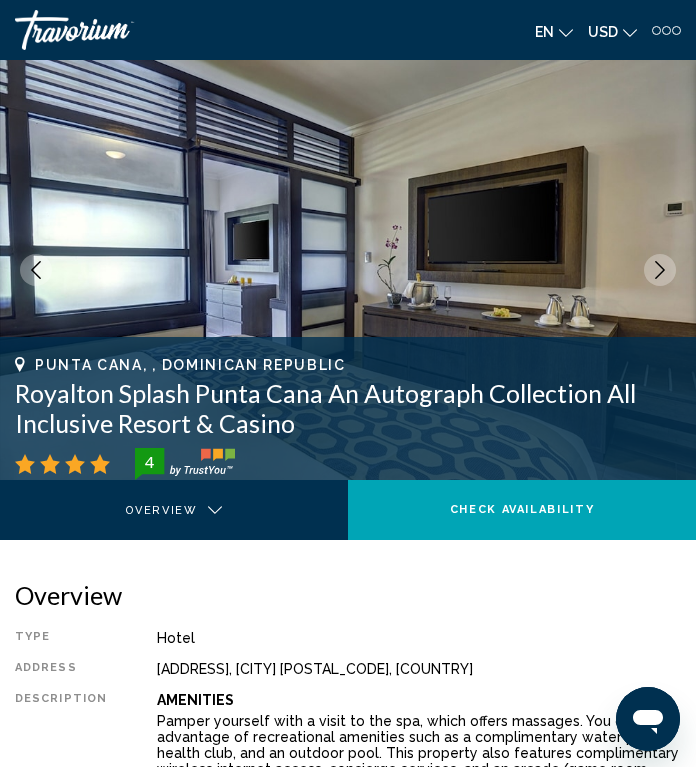 click at bounding box center [660, 270] 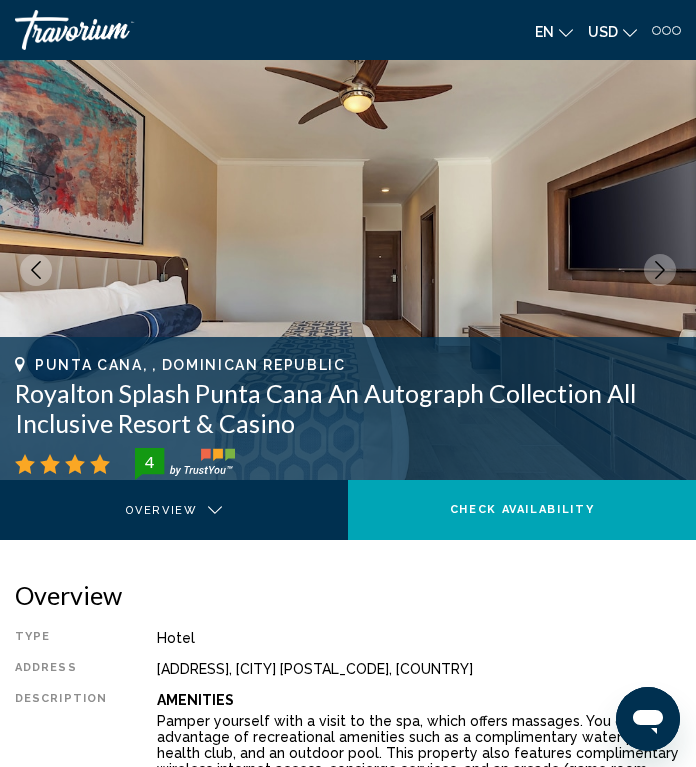 click 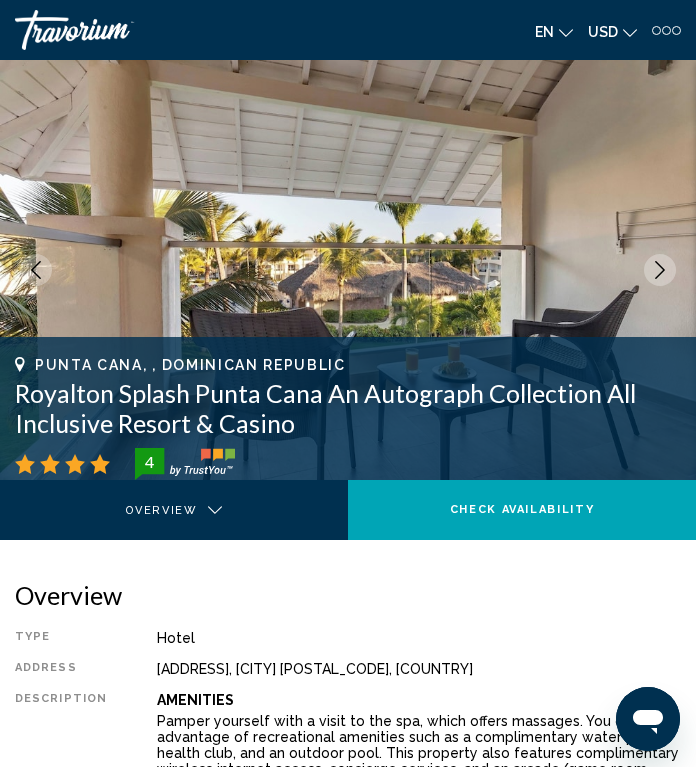 click 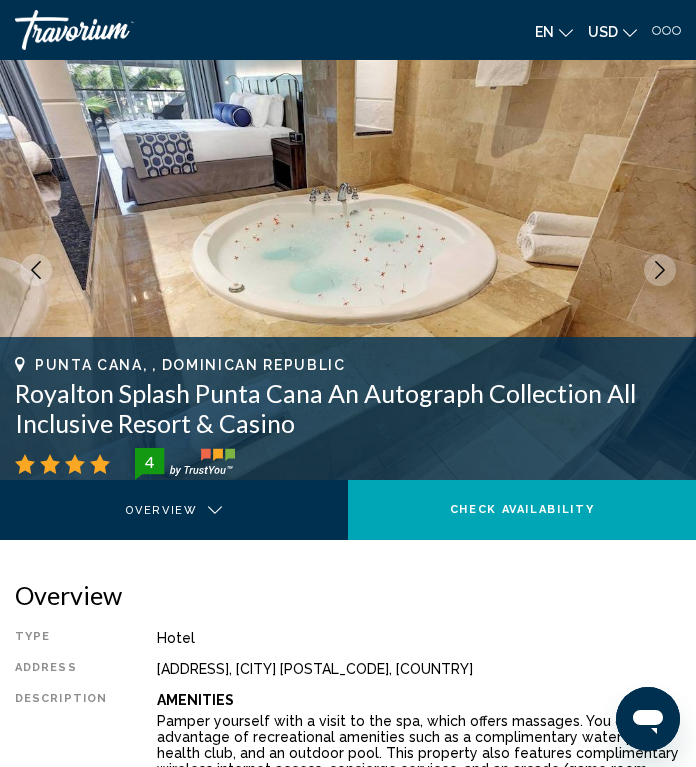 click 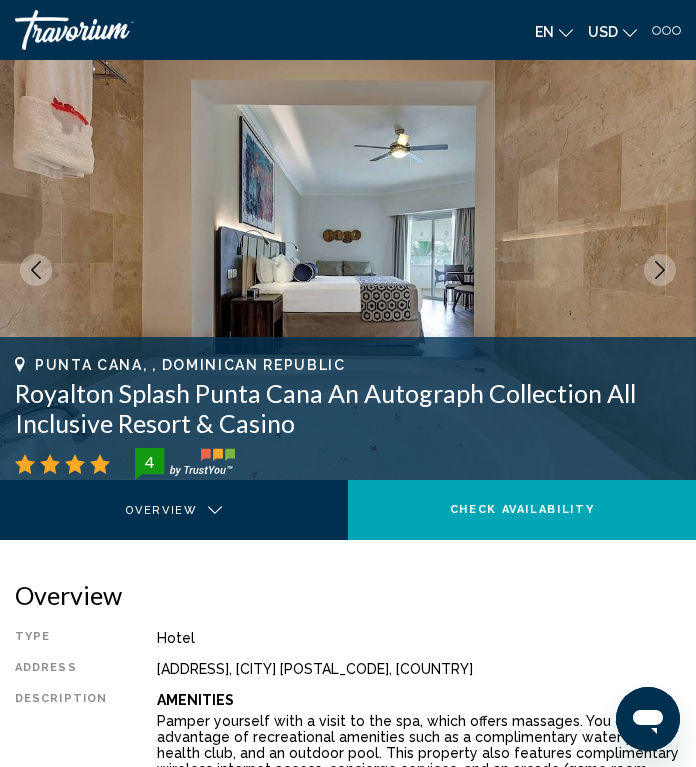 click at bounding box center (660, 270) 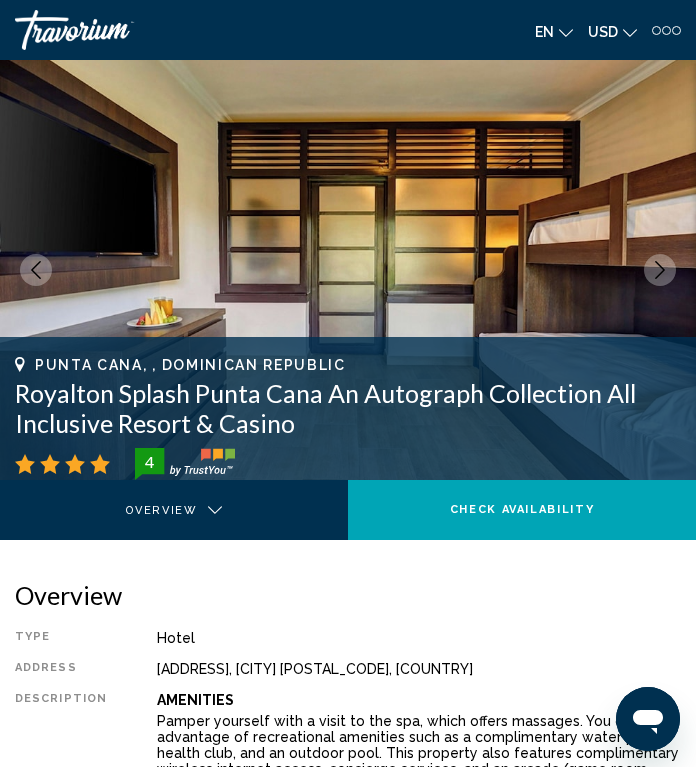 click 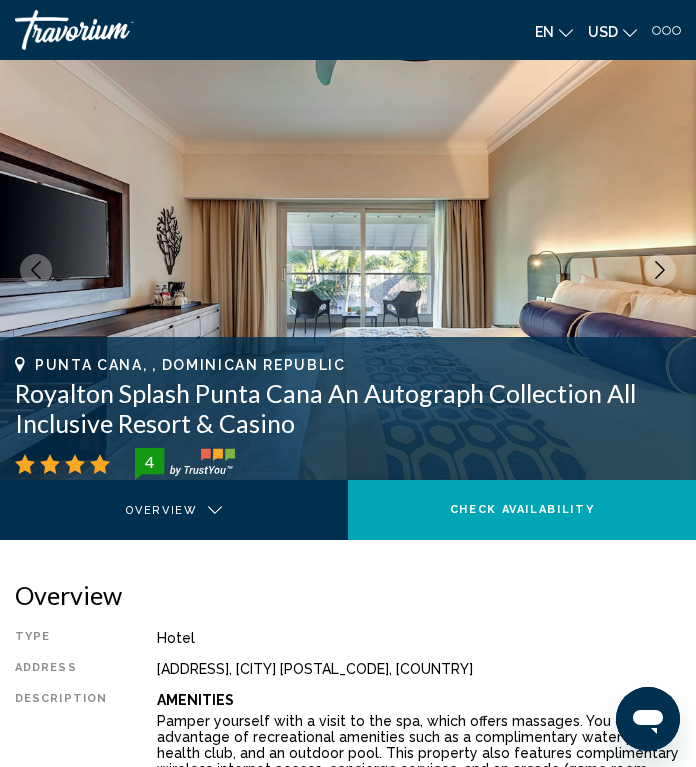 click 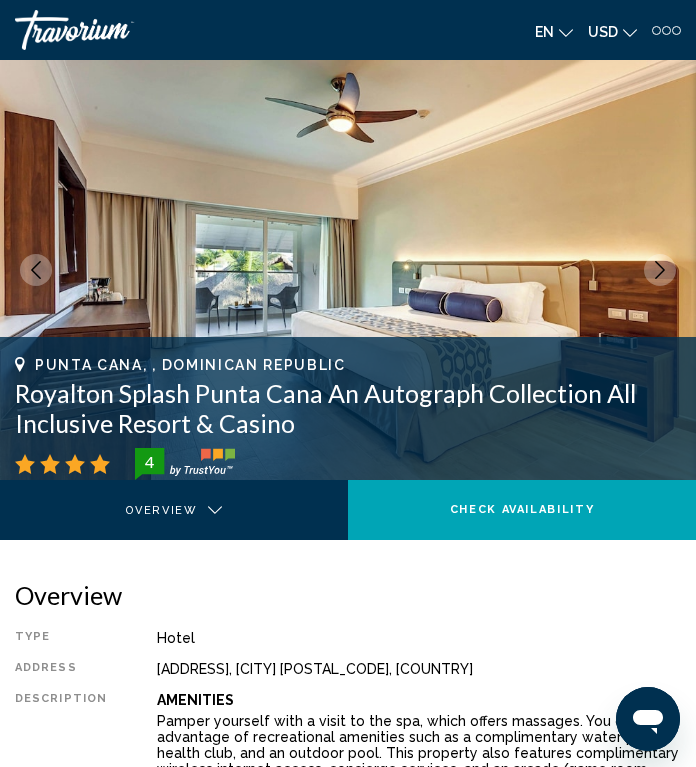 click 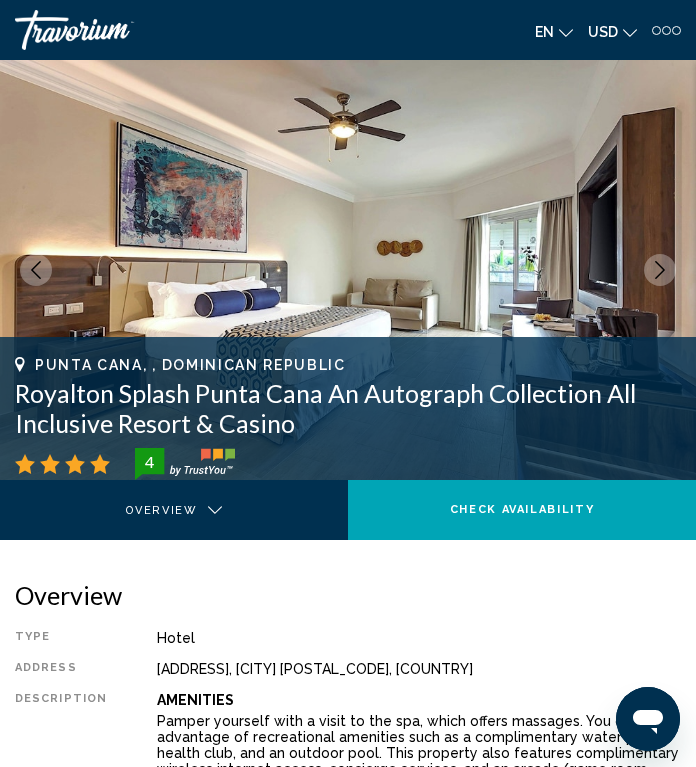 click 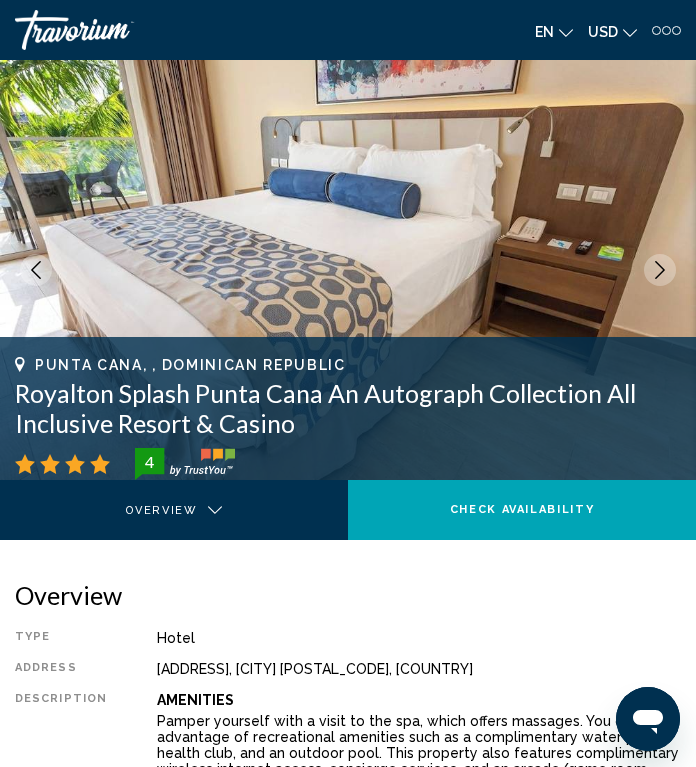 click 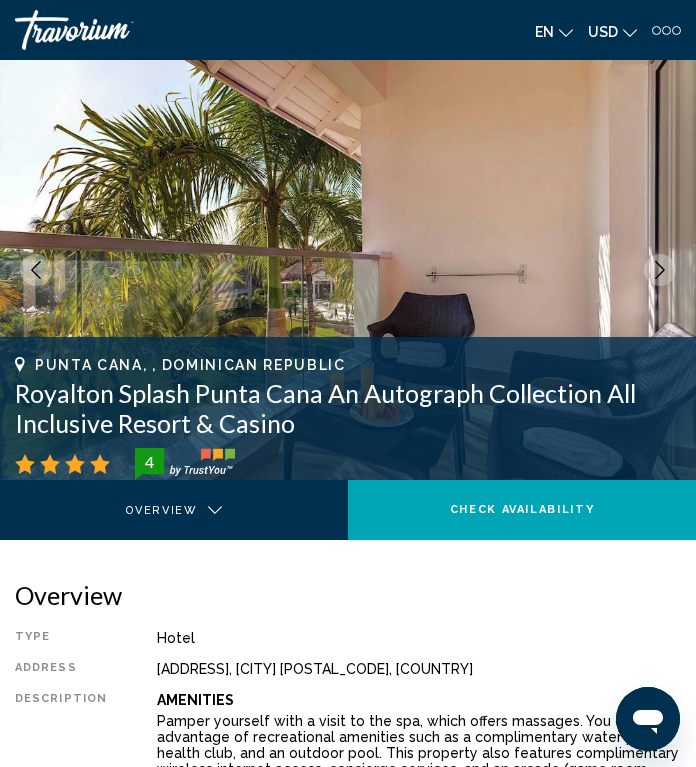 click 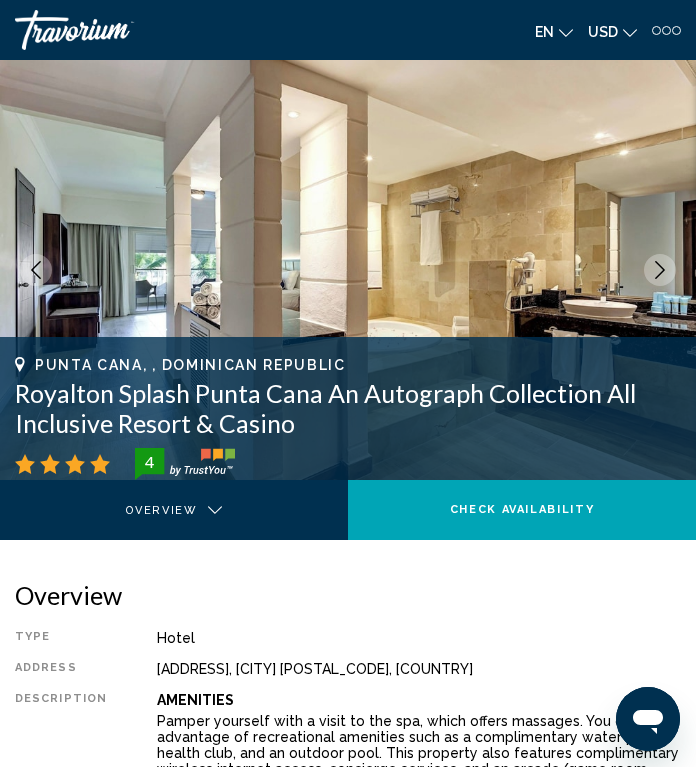 click 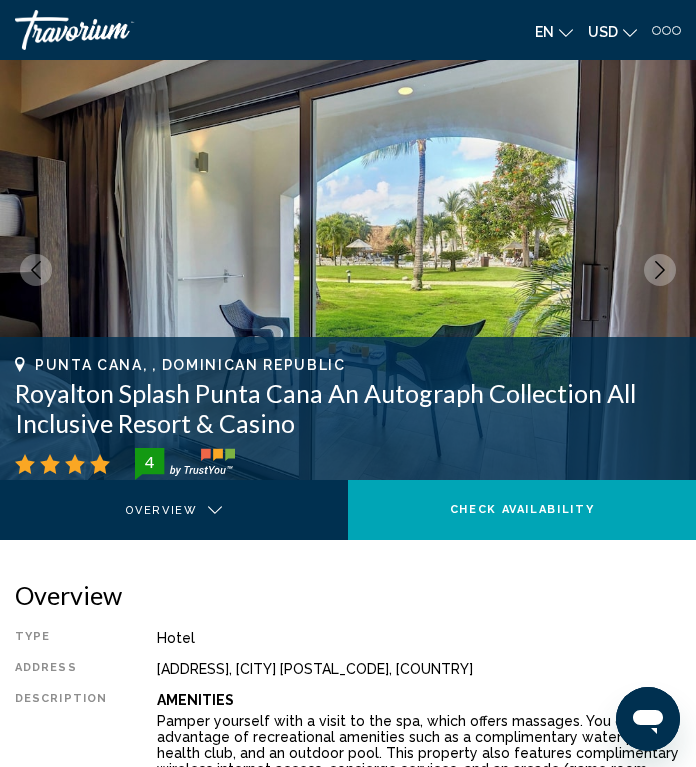 click 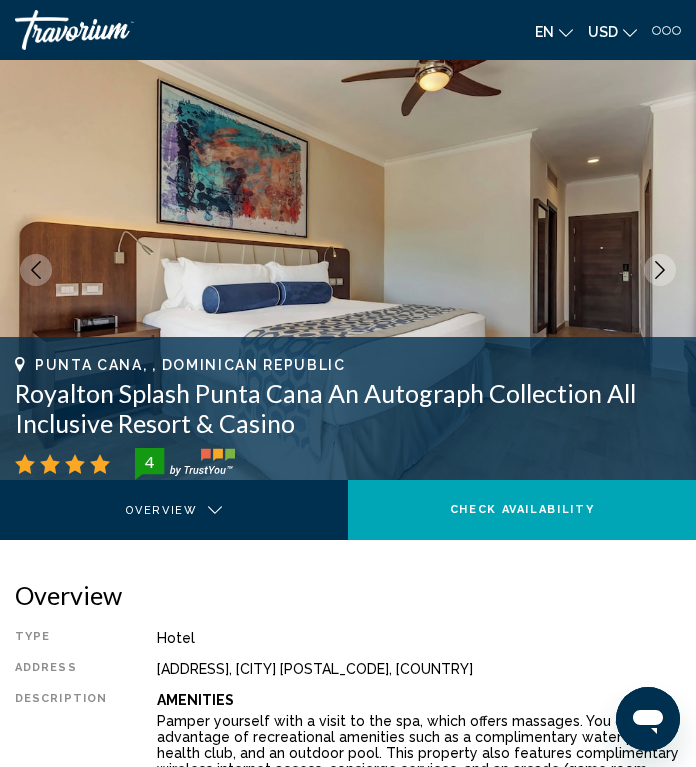 click 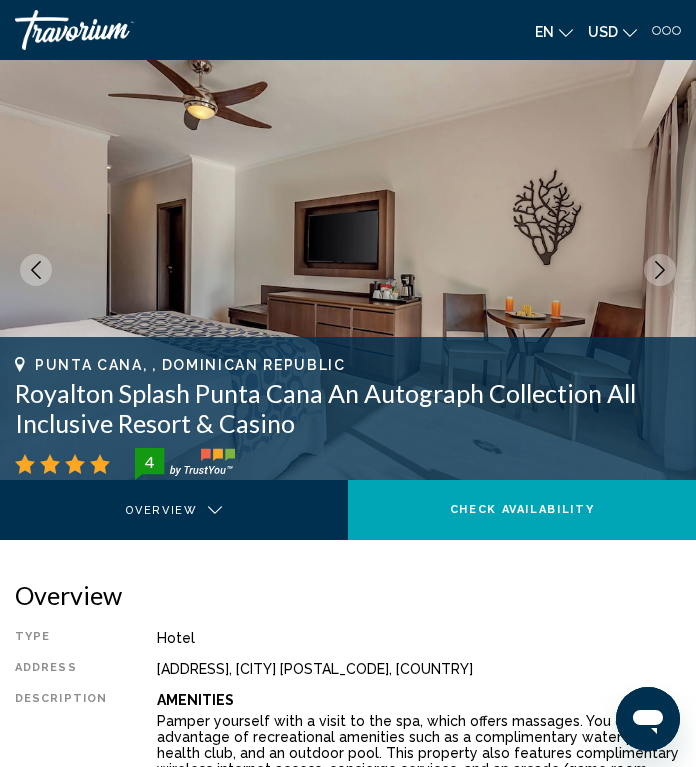 click 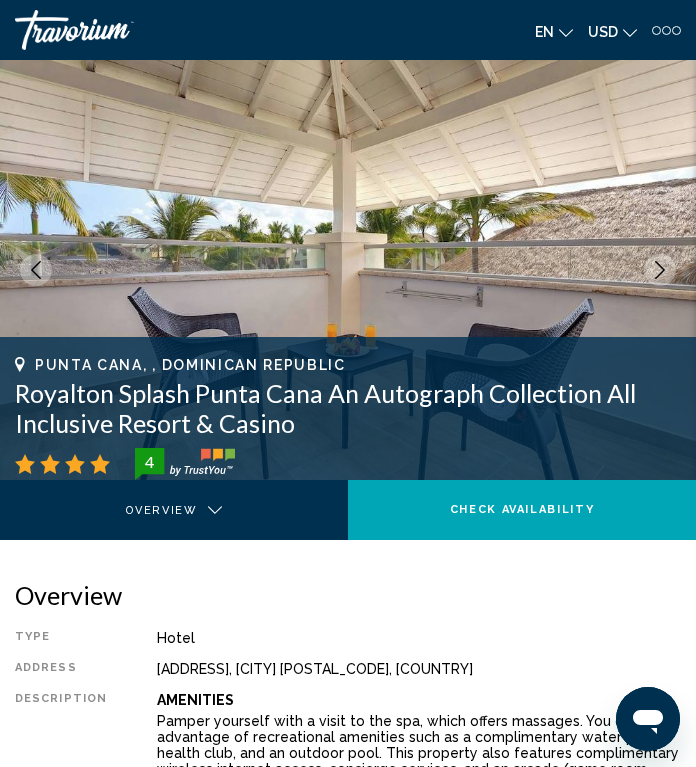 click 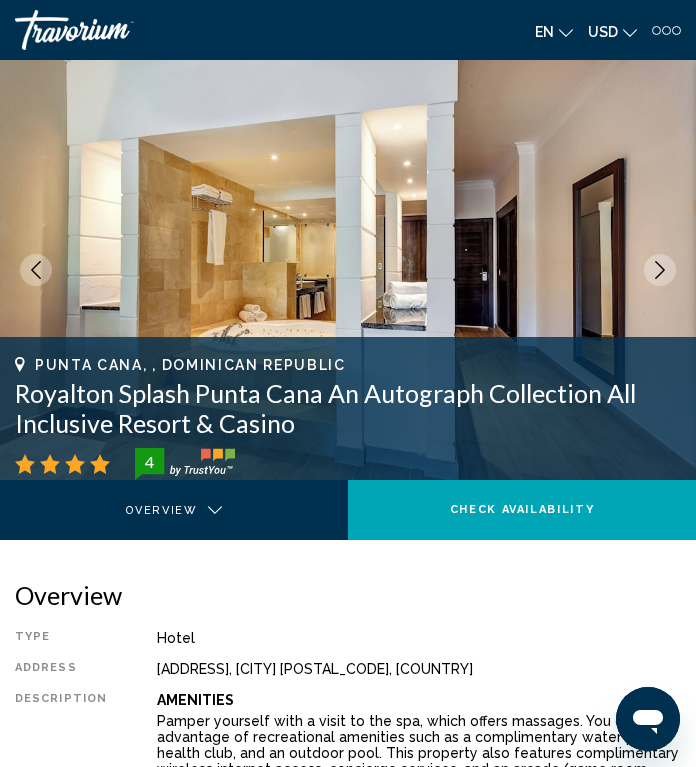 click 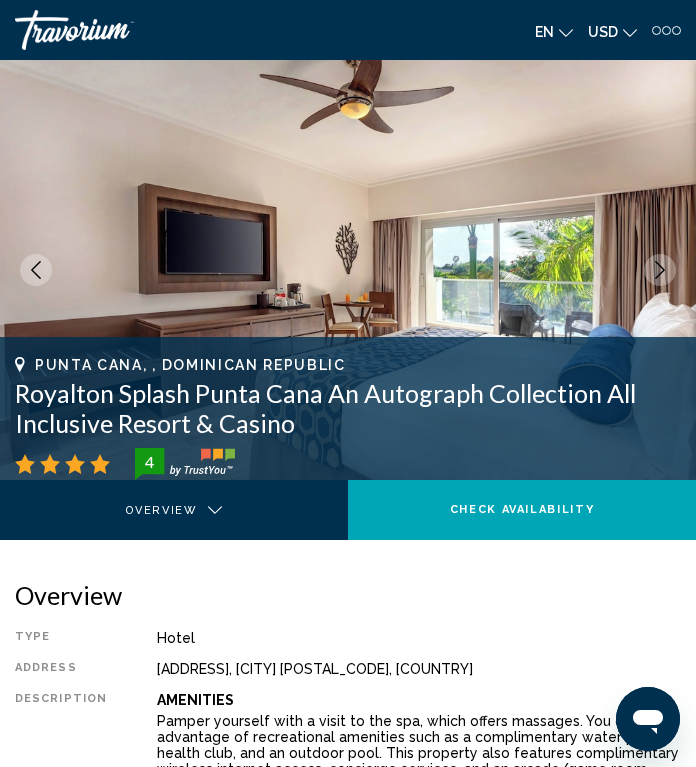click 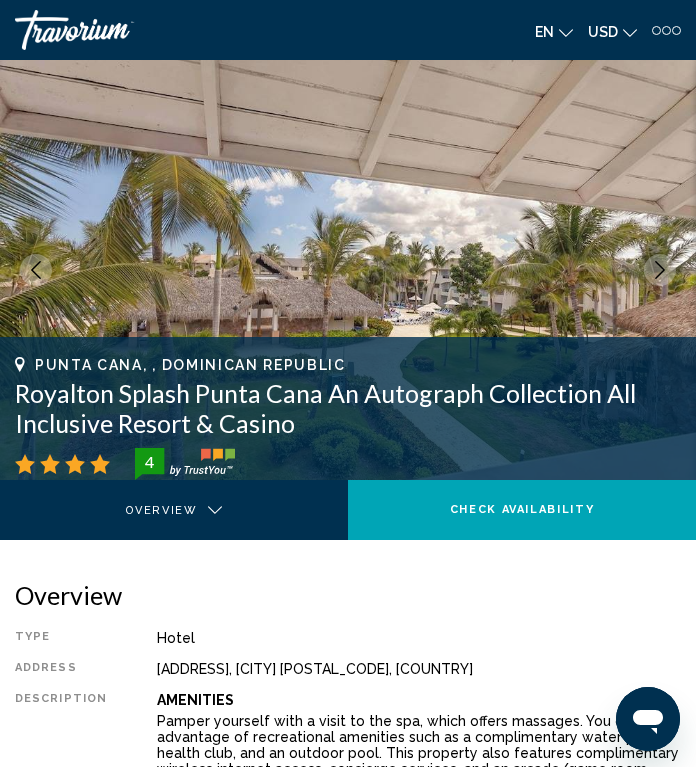 click 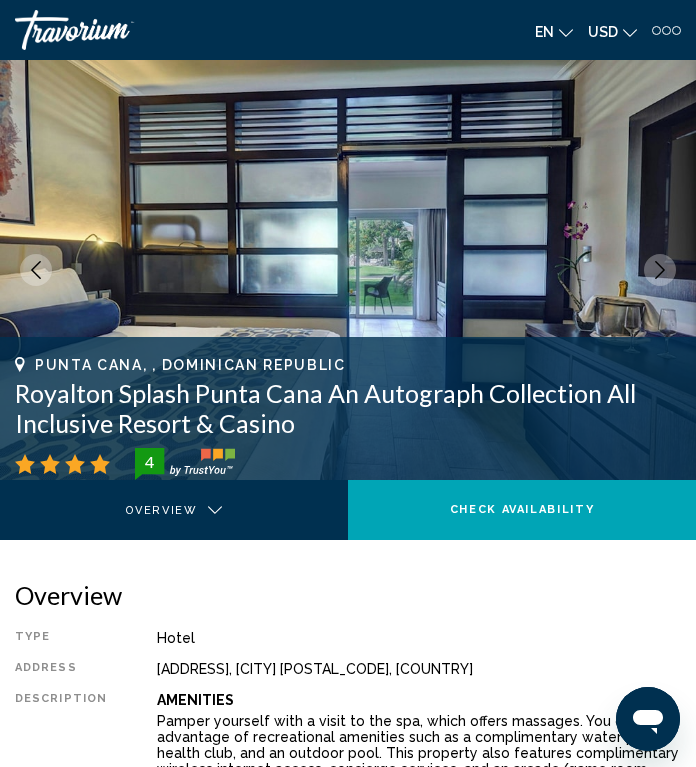 click 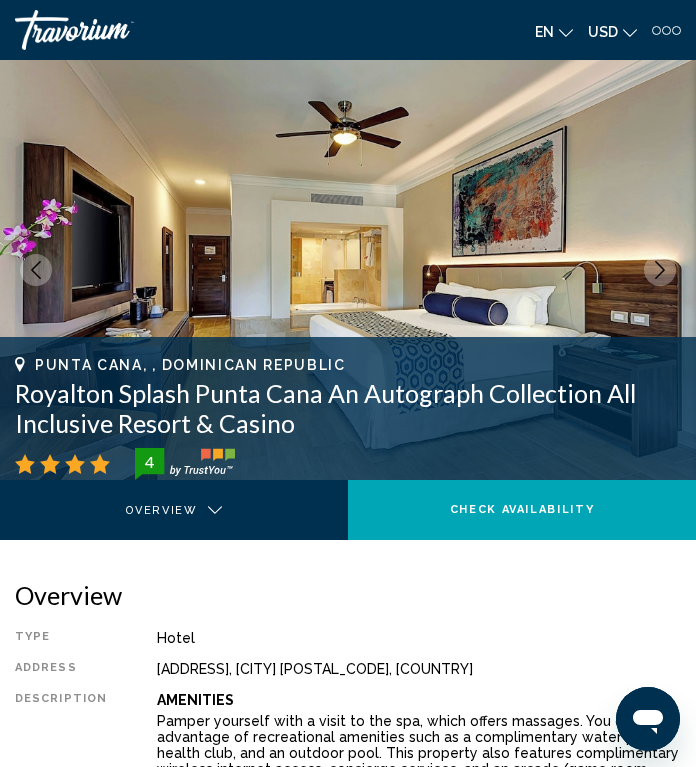 click 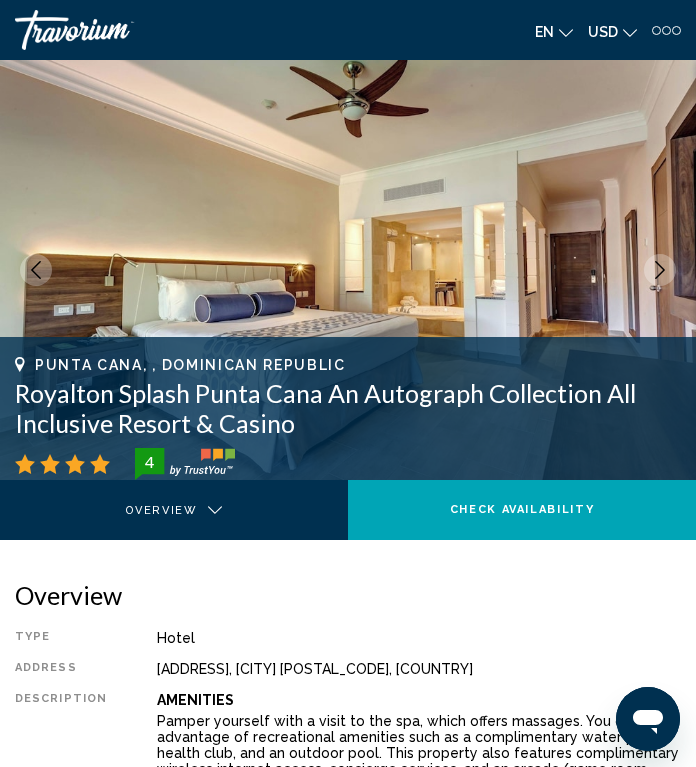 click 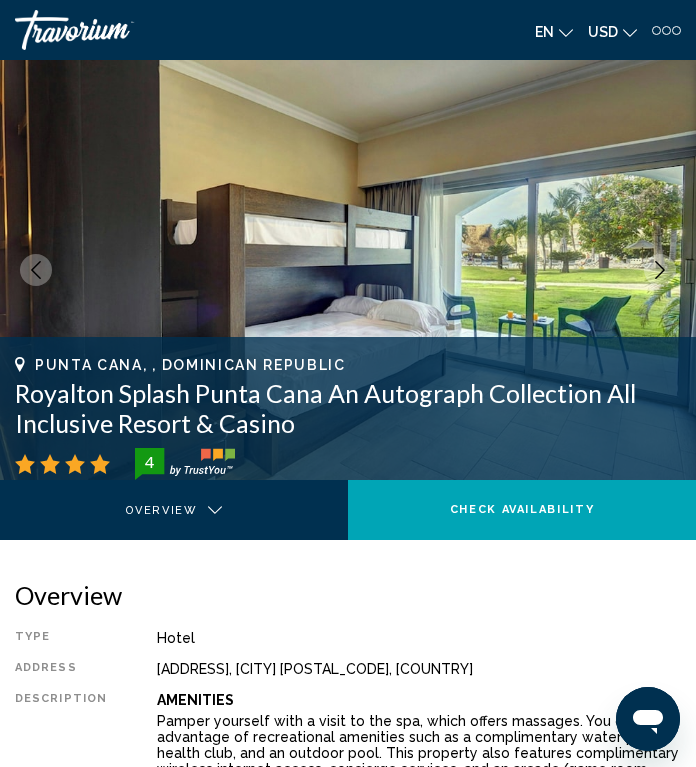 click 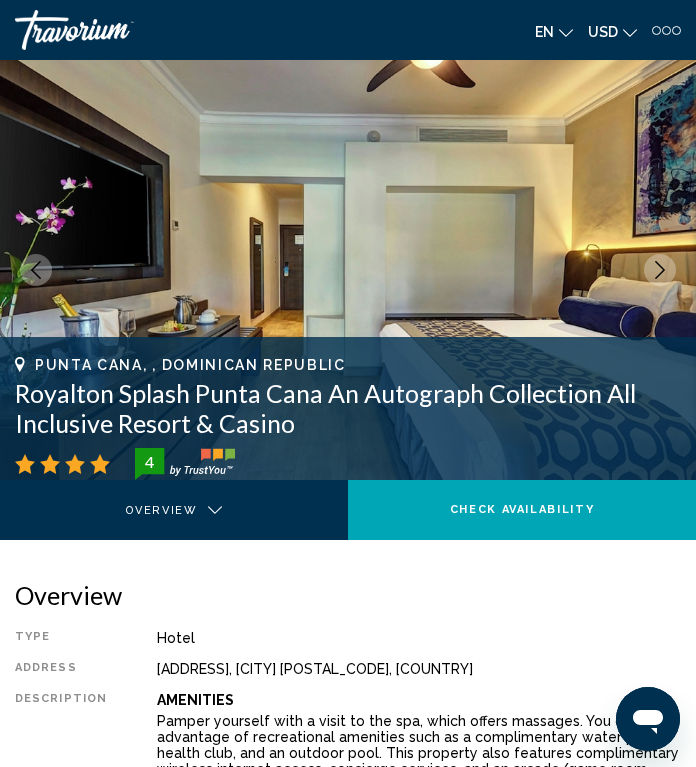 click 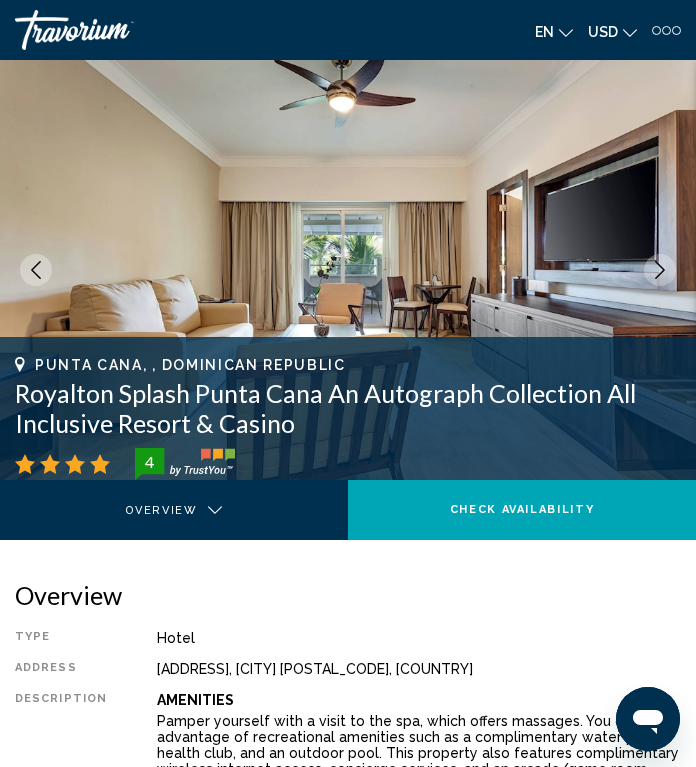 click 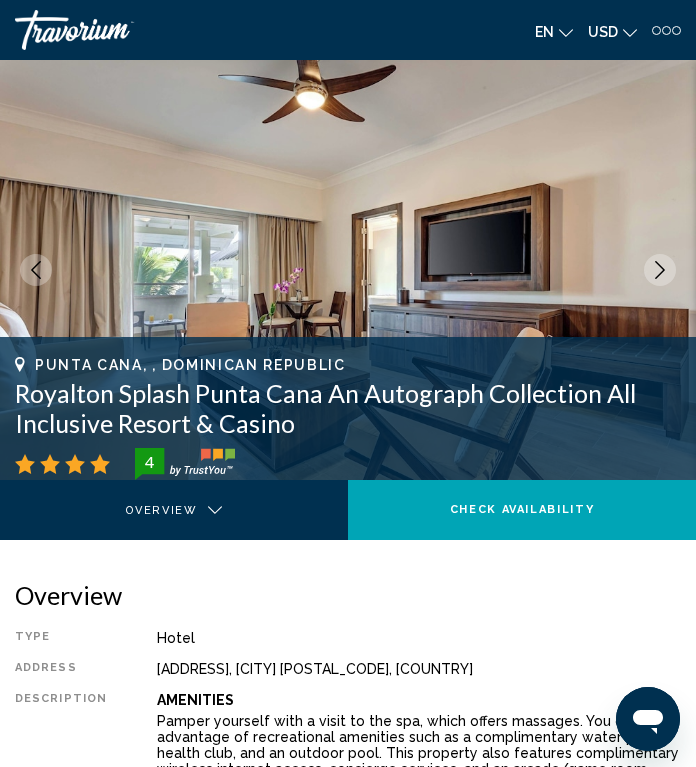 click at bounding box center (660, 270) 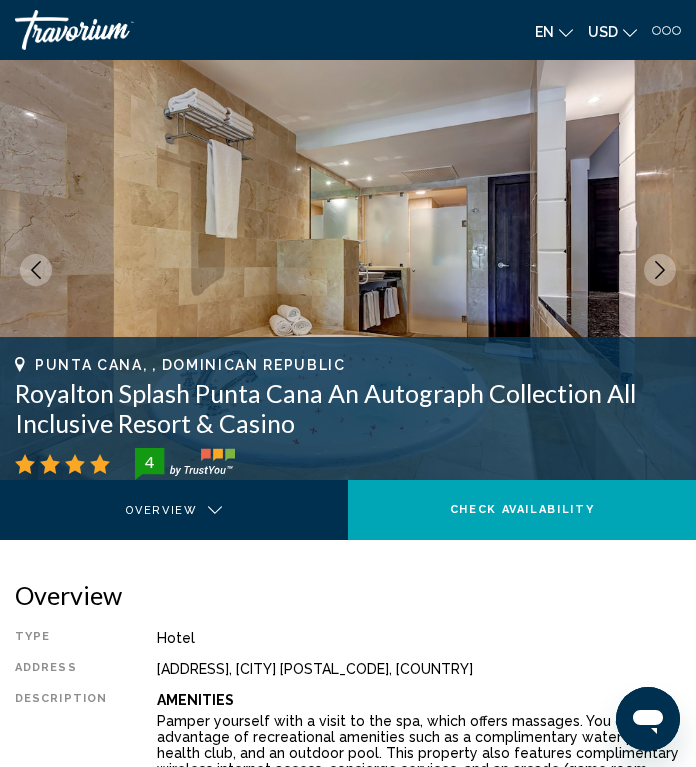 click 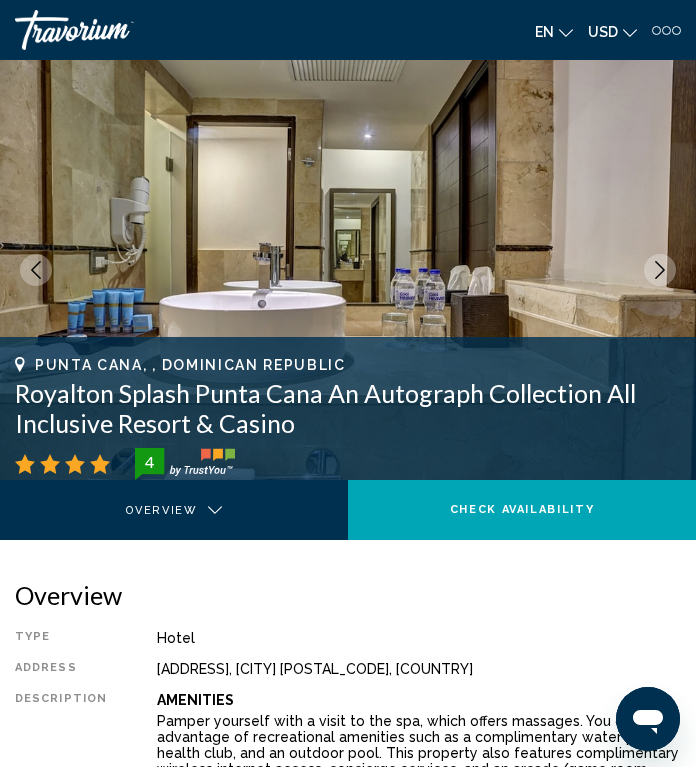 click 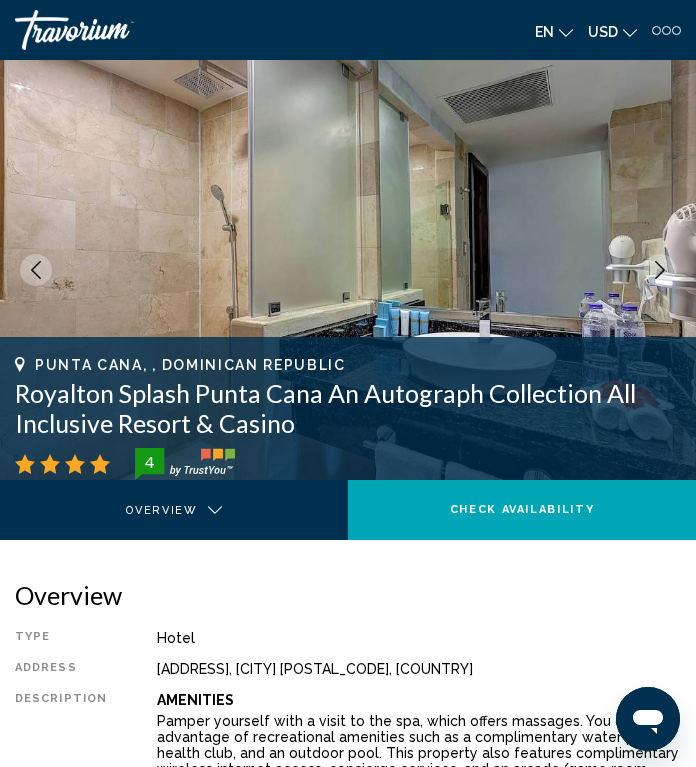 click at bounding box center [660, 270] 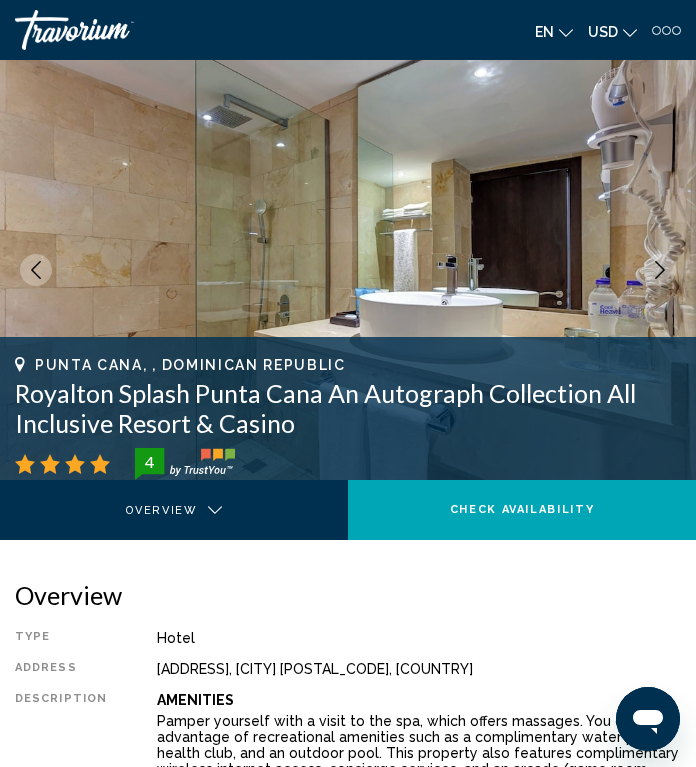 click at bounding box center [660, 270] 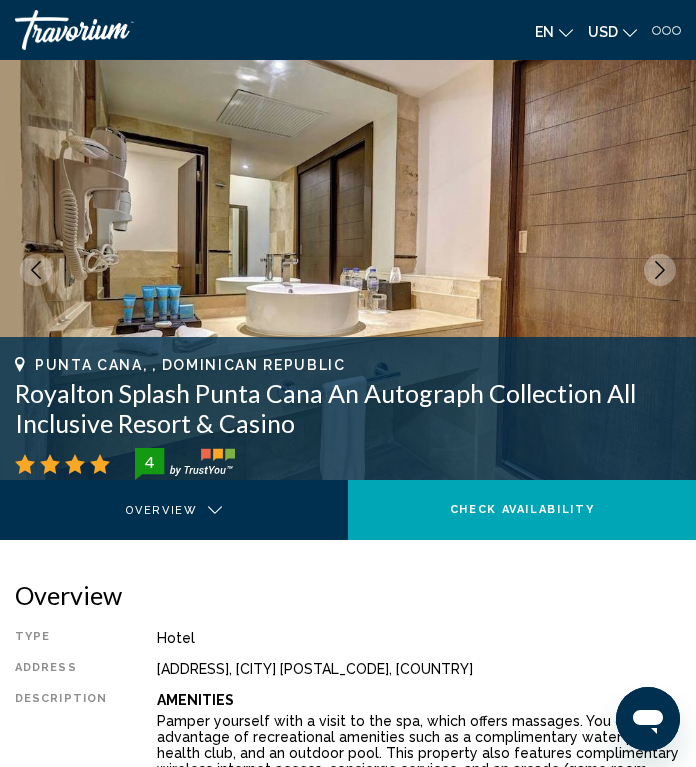 click 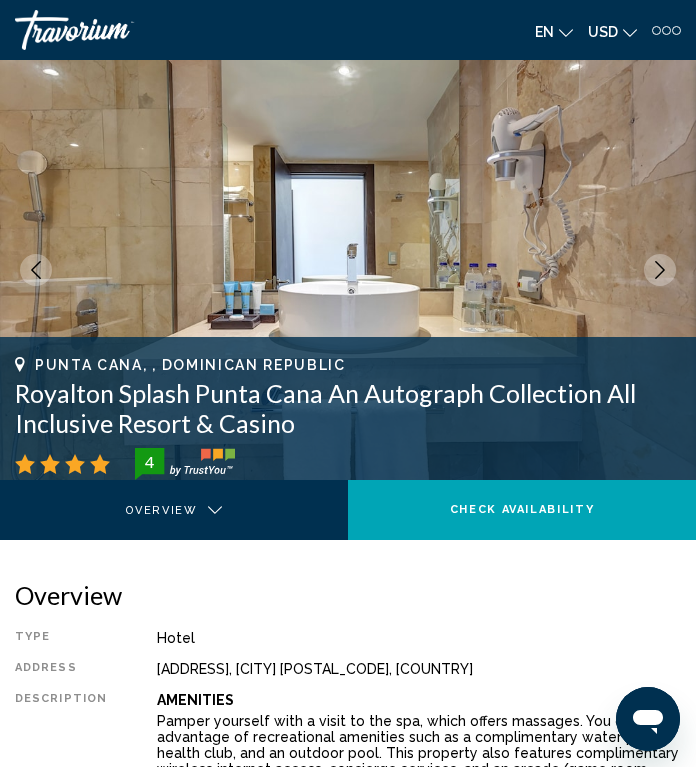 click 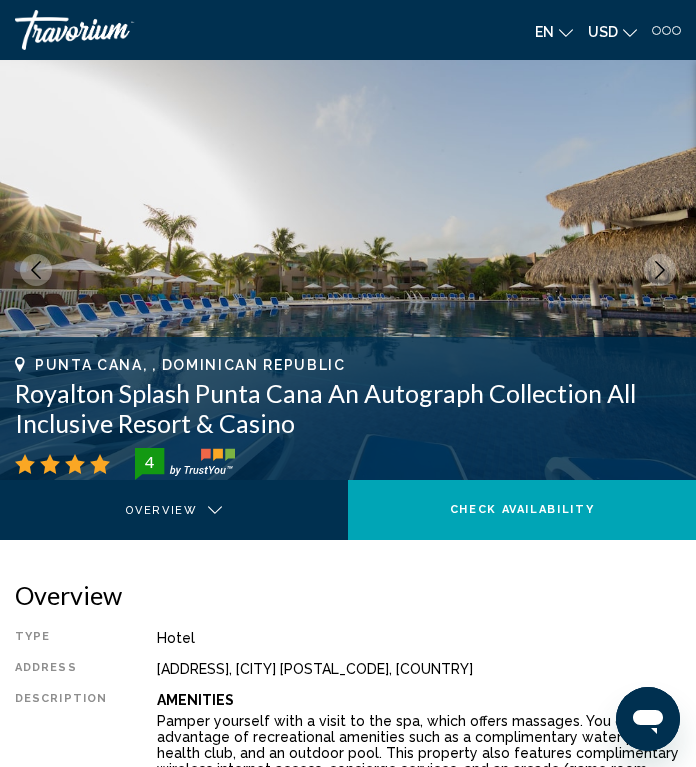 click 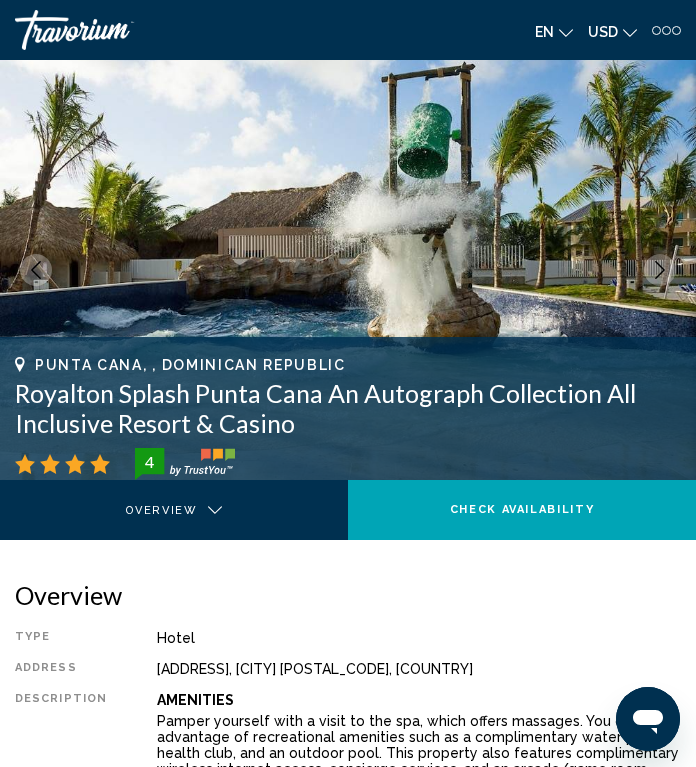 click at bounding box center (660, 270) 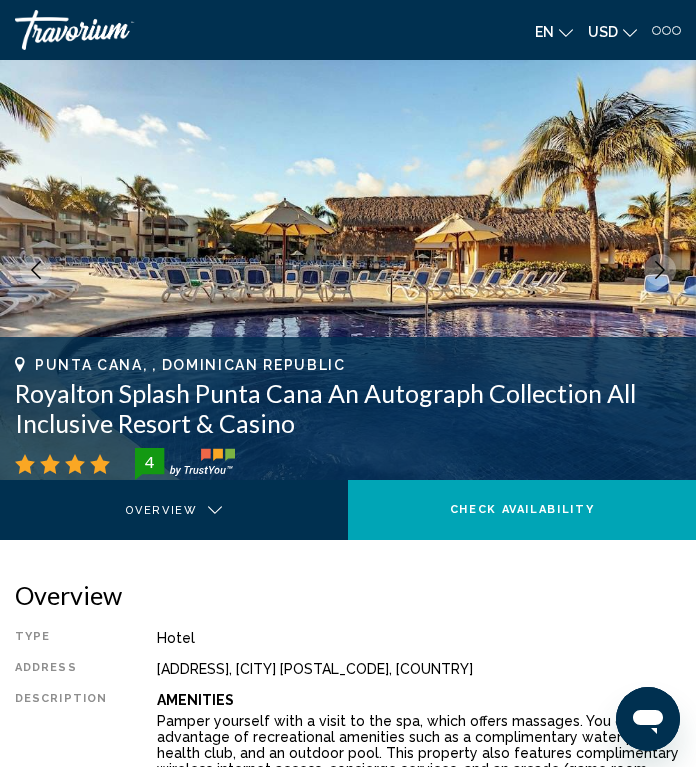 click at bounding box center [660, 270] 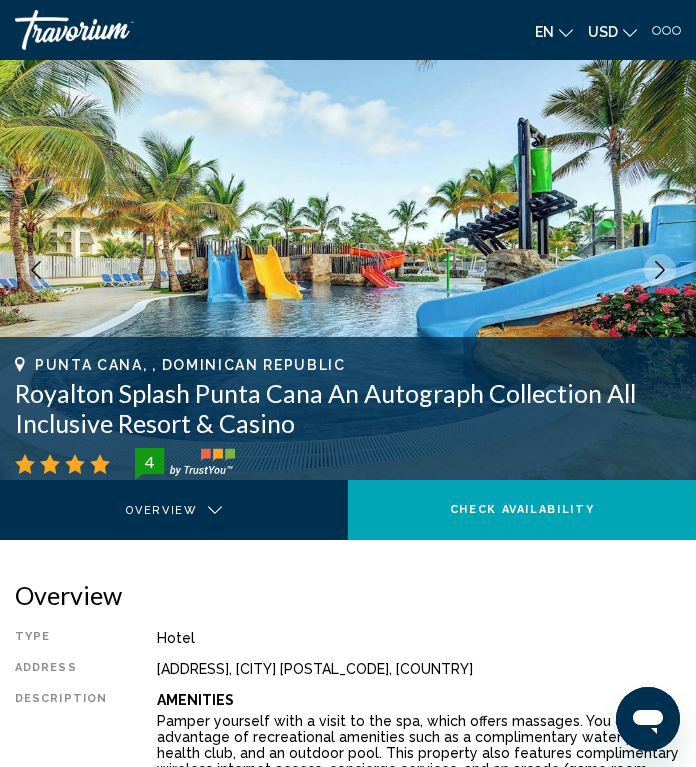 click at bounding box center [660, 270] 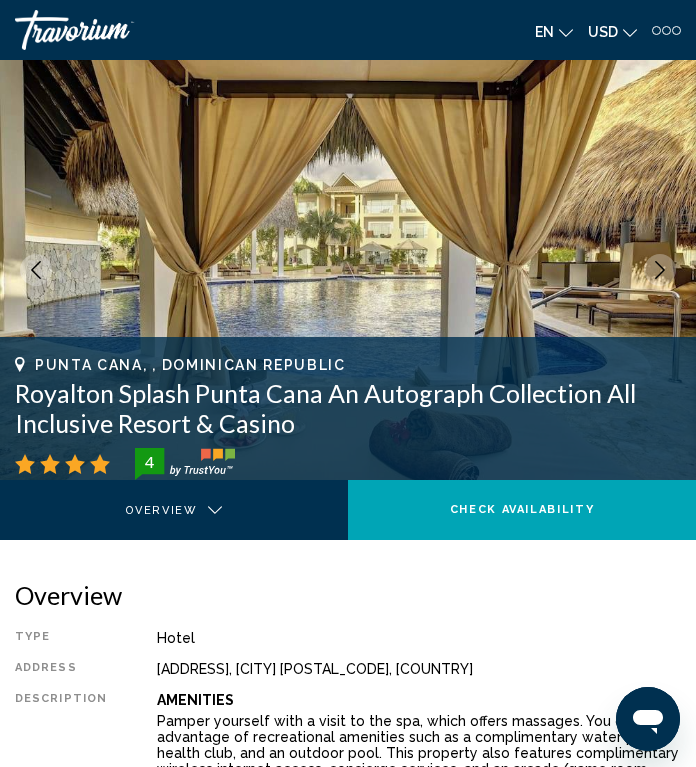 click at bounding box center [660, 270] 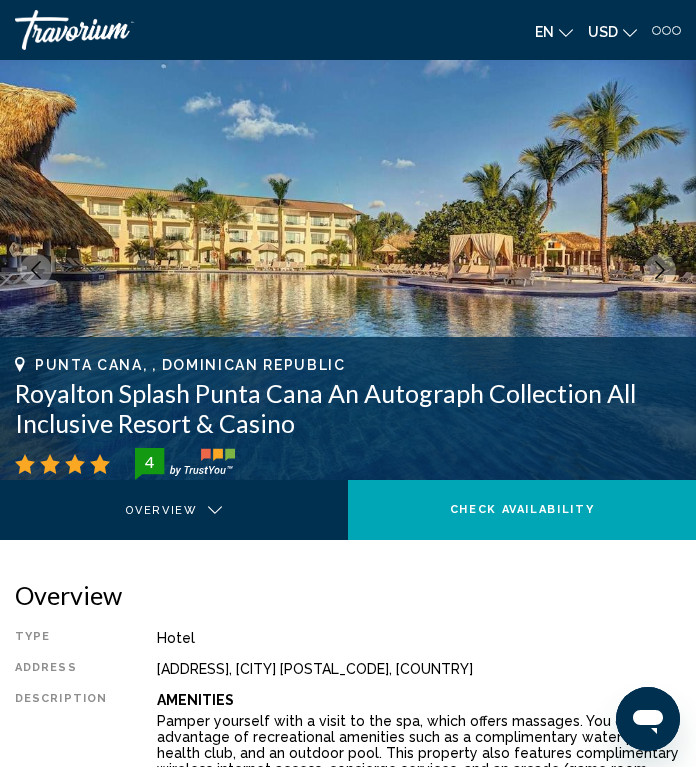 click at bounding box center [660, 270] 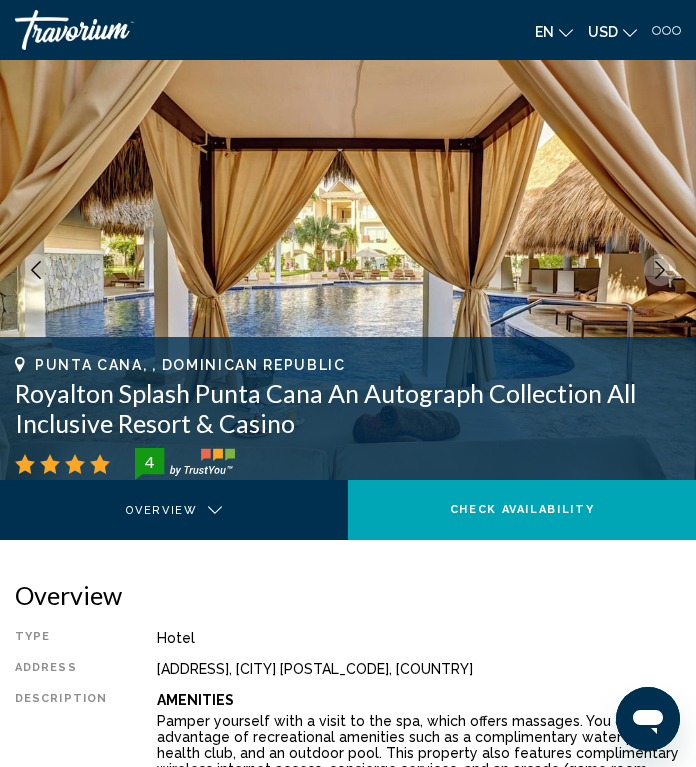 click at bounding box center (660, 270) 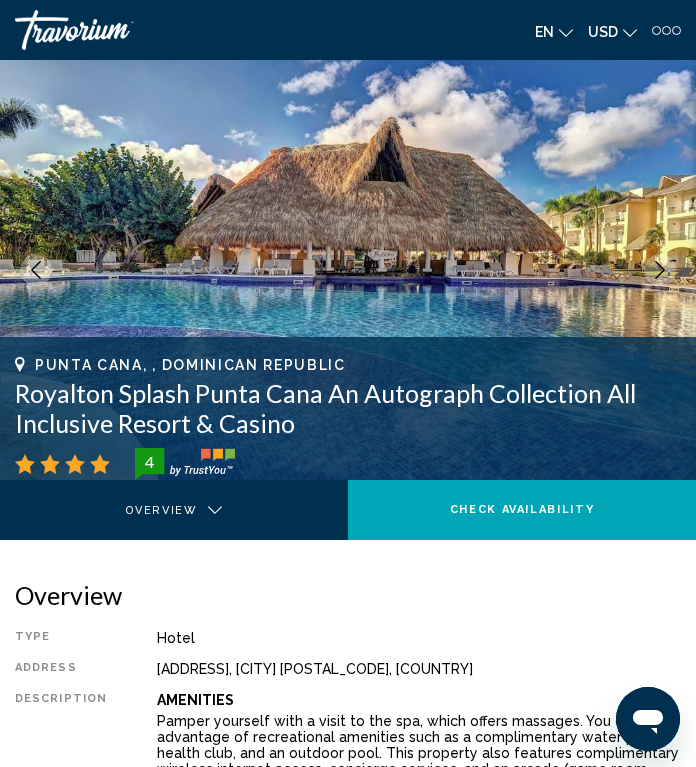click at bounding box center (660, 270) 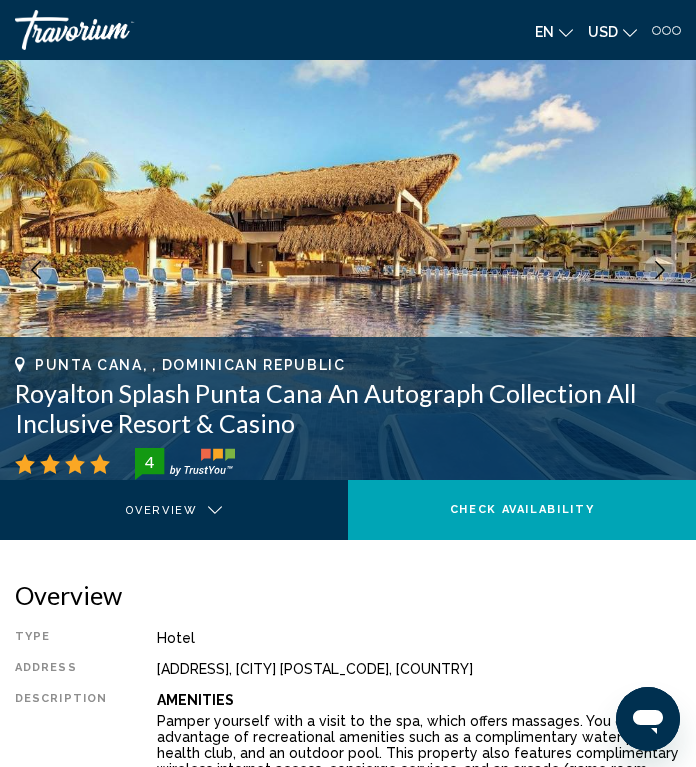 click at bounding box center [660, 270] 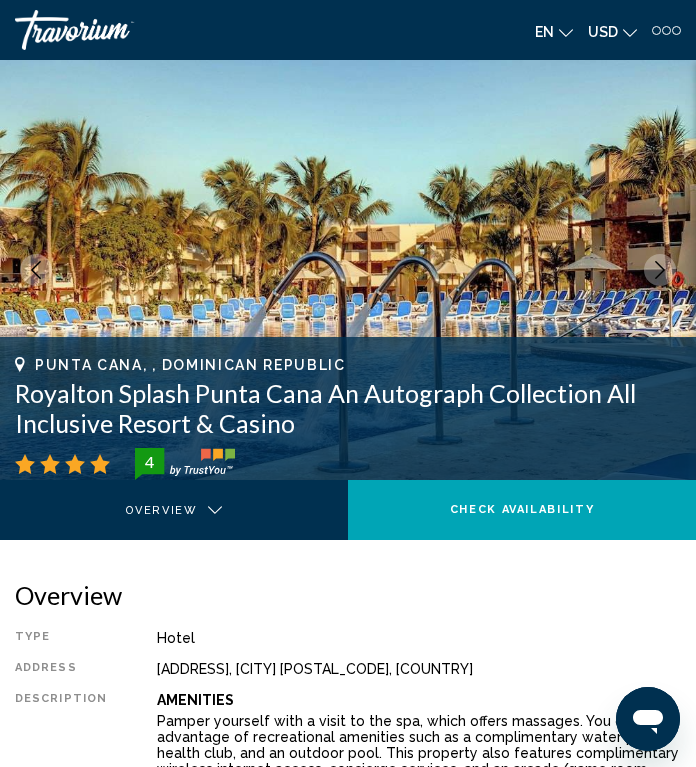 click at bounding box center [660, 270] 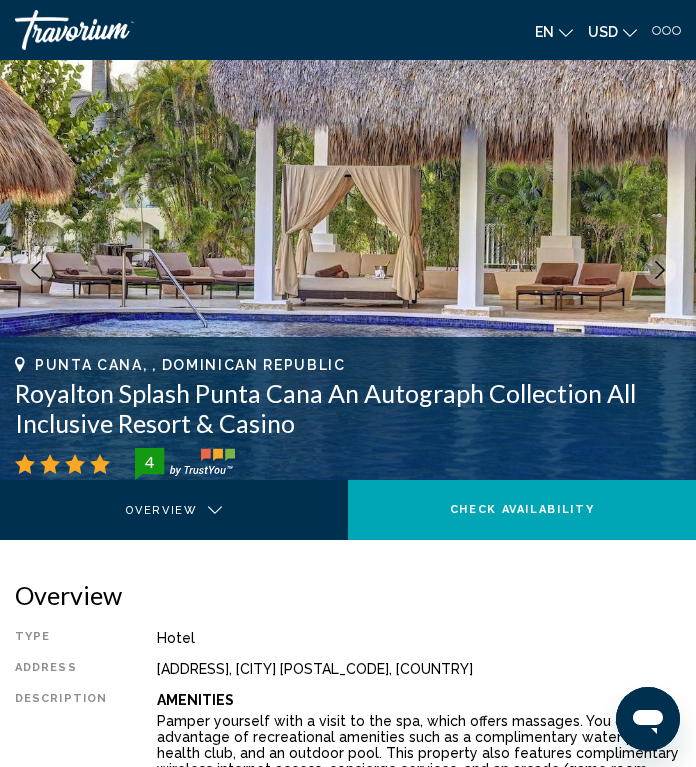 click at bounding box center (348, 270) 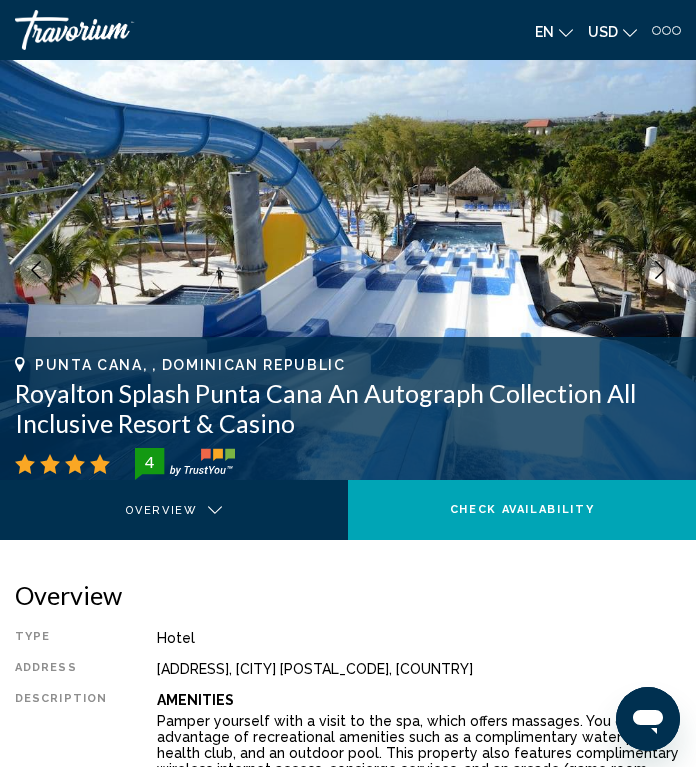 click 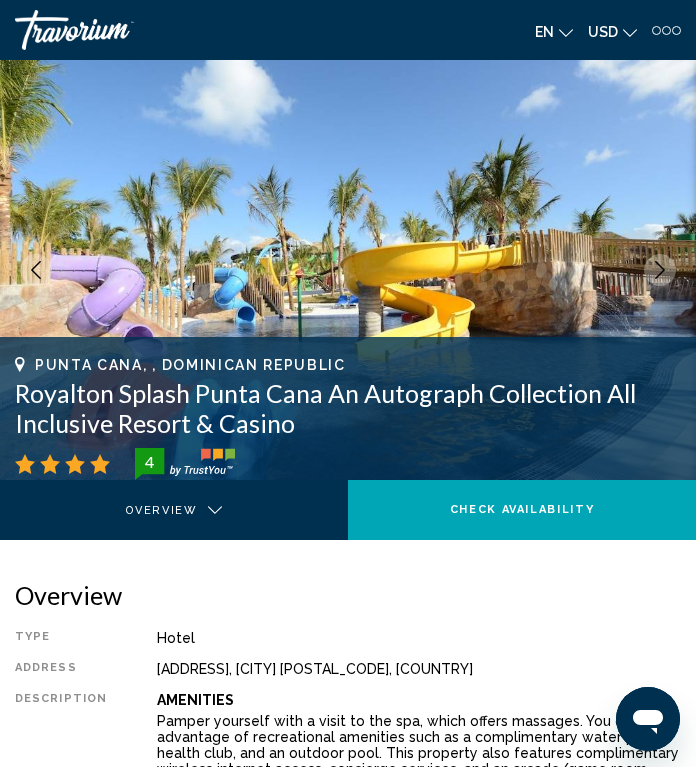 click 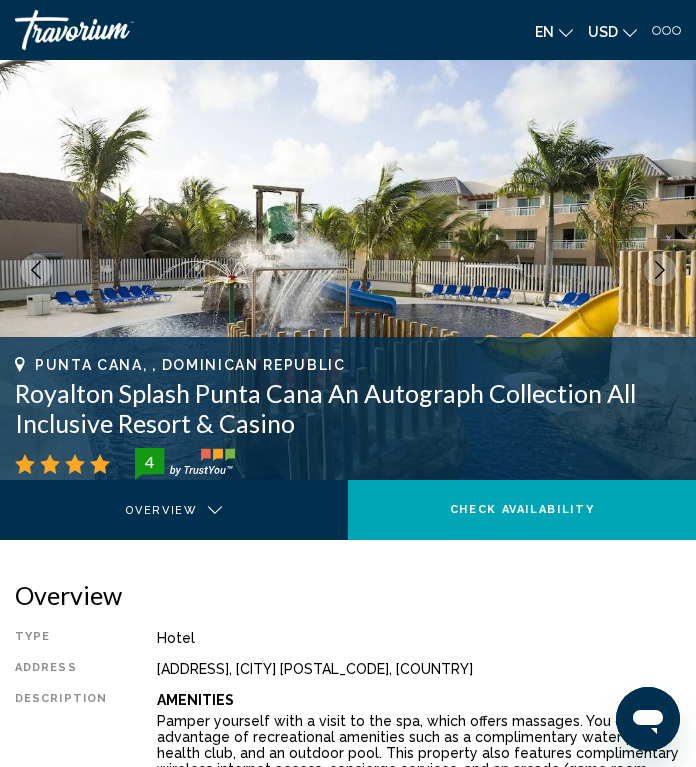 click 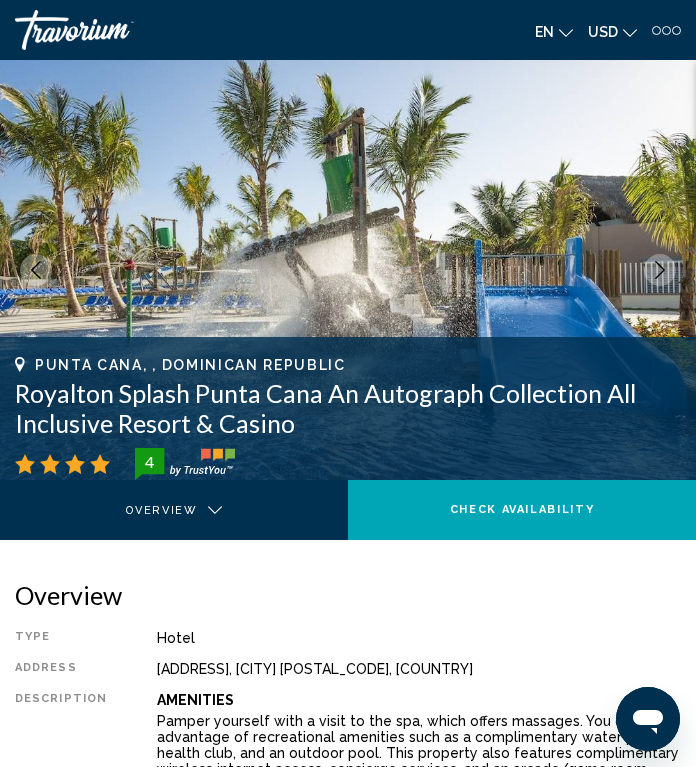 click 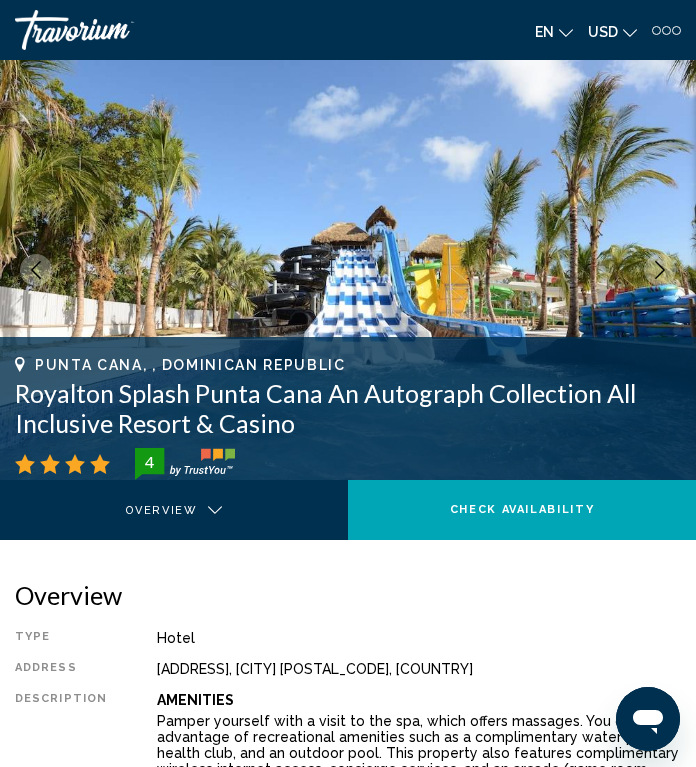 click 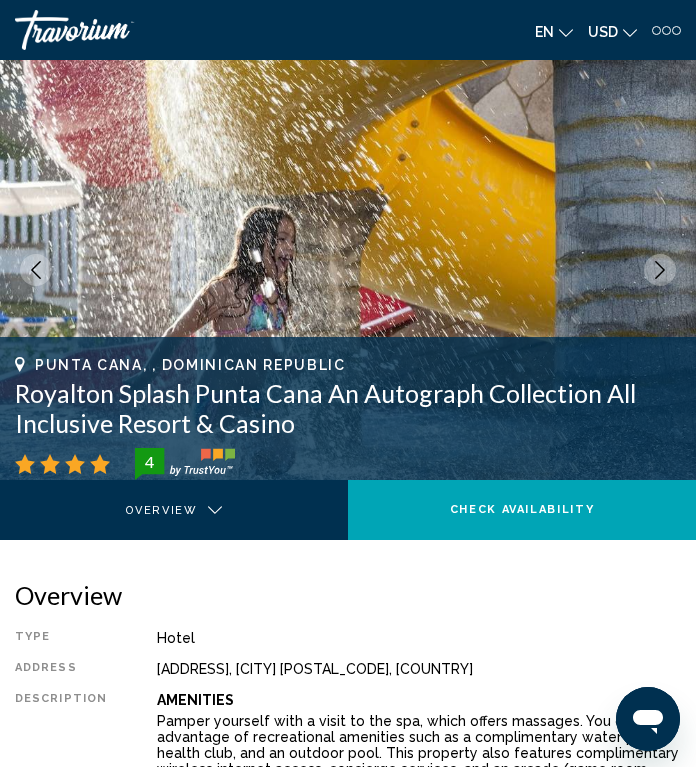 click at bounding box center [660, 270] 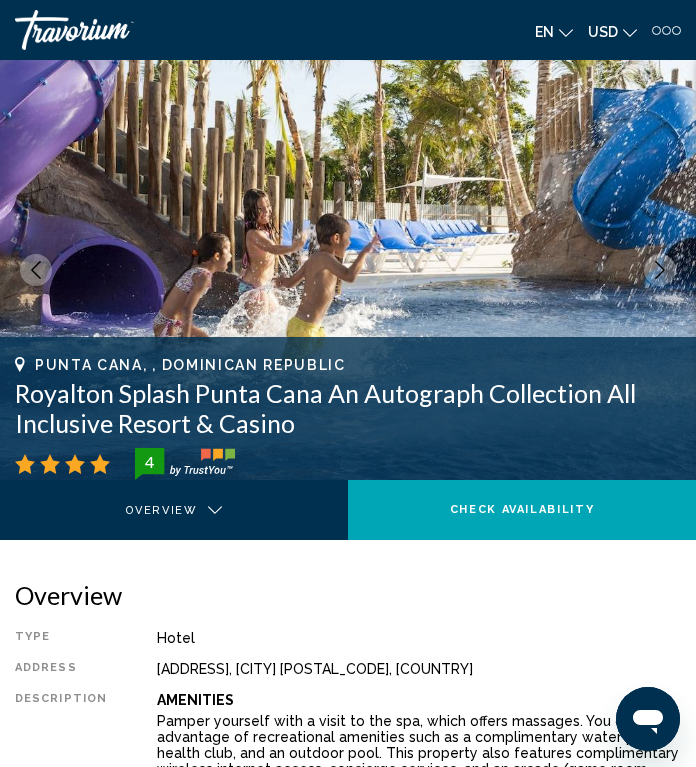 click at bounding box center [348, 270] 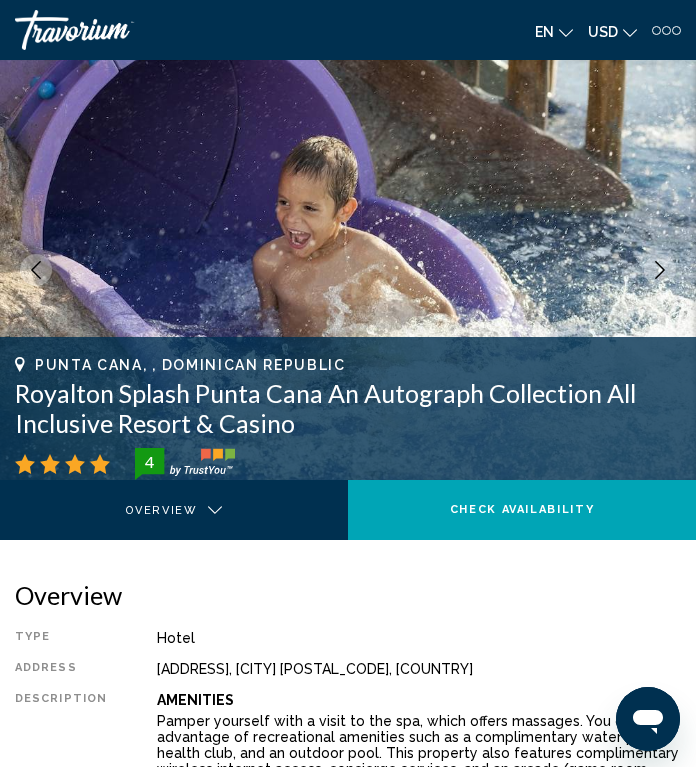 click 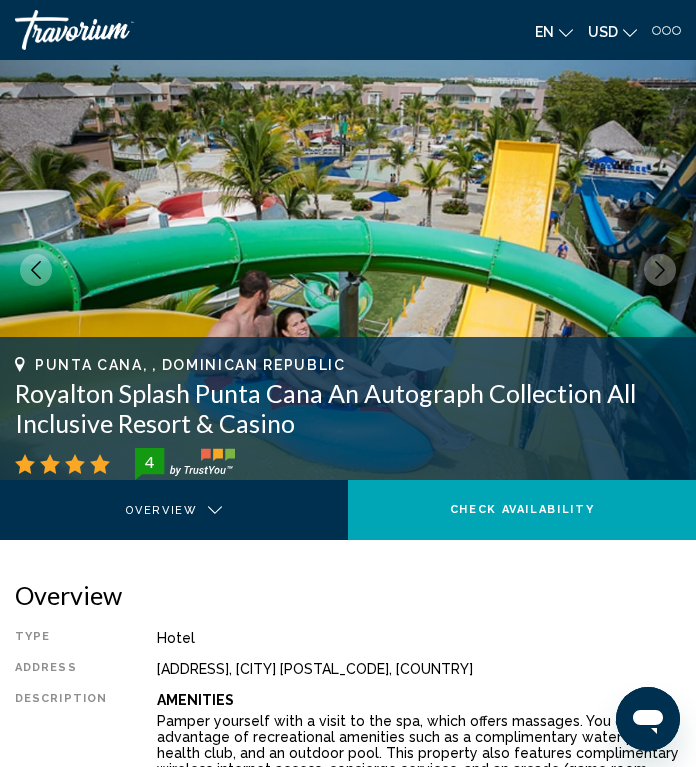 click at bounding box center [660, 270] 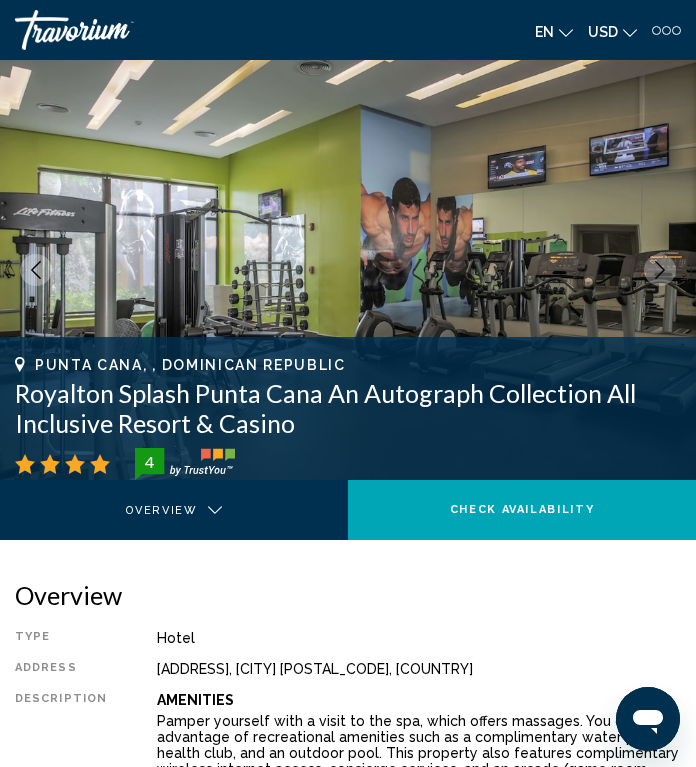 click at bounding box center [660, 270] 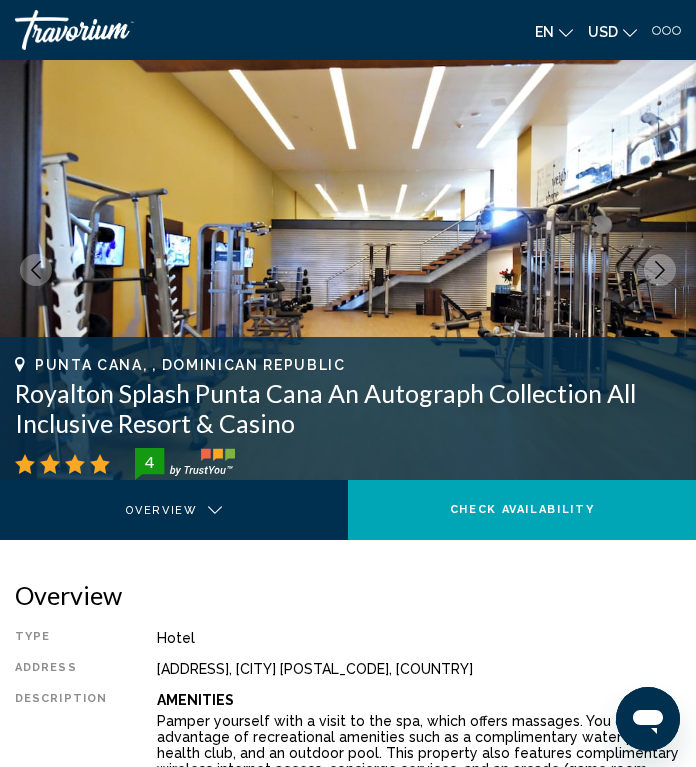 click at bounding box center [660, 270] 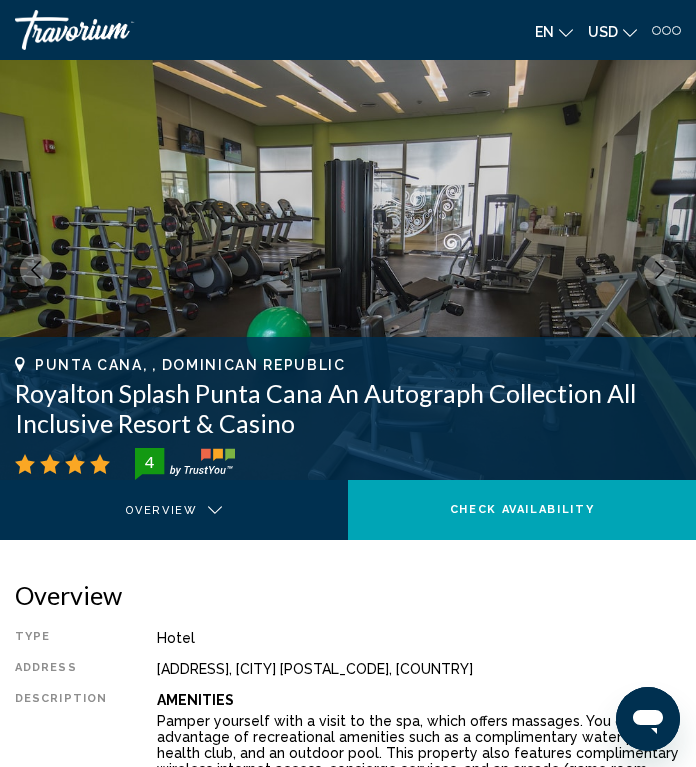 click 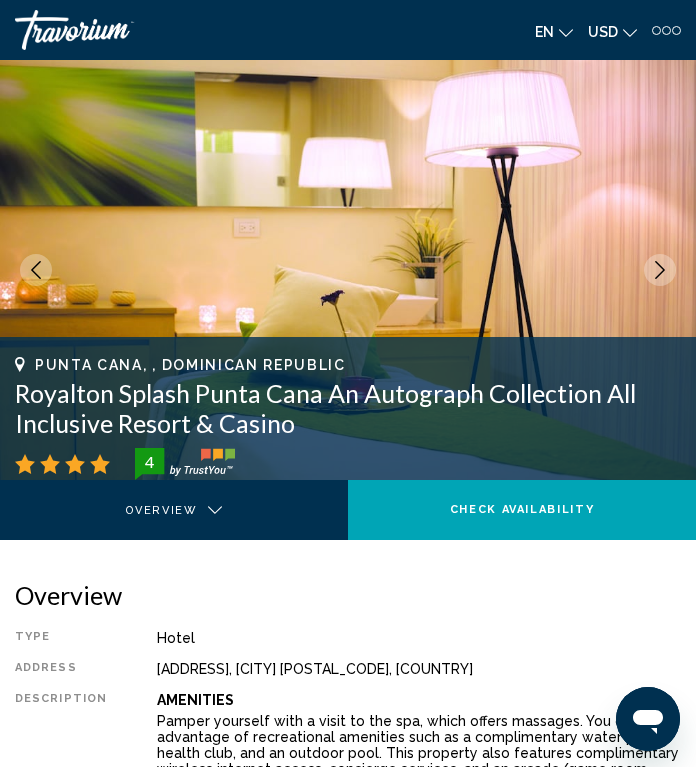 click at bounding box center [660, 270] 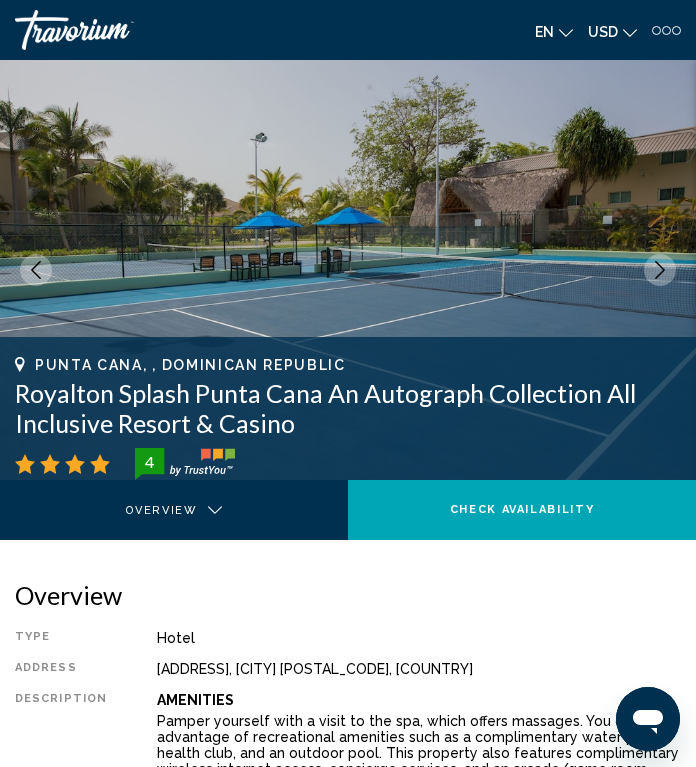 click at bounding box center [660, 270] 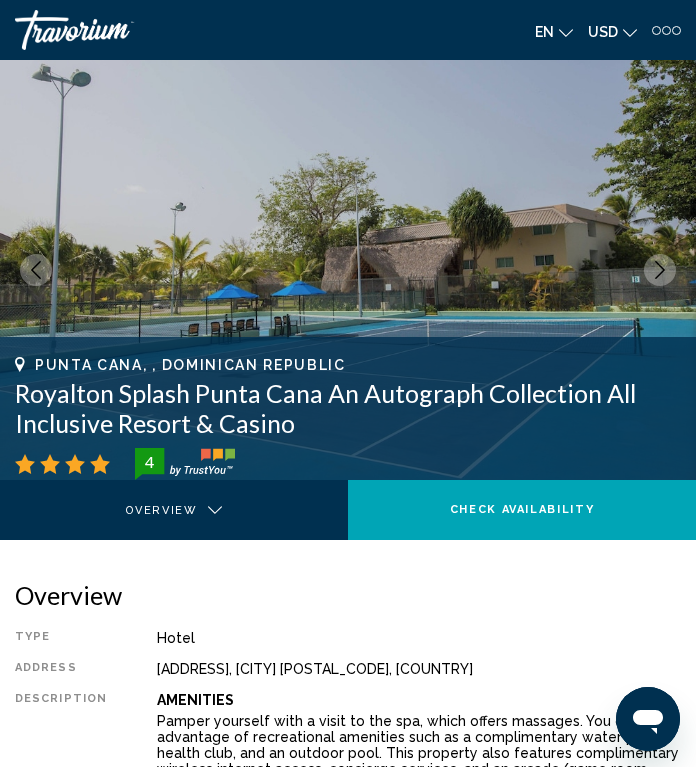 click at bounding box center (660, 270) 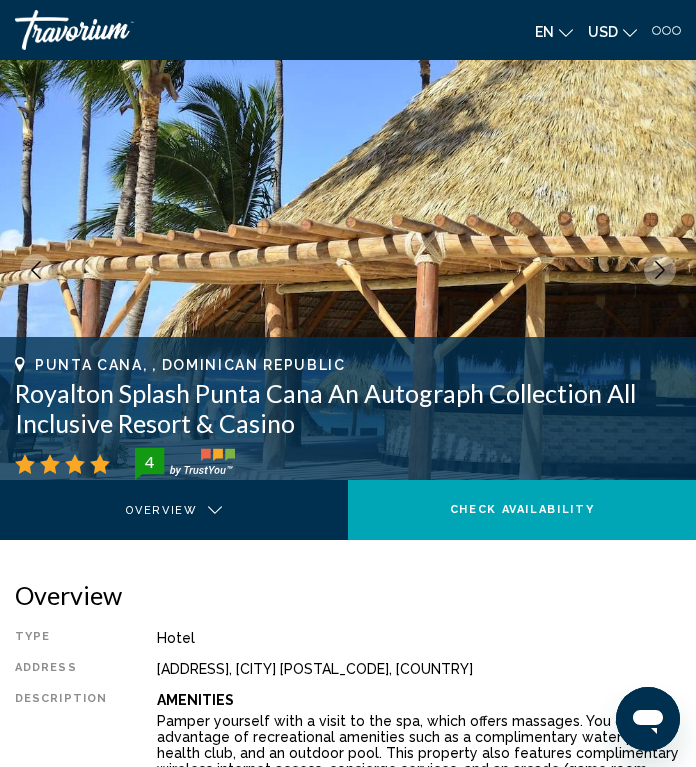 click at bounding box center (660, 270) 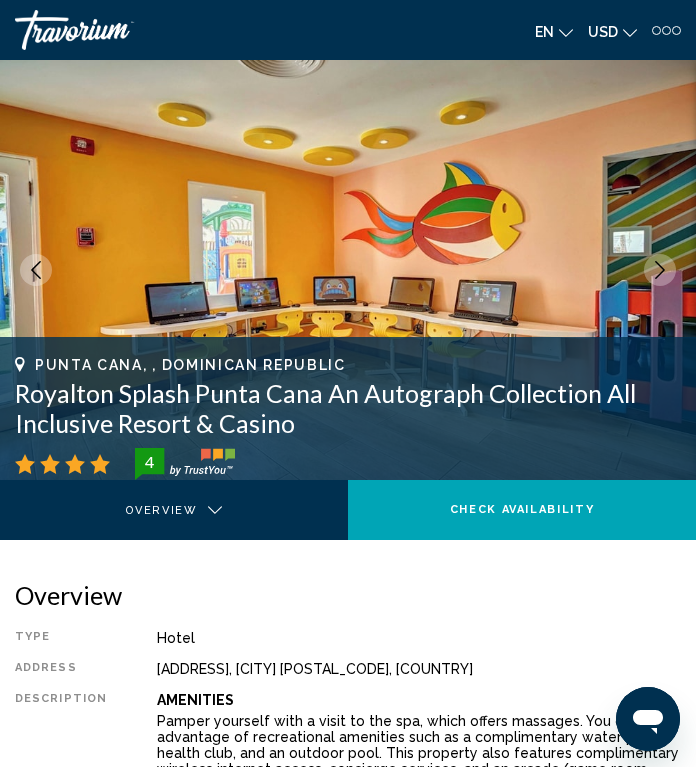 click at bounding box center [660, 270] 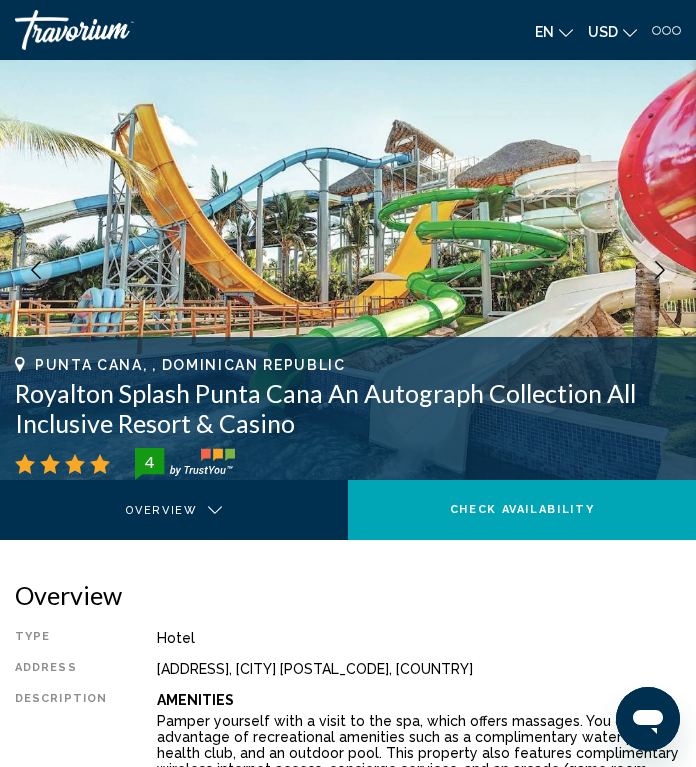 click at bounding box center (660, 270) 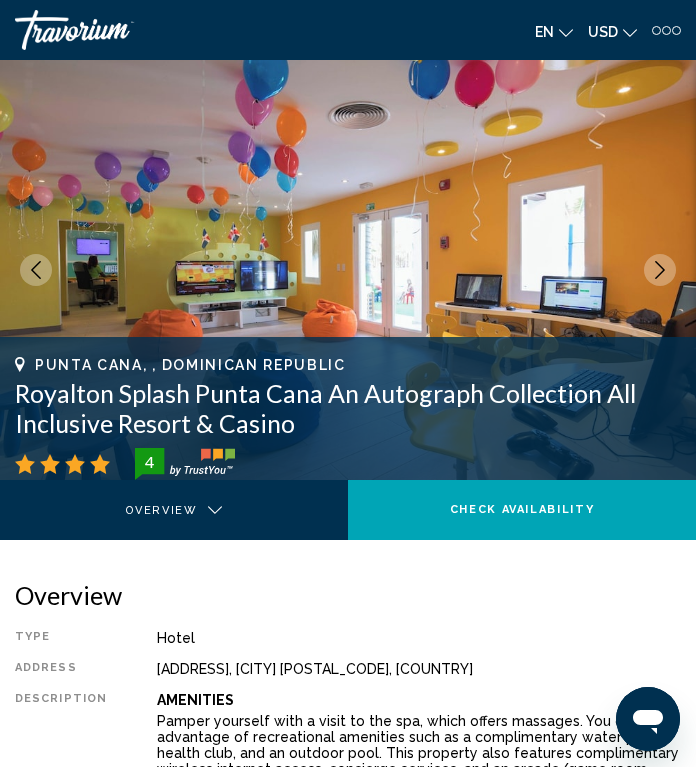 click at bounding box center [660, 270] 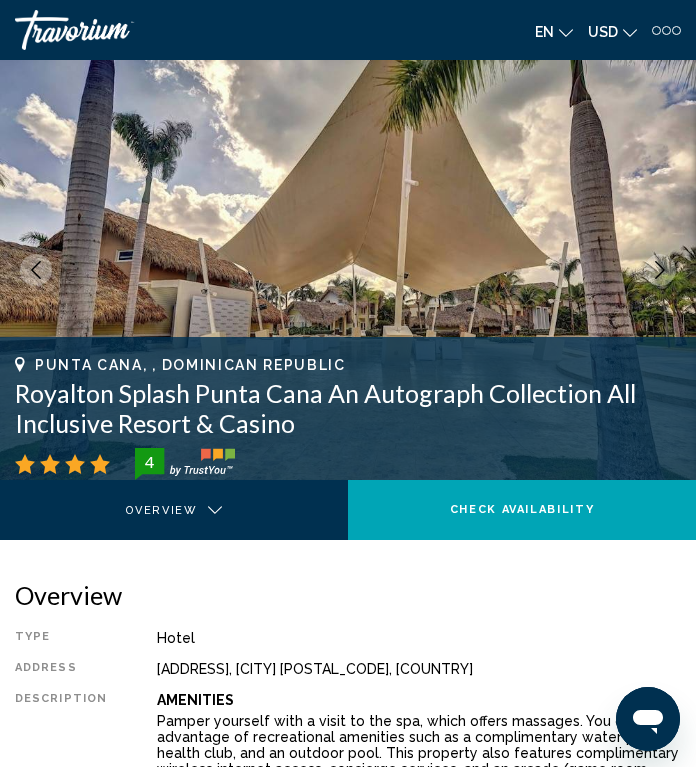 click at bounding box center [348, 270] 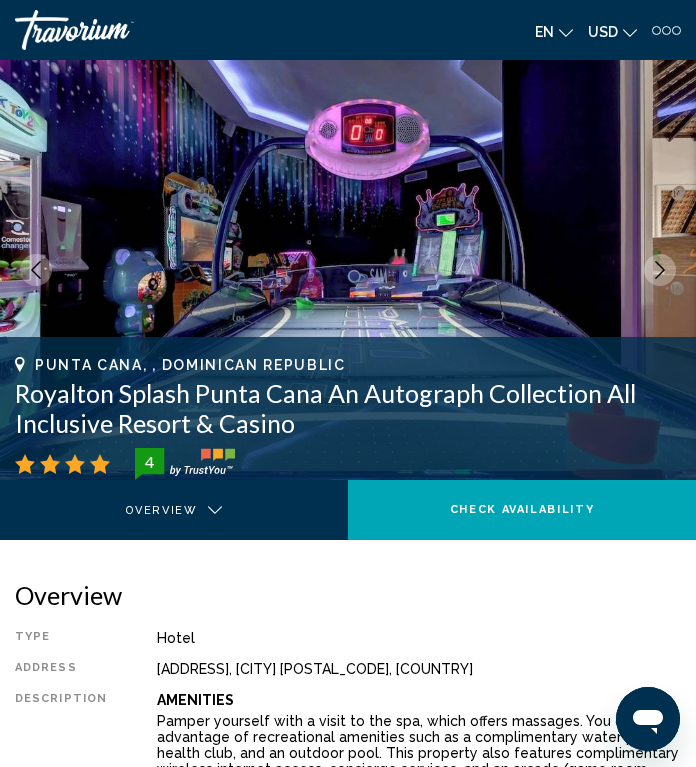 click at bounding box center [660, 270] 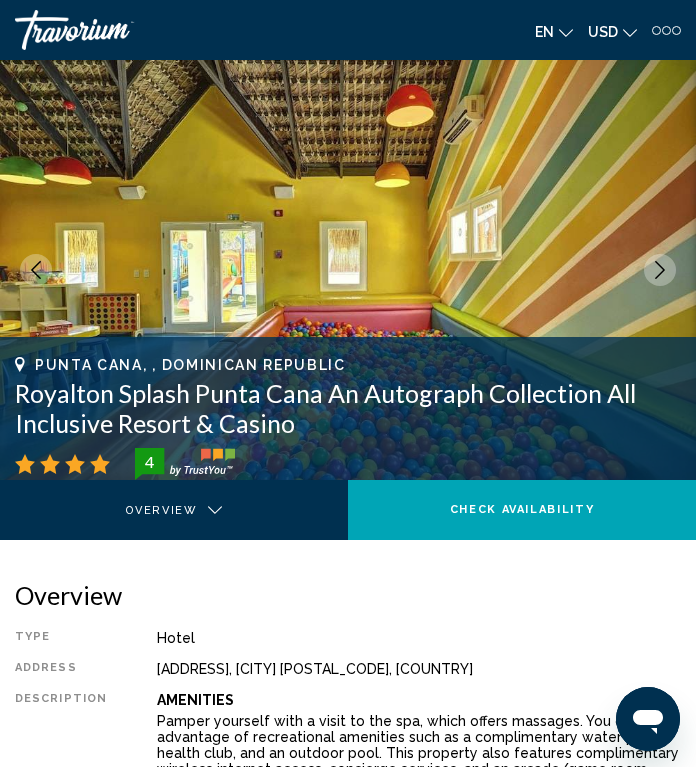 click at bounding box center (660, 270) 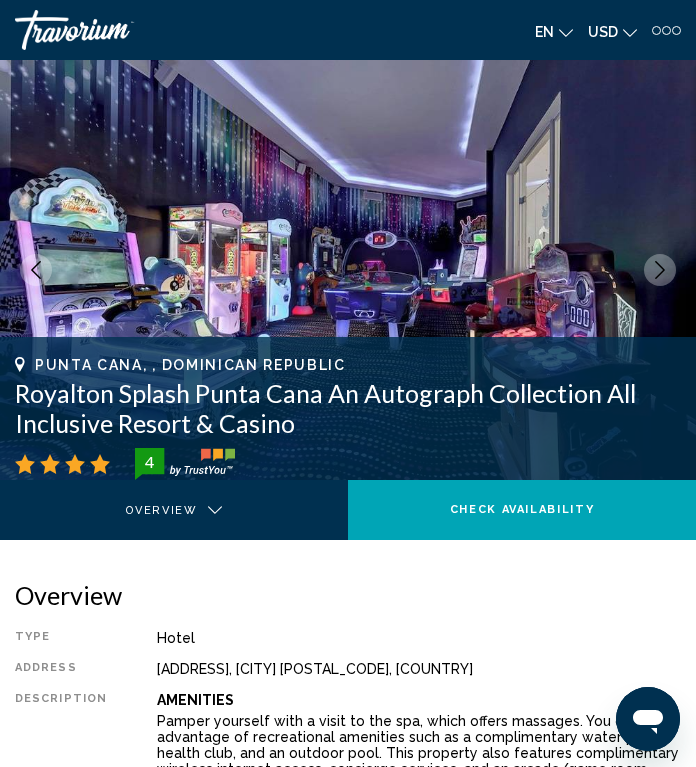 click at bounding box center [660, 270] 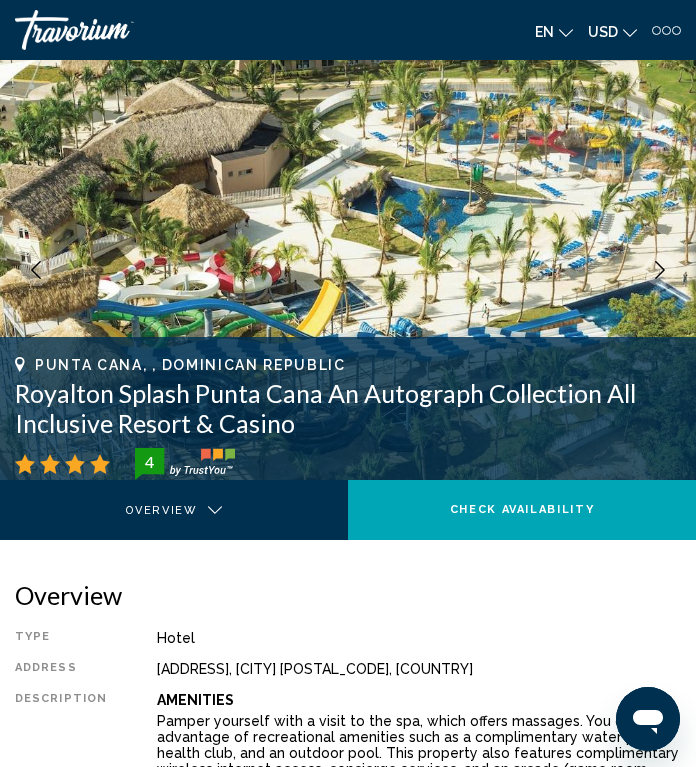 click at bounding box center (660, 270) 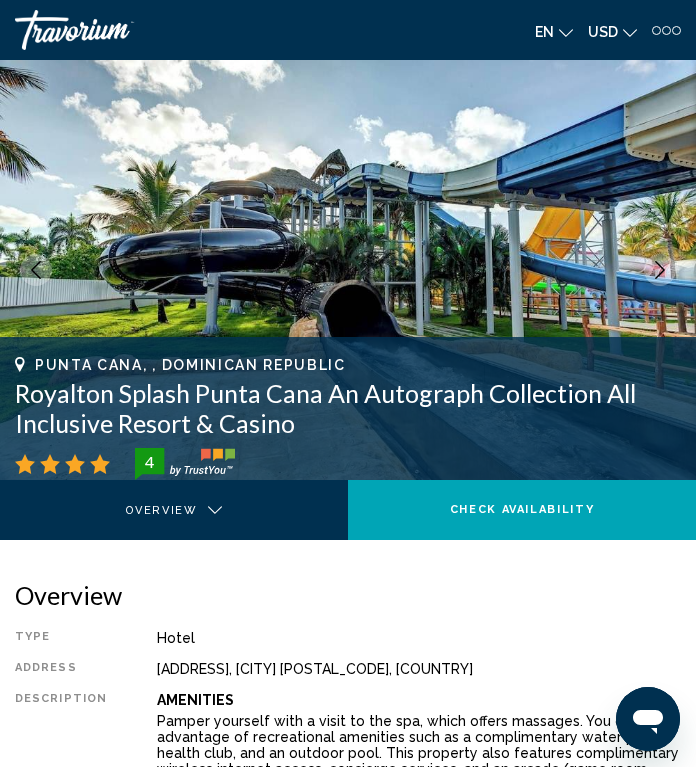 click at bounding box center (660, 270) 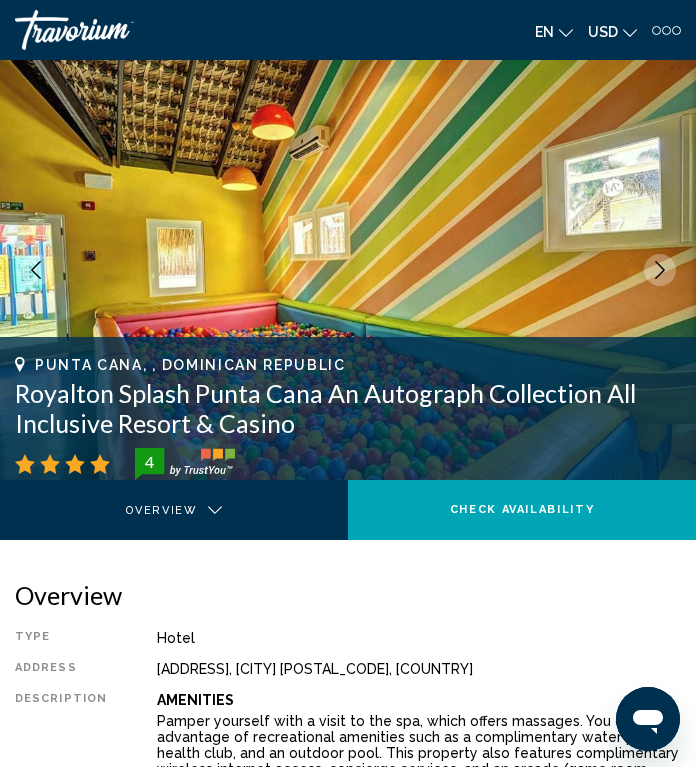 click at bounding box center [660, 270] 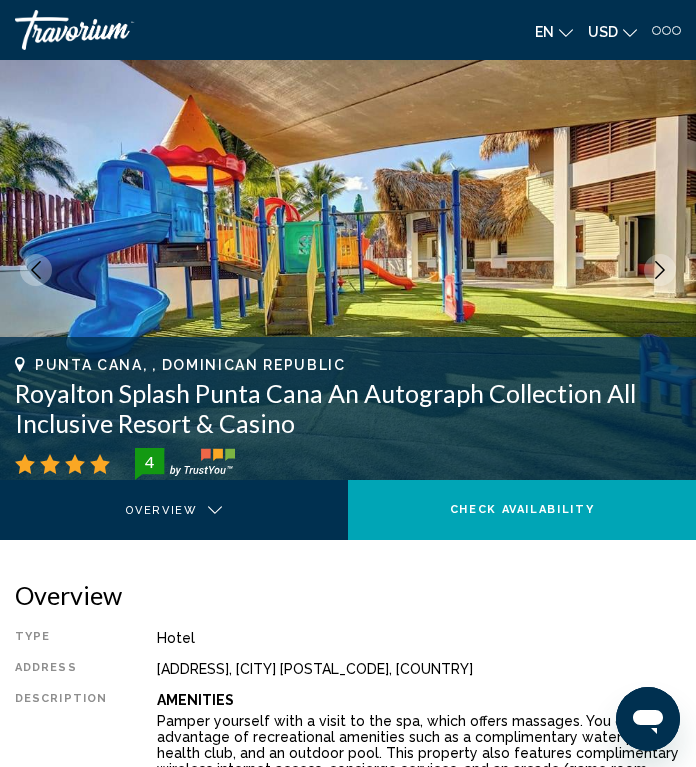 click at bounding box center (660, 270) 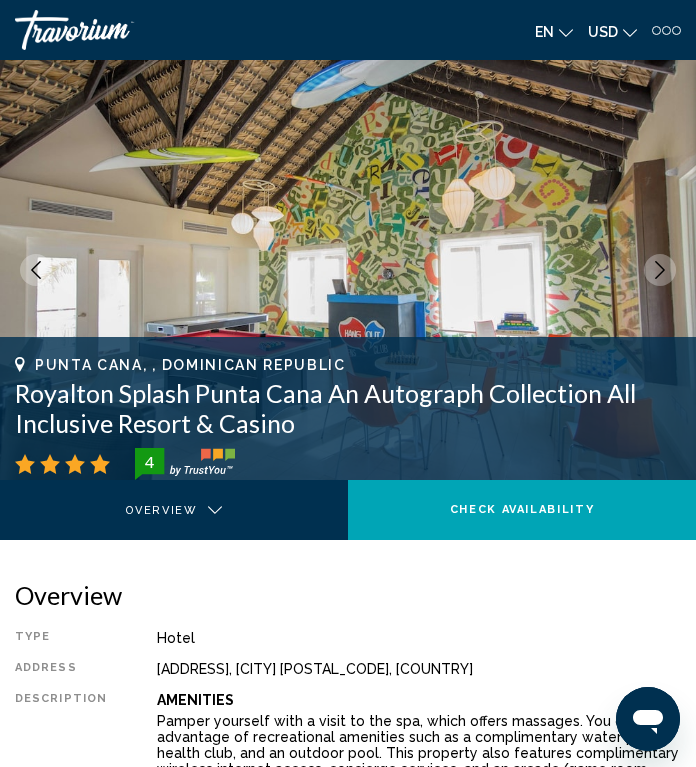 click at bounding box center (660, 270) 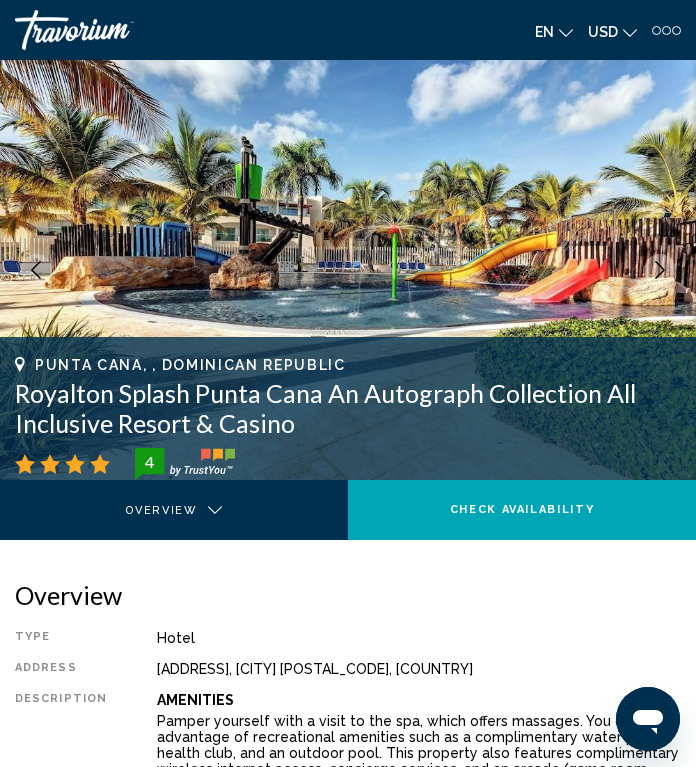 click at bounding box center [348, 270] 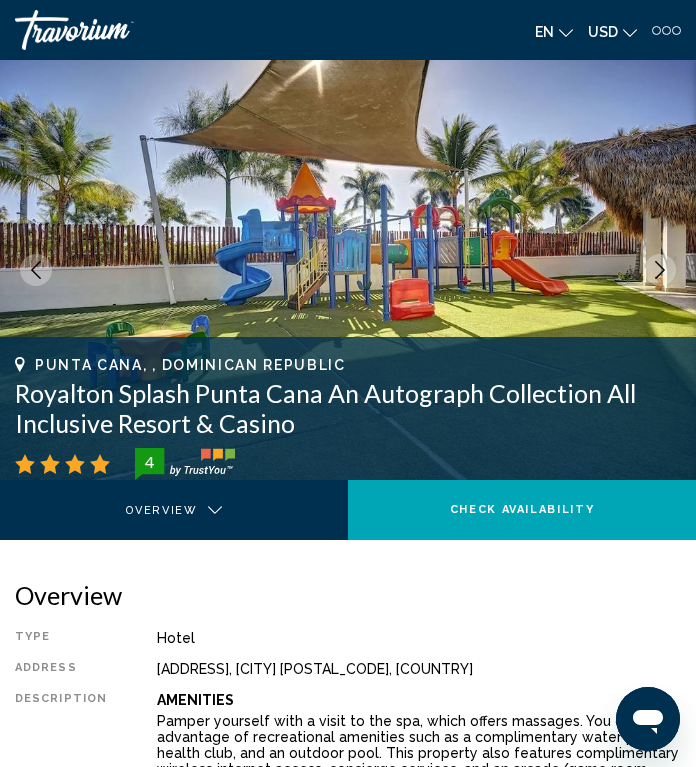 click at bounding box center [660, 270] 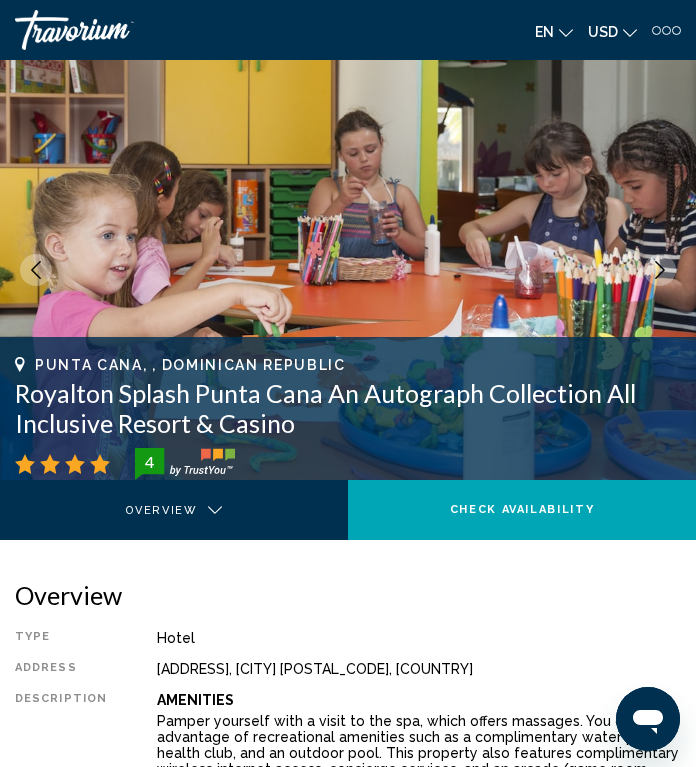 click at bounding box center [660, 270] 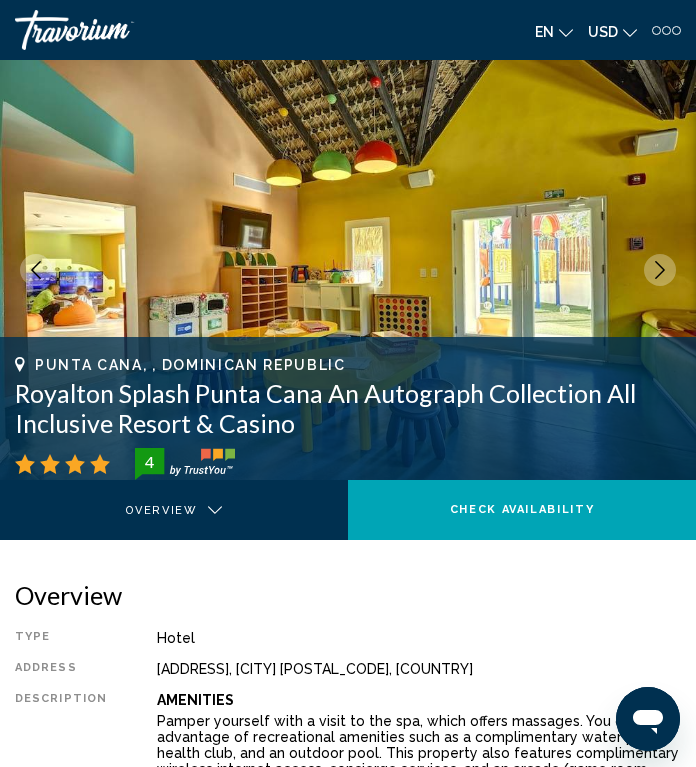 click at bounding box center (660, 270) 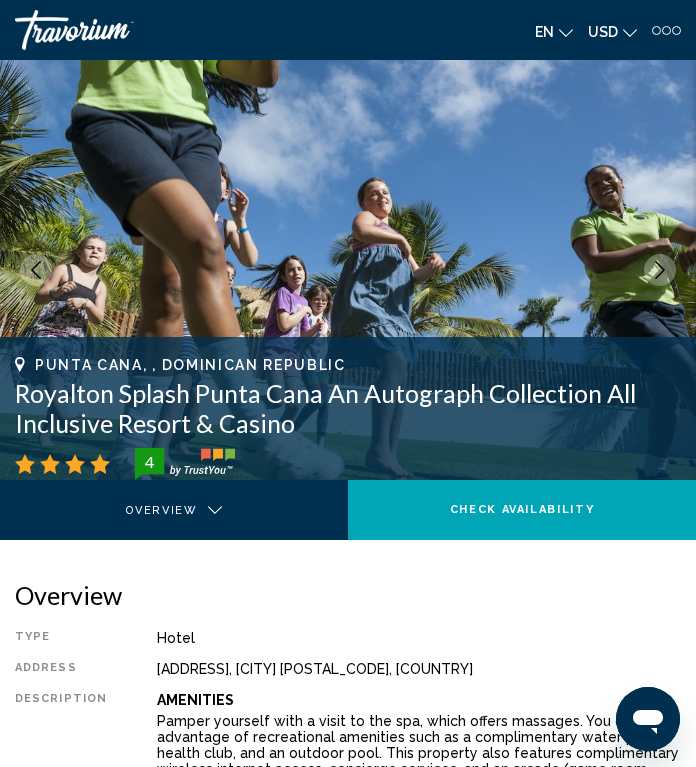 click at bounding box center (660, 270) 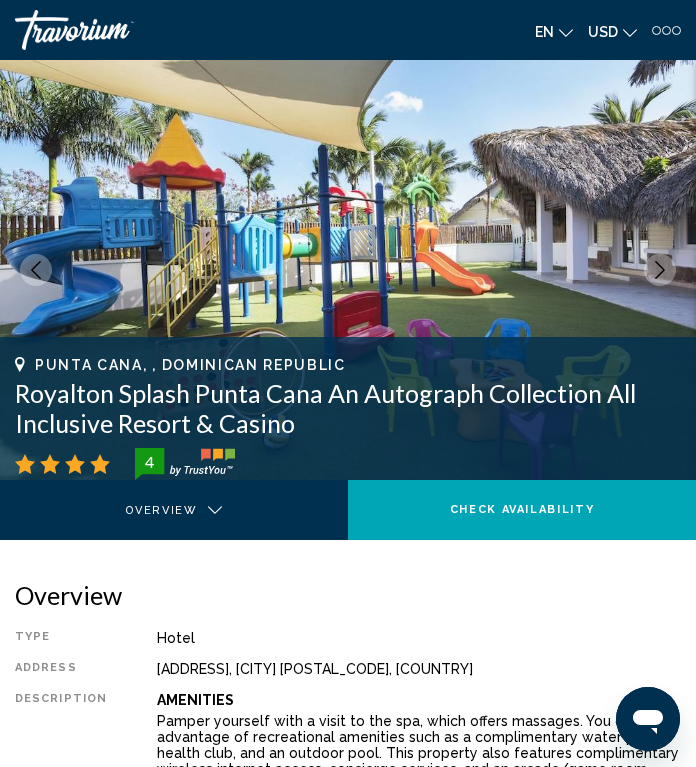 click at bounding box center [348, 270] 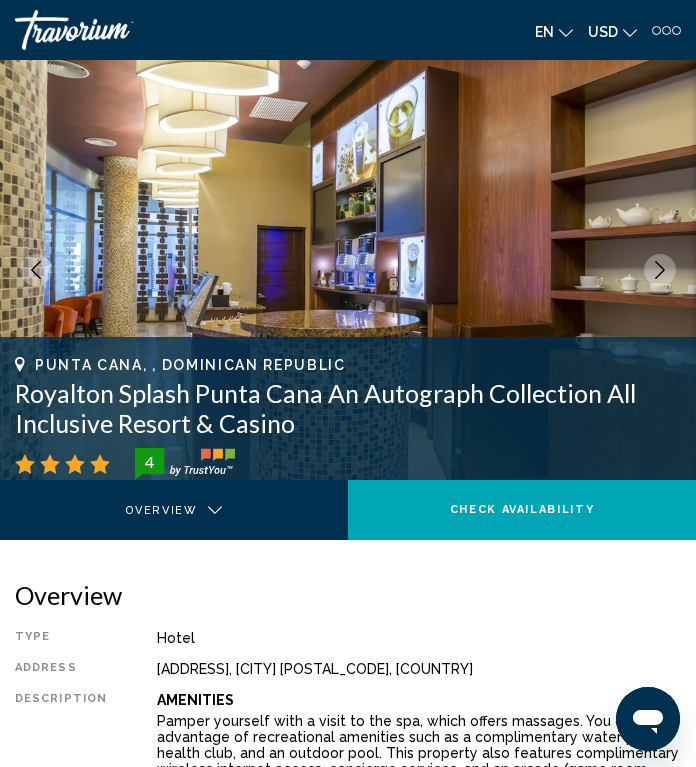 click at bounding box center (660, 270) 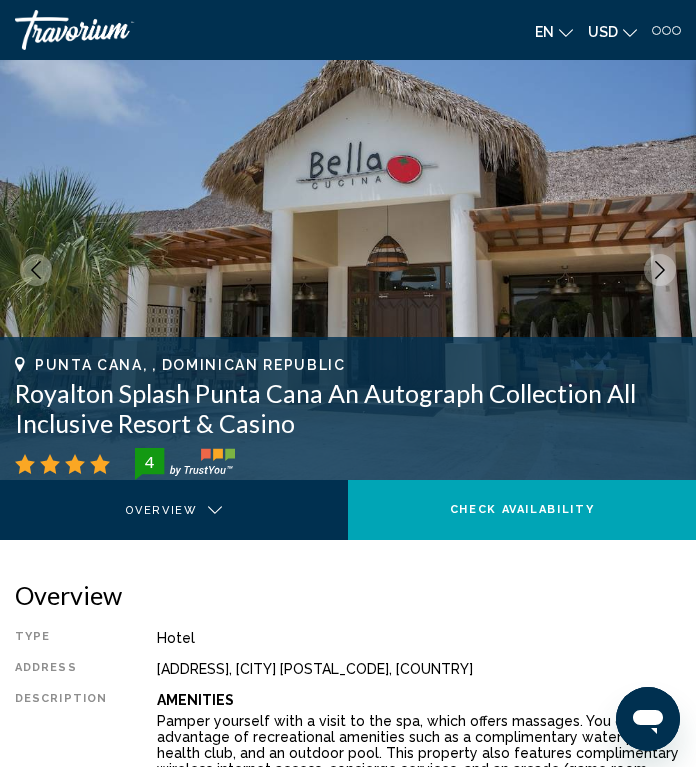 click at bounding box center (660, 270) 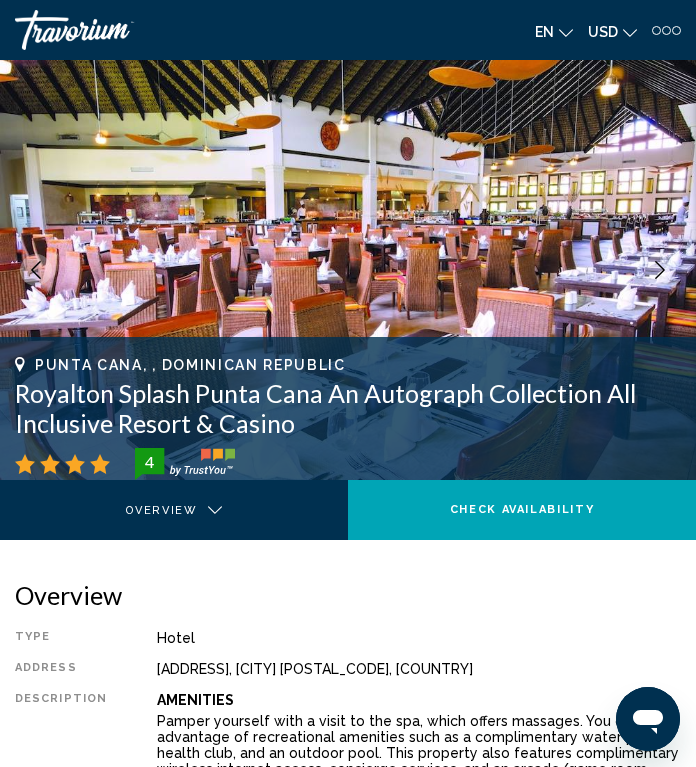 click at bounding box center (660, 270) 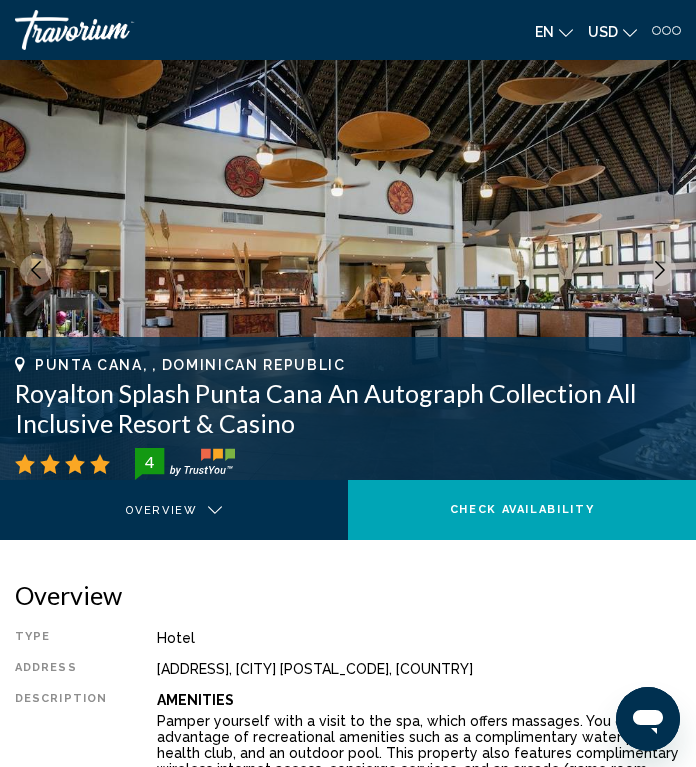 click at bounding box center (660, 270) 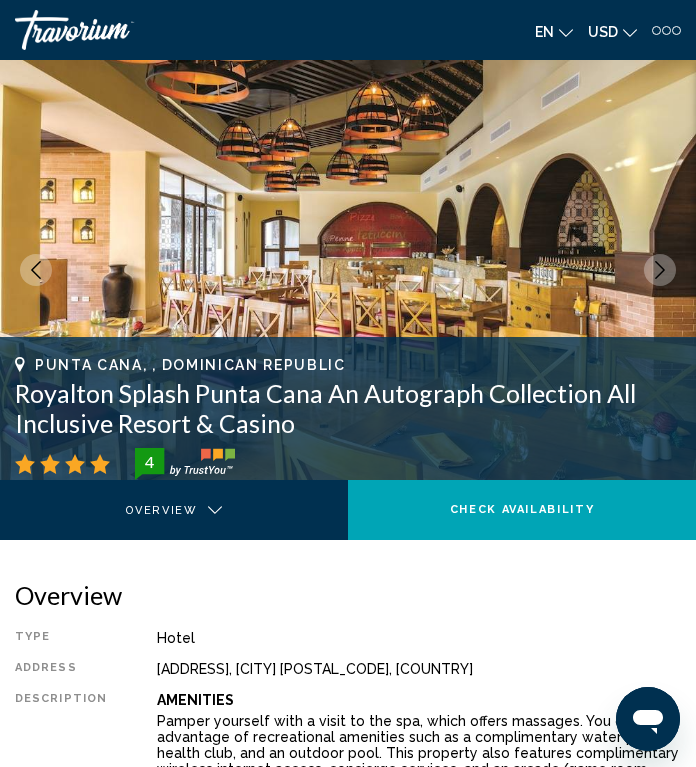 click at bounding box center [660, 270] 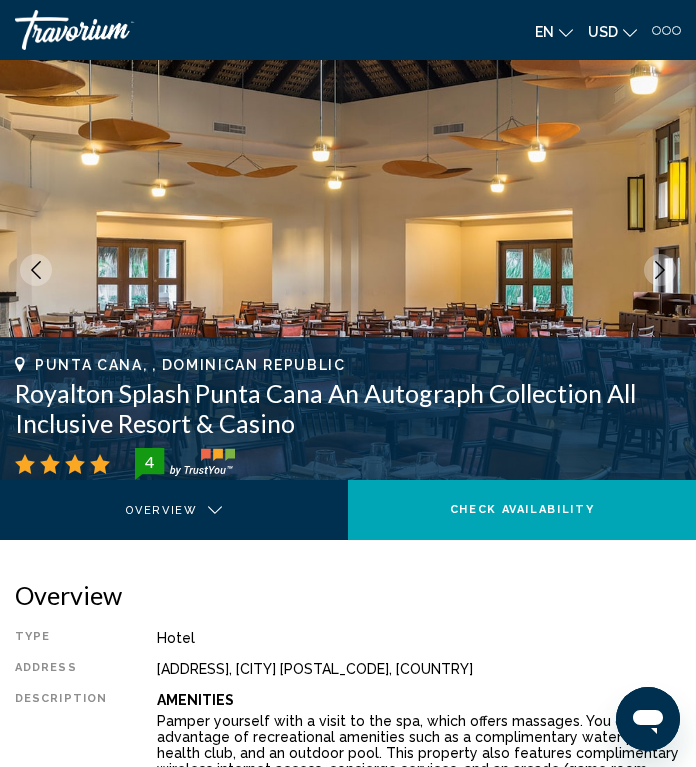 click at bounding box center (660, 270) 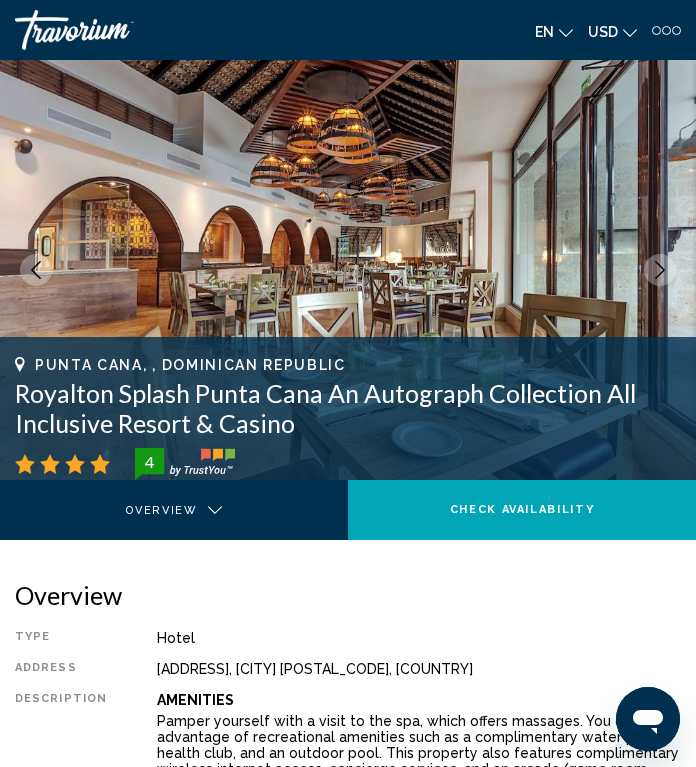 click at bounding box center (348, 270) 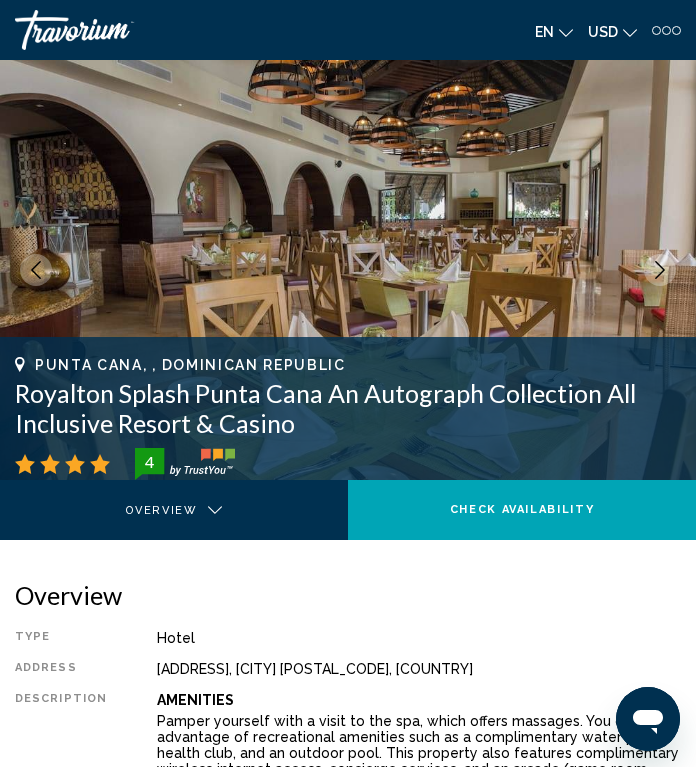 click at bounding box center (348, 270) 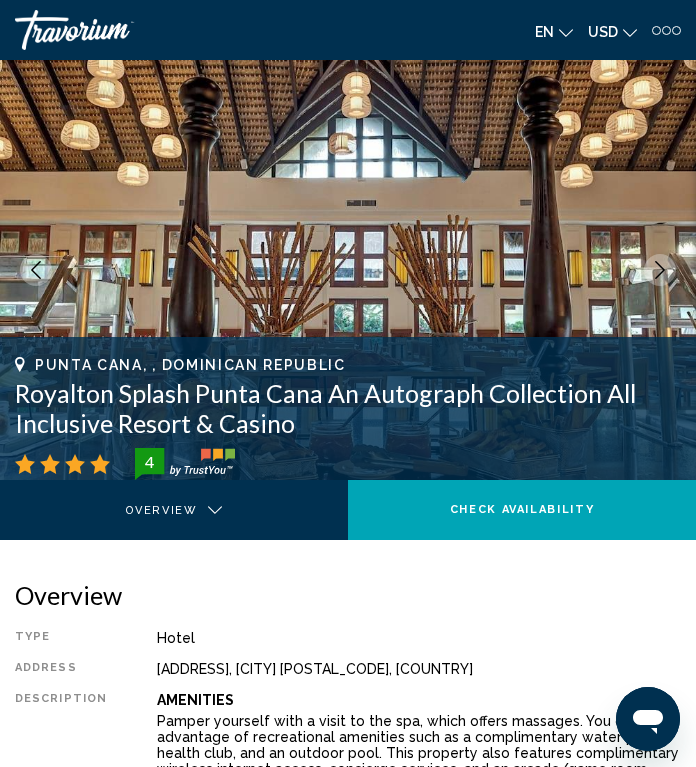 click at bounding box center [660, 270] 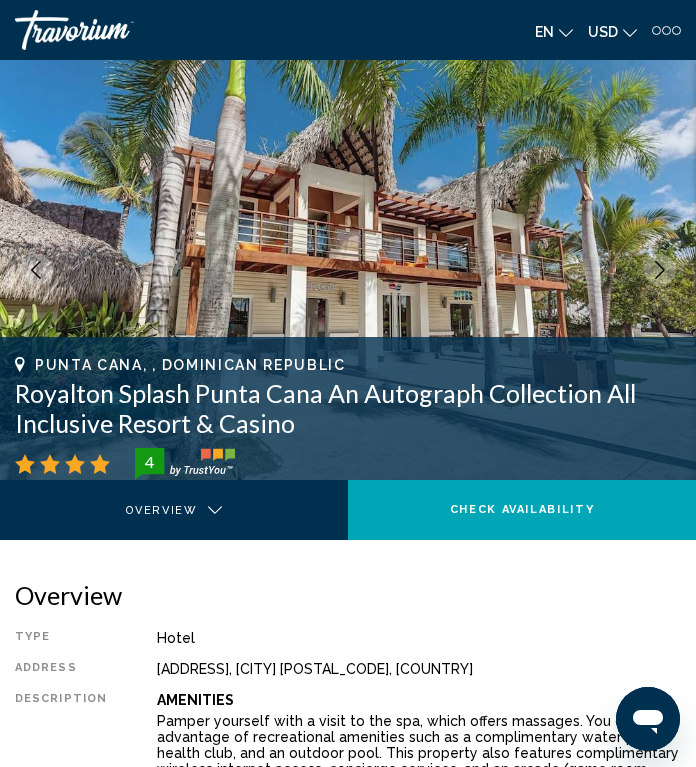 click at bounding box center [660, 270] 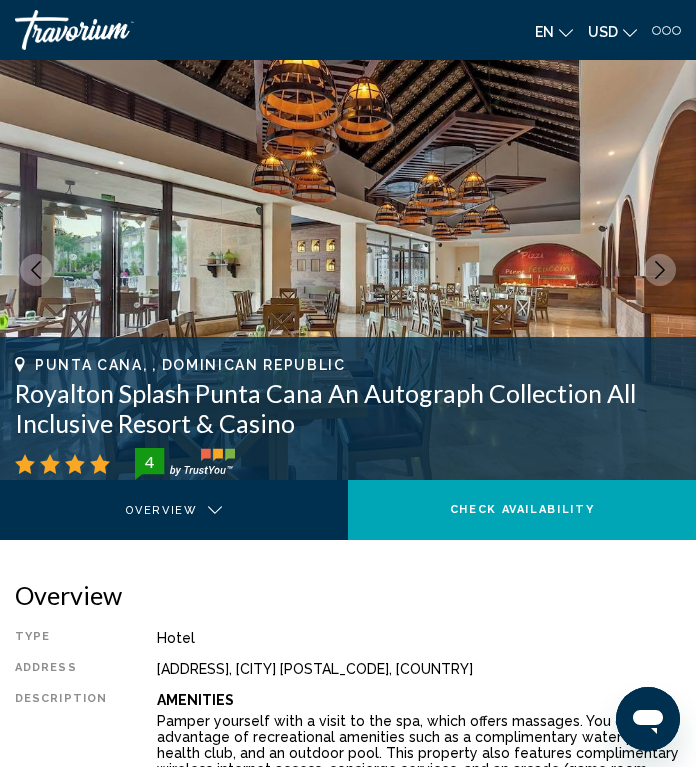 click at bounding box center [660, 270] 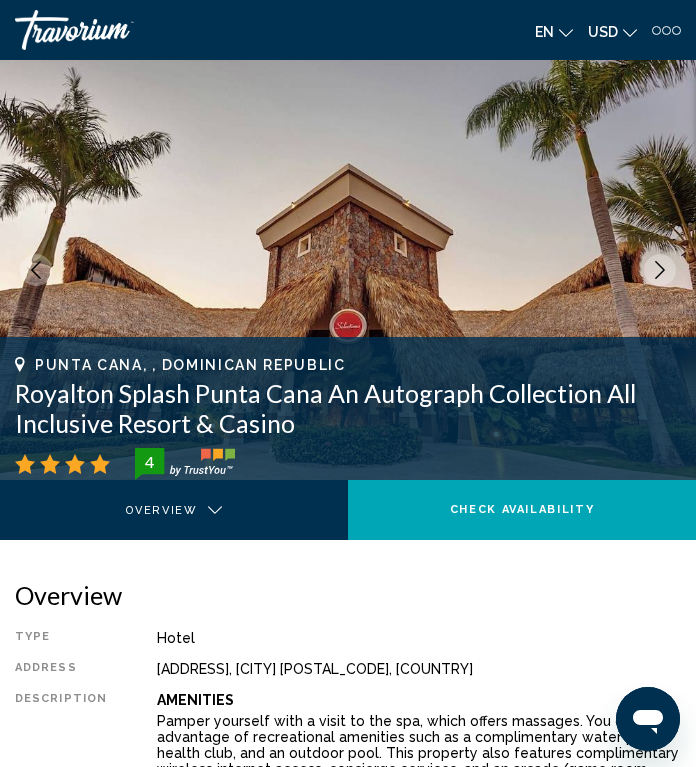 click at bounding box center [660, 270] 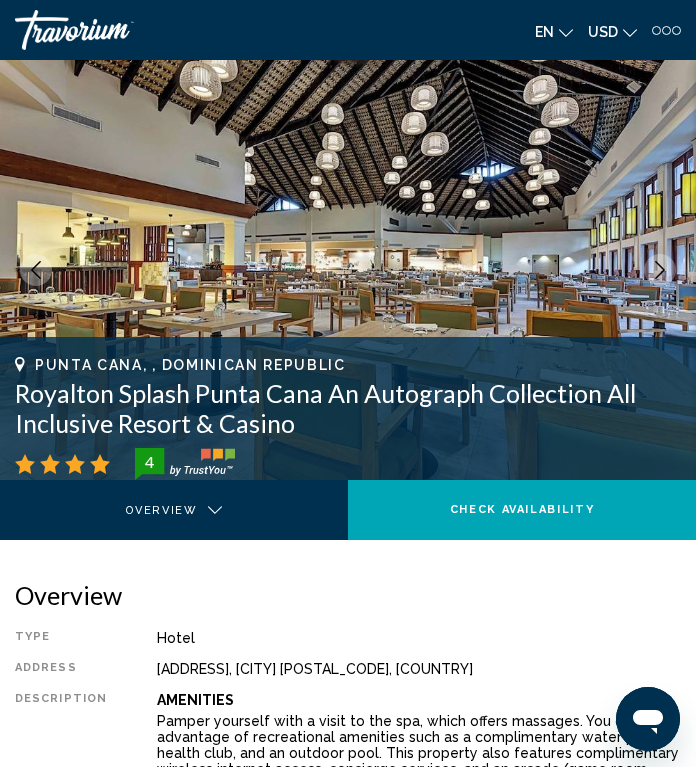 click at bounding box center [660, 270] 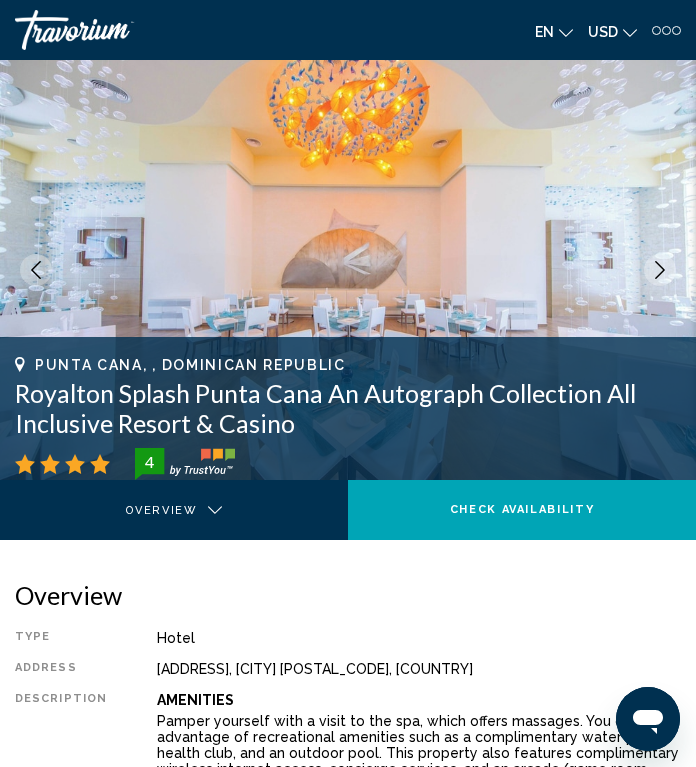 click at bounding box center (660, 270) 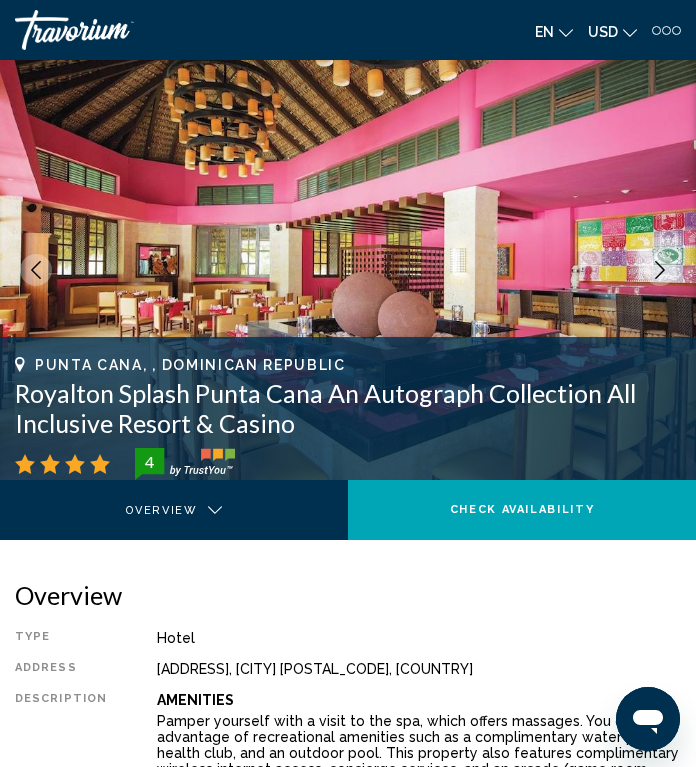 click at bounding box center (660, 270) 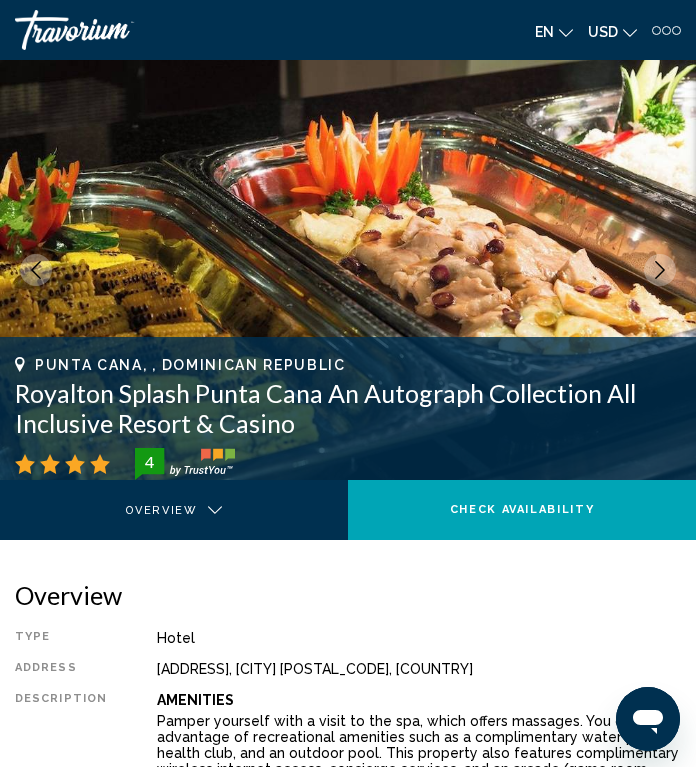 click at bounding box center [660, 270] 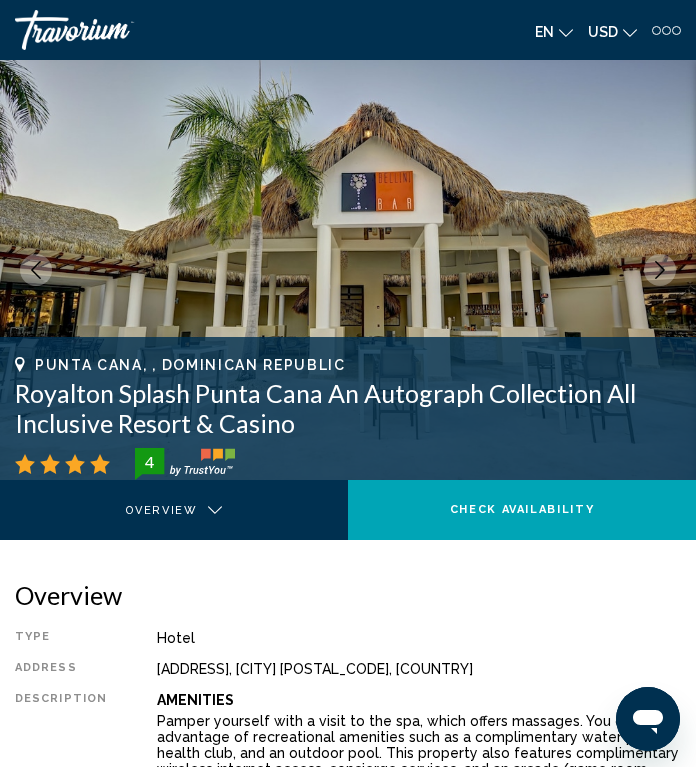 click at bounding box center (660, 270) 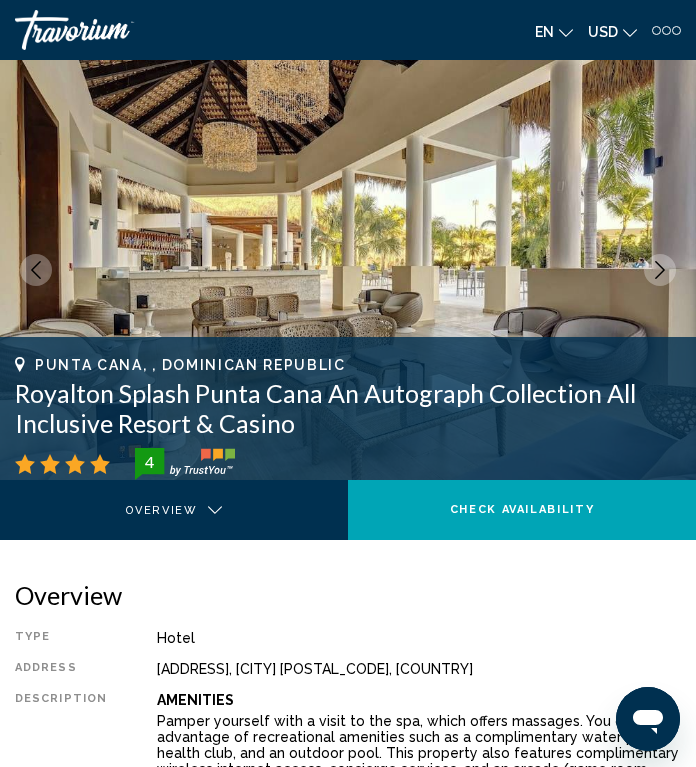 click at bounding box center (348, 270) 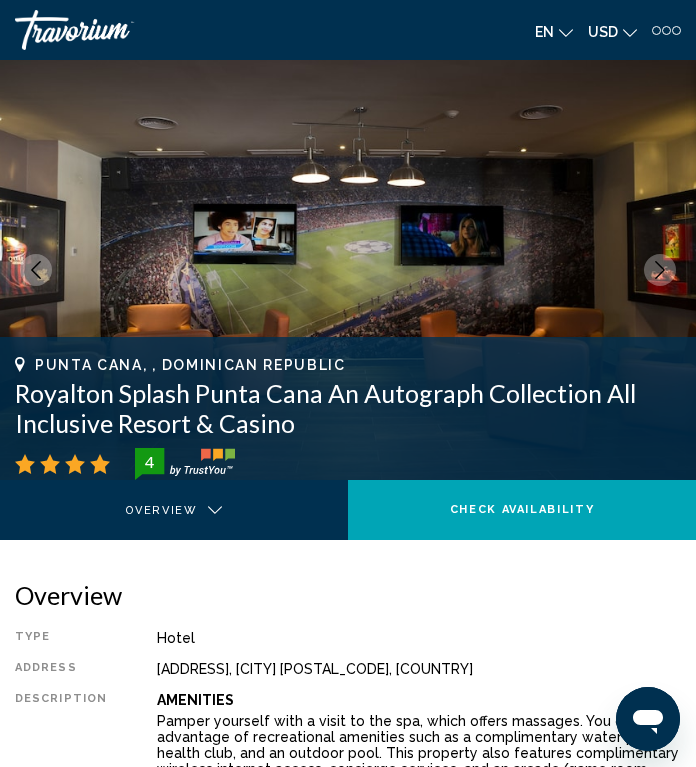click 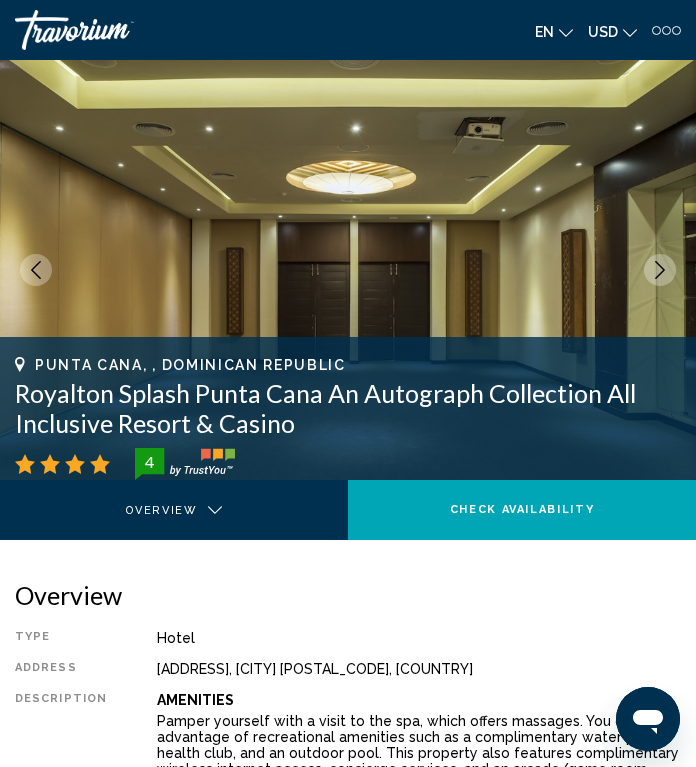 click at bounding box center (660, 270) 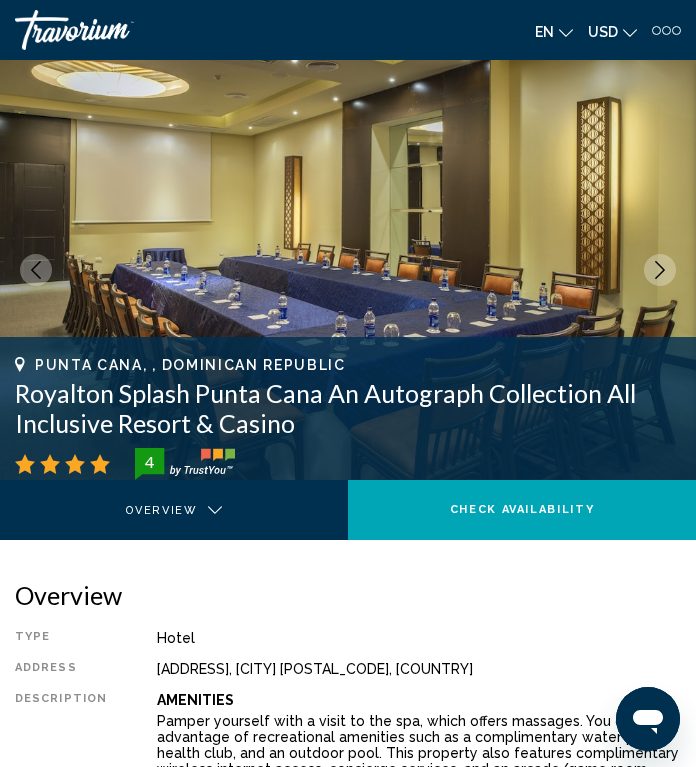 click 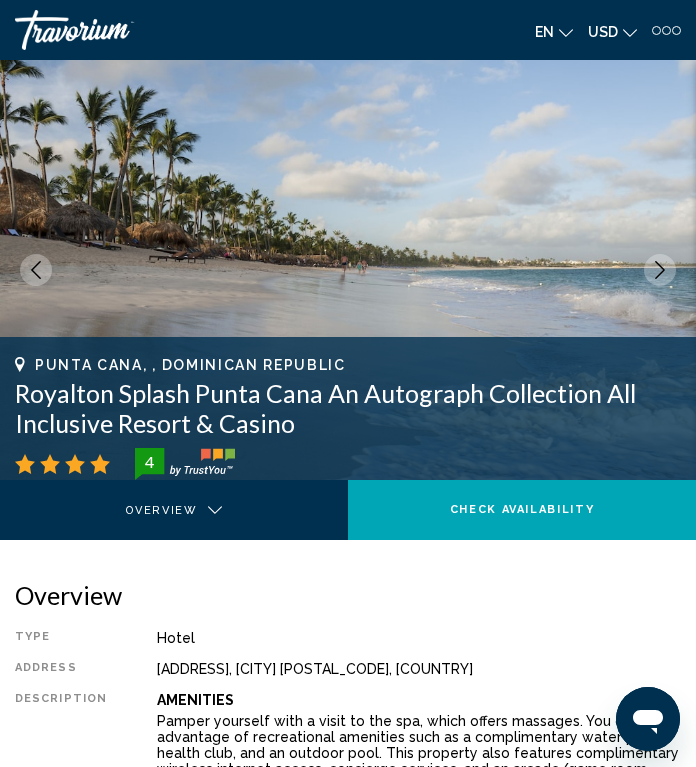 click 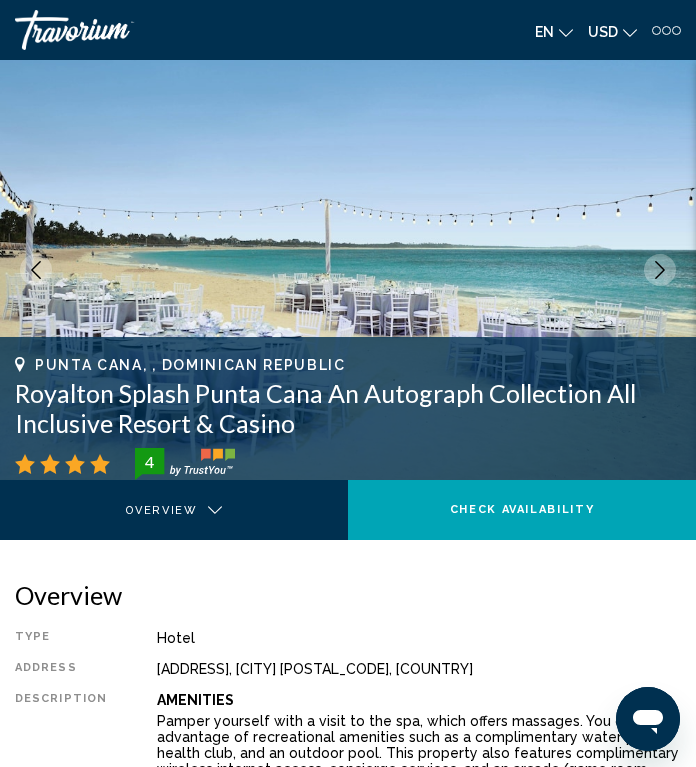 click 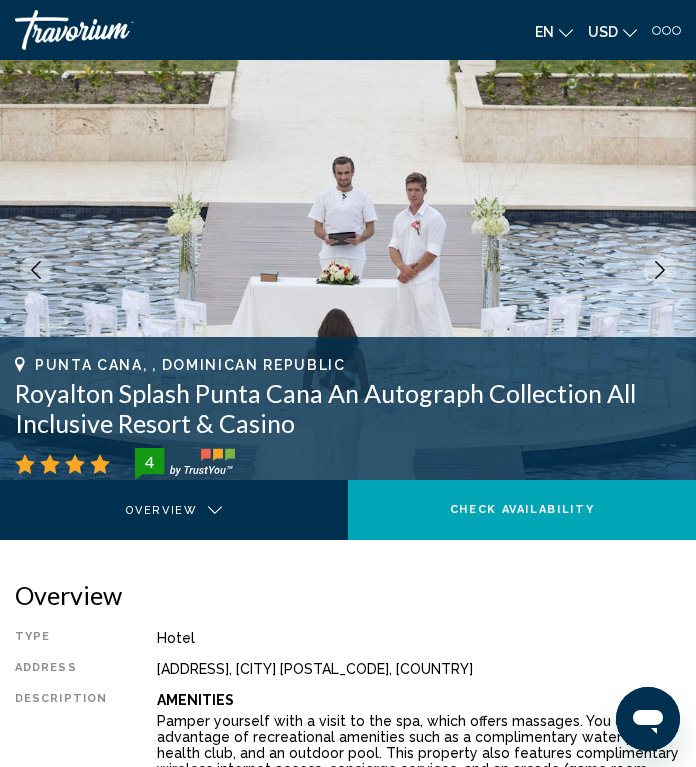 click at bounding box center [660, 270] 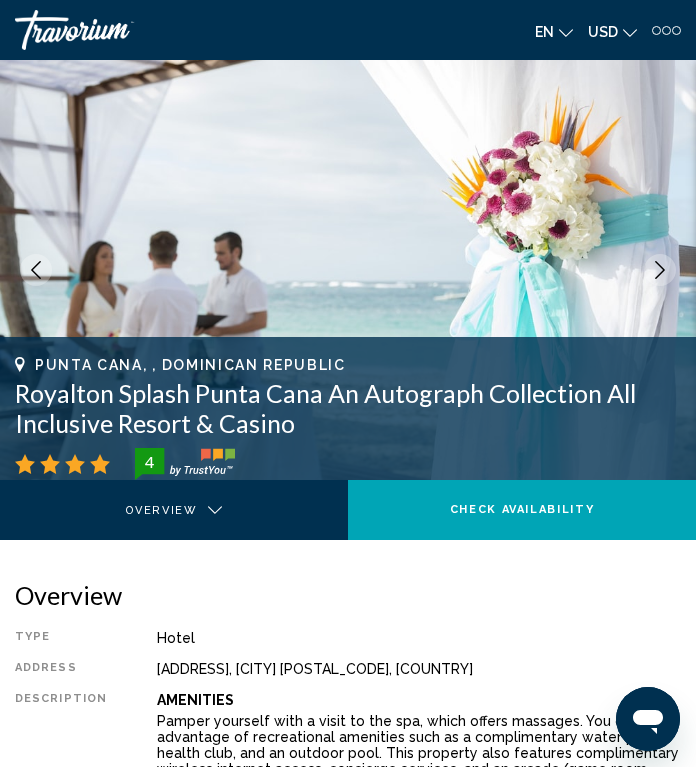 click at bounding box center [660, 270] 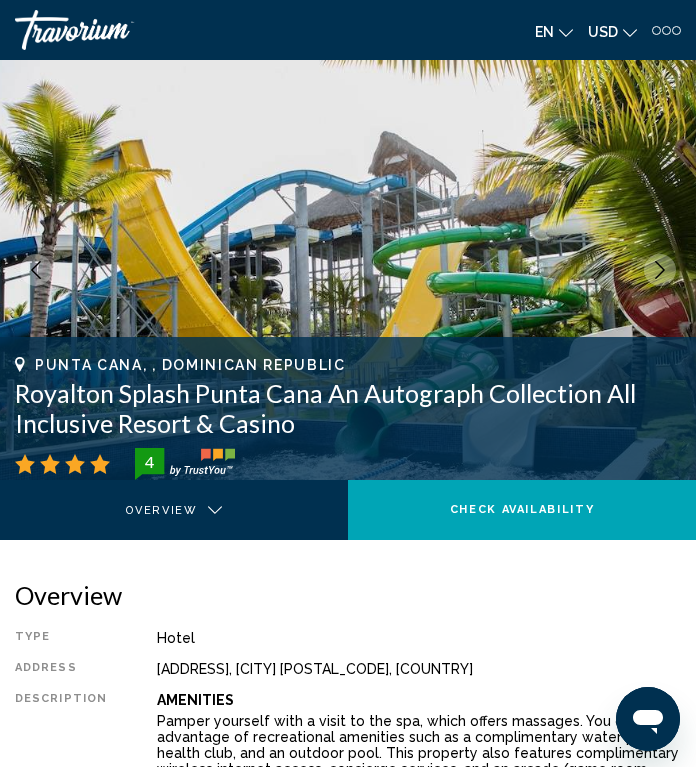 click at bounding box center (660, 270) 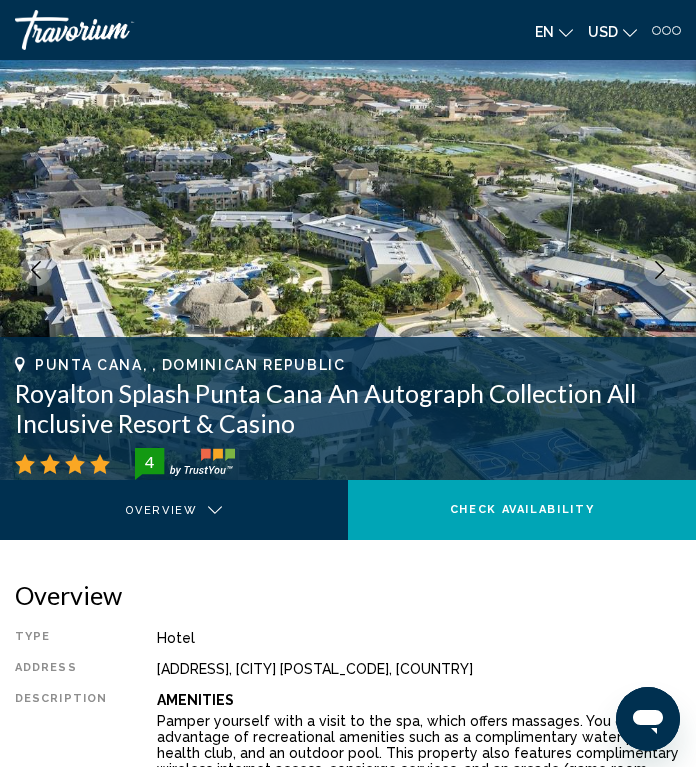 click at bounding box center [660, 270] 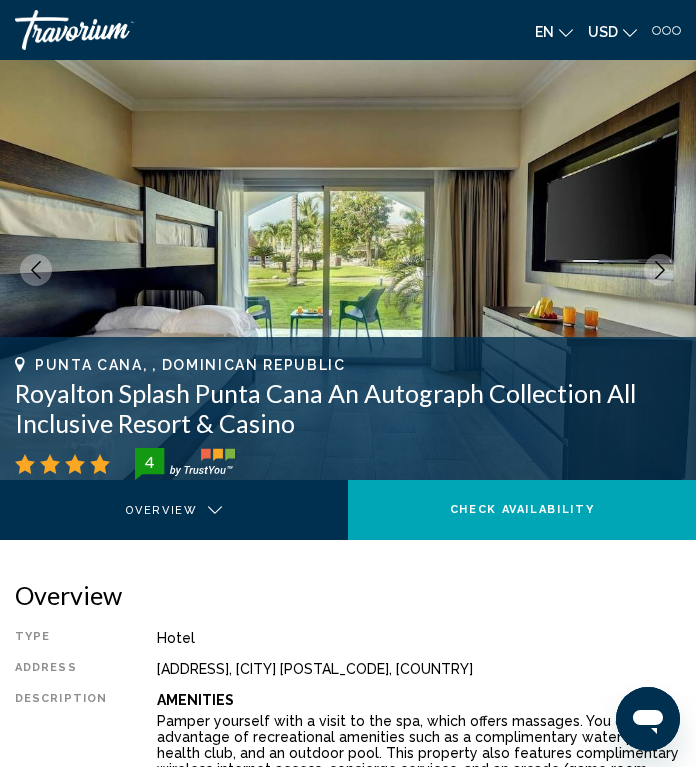 click at bounding box center [660, 270] 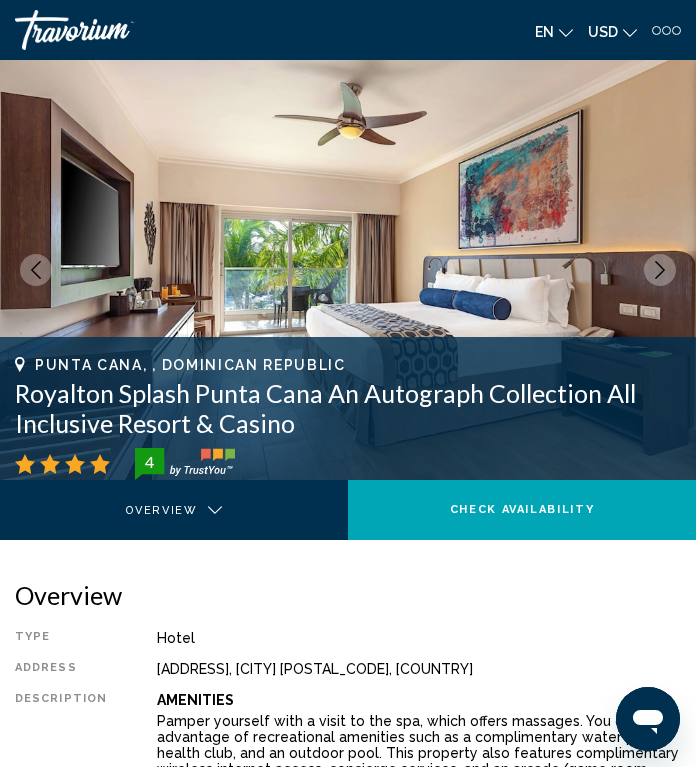 click at bounding box center [660, 270] 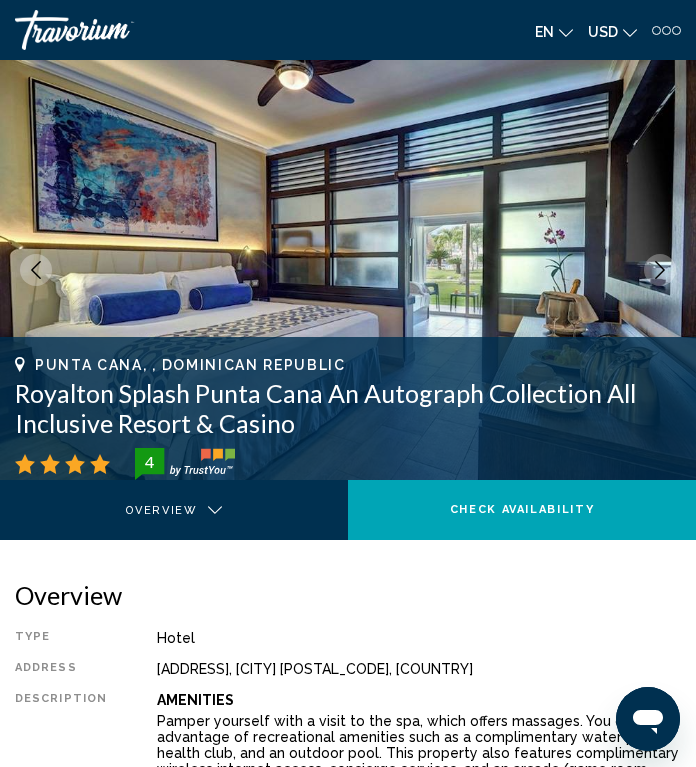 click at bounding box center [660, 270] 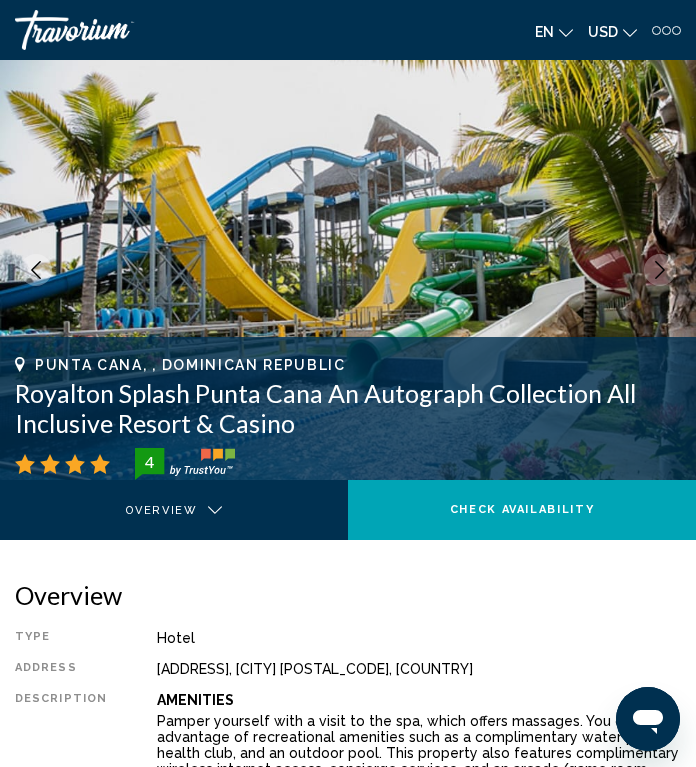 click at bounding box center [660, 270] 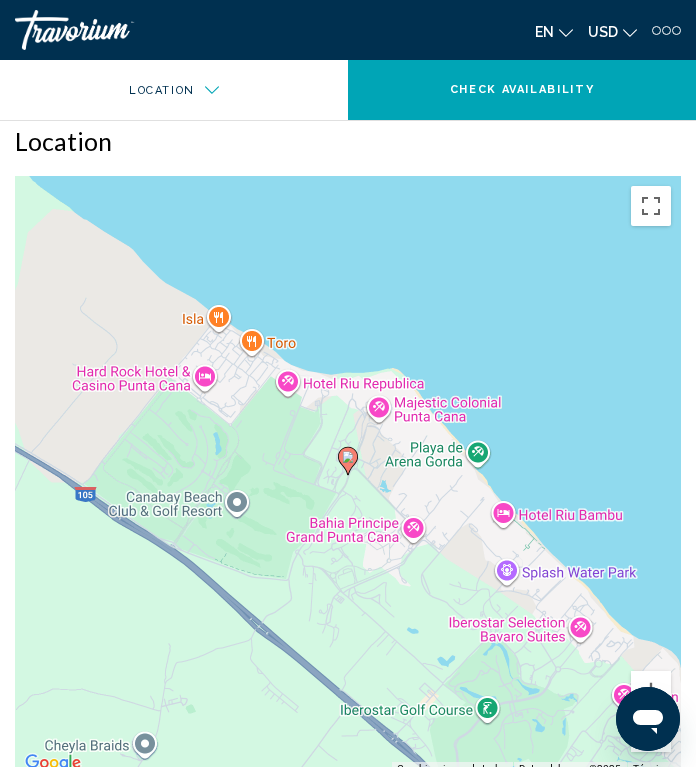 scroll, scrollTop: 1367, scrollLeft: 0, axis: vertical 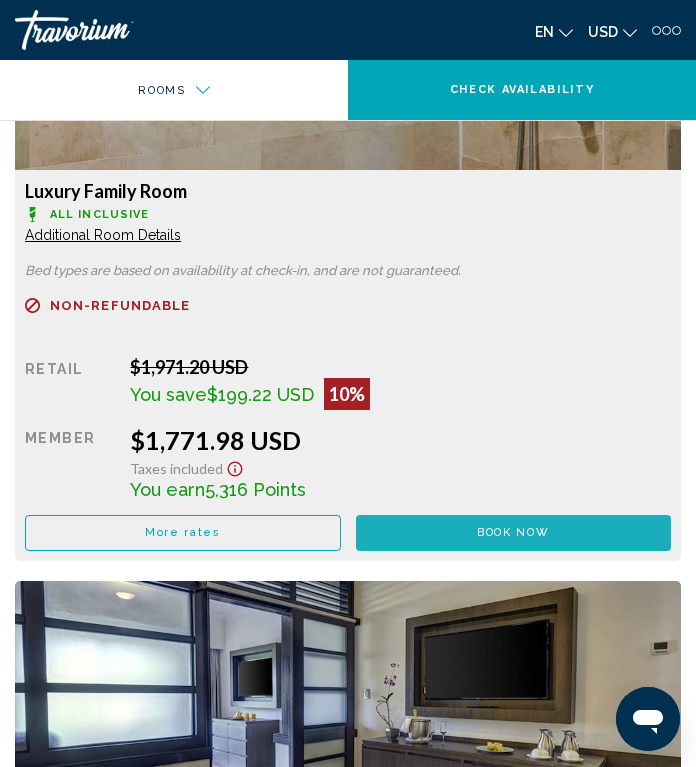click on "Book now No longer available" at bounding box center [514, 533] 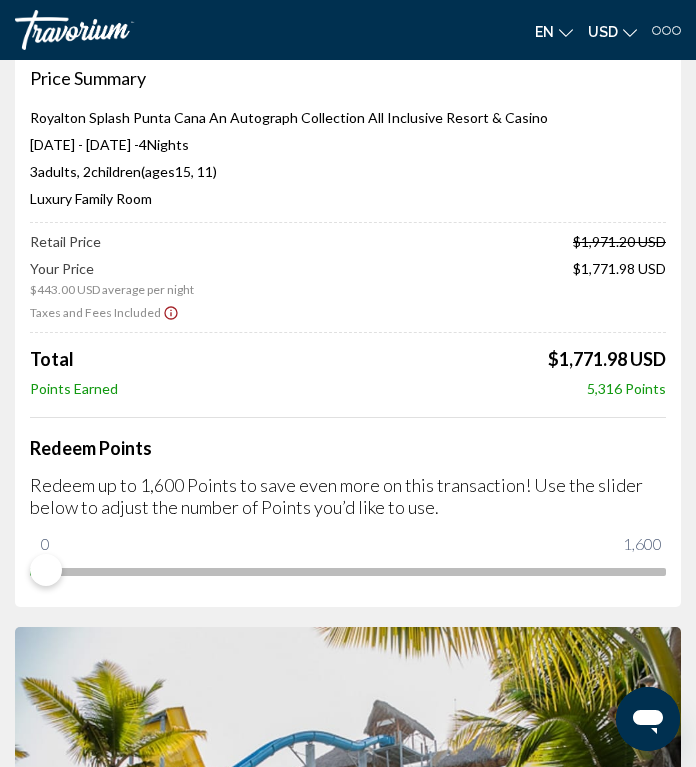 scroll, scrollTop: 75, scrollLeft: 0, axis: vertical 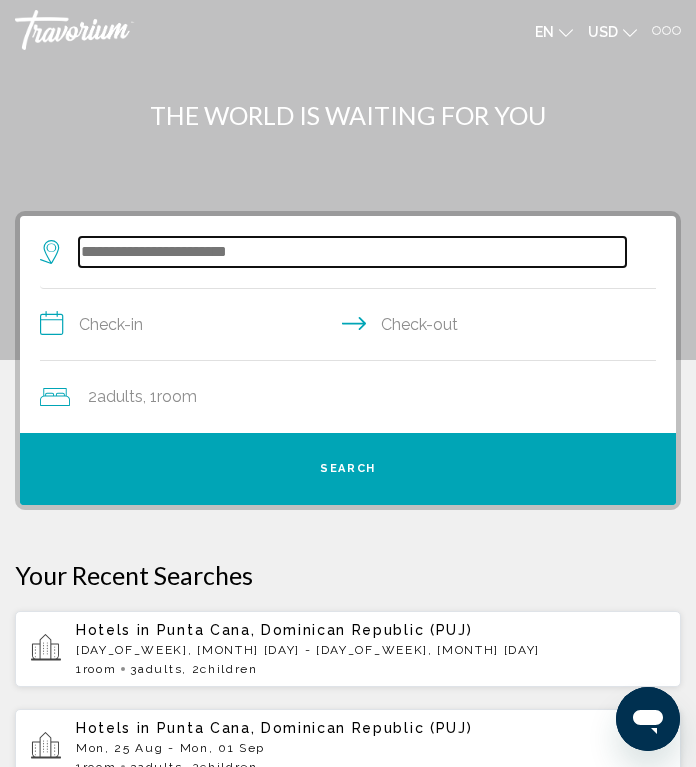 click at bounding box center (352, 252) 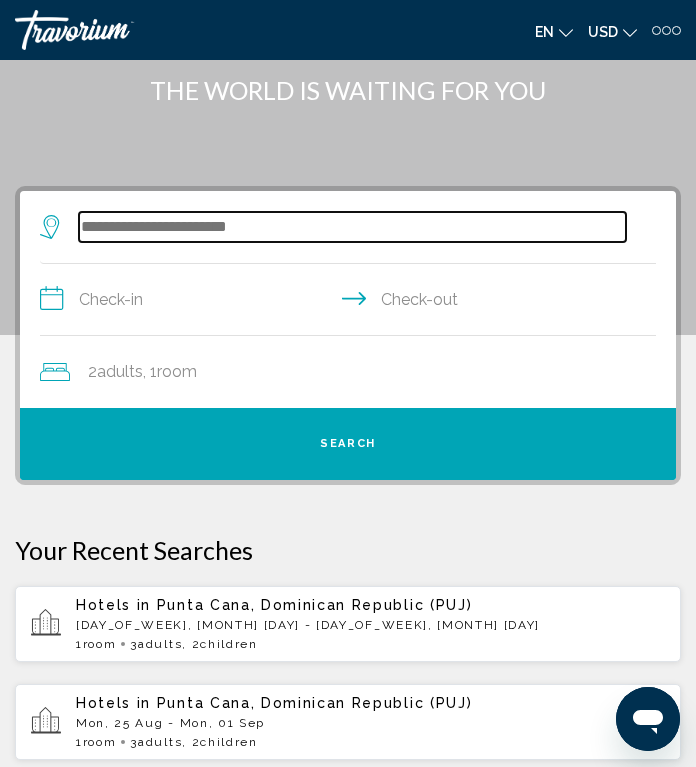 scroll, scrollTop: 146, scrollLeft: 0, axis: vertical 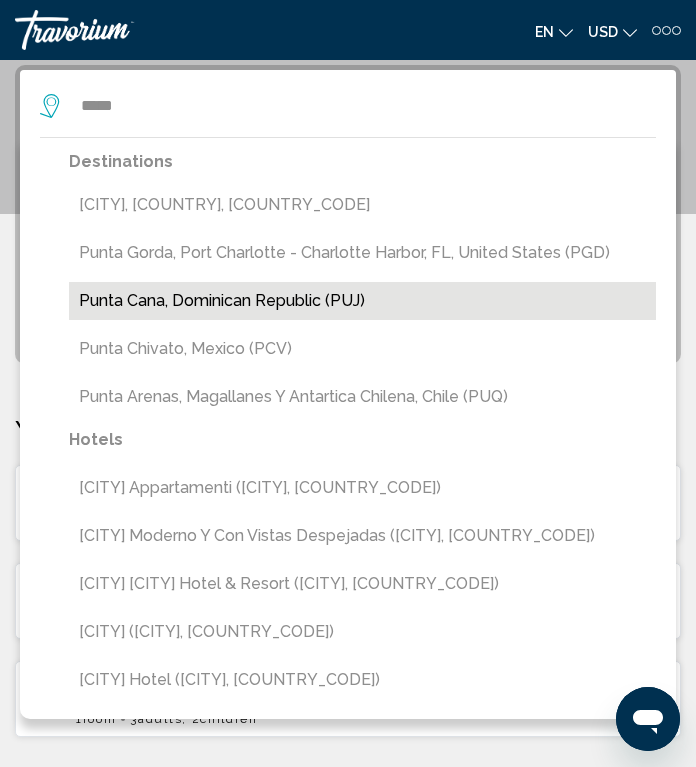 click on "Punta Cana, Dominican Republic (PUJ)" at bounding box center (362, 301) 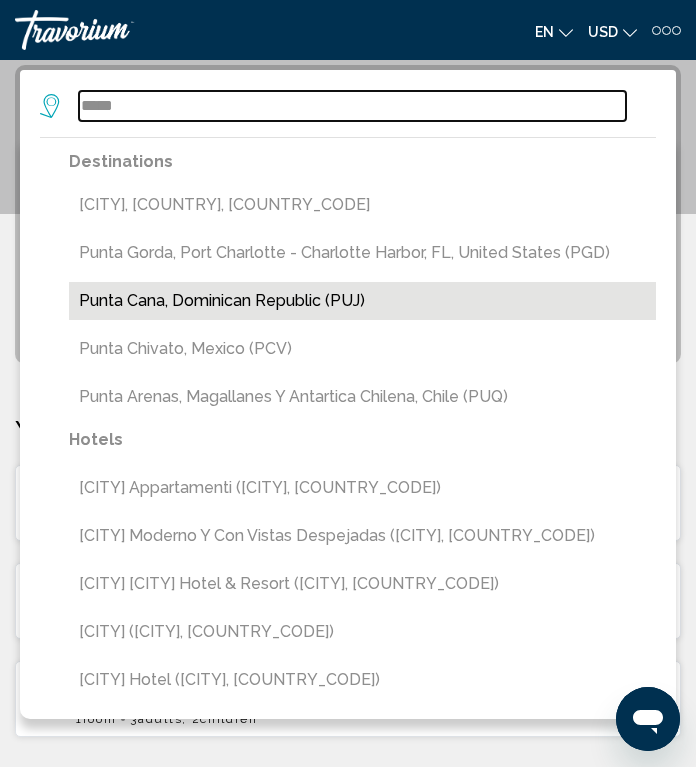 type on "**********" 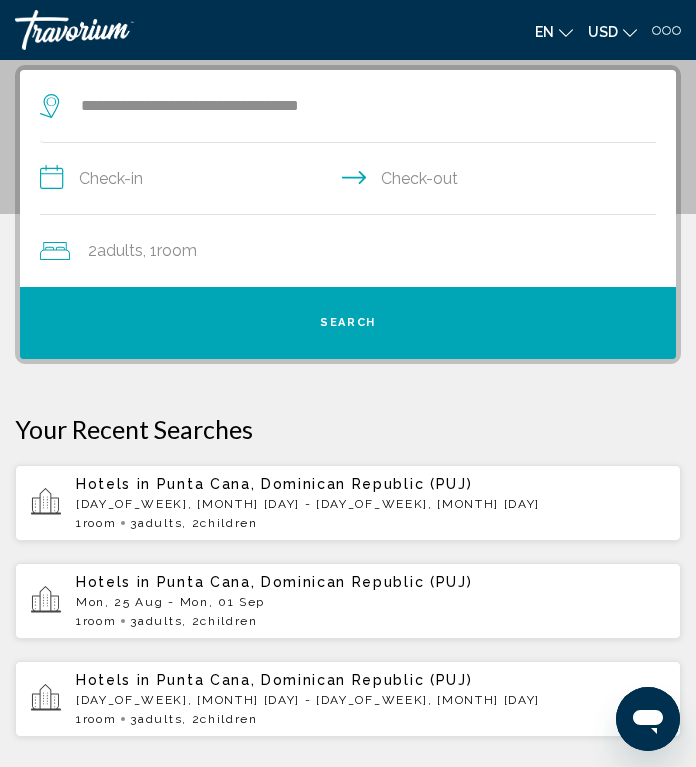 click on "**********" at bounding box center (352, 181) 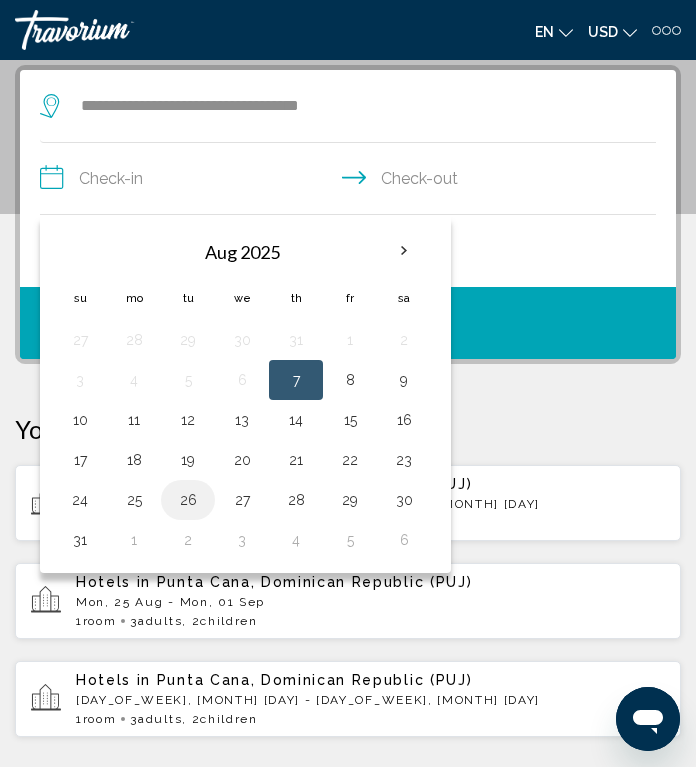 click on "26" at bounding box center (188, 500) 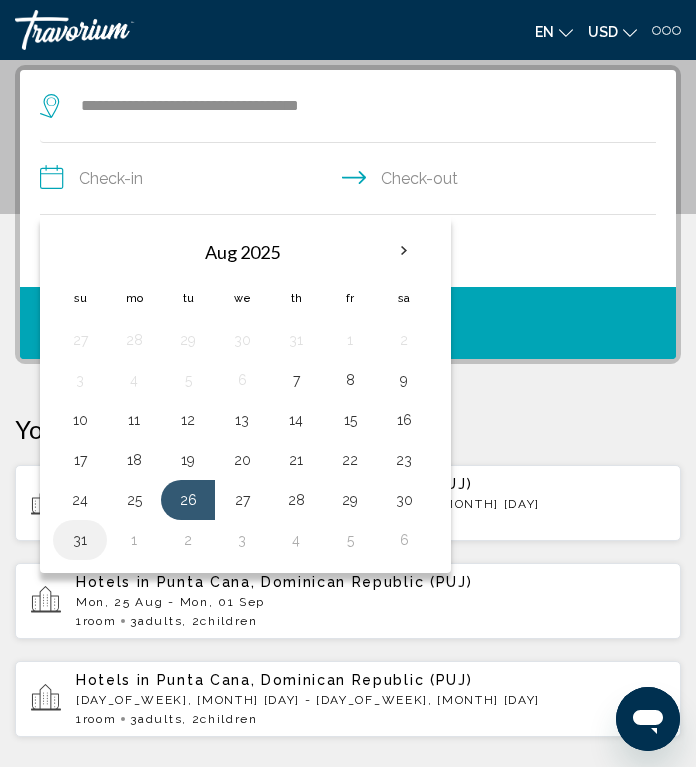 click on "31" at bounding box center [80, 540] 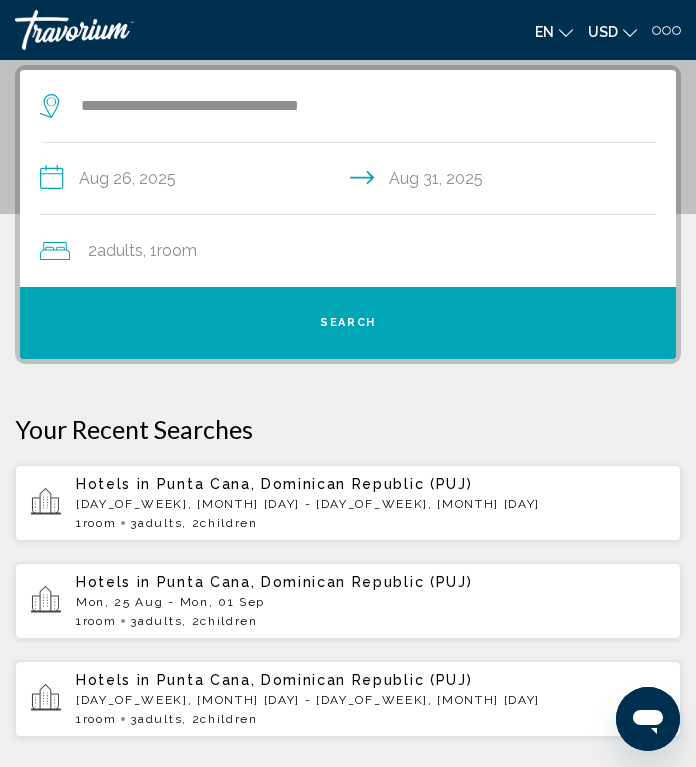 click on "2  Adult Adults , 1  Room rooms" 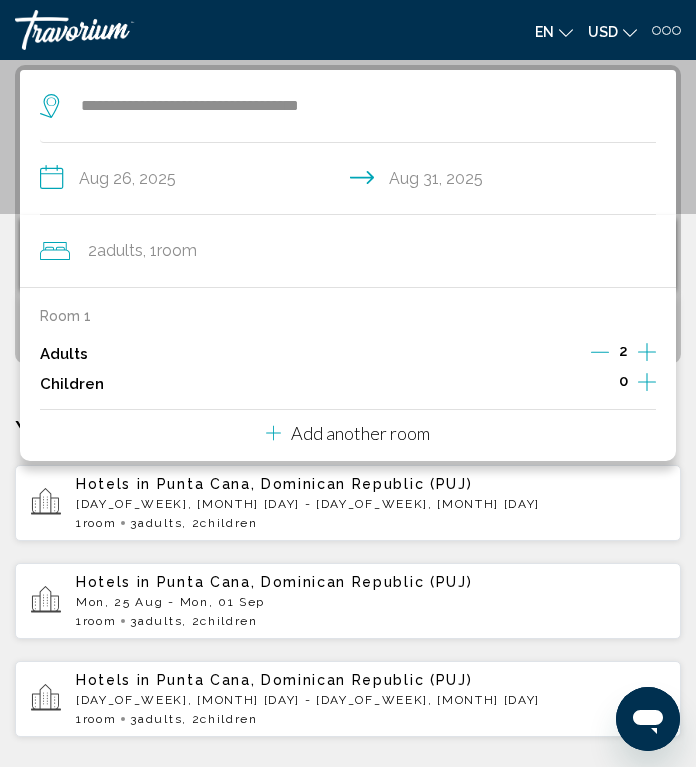 click 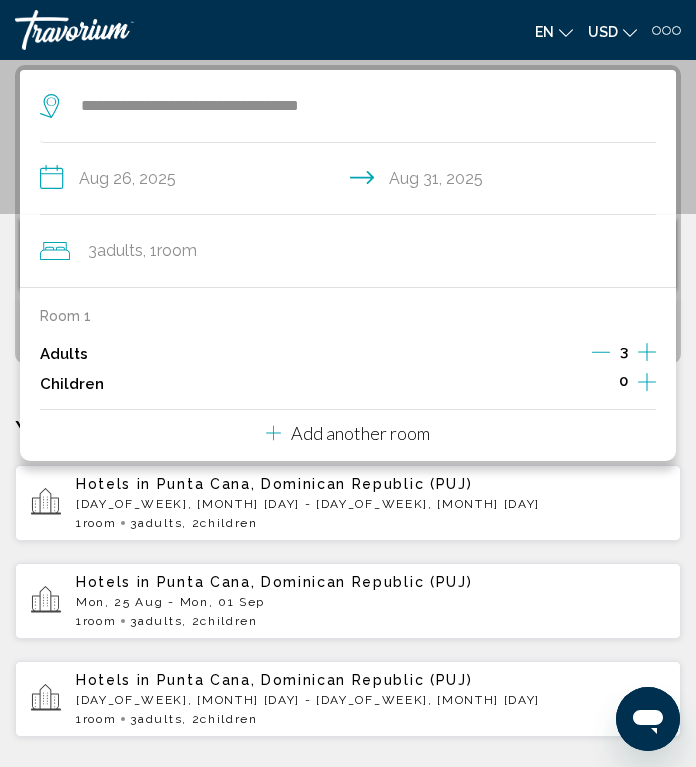 click 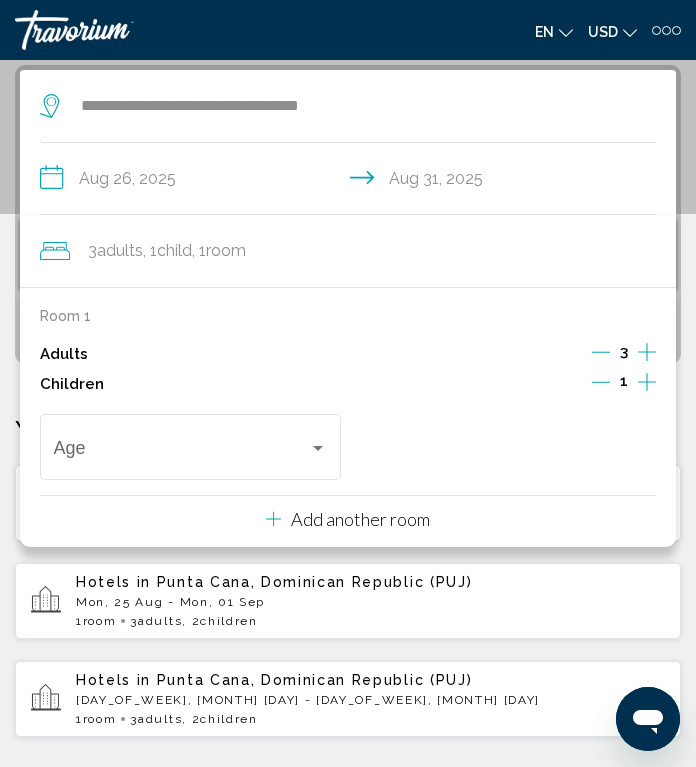 click 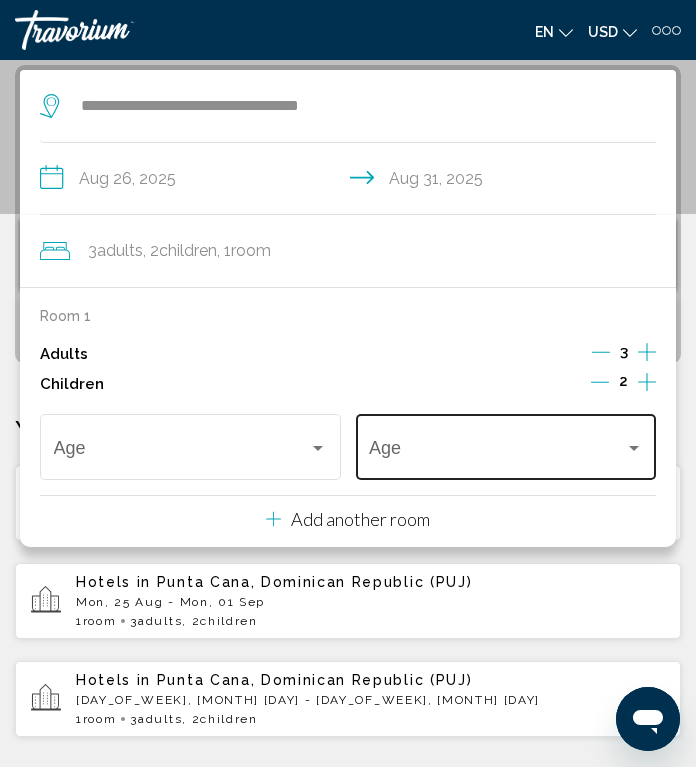 click at bounding box center (497, 452) 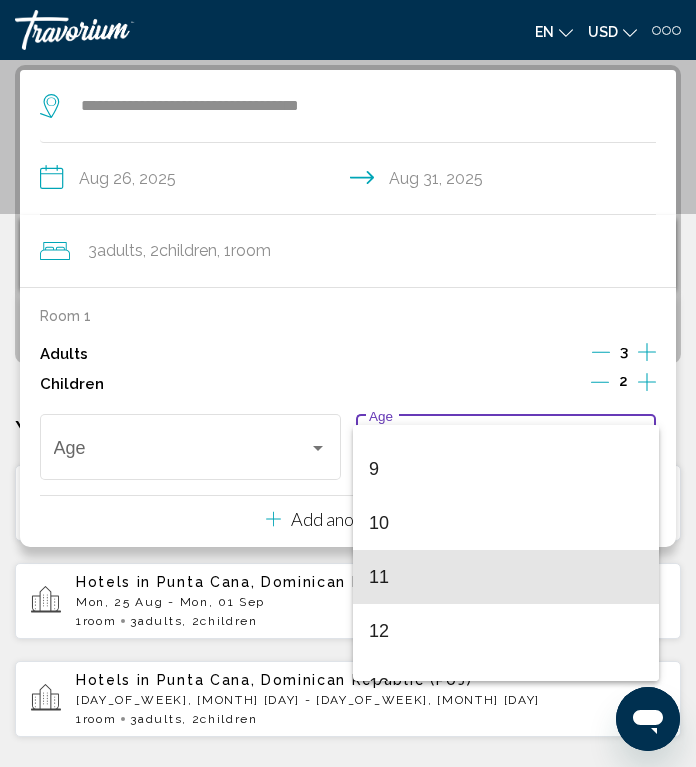 scroll, scrollTop: 495, scrollLeft: 0, axis: vertical 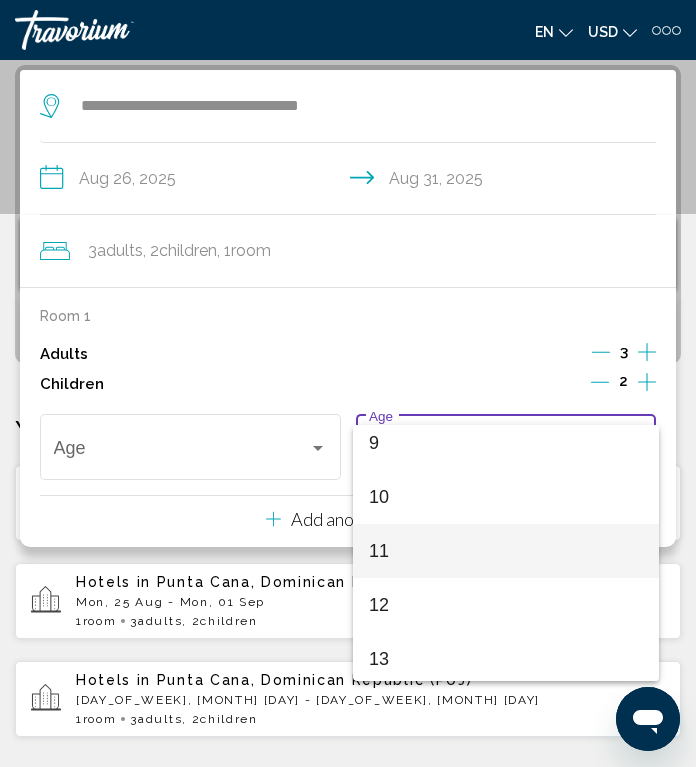 click on "11" at bounding box center (506, 551) 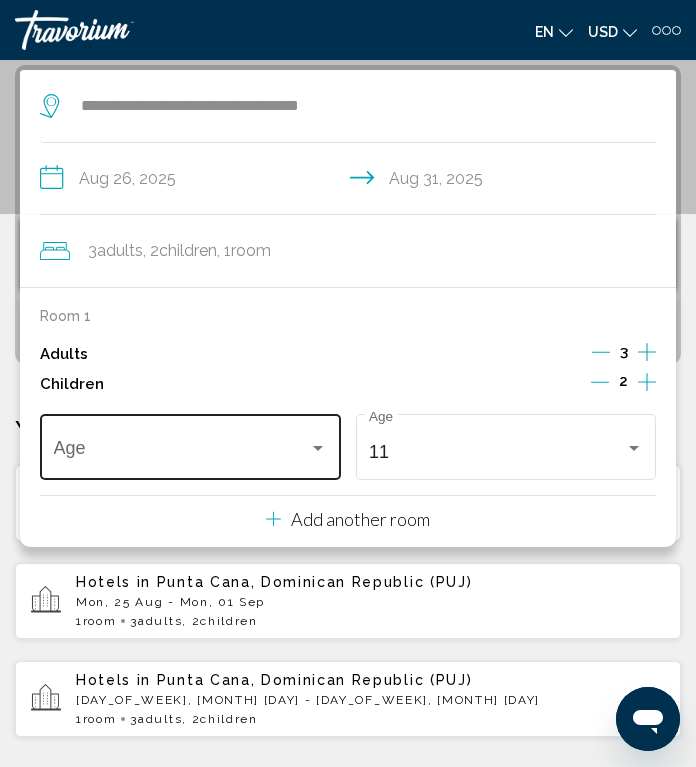 click at bounding box center (182, 452) 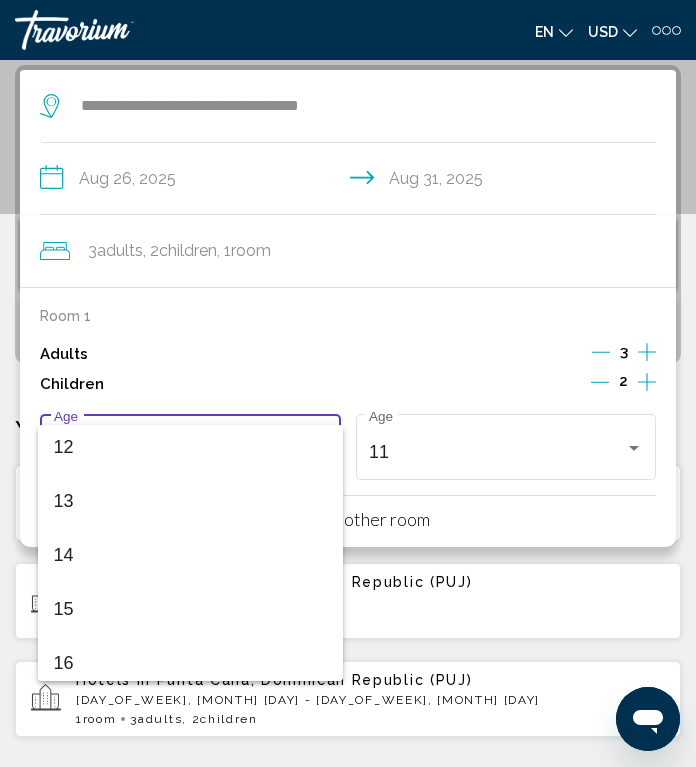 scroll, scrollTop: 655, scrollLeft: 0, axis: vertical 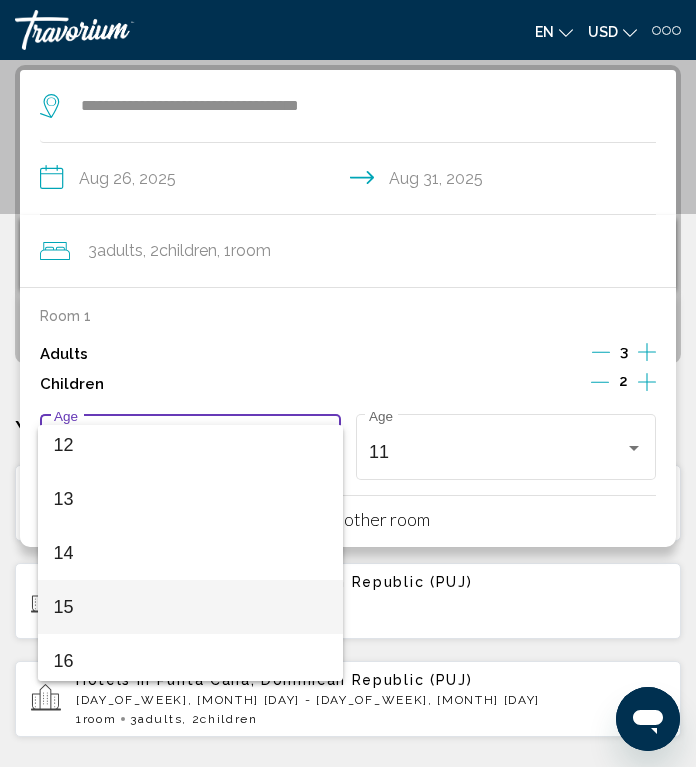 click on "15" at bounding box center (191, 607) 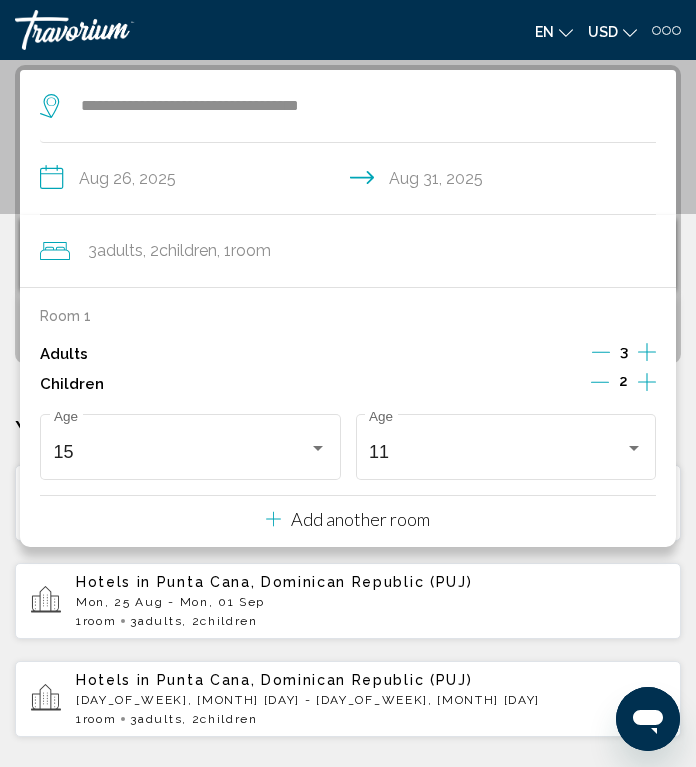 click on "3  Adult Adults , 2  Child Children , 1  Room rooms" 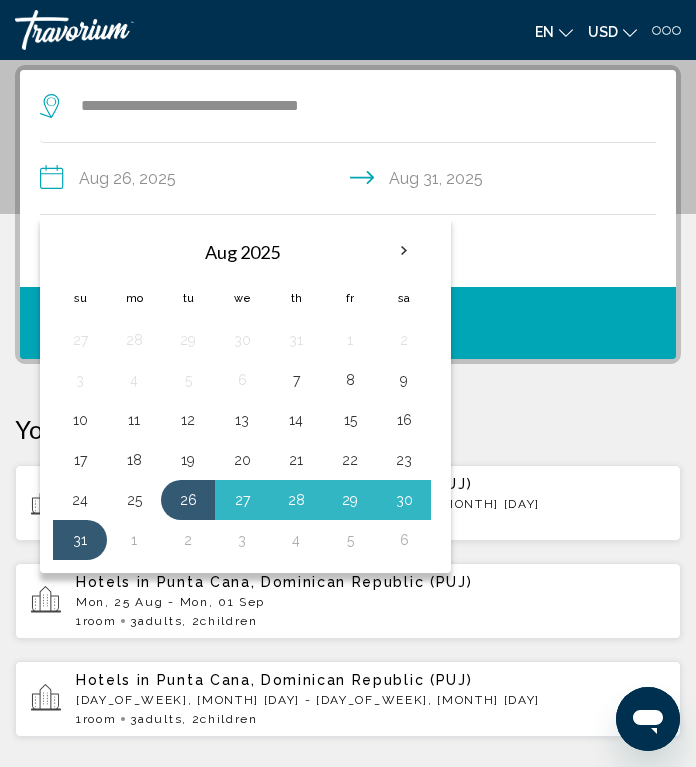 click on "26" at bounding box center [188, 500] 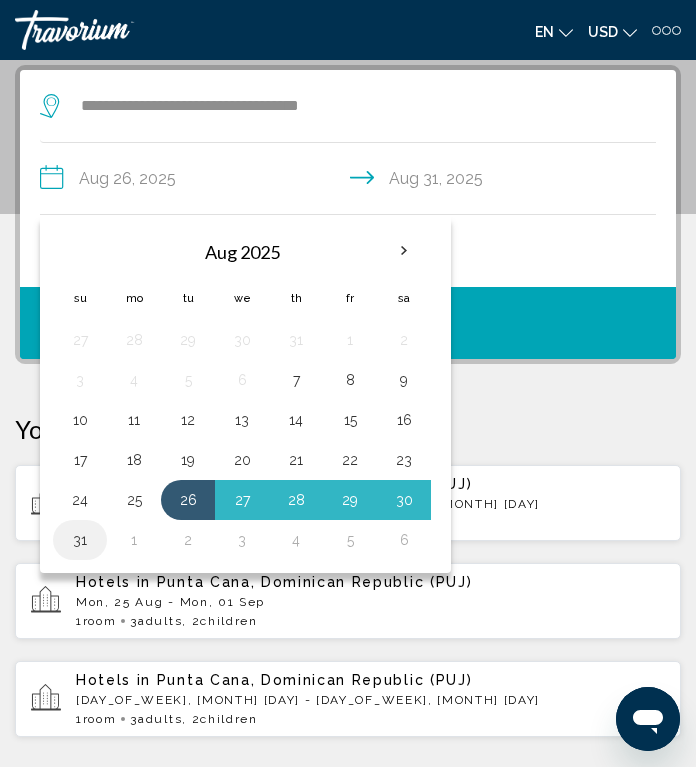 click on "31" at bounding box center (80, 540) 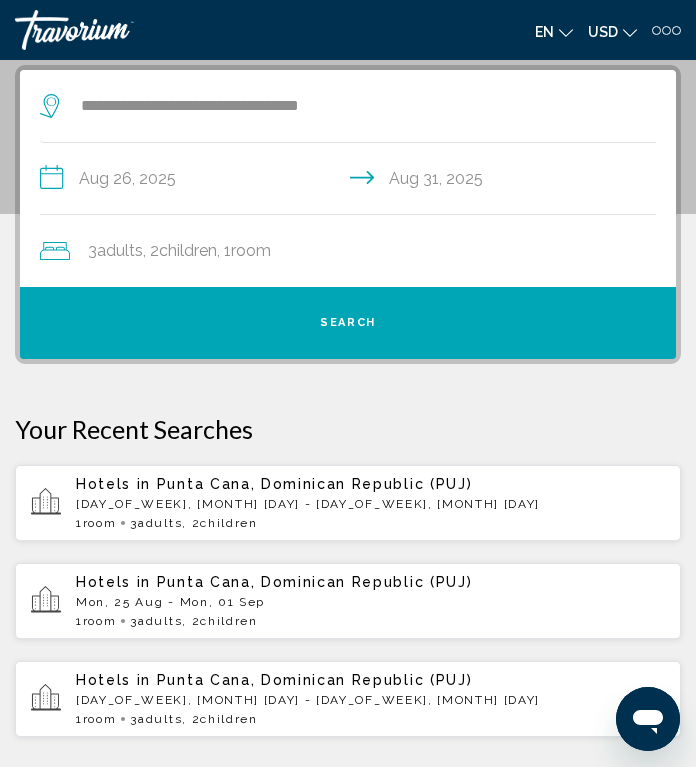 click on "Search" at bounding box center [348, 323] 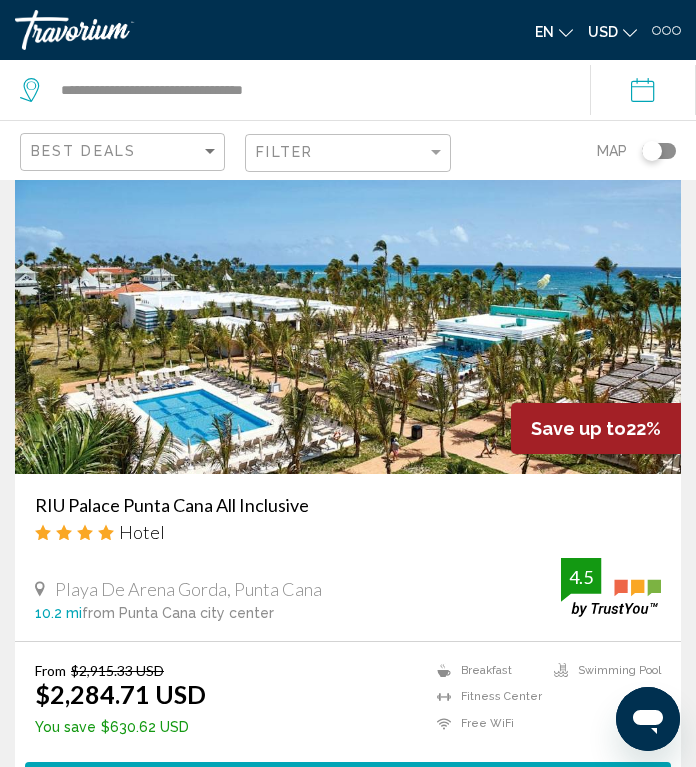 scroll, scrollTop: 5001, scrollLeft: 0, axis: vertical 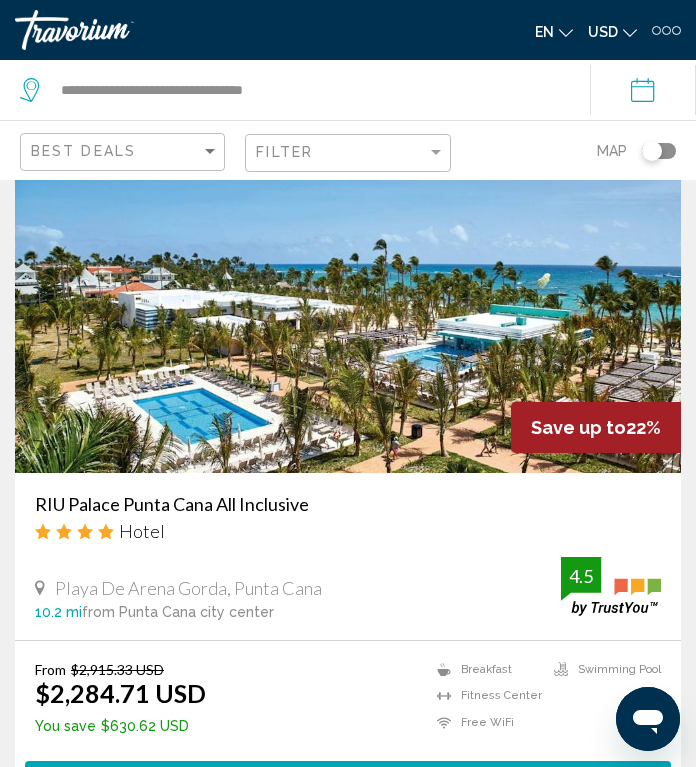 click at bounding box center (348, 313) 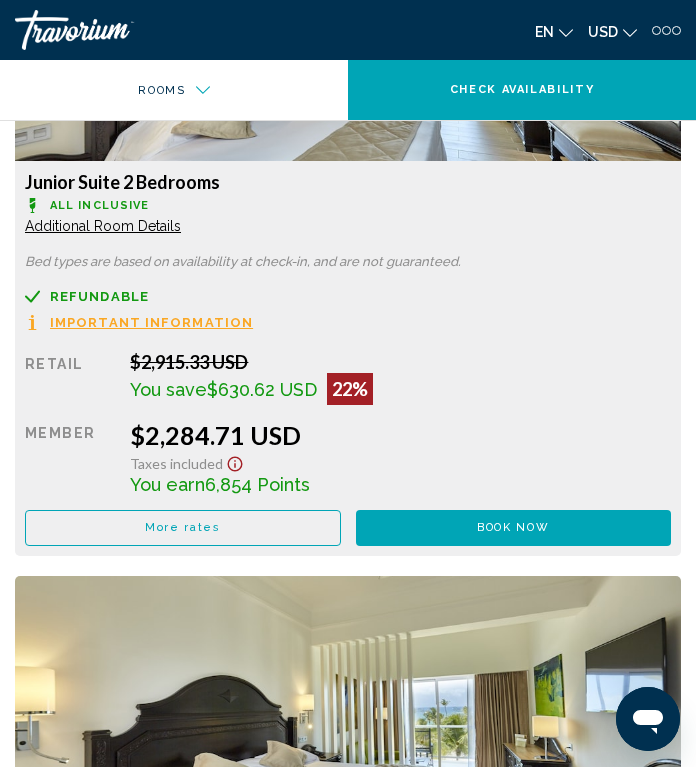 scroll, scrollTop: 2546, scrollLeft: 0, axis: vertical 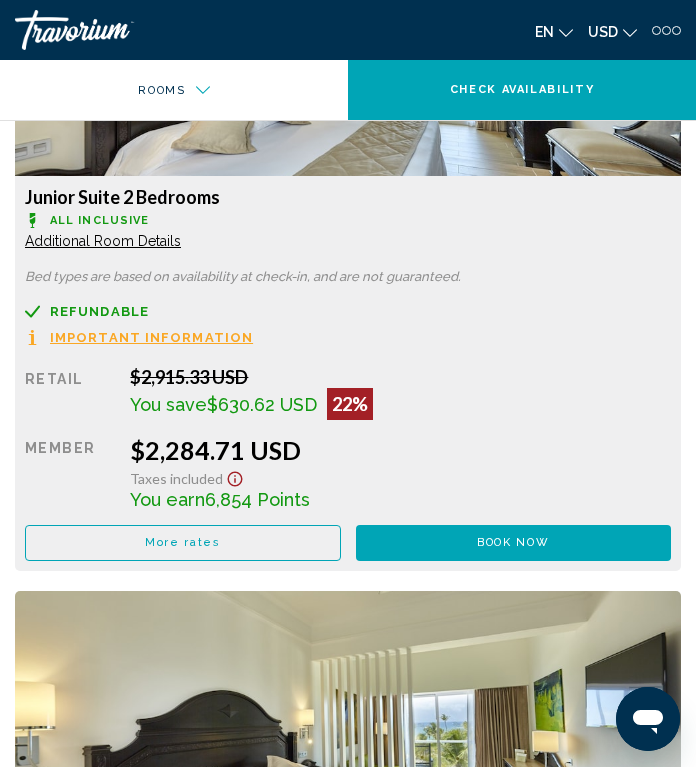 click on "Book now No longer available" at bounding box center [513, 542] 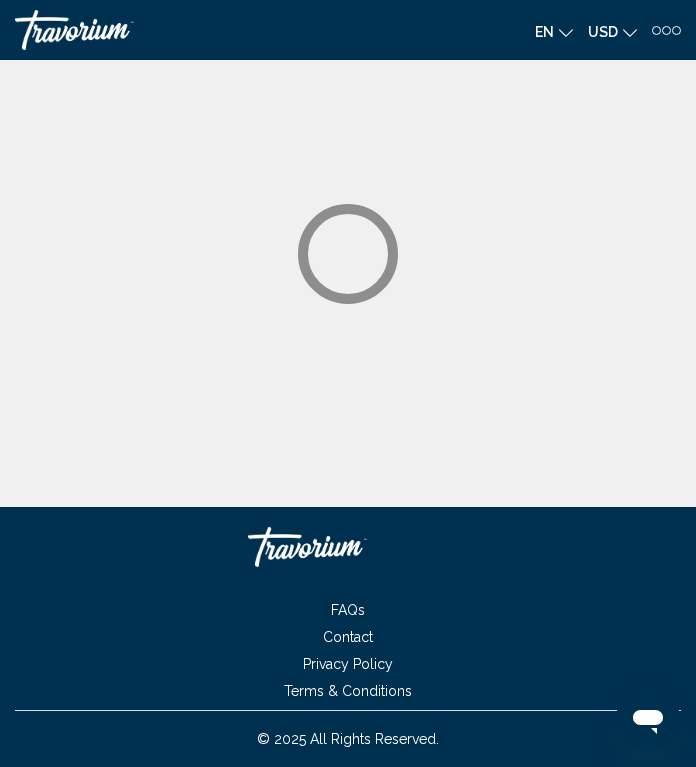 scroll, scrollTop: 0, scrollLeft: 0, axis: both 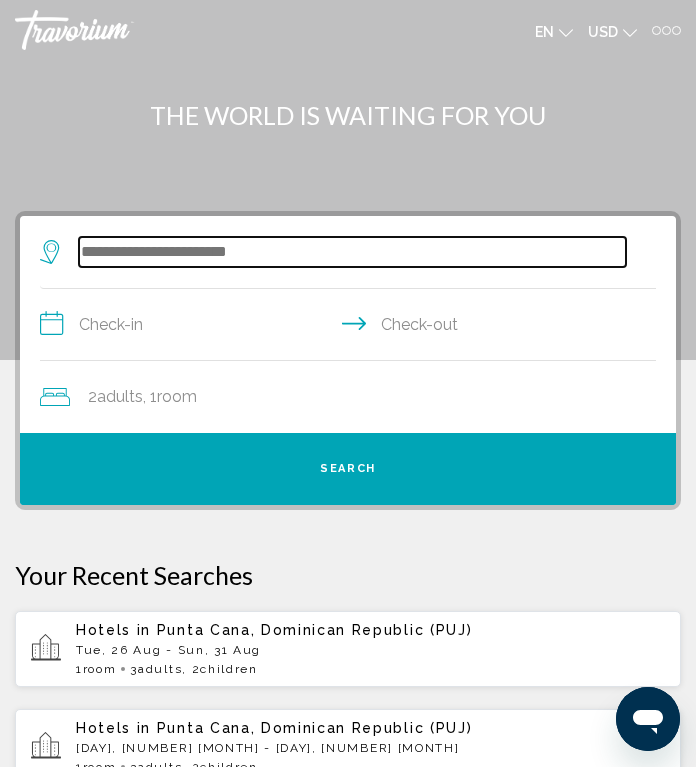 click at bounding box center [352, 252] 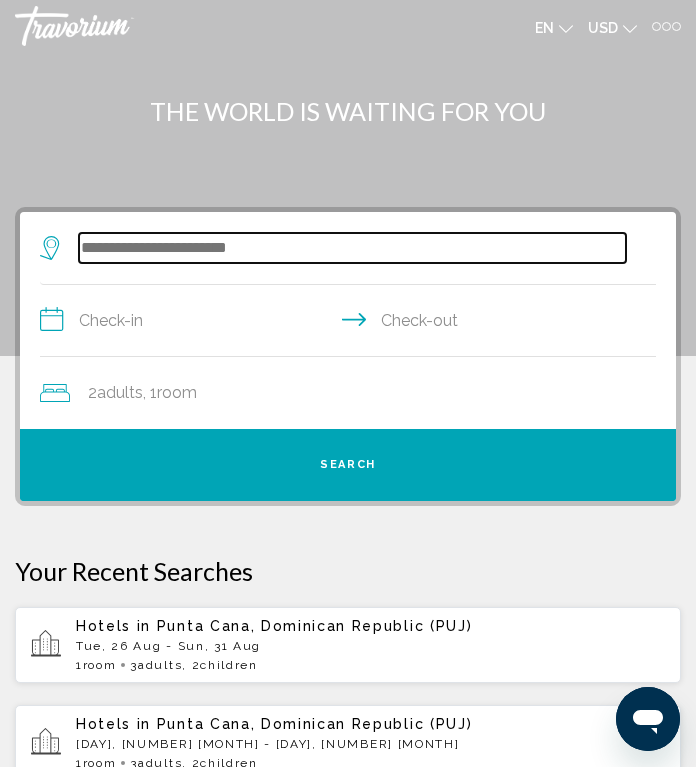 scroll, scrollTop: 146, scrollLeft: 0, axis: vertical 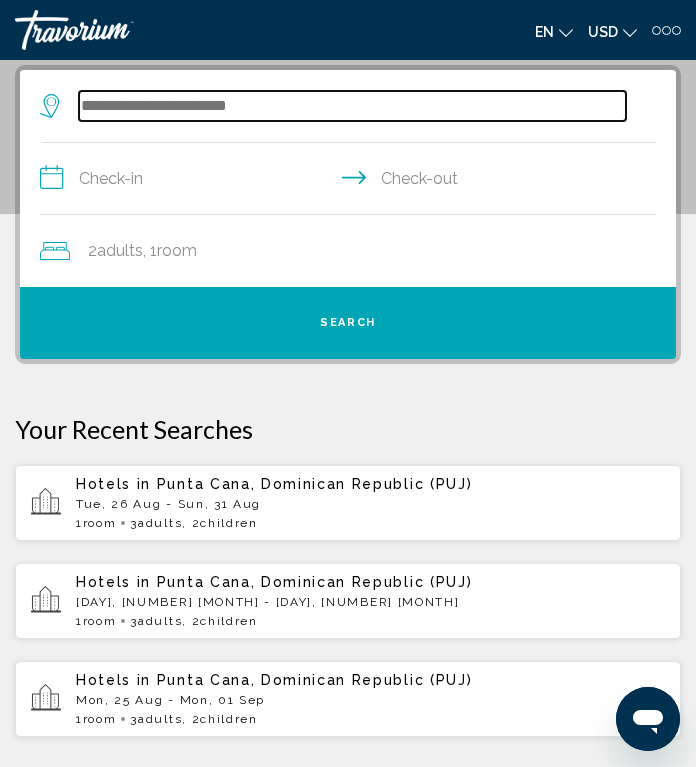 type on "*" 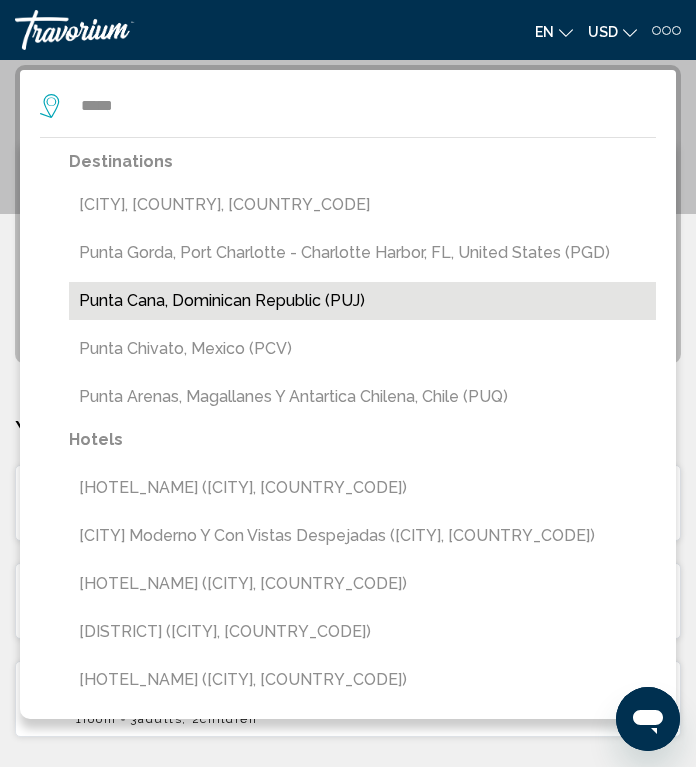 click on "Punta Cana, Dominican Republic (PUJ)" at bounding box center (362, 301) 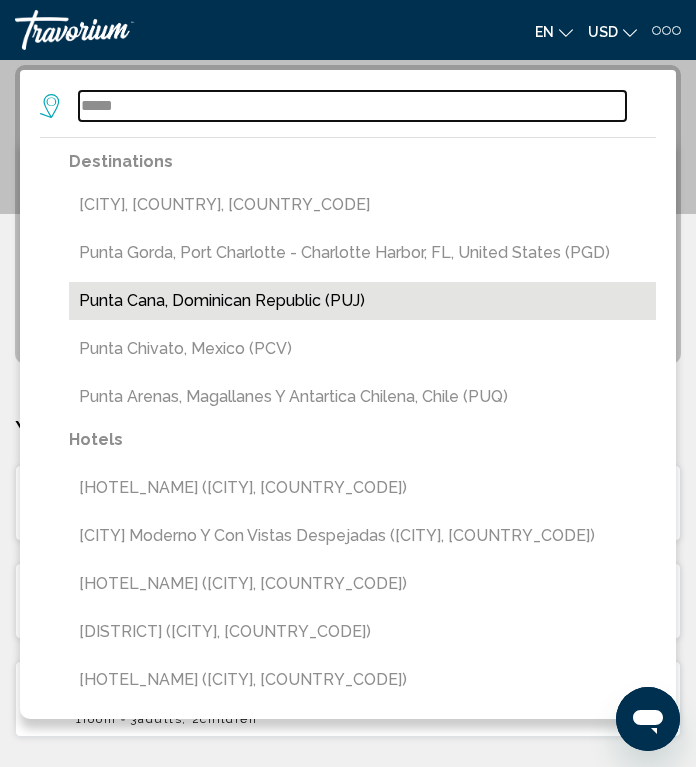 type on "**********" 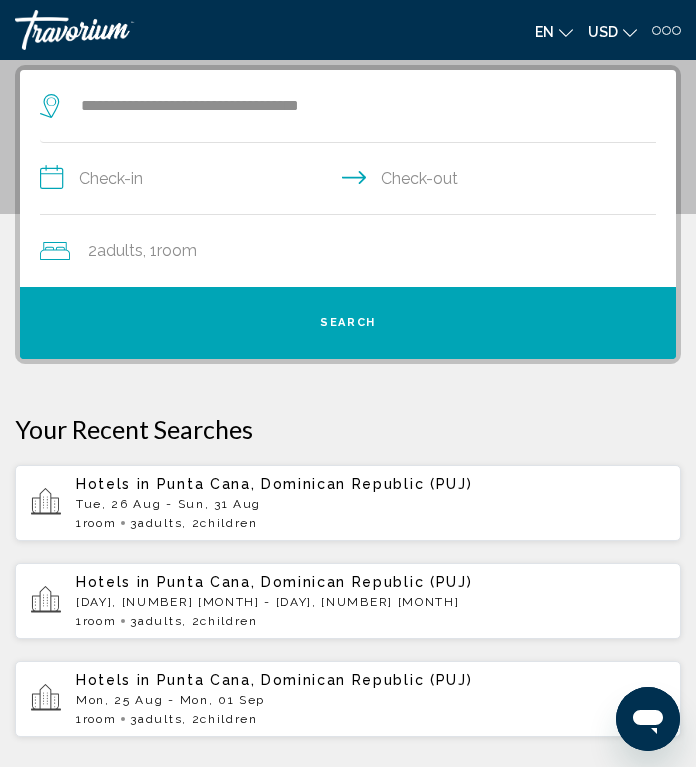 click on "2  Adult Adults , 1  Room rooms" 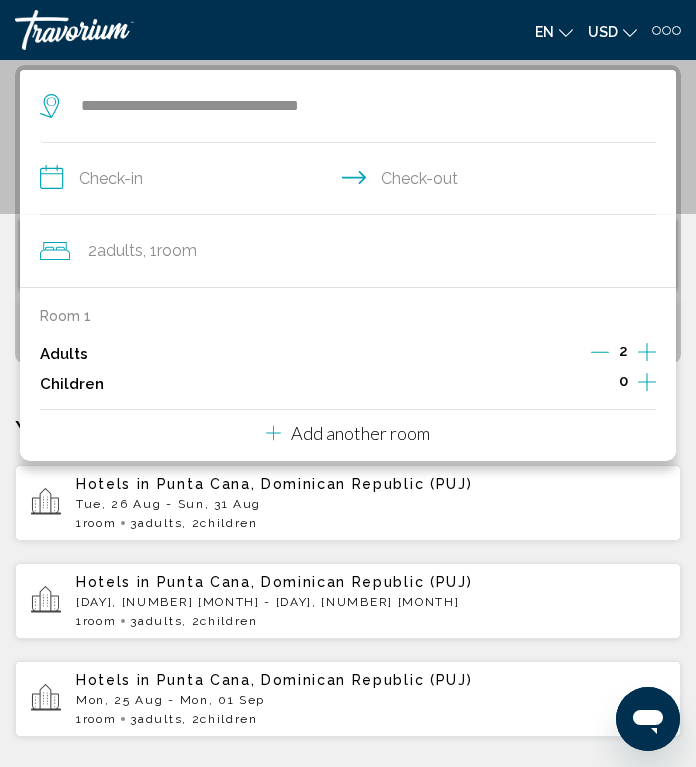 click 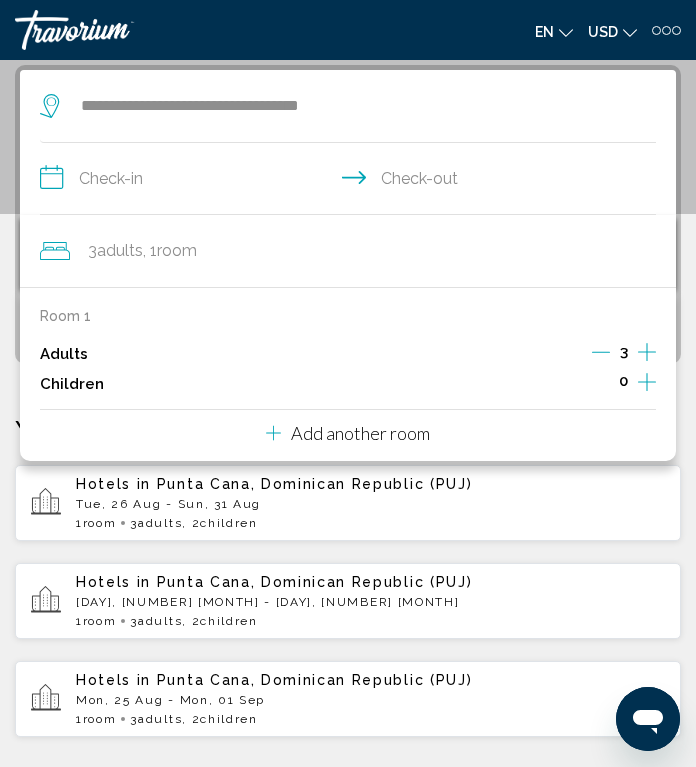 click 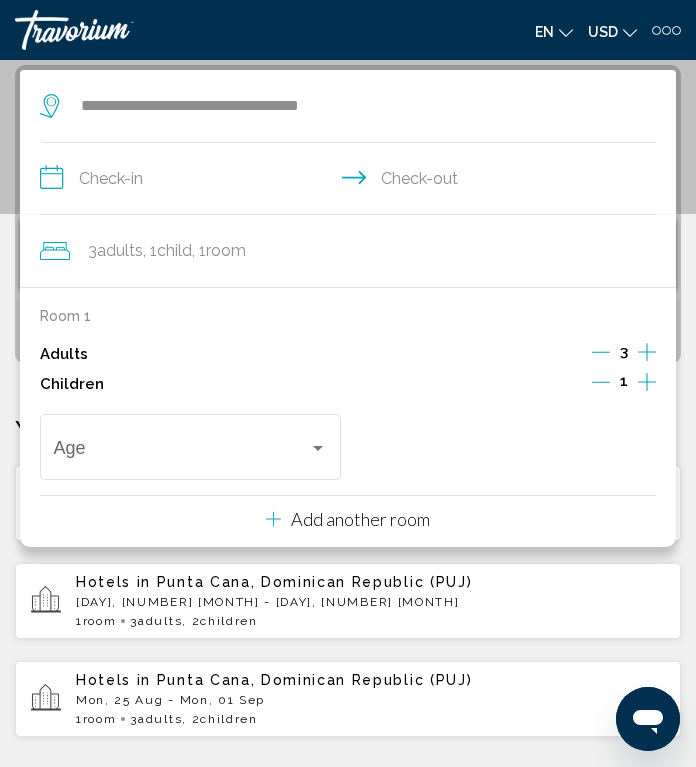 click 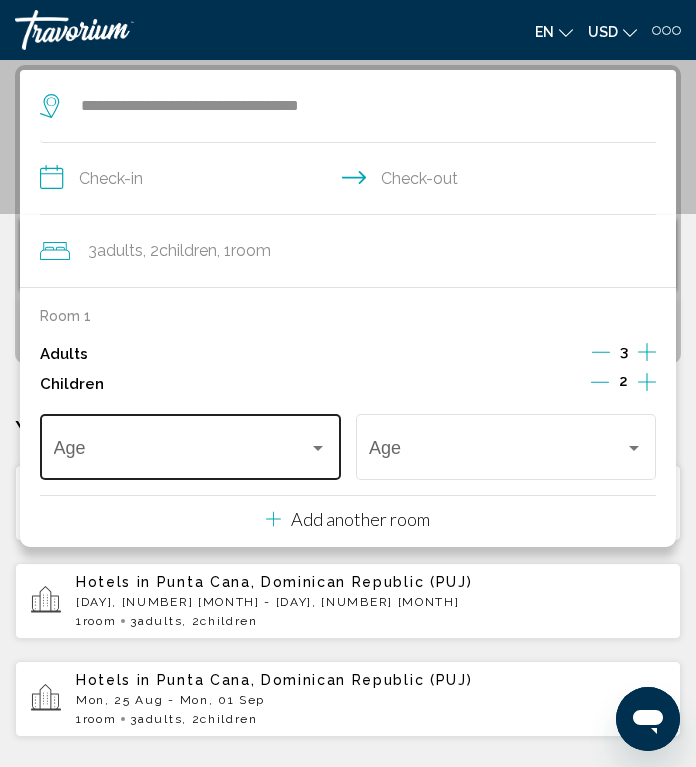 click at bounding box center (182, 452) 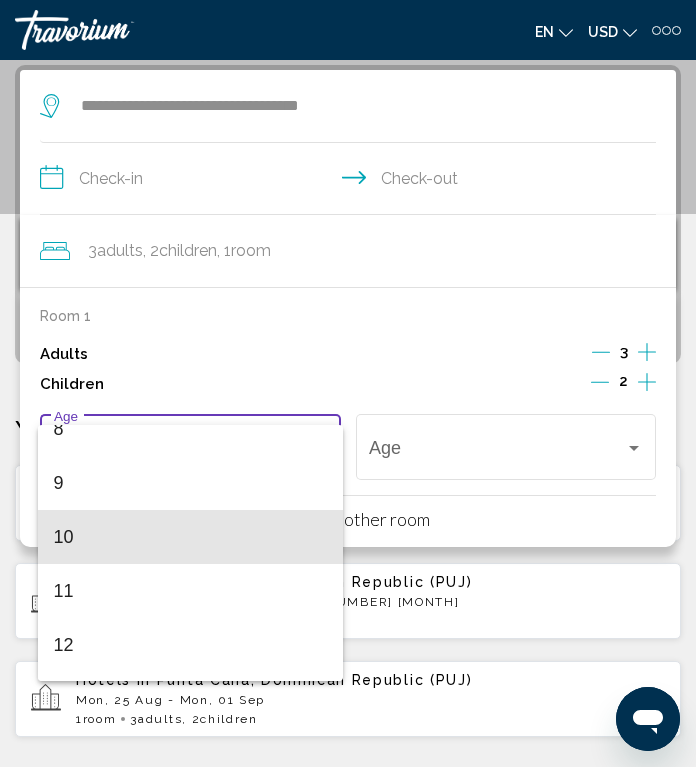 scroll, scrollTop: 458, scrollLeft: 0, axis: vertical 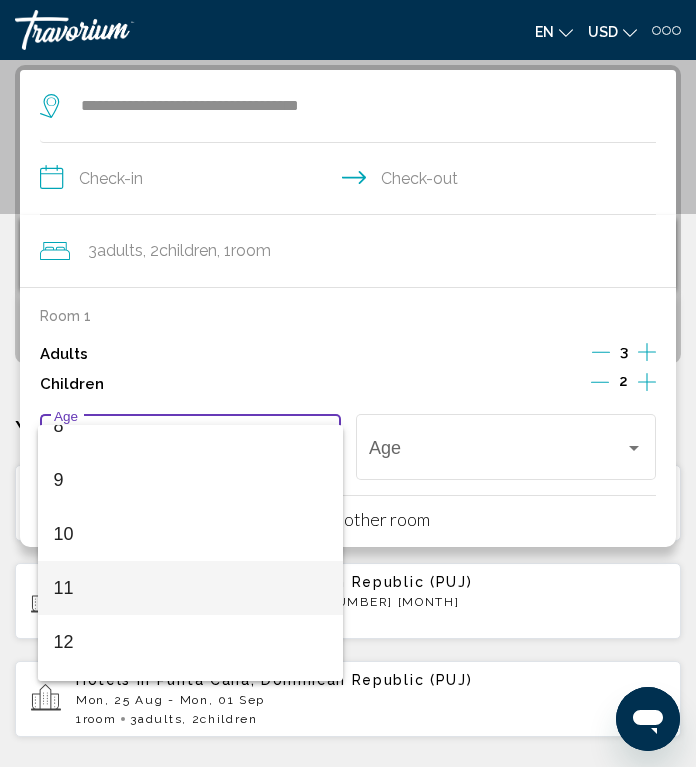 click on "11" at bounding box center [191, 588] 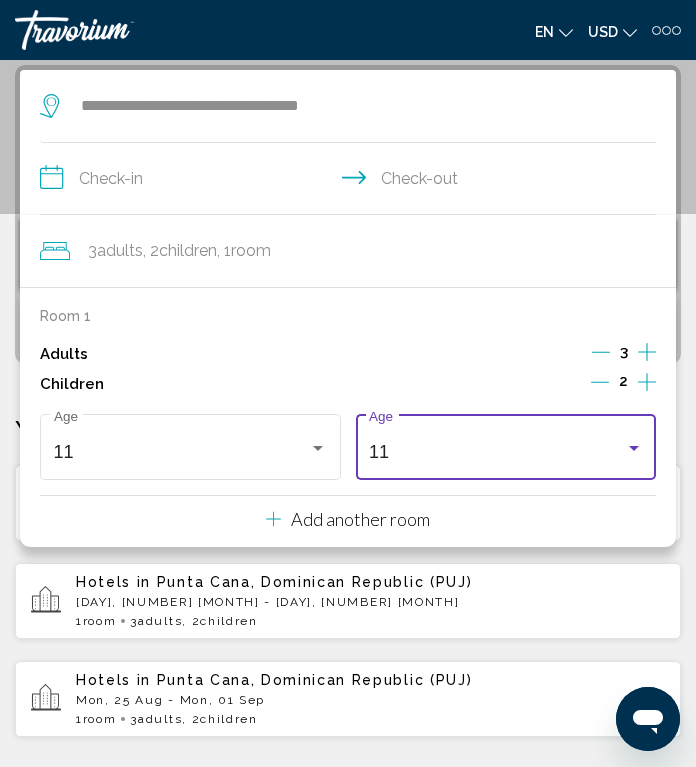 click on "11" at bounding box center [497, 452] 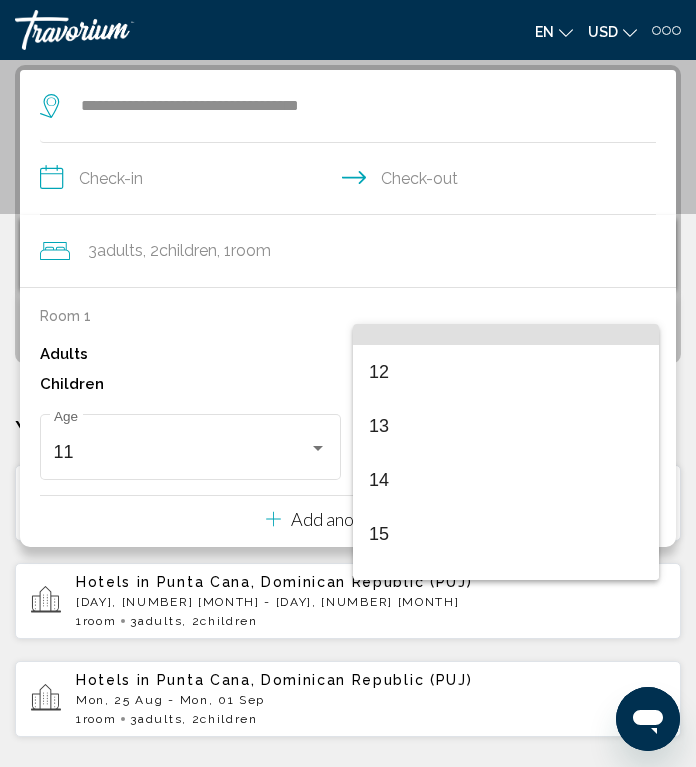 scroll, scrollTop: 716, scrollLeft: 0, axis: vertical 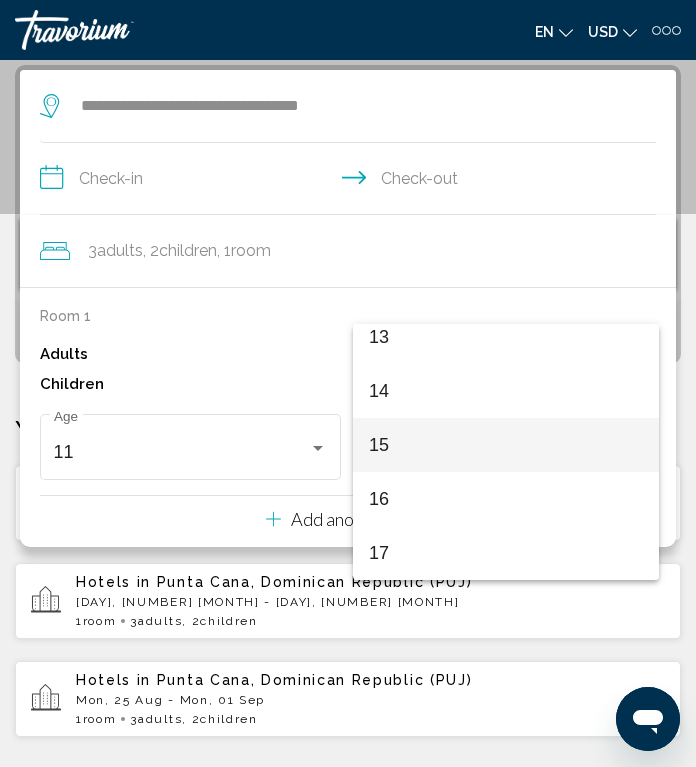 click on "15" at bounding box center [506, 445] 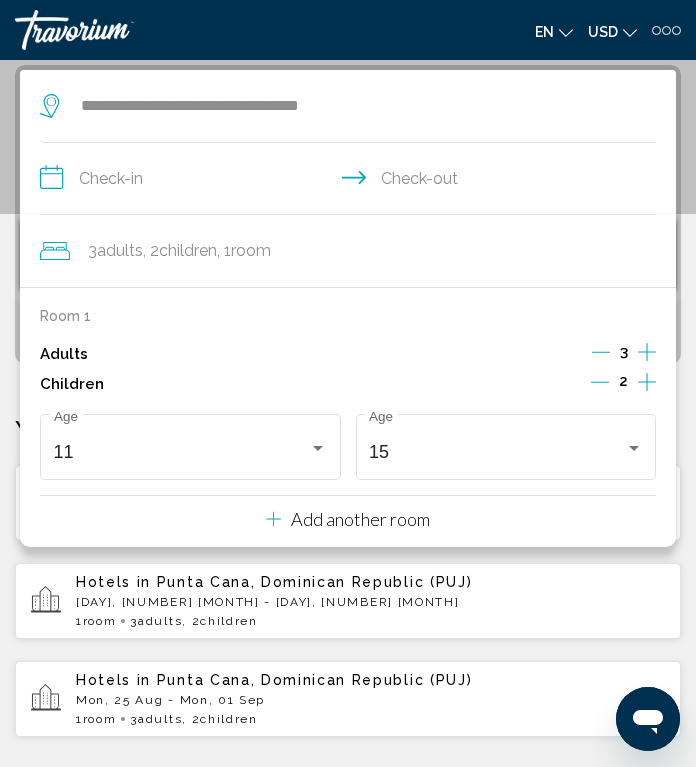 click on "**********" at bounding box center (352, 181) 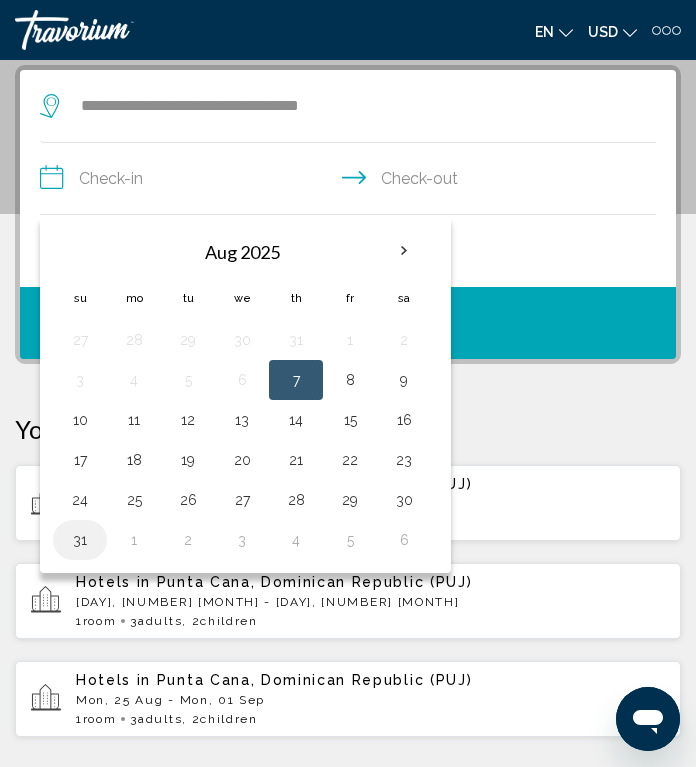 click on "31" at bounding box center (80, 540) 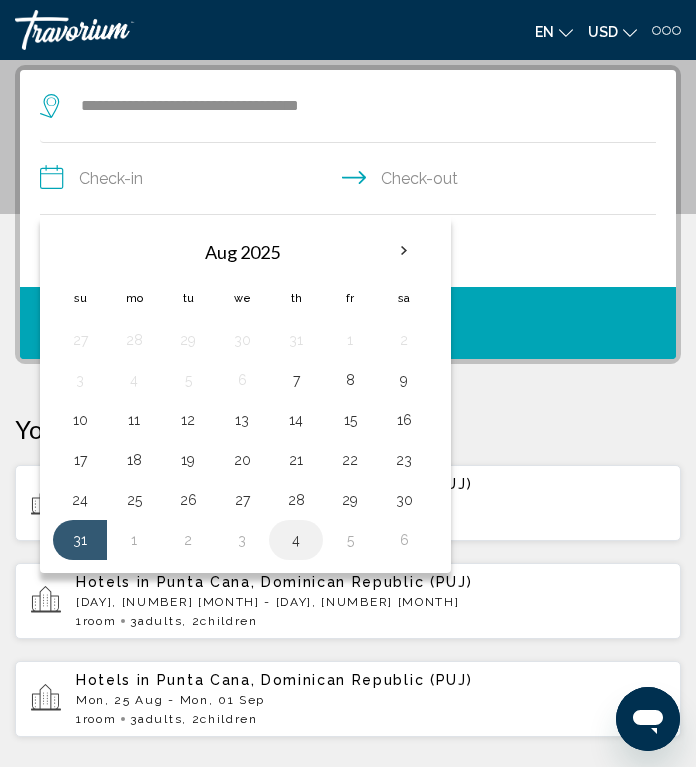 click on "4" at bounding box center [296, 540] 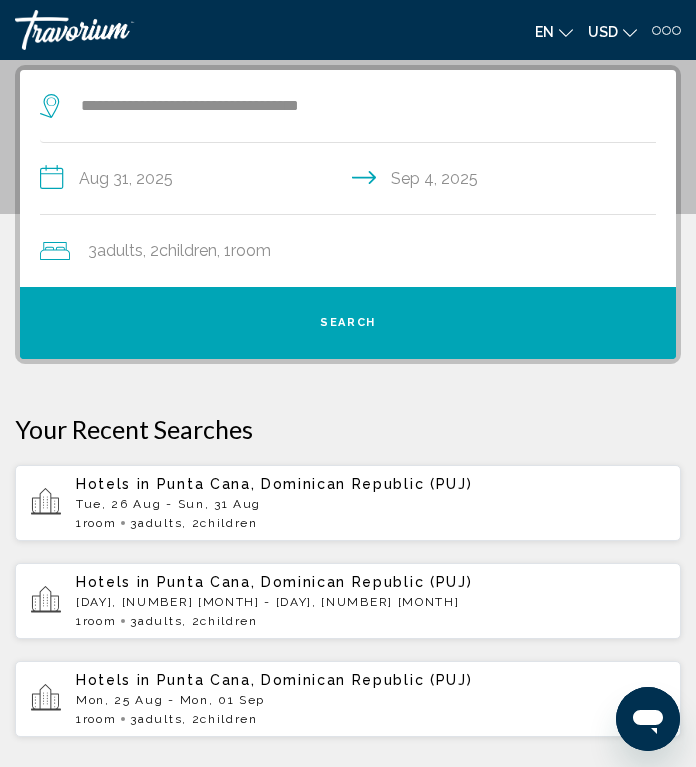 click on "Search" at bounding box center [348, 323] 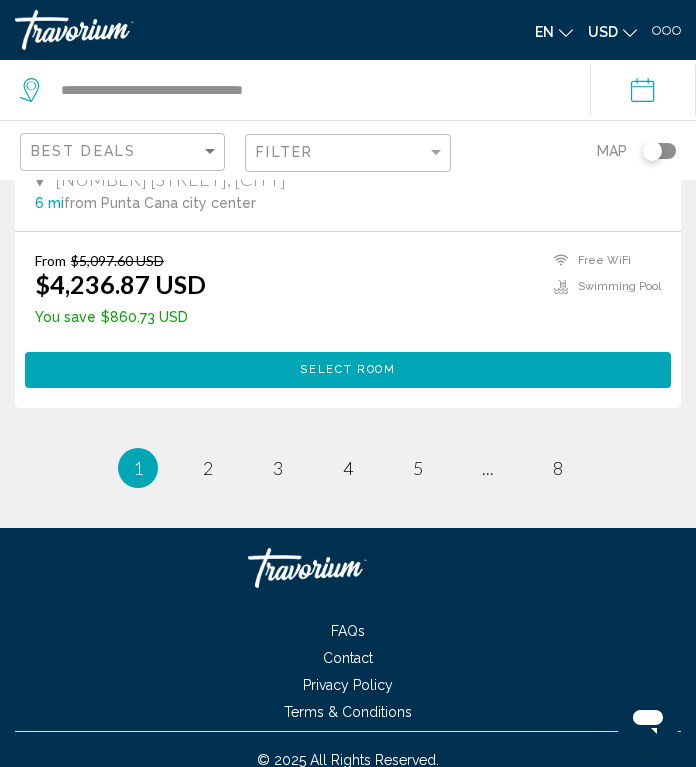 scroll, scrollTop: 8200, scrollLeft: 0, axis: vertical 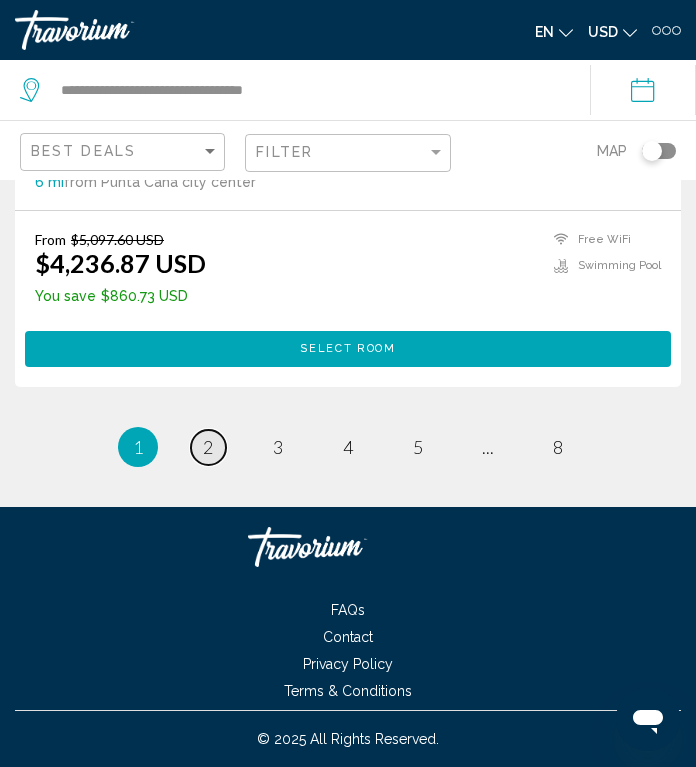 click on "2" at bounding box center [208, 447] 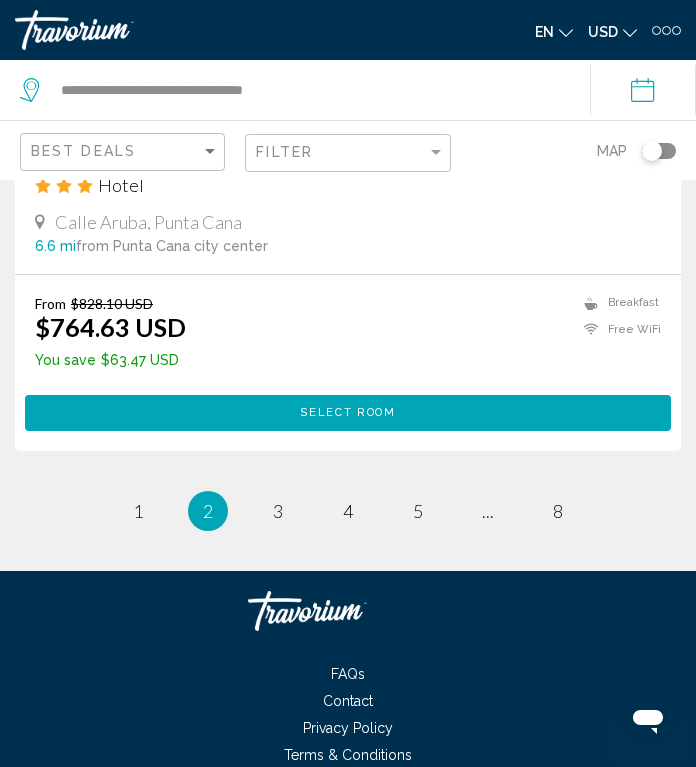 scroll, scrollTop: 8127, scrollLeft: 0, axis: vertical 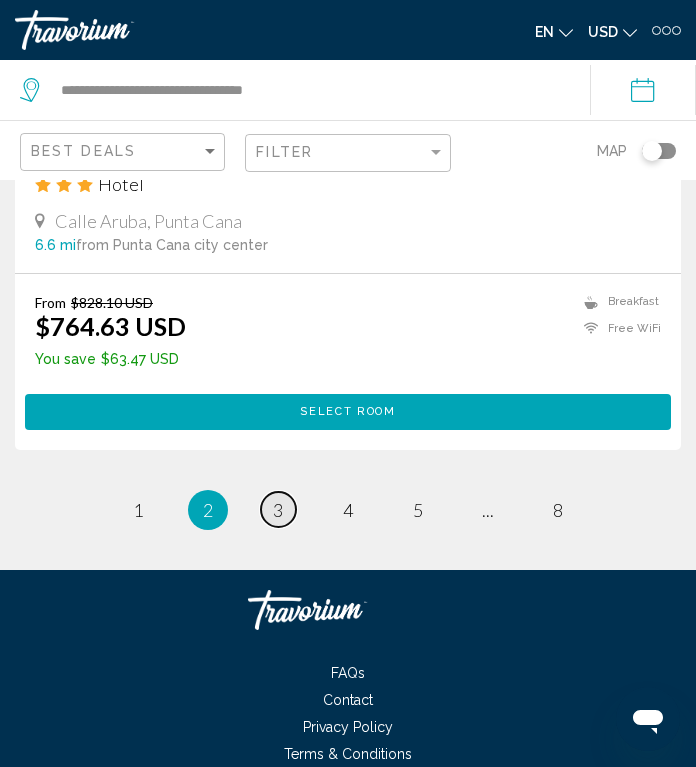 click on "3" at bounding box center [278, 510] 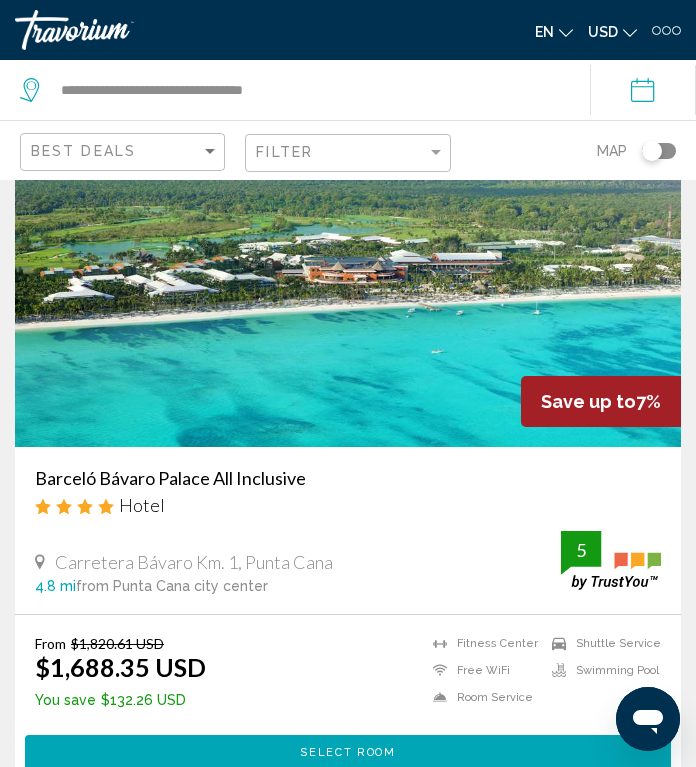 scroll, scrollTop: 115, scrollLeft: 0, axis: vertical 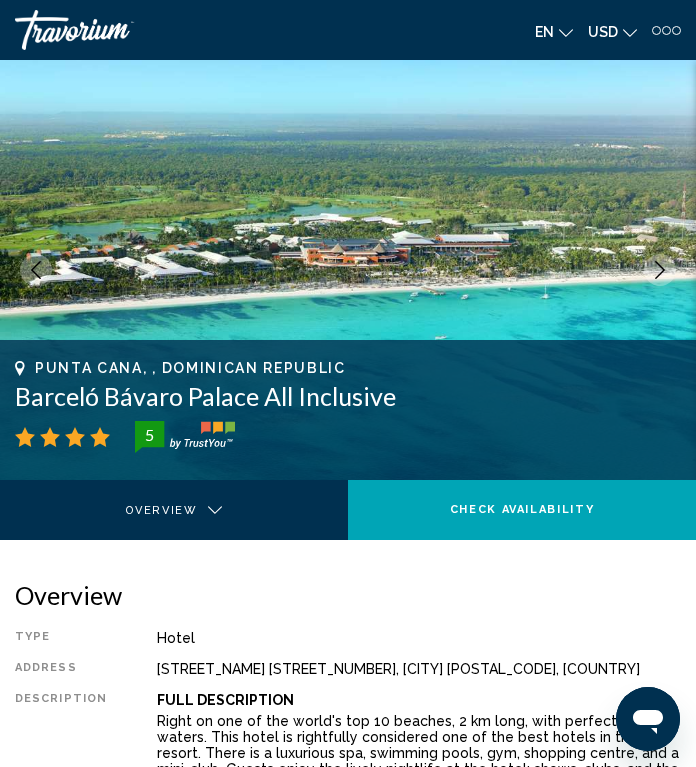 click 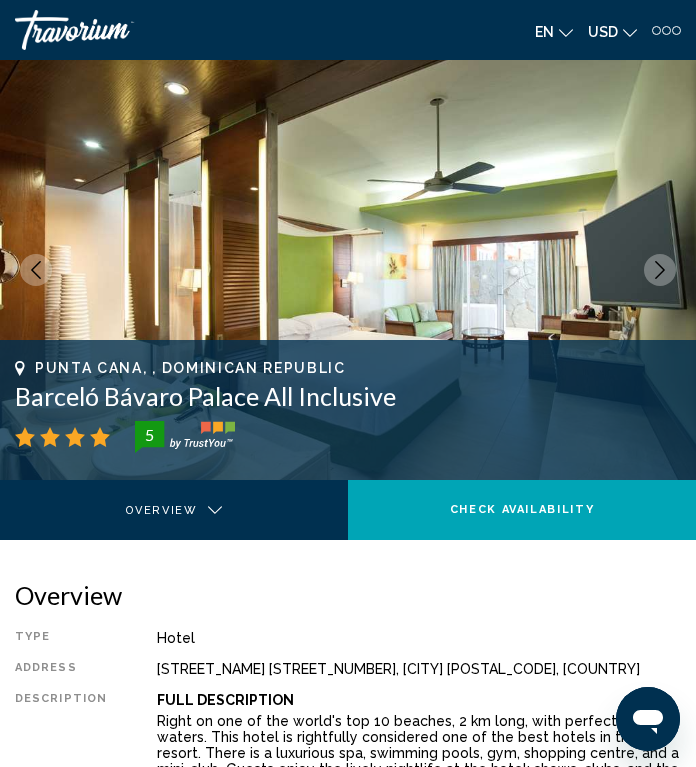 click 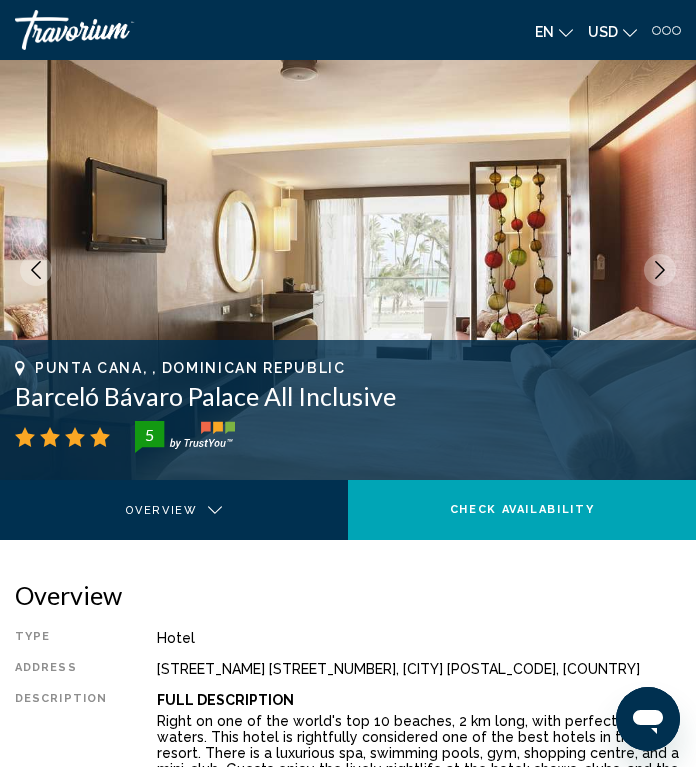 click 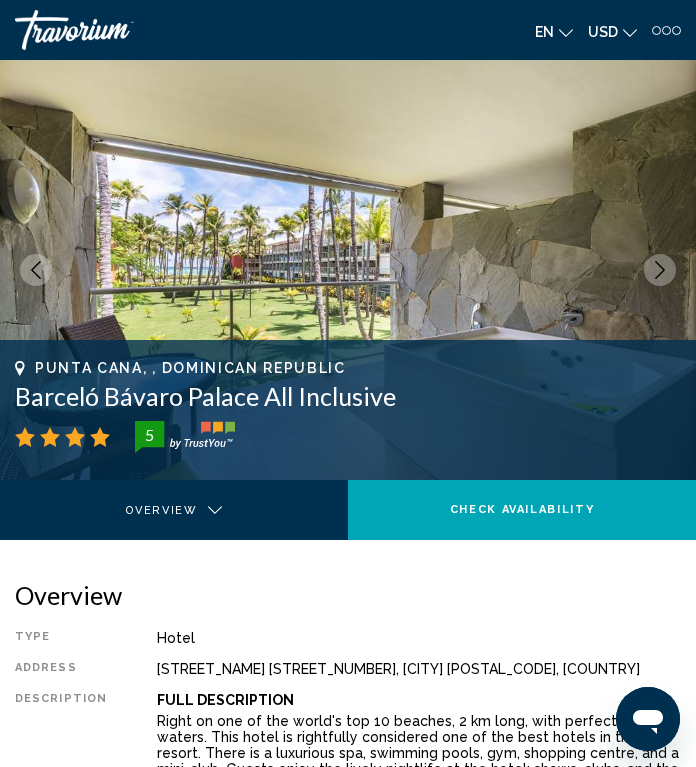 click 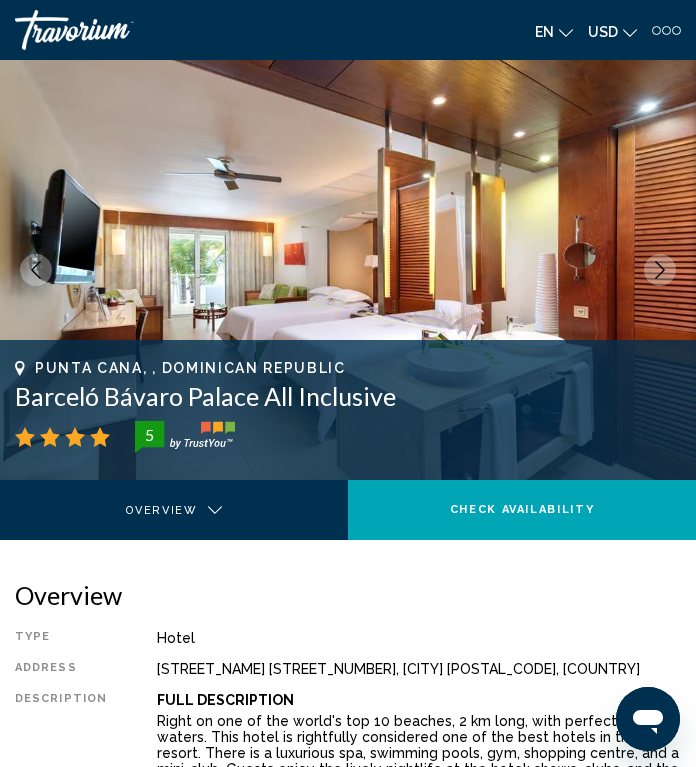 click 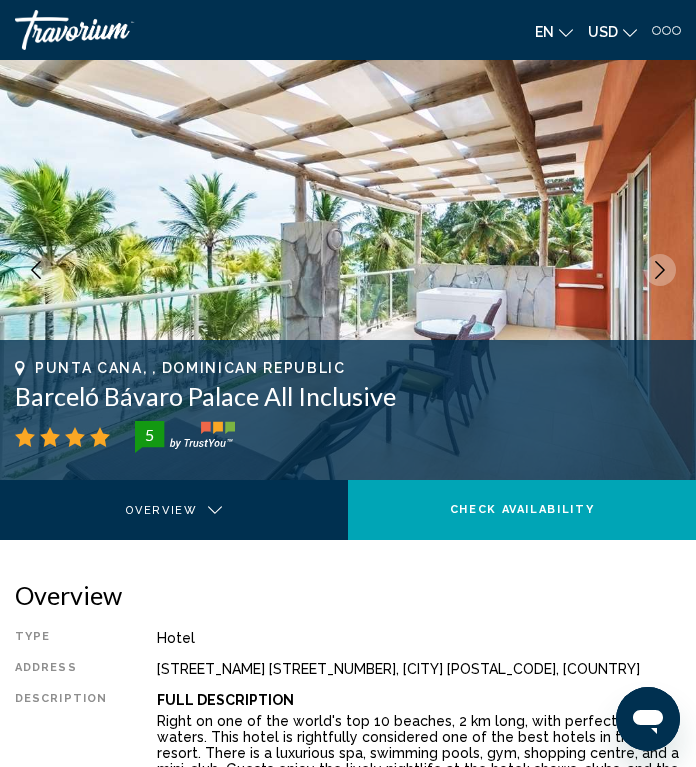 click at bounding box center (660, 270) 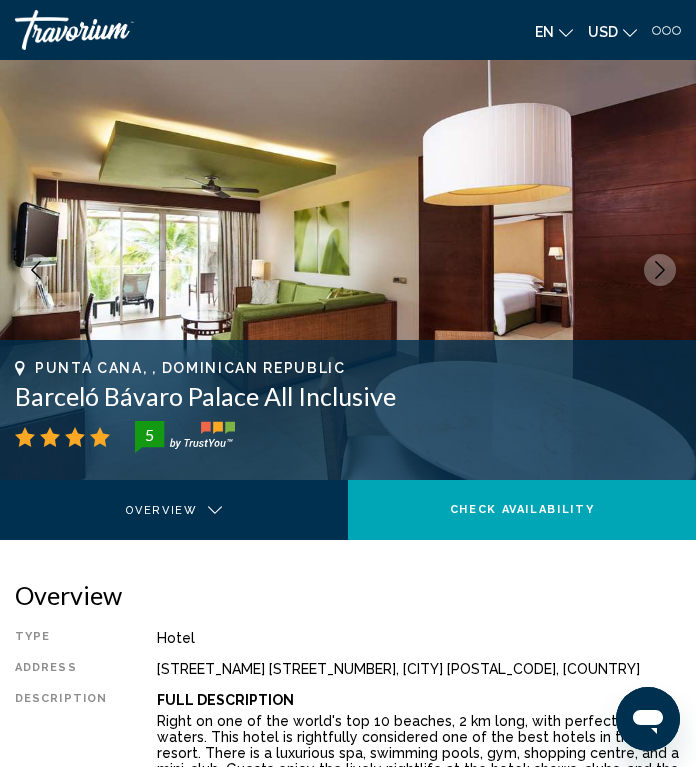 click 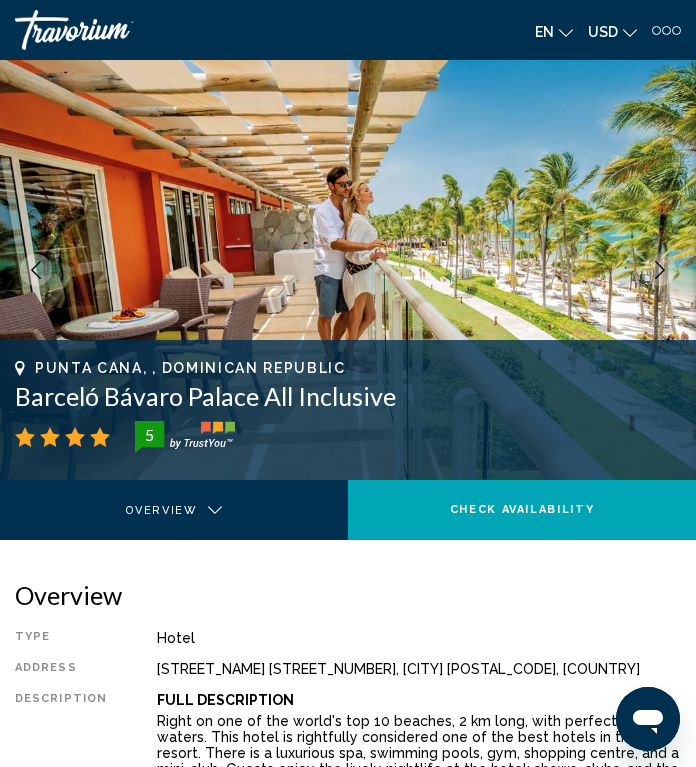 click 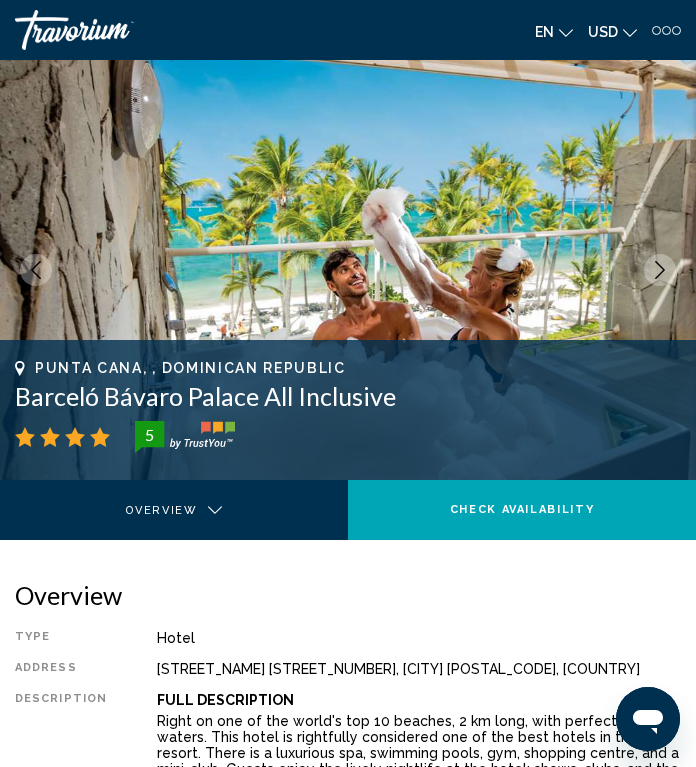 click at bounding box center [660, 270] 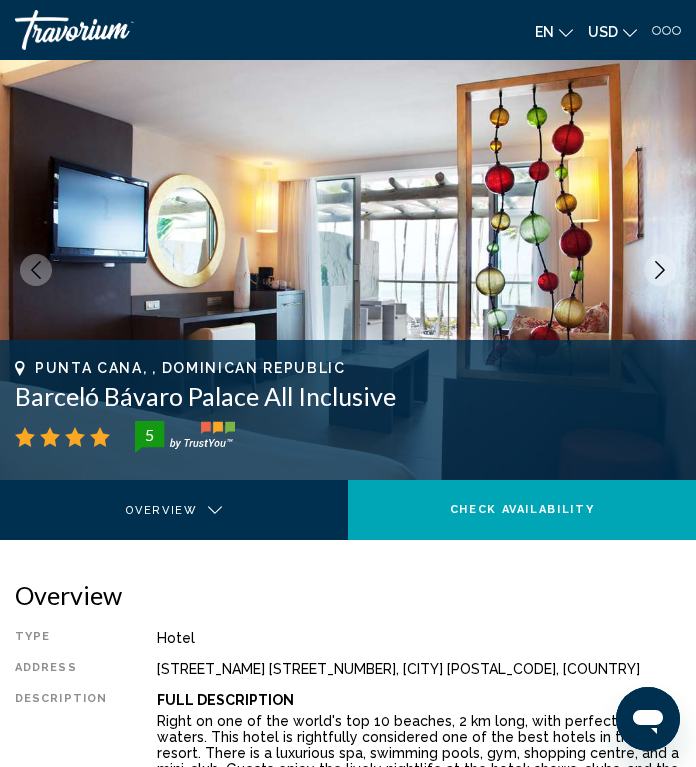 click 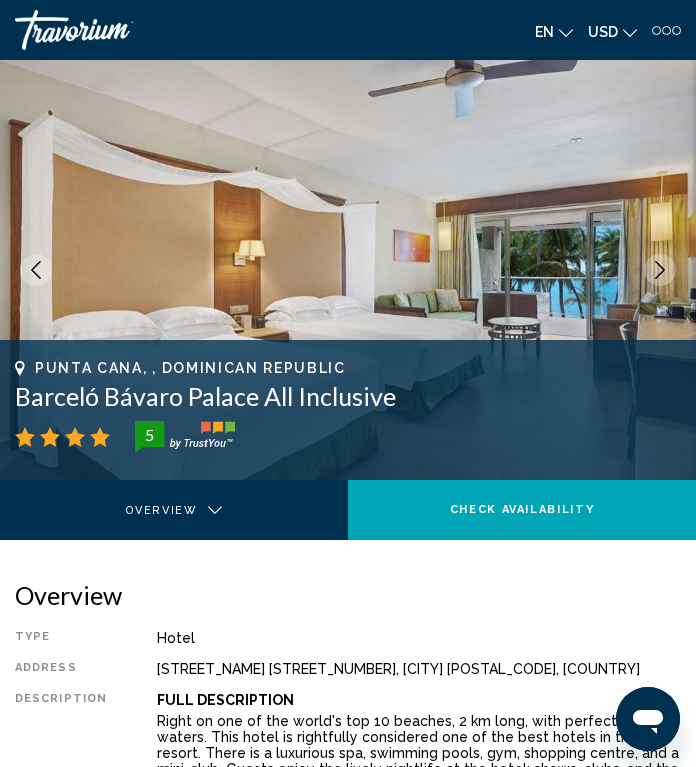 click at bounding box center [660, 270] 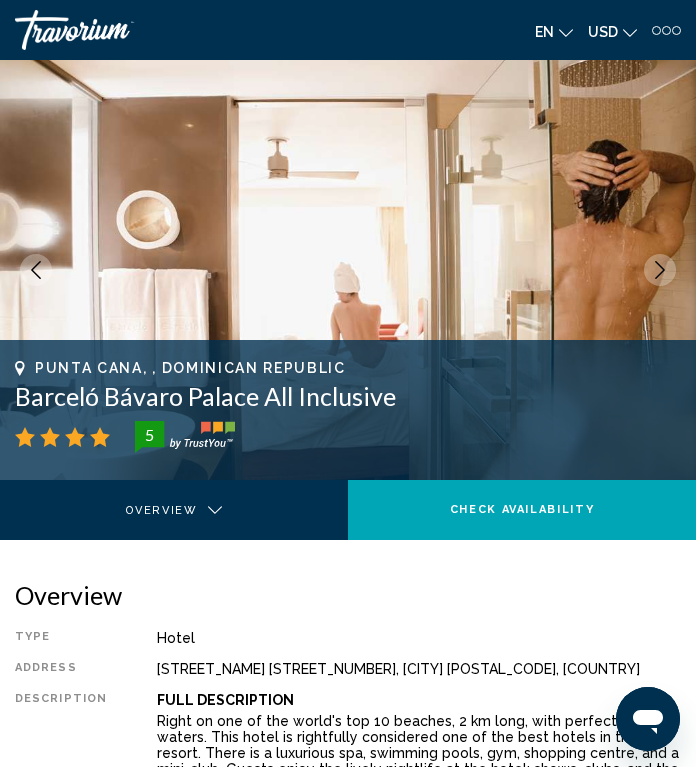 click at bounding box center [660, 270] 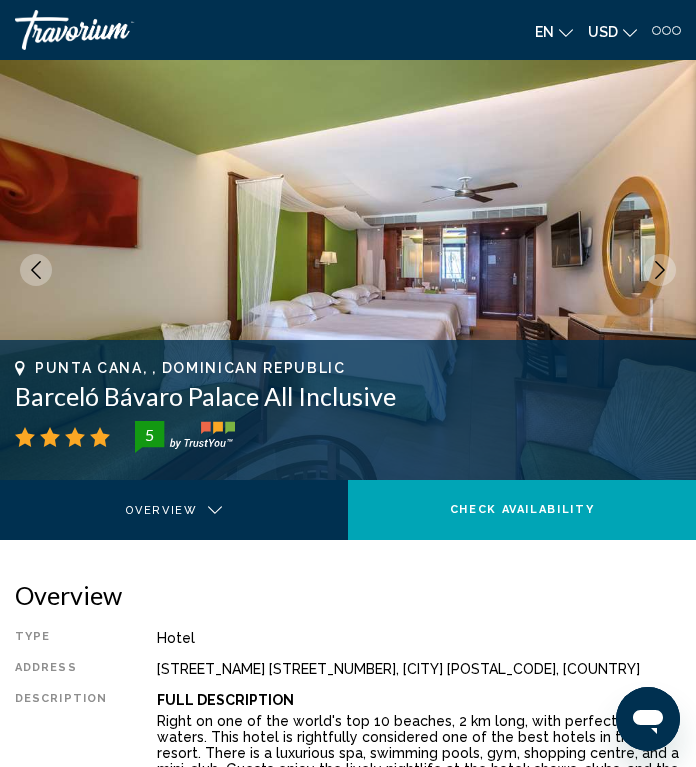 click at bounding box center (660, 270) 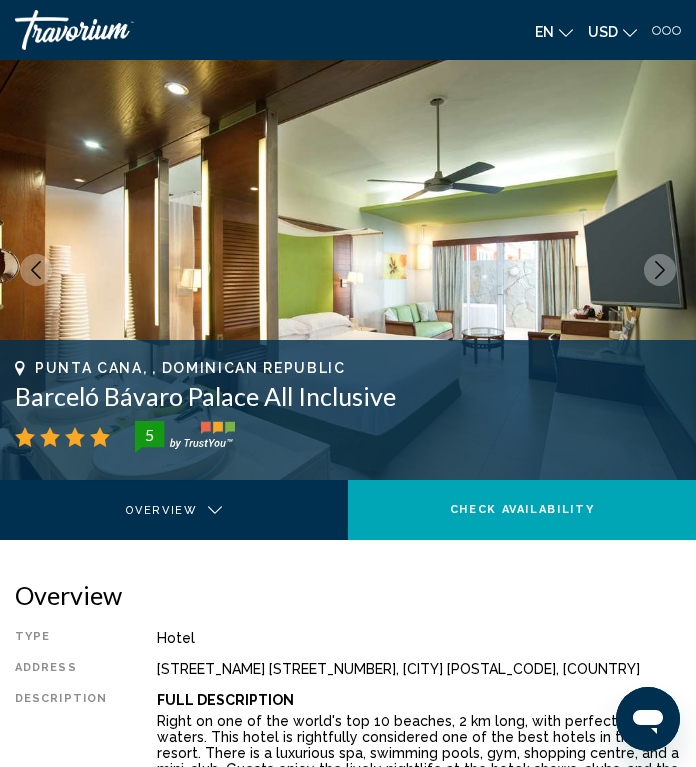 click at bounding box center (348, 270) 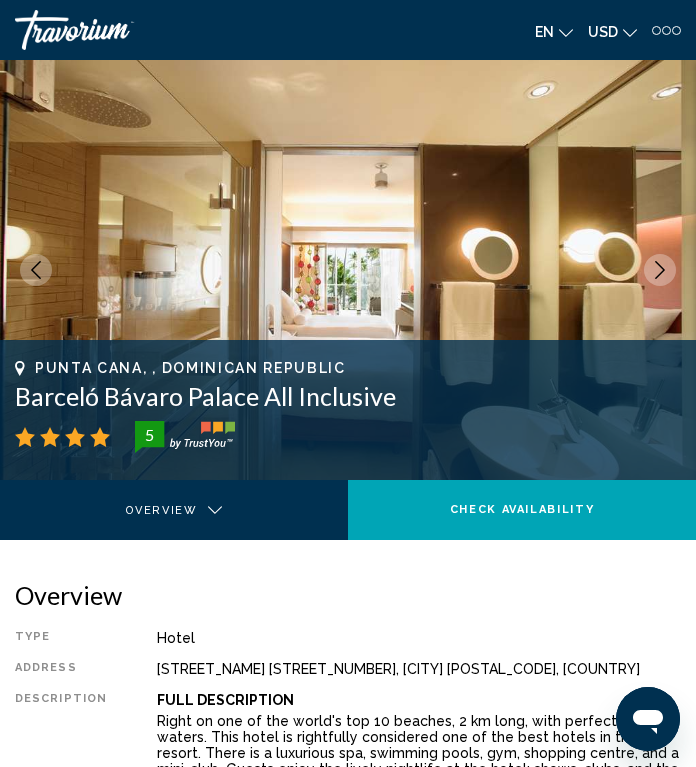 click 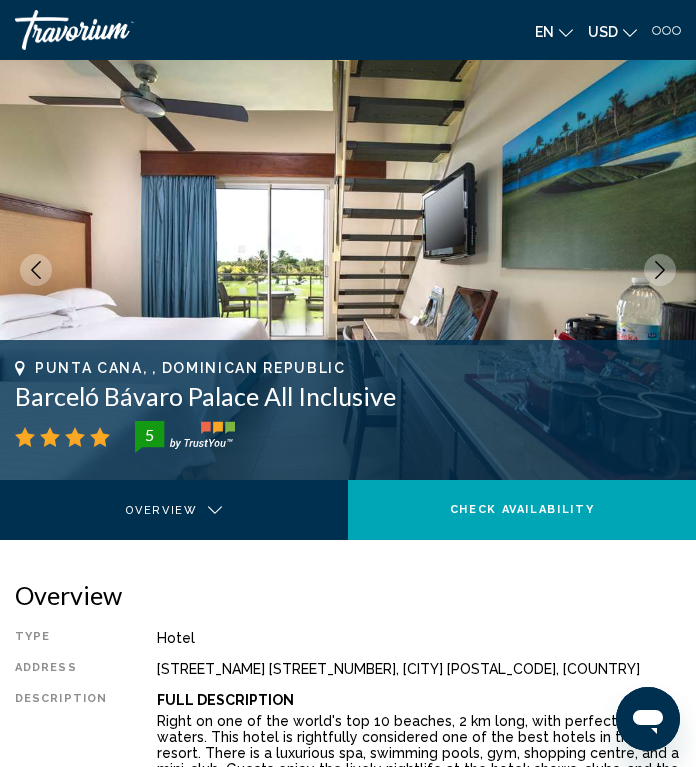 click 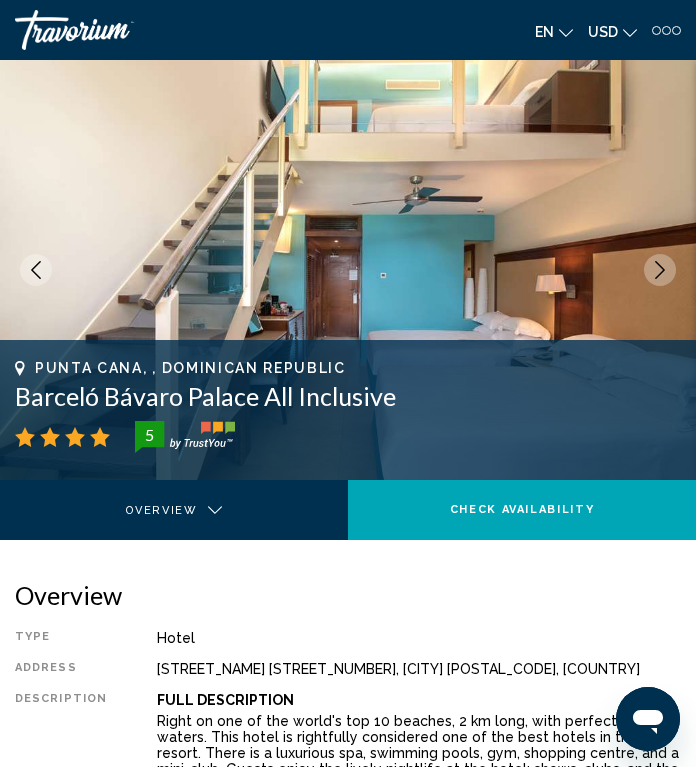 click 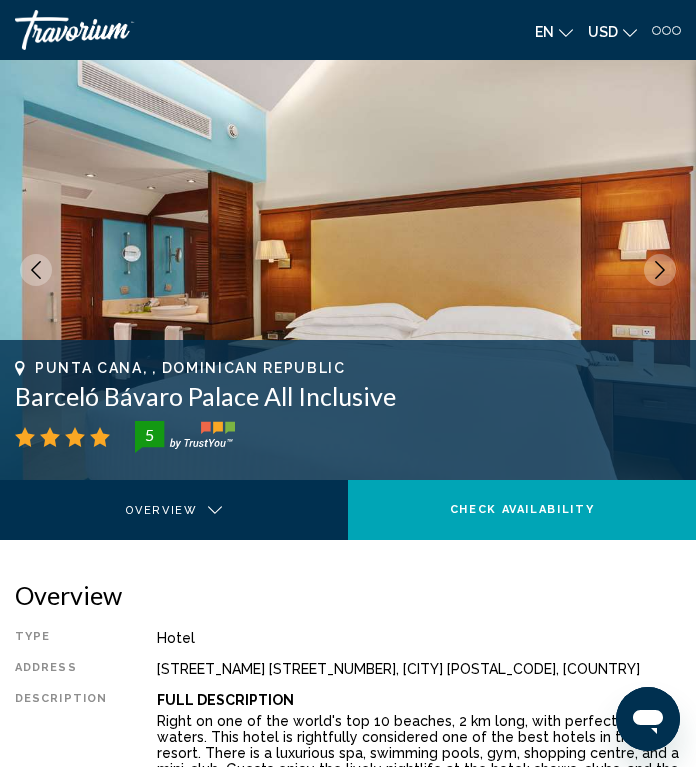 click 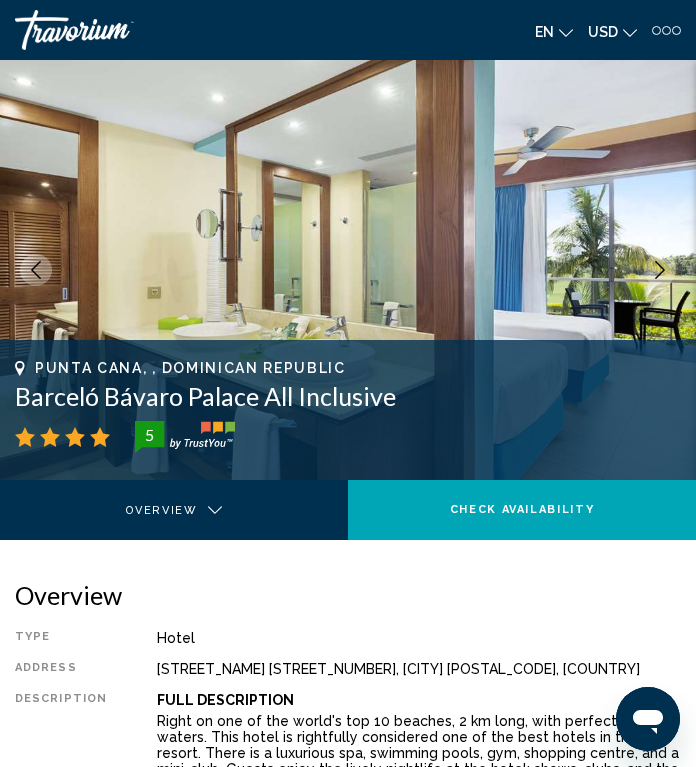 click at bounding box center (660, 270) 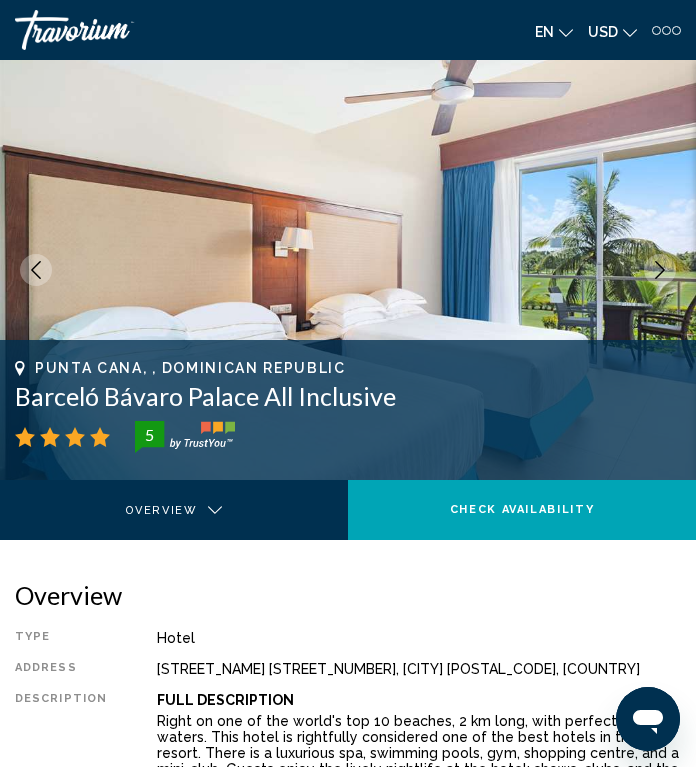 click 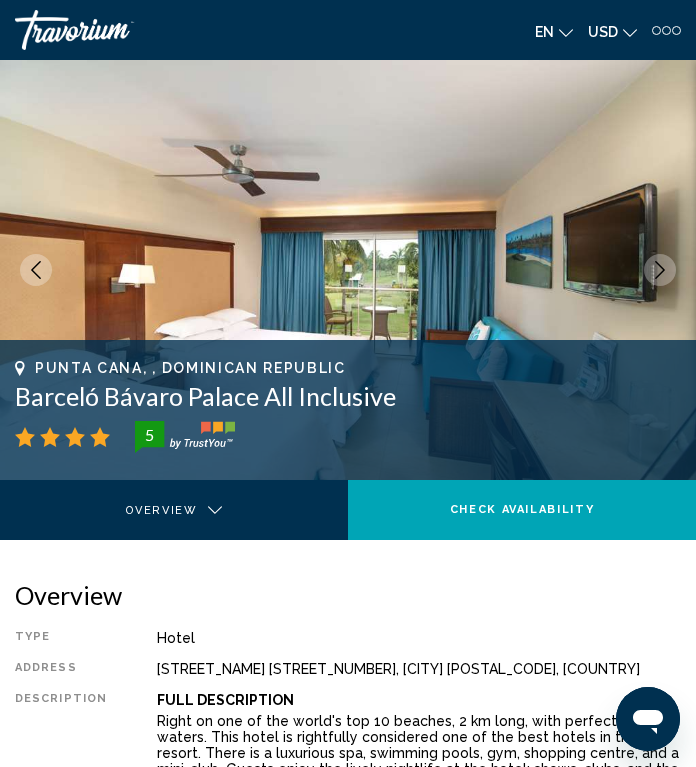 click 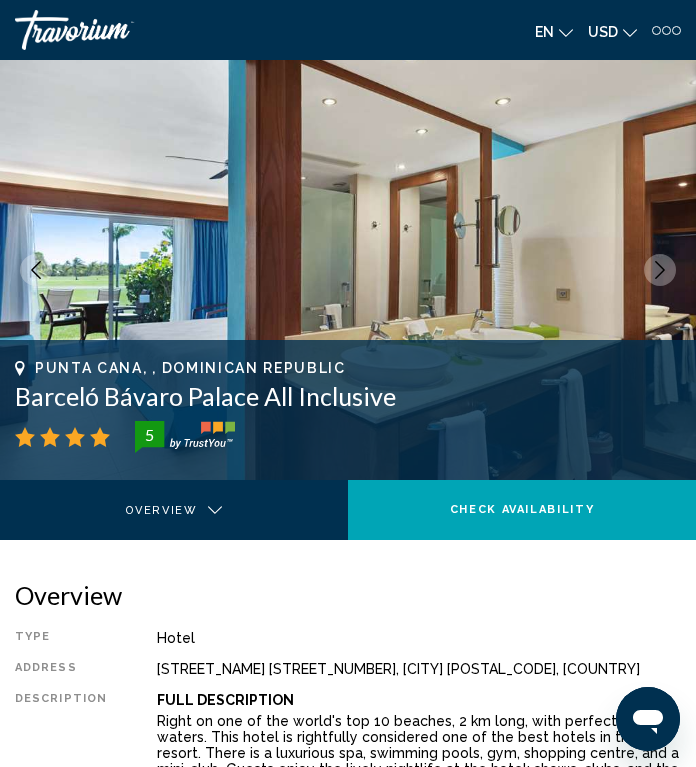click 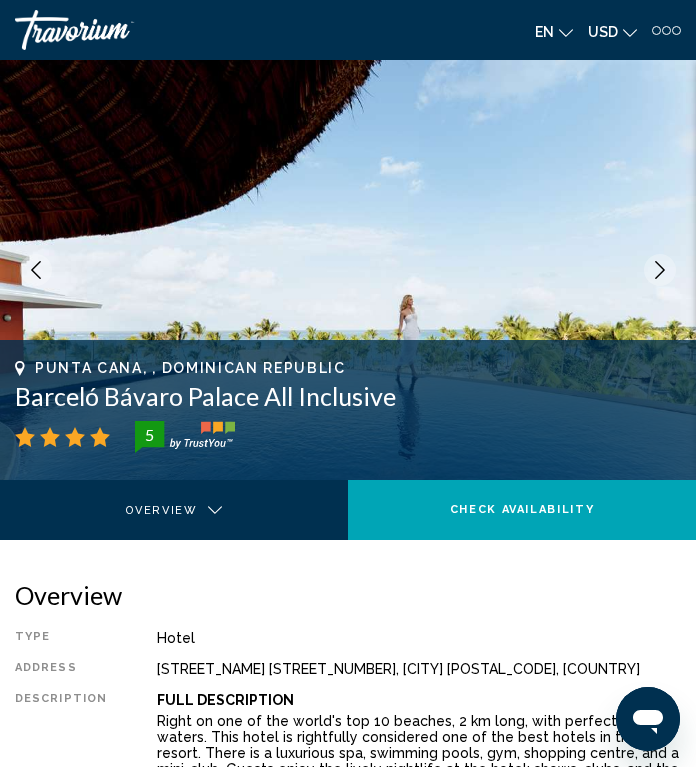 click at bounding box center [660, 270] 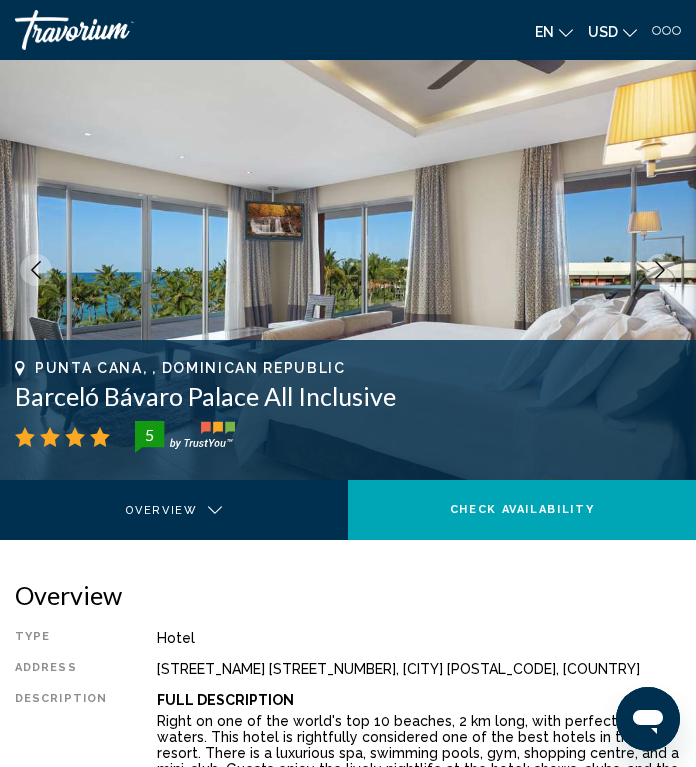 click 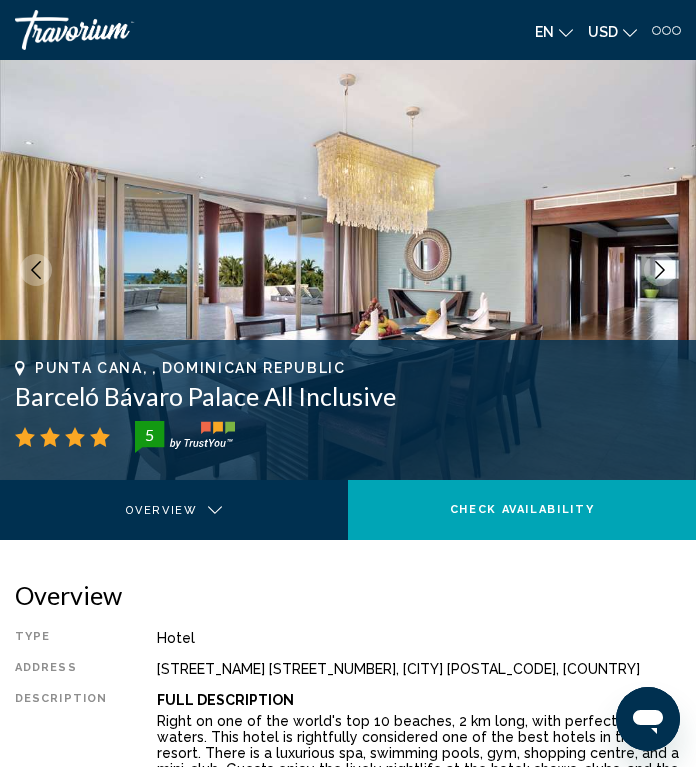 click 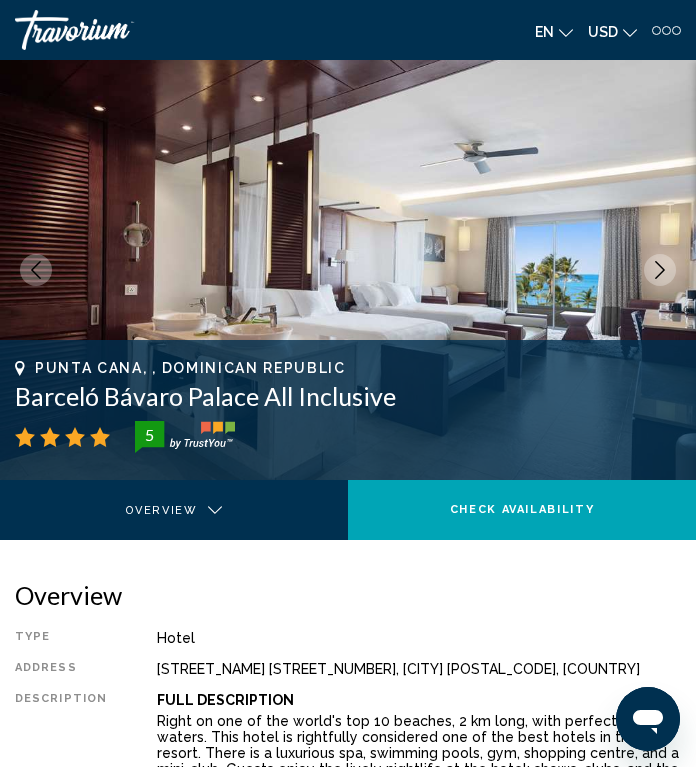 click 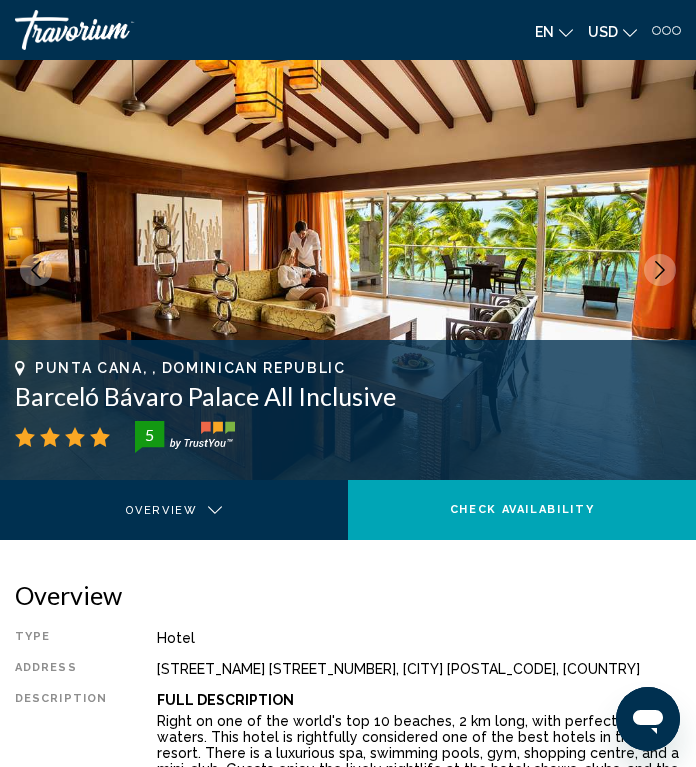 click 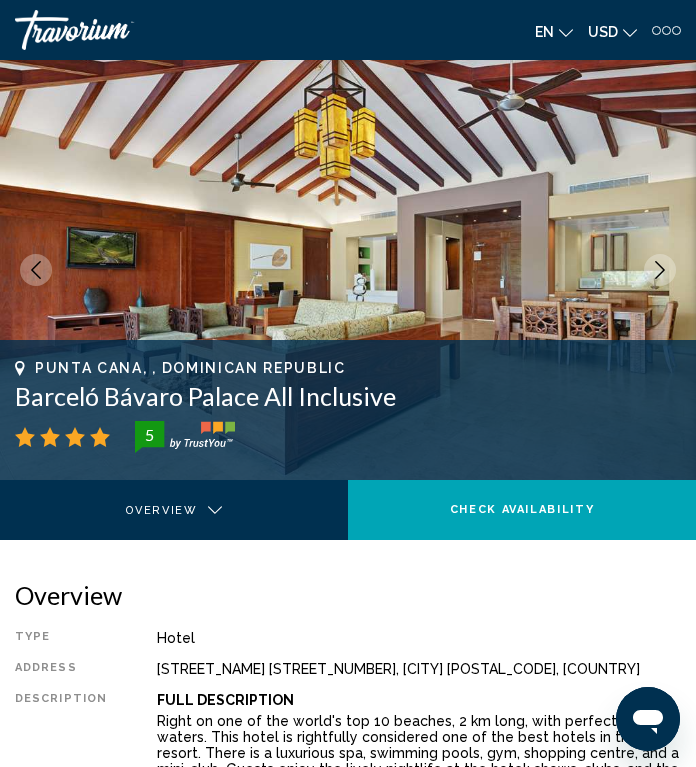 click 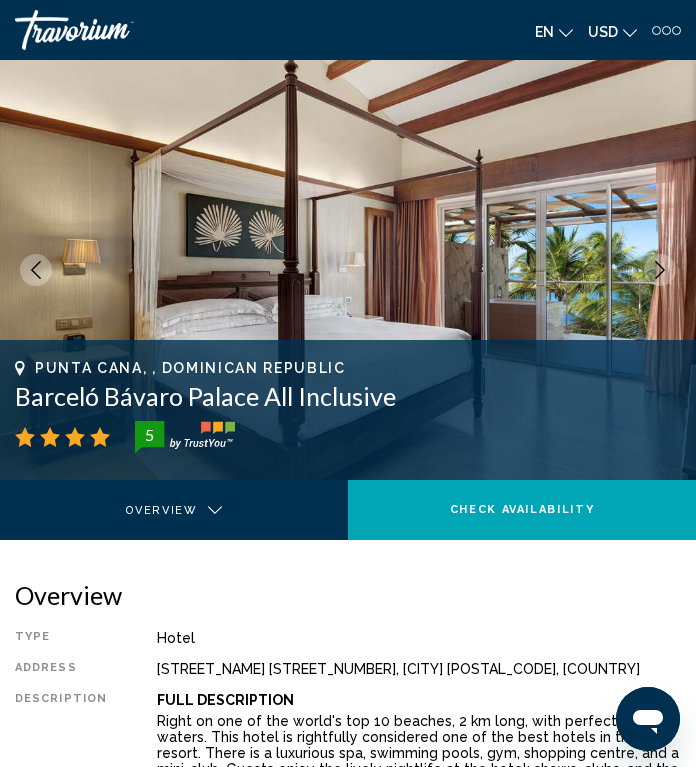 click 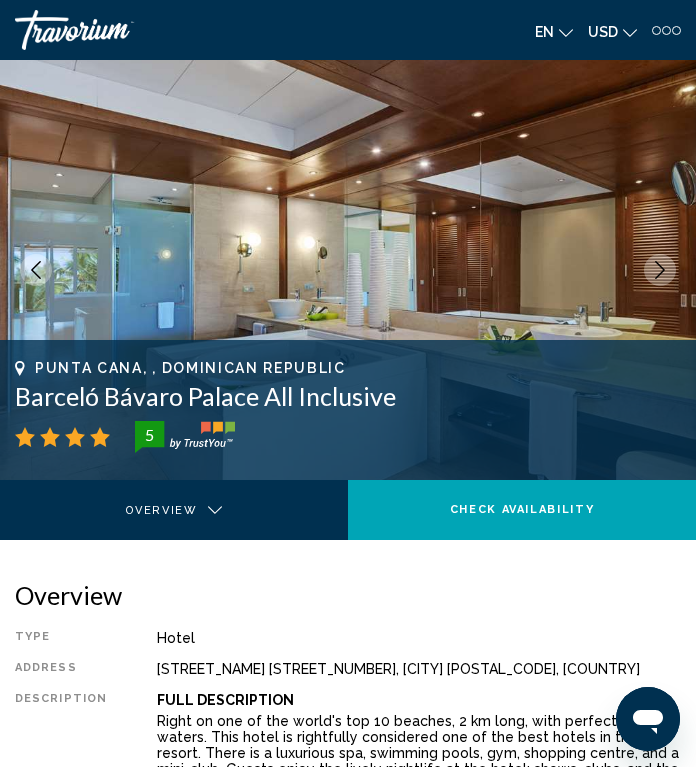 click 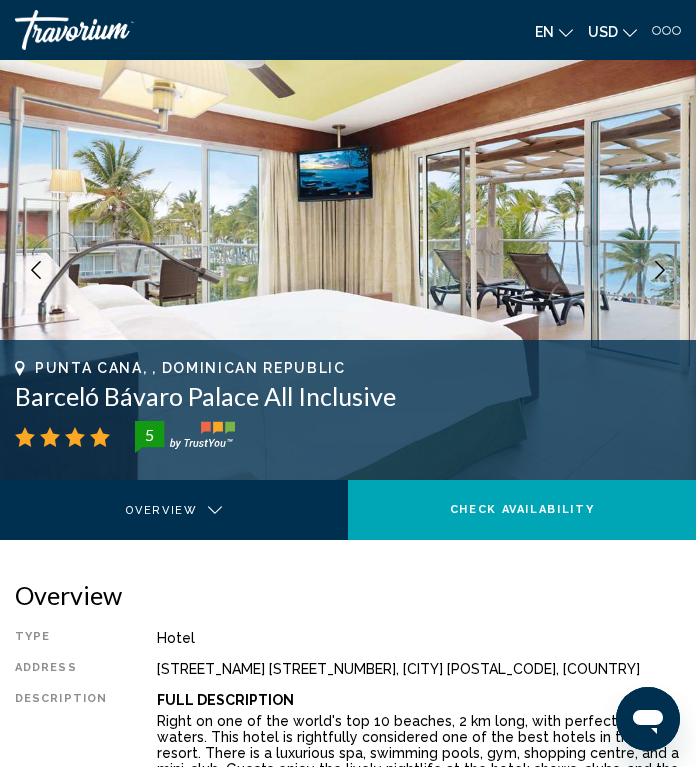 click 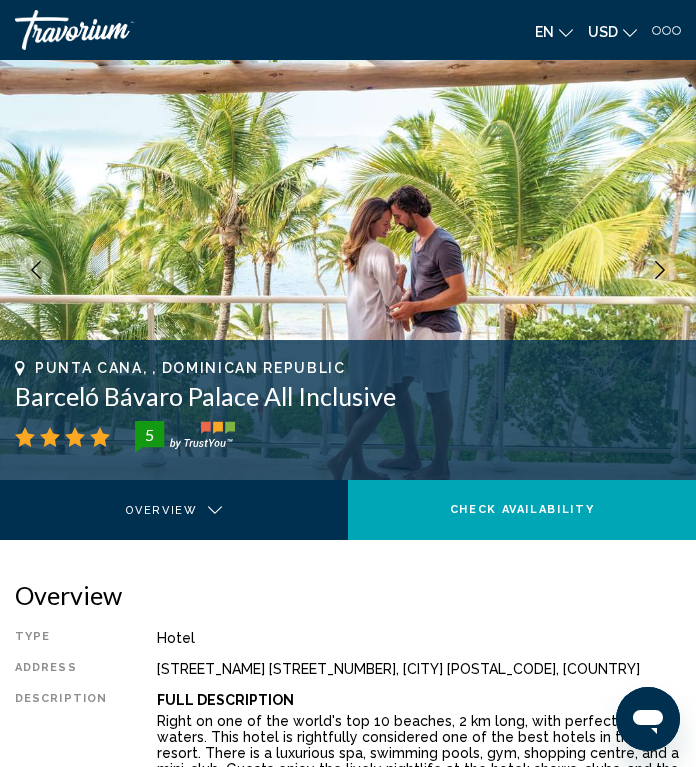 click 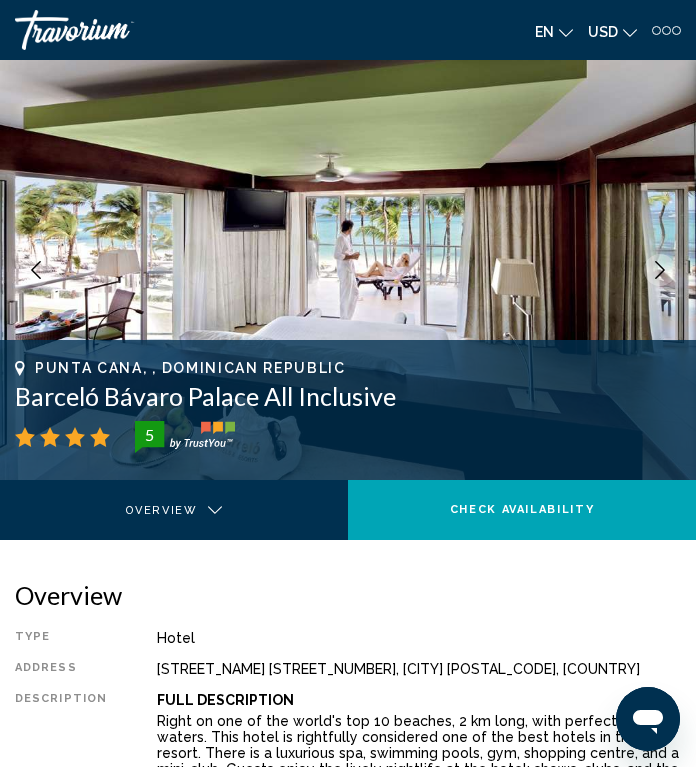 click 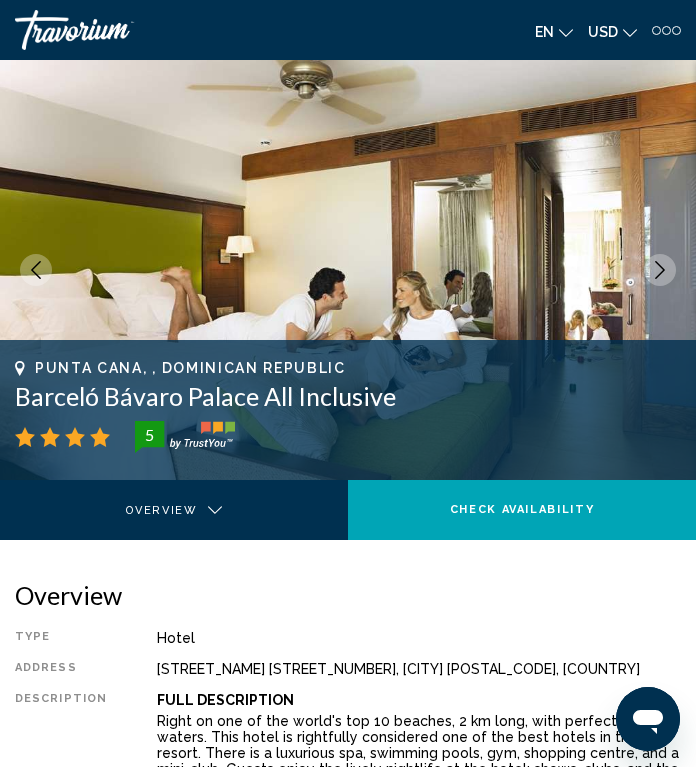 click 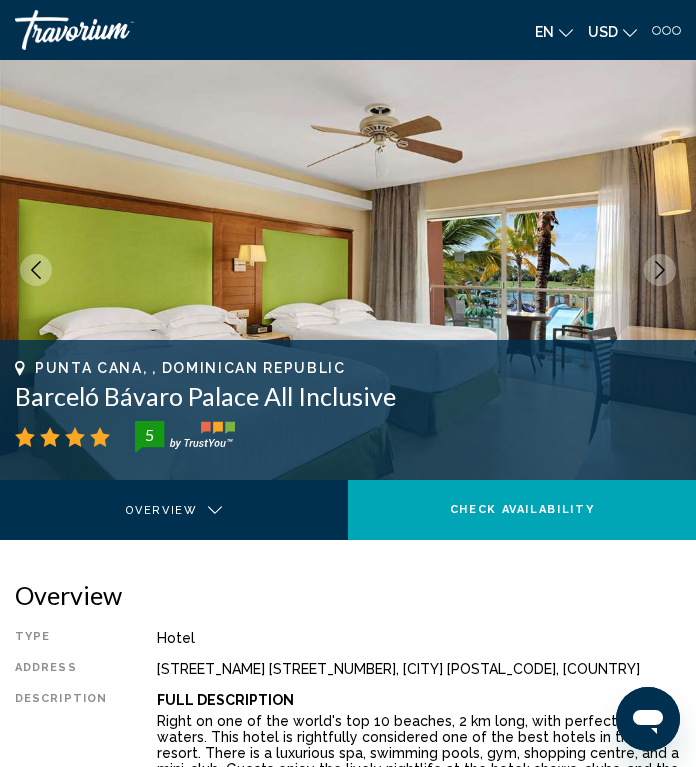 click 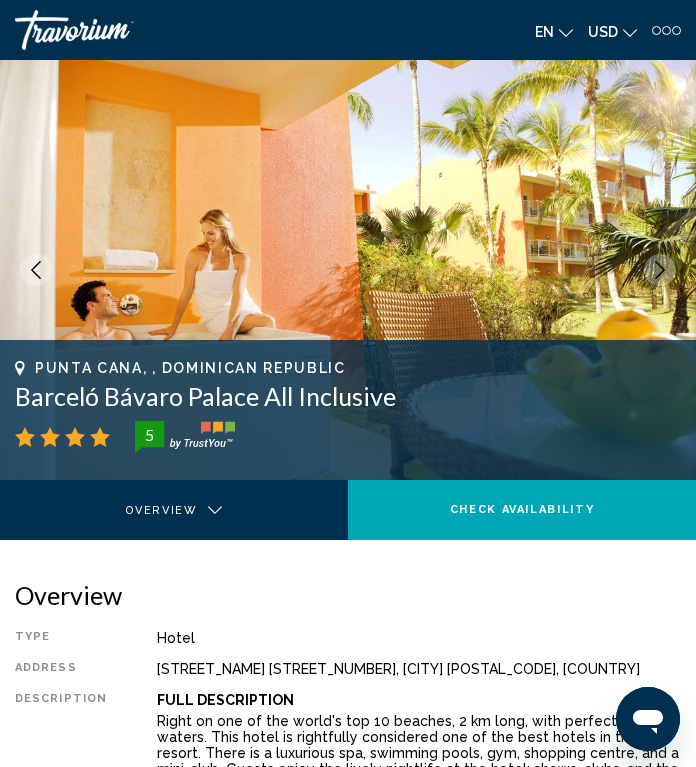 click 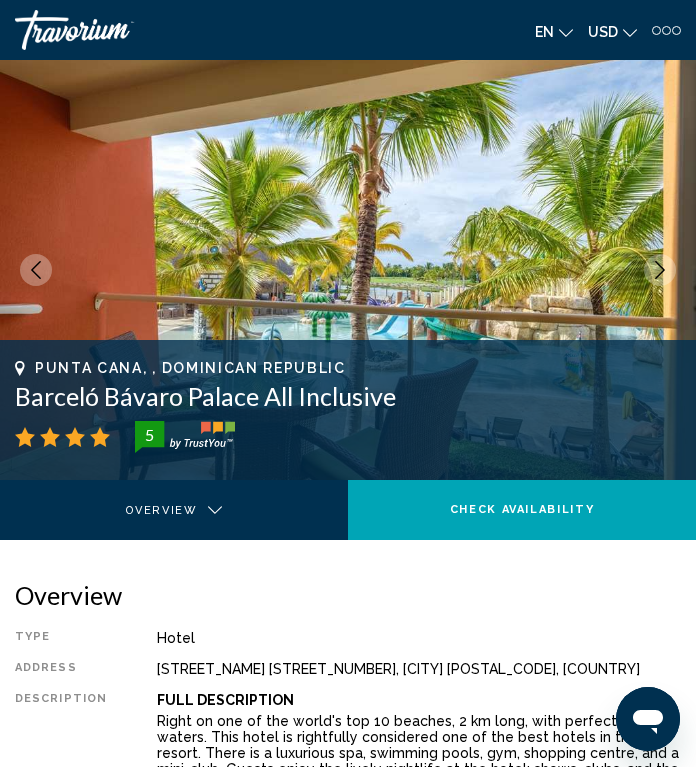 click 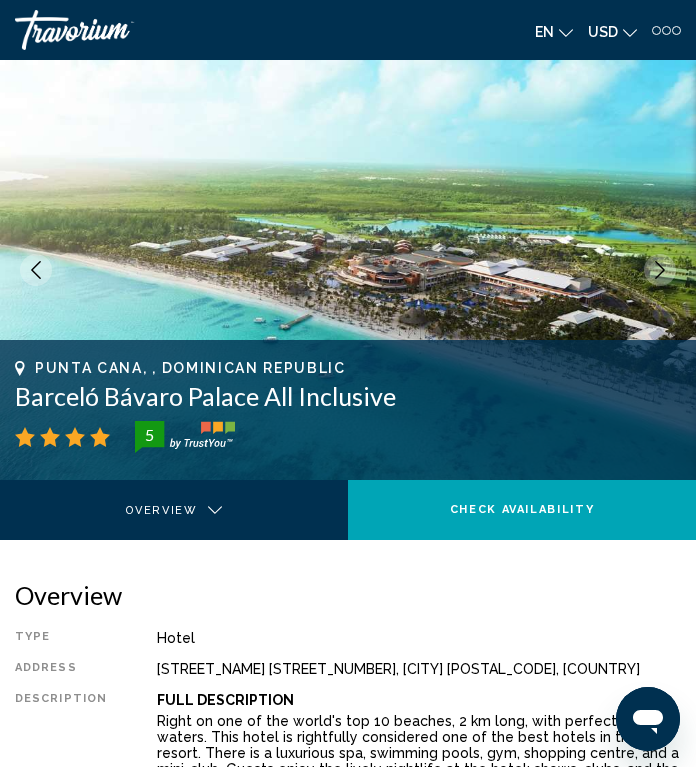 click at bounding box center [660, 270] 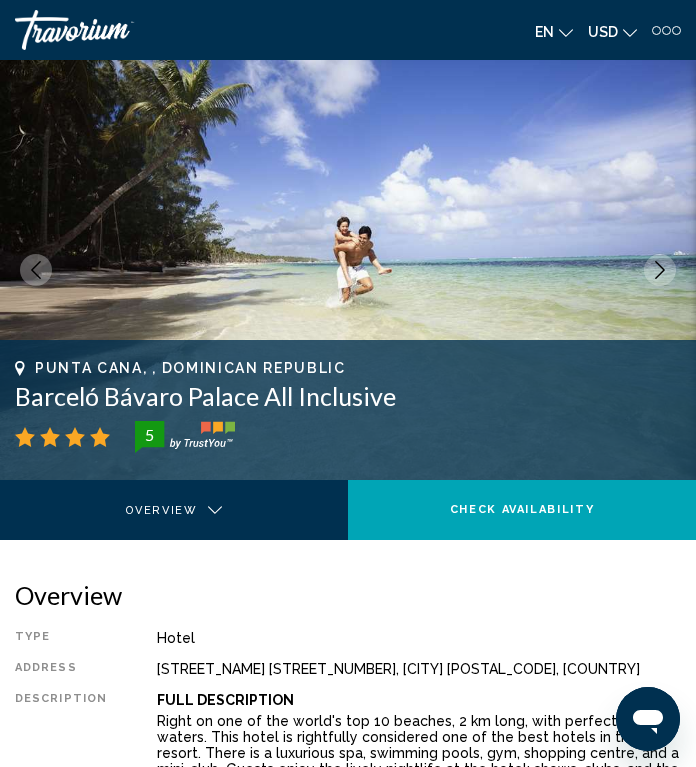 click 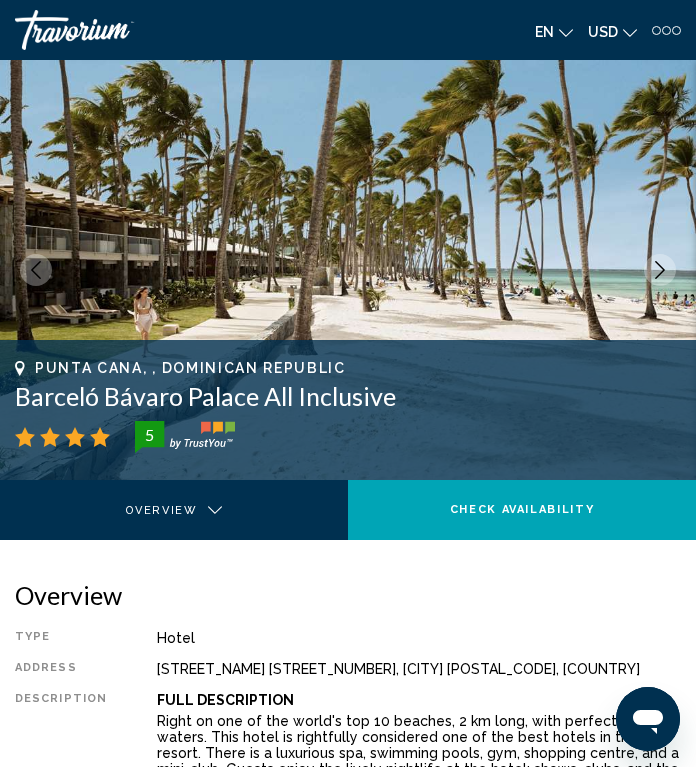 click 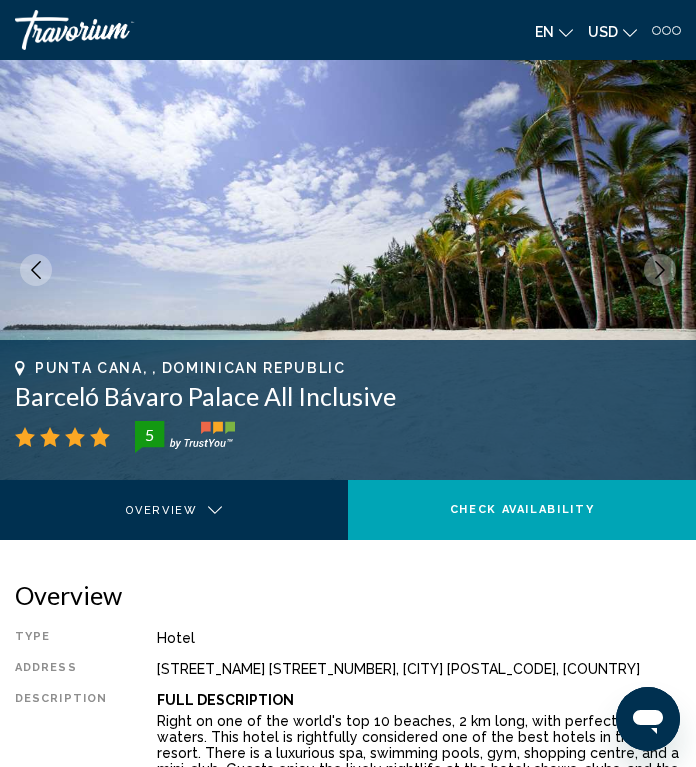 click 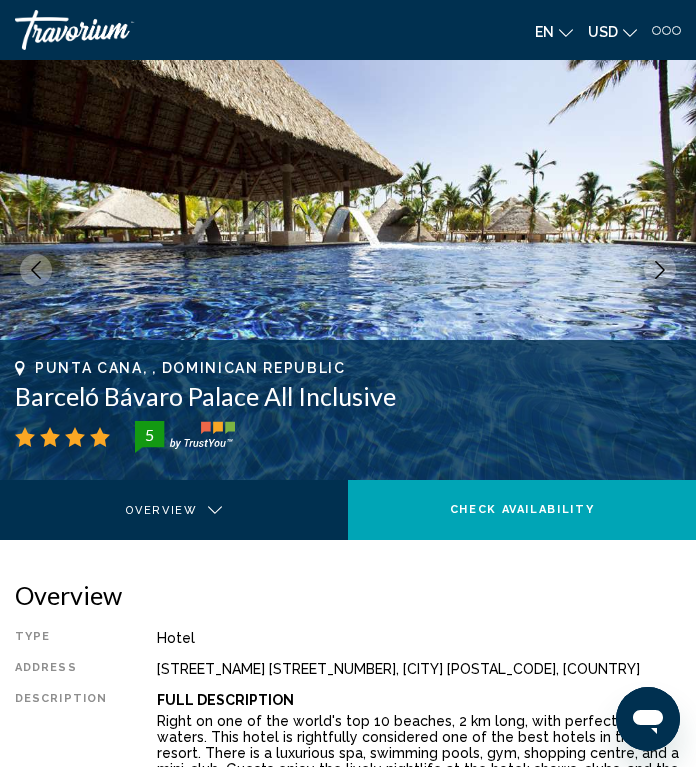 click 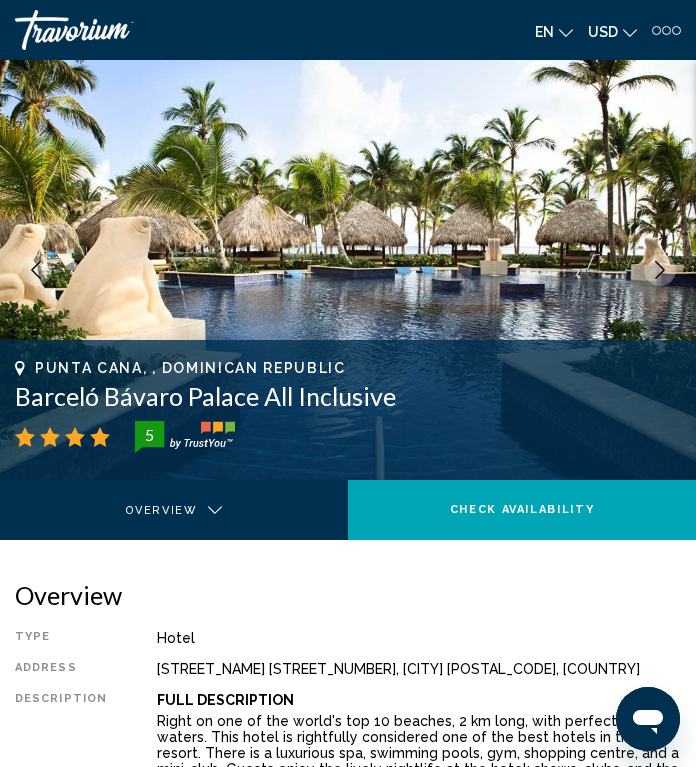 click 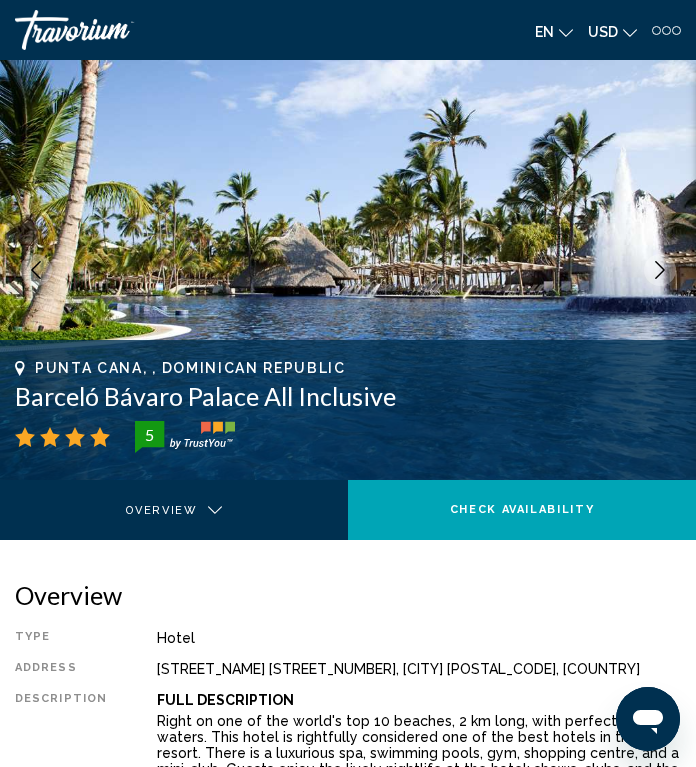 click 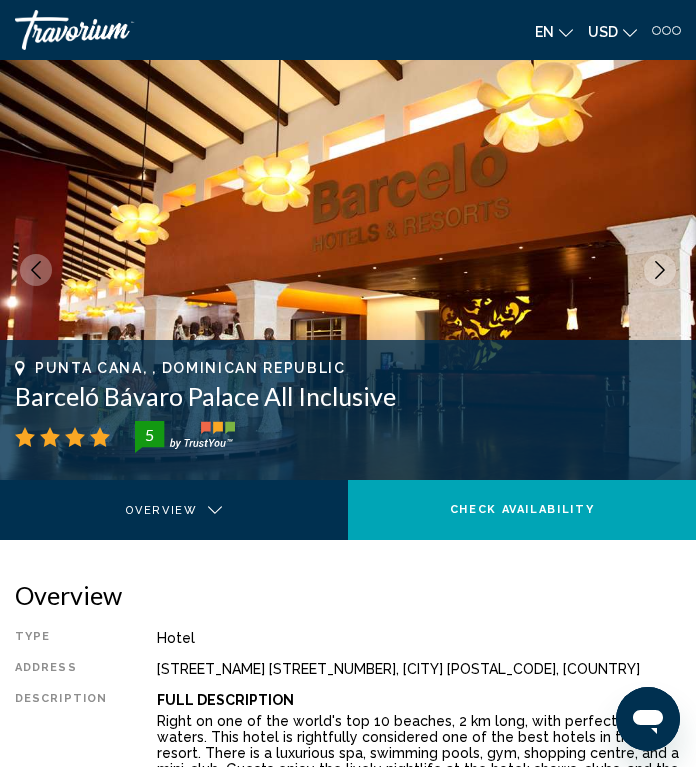 click 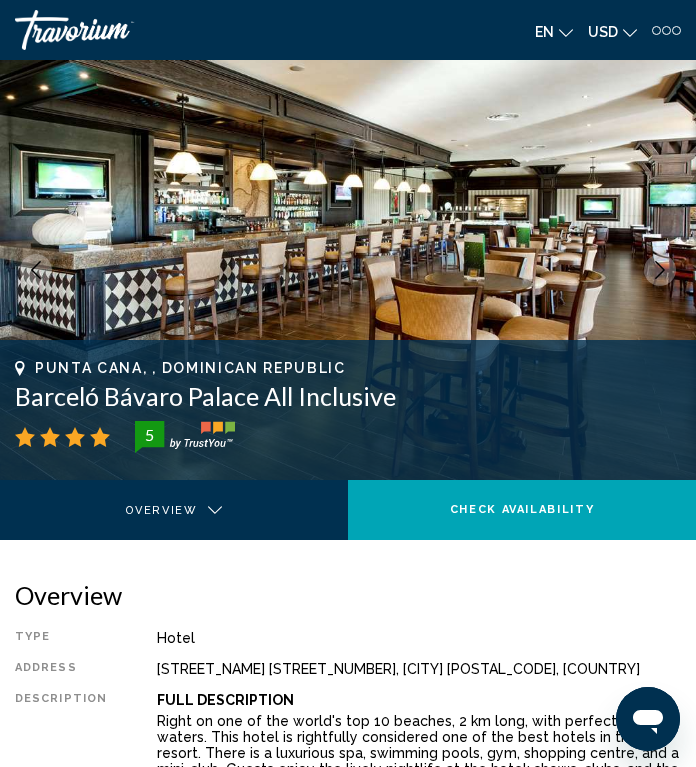 click 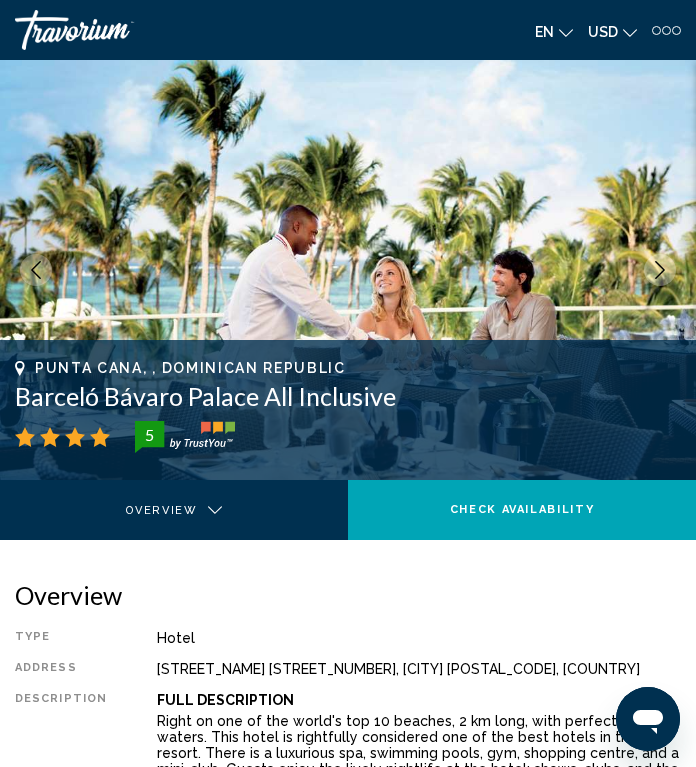 click 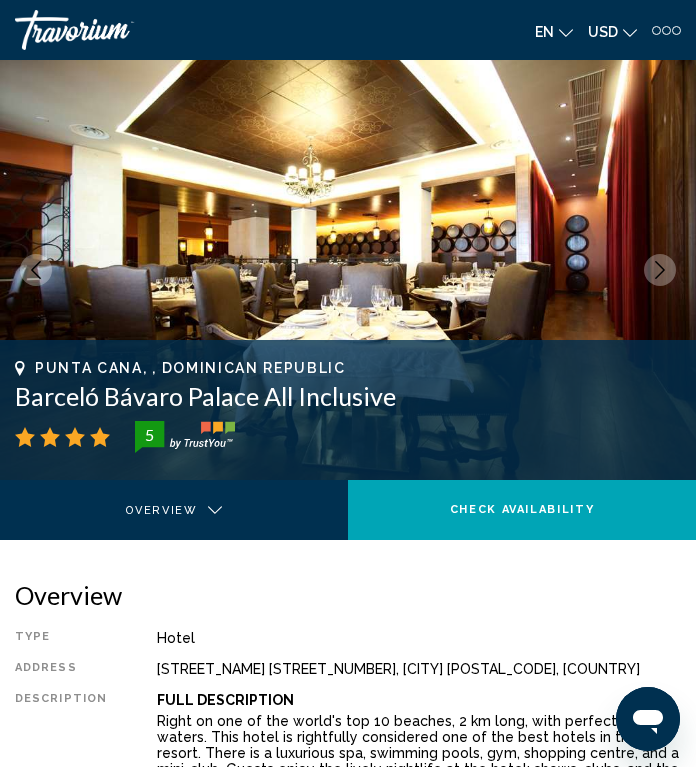click 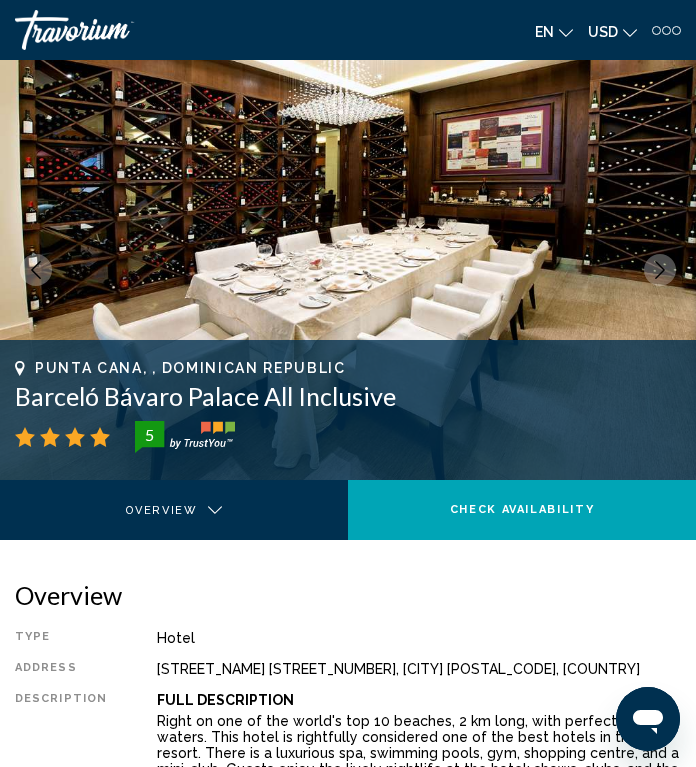 click 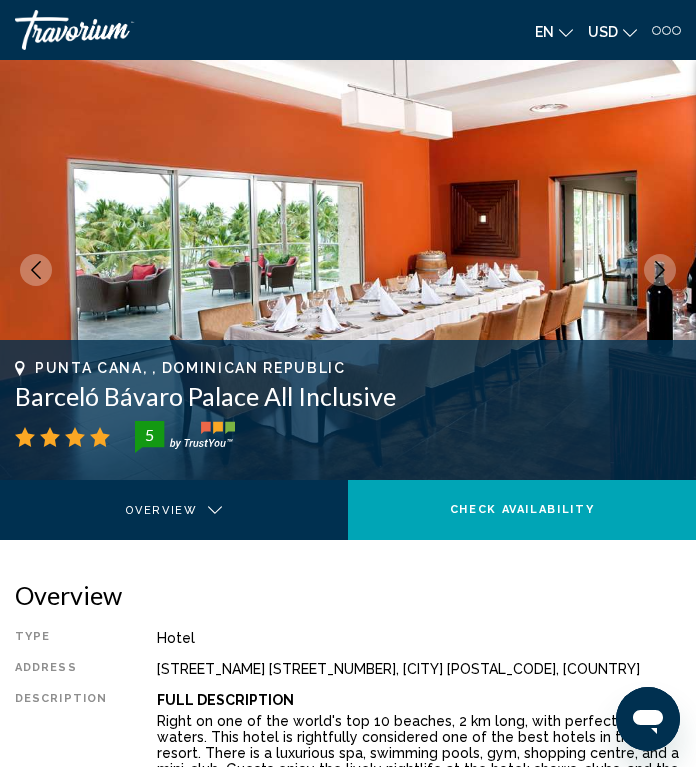 click 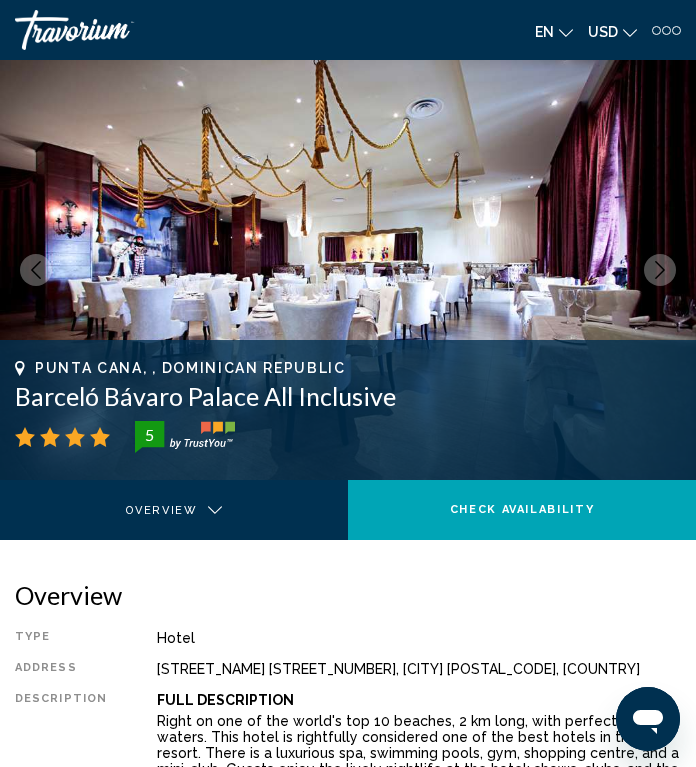 click 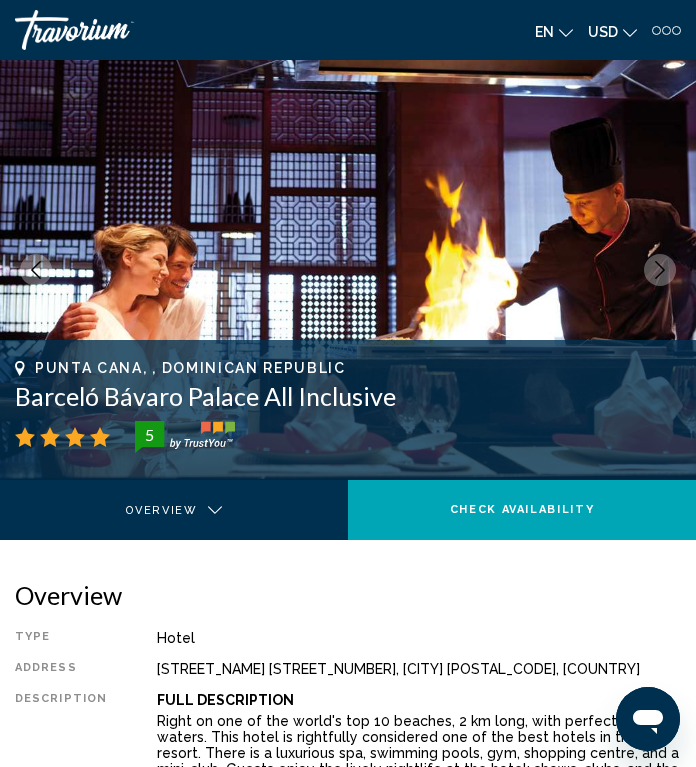 click 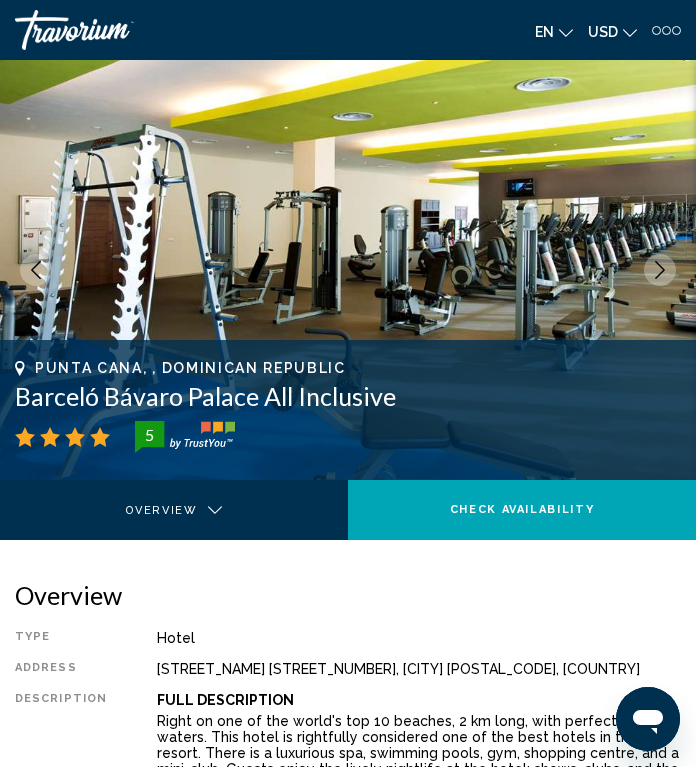 click 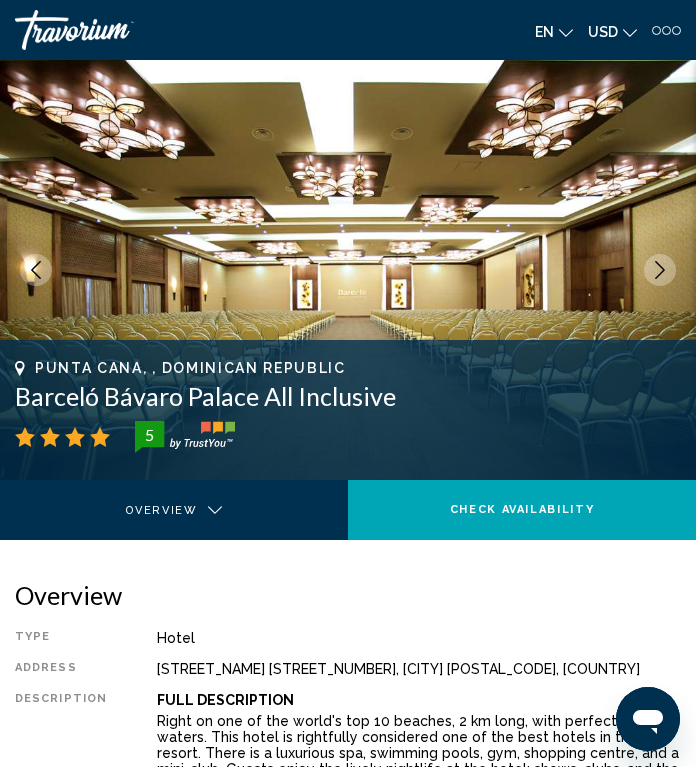 click 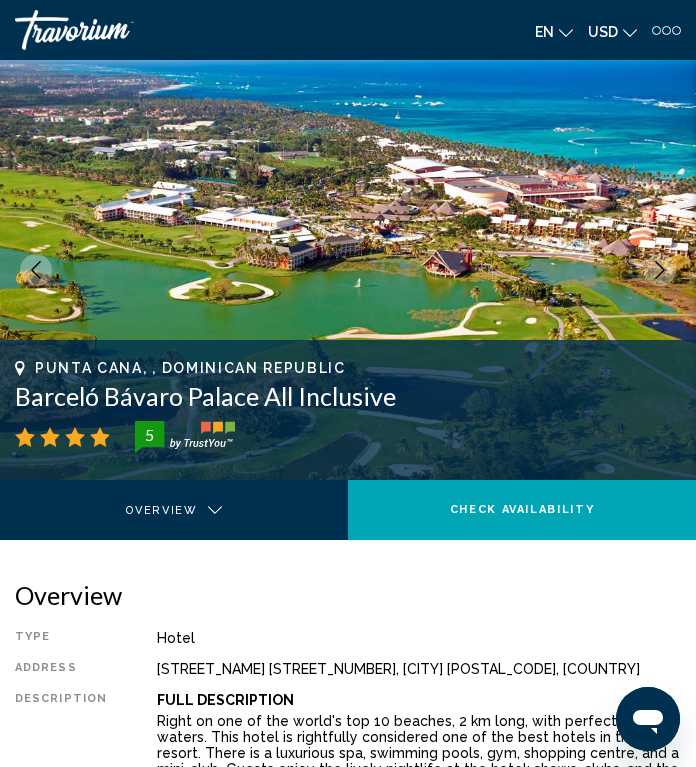click 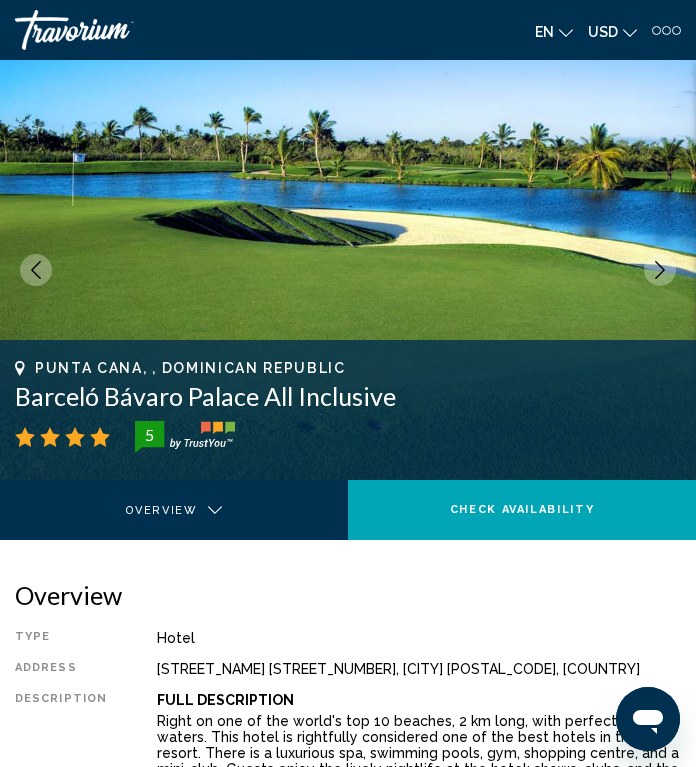 click 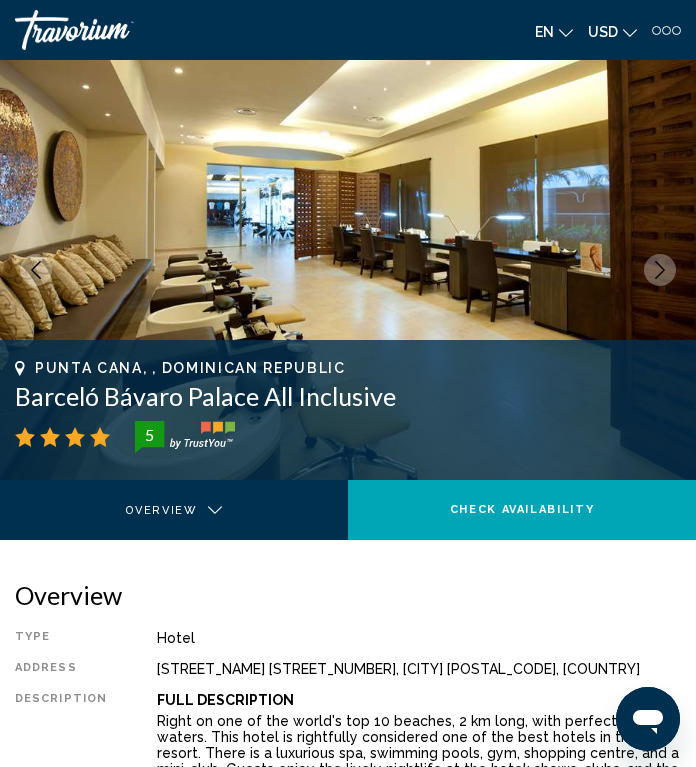 click 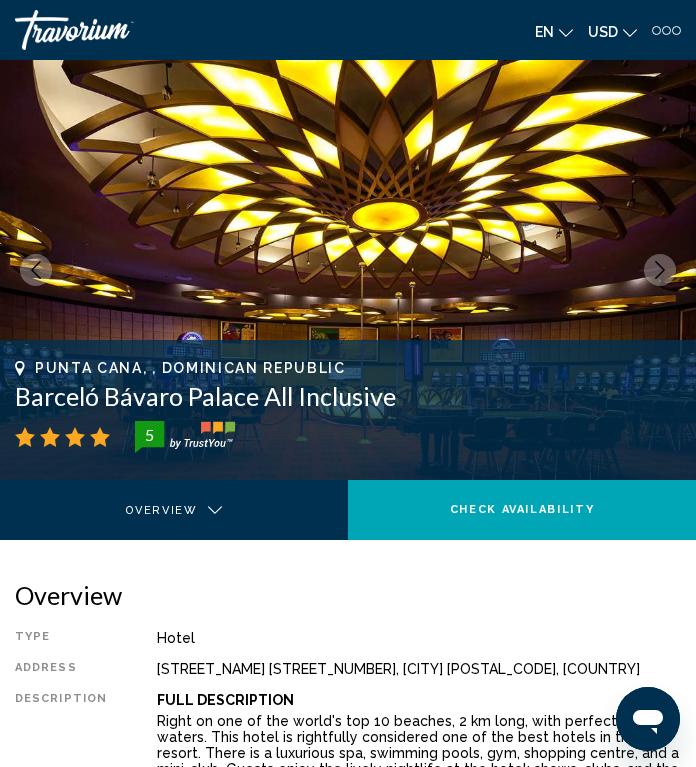 click 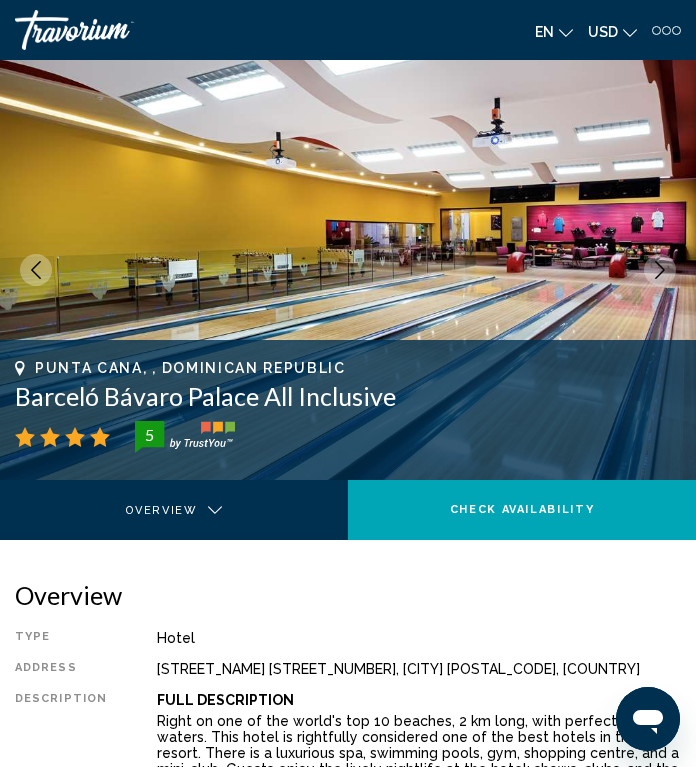 click at bounding box center [660, 270] 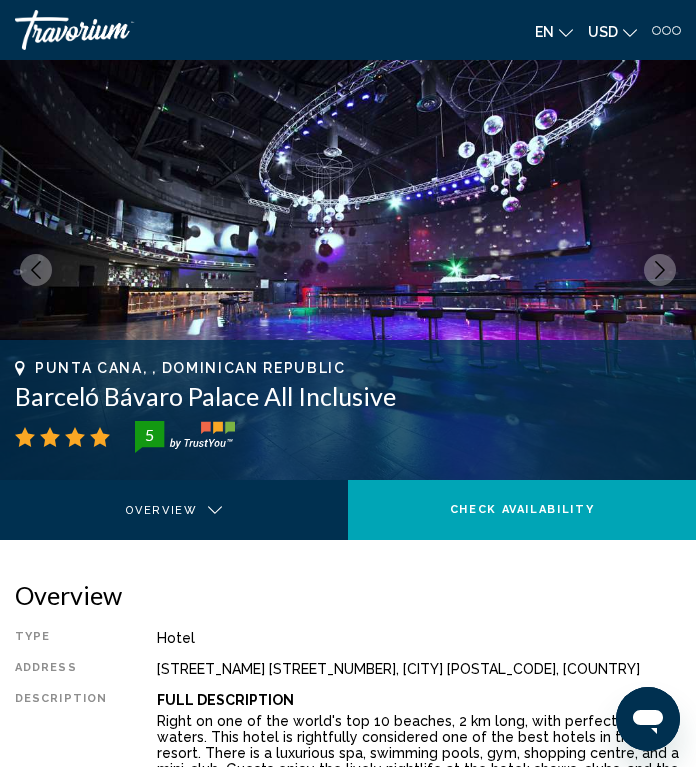 click 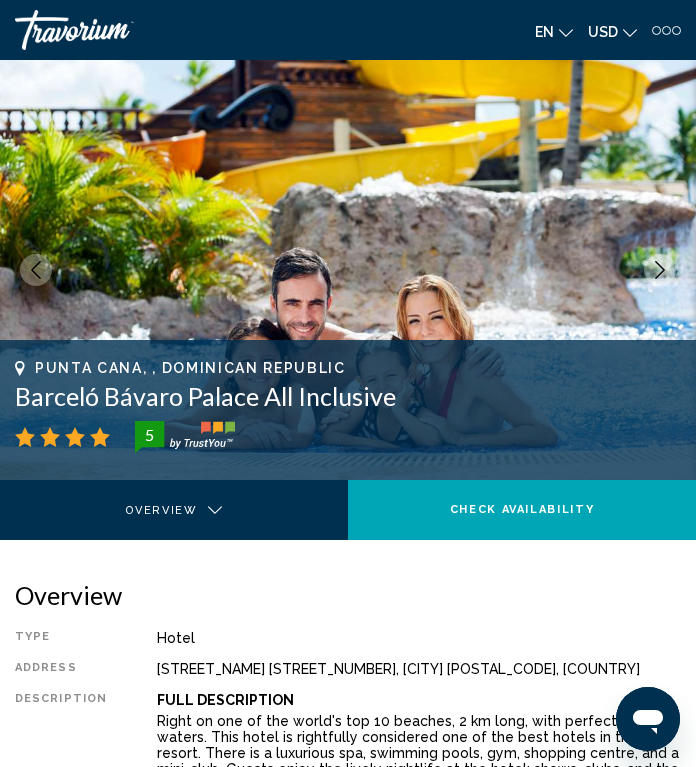 click at bounding box center [348, 270] 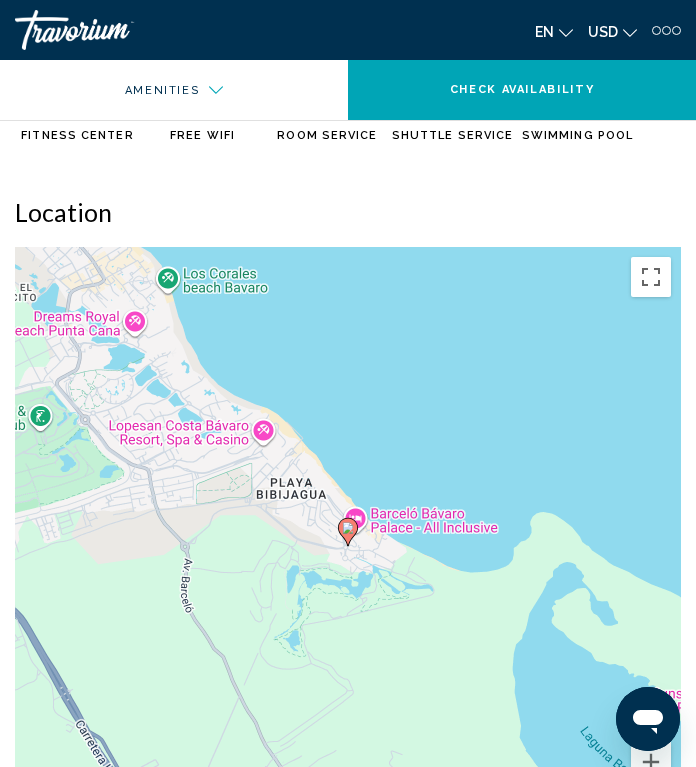 scroll, scrollTop: 1296, scrollLeft: 0, axis: vertical 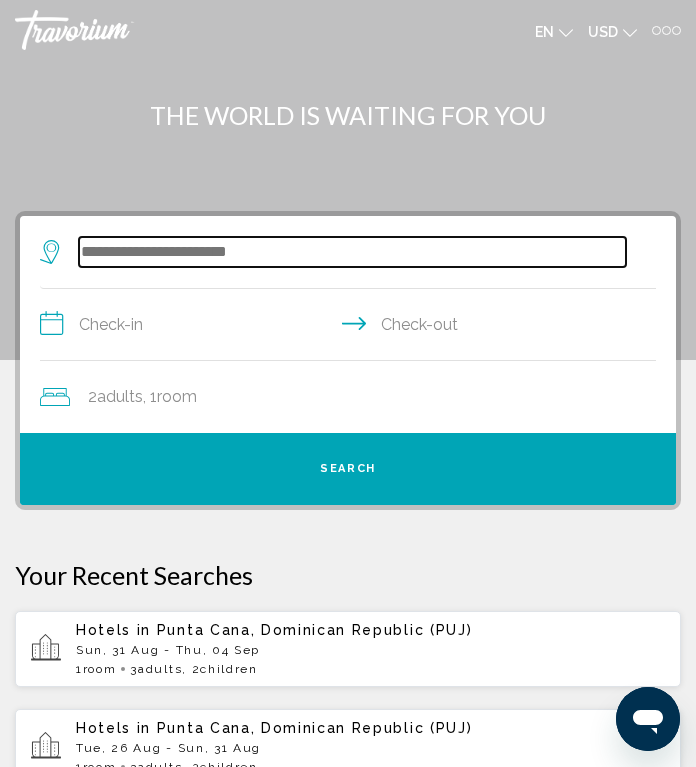 click at bounding box center (352, 252) 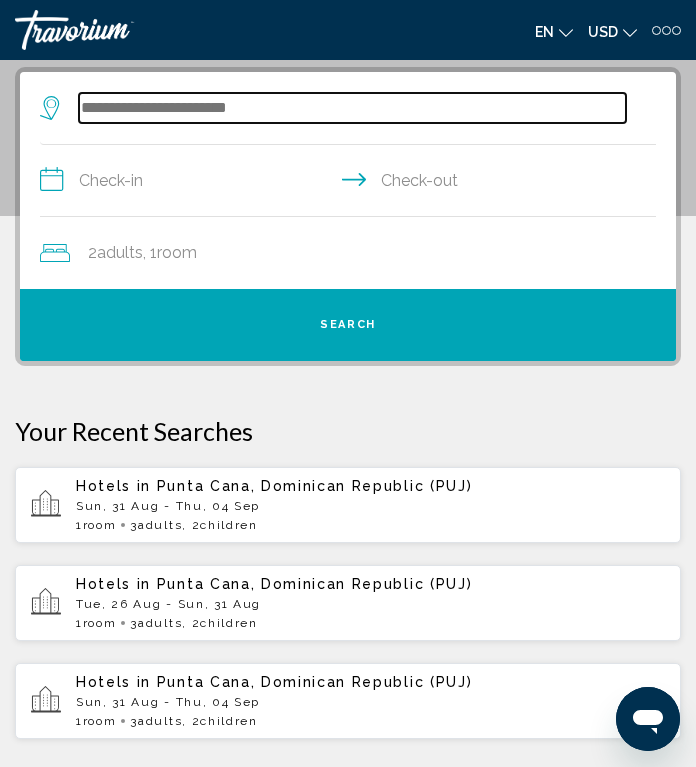 scroll, scrollTop: 146, scrollLeft: 0, axis: vertical 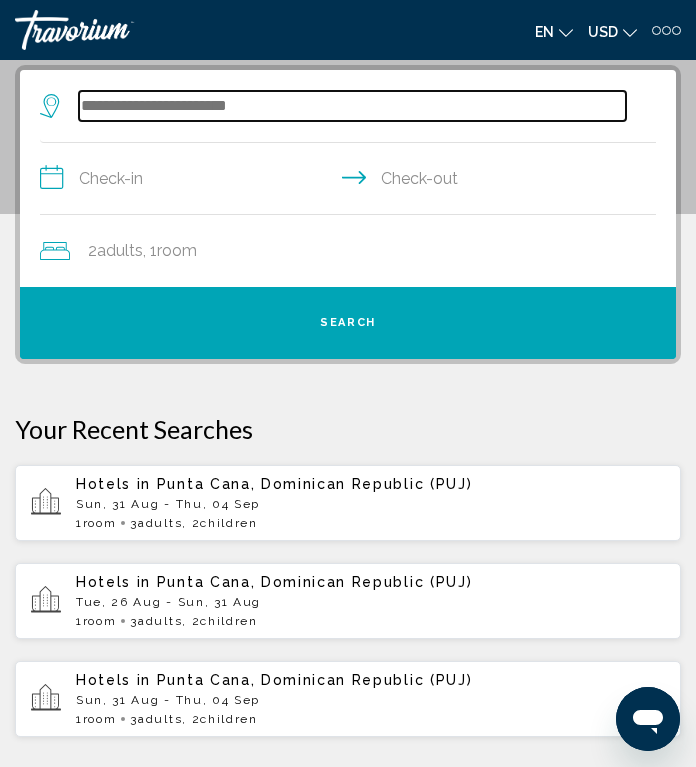 click at bounding box center (352, 106) 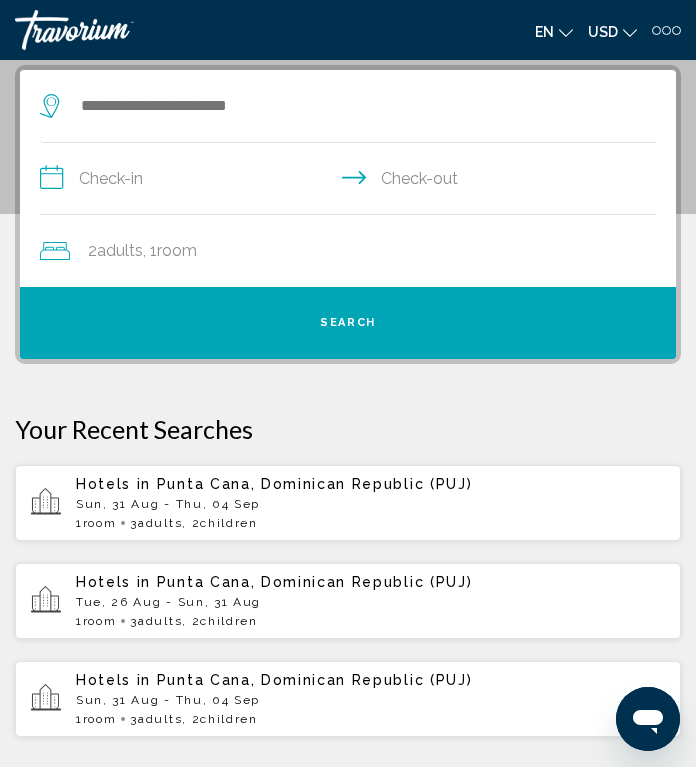 click on "2  Adult Adults , 1  Room rooms" 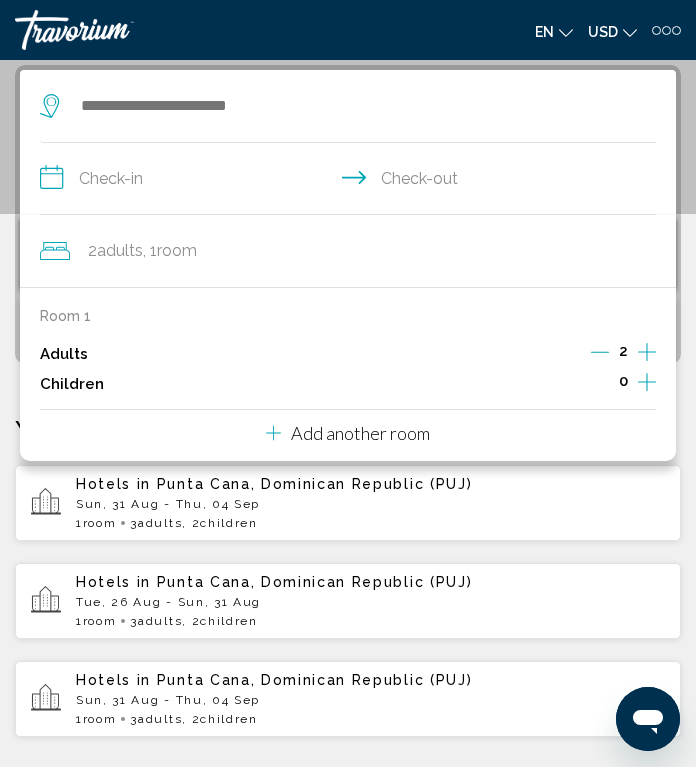 click 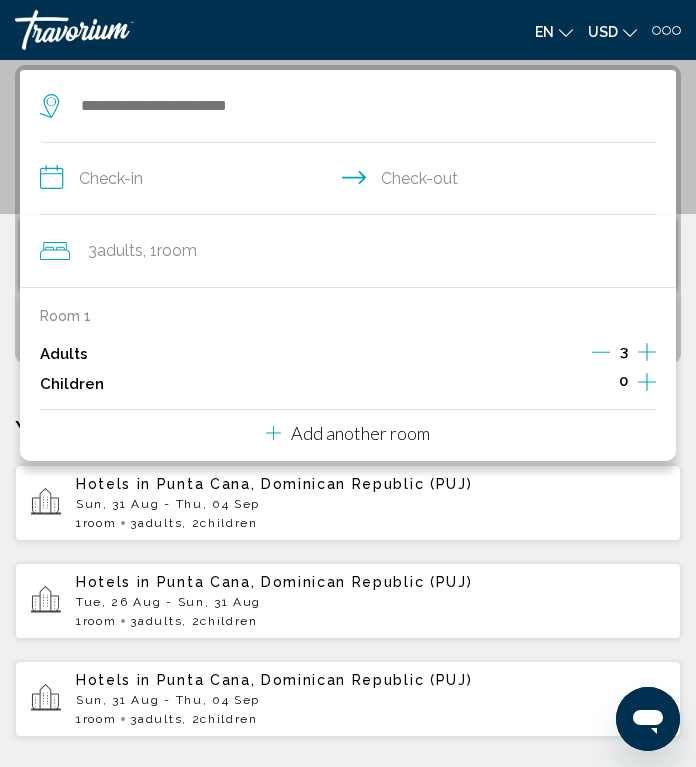 click 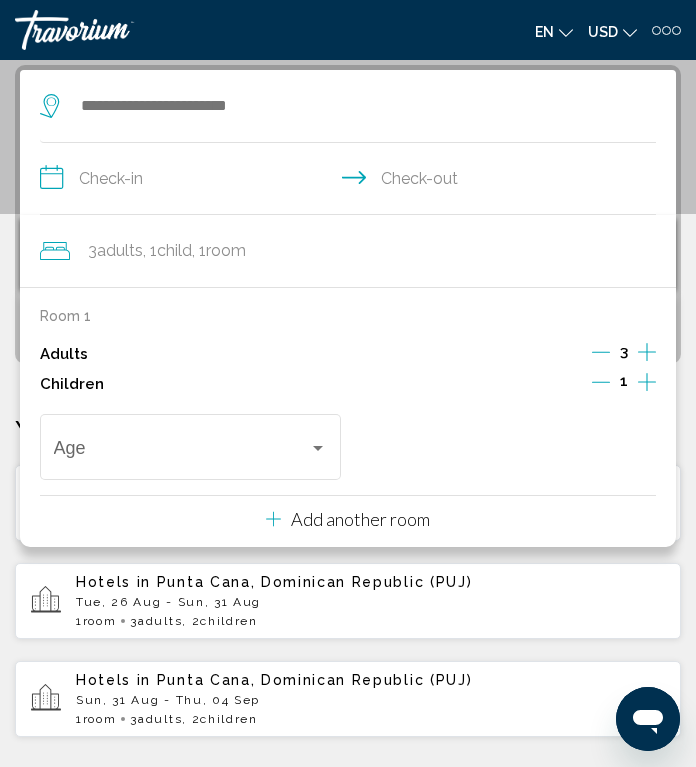 click 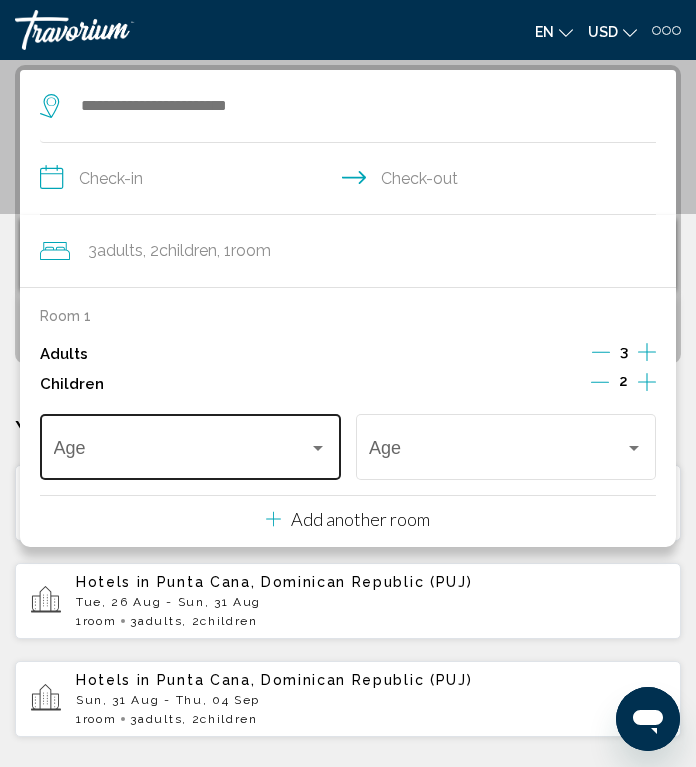click at bounding box center (182, 452) 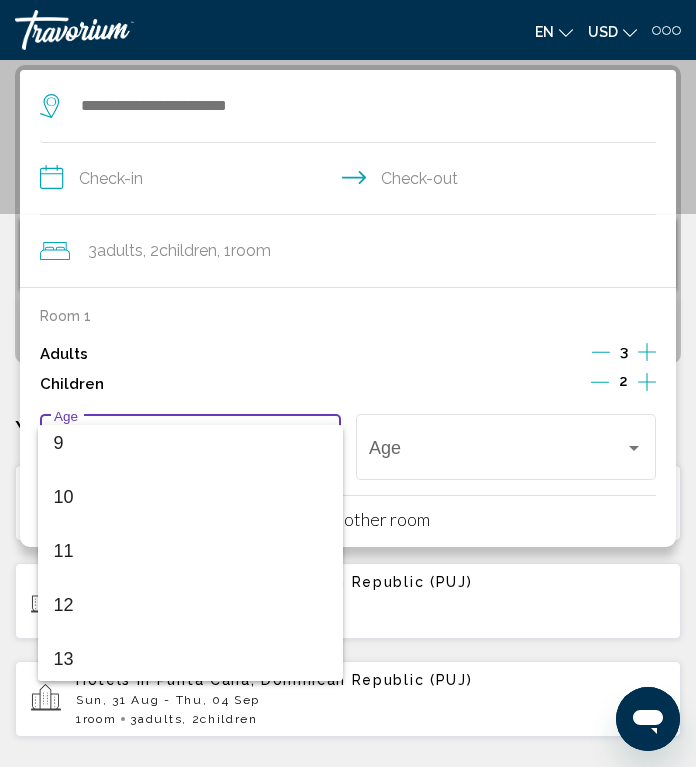 scroll, scrollTop: 497, scrollLeft: 0, axis: vertical 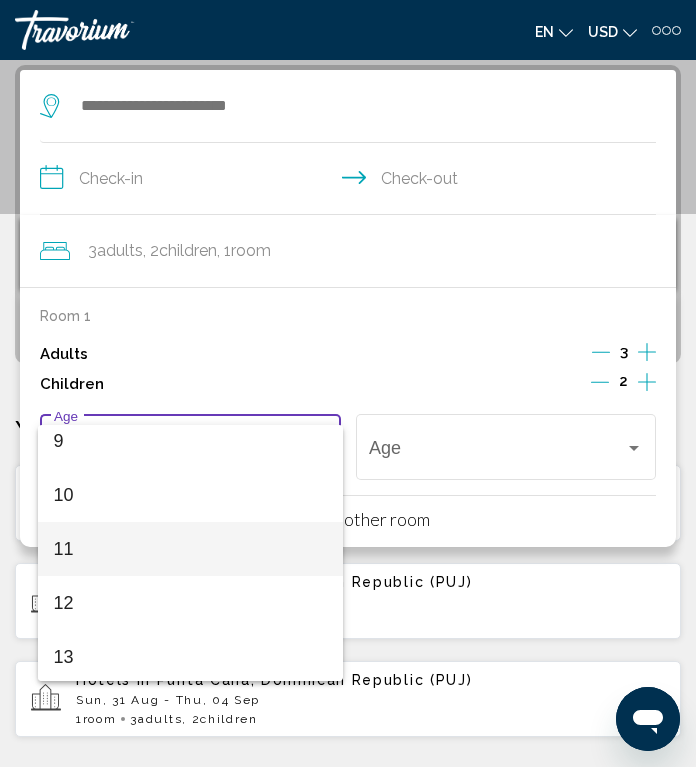 click on "11" at bounding box center (191, 549) 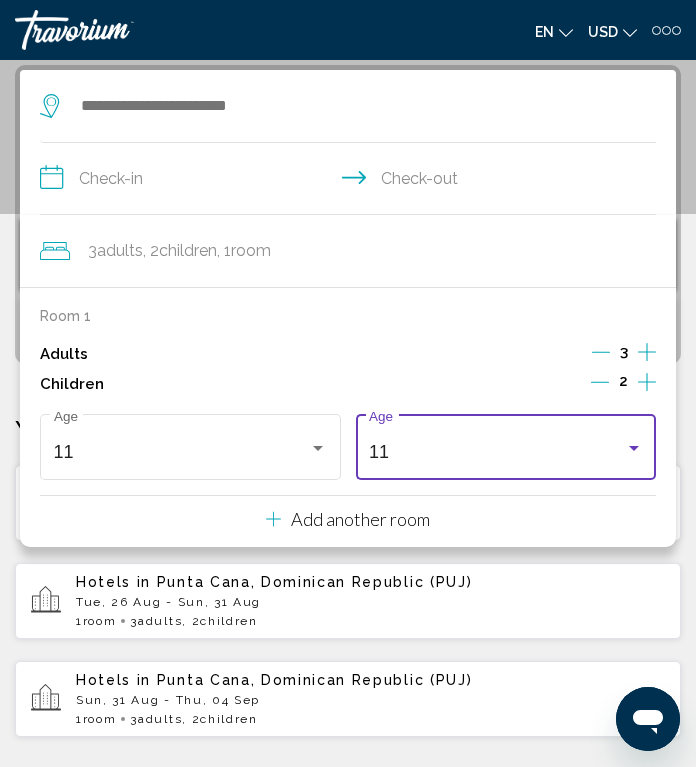 click on "11" at bounding box center [497, 452] 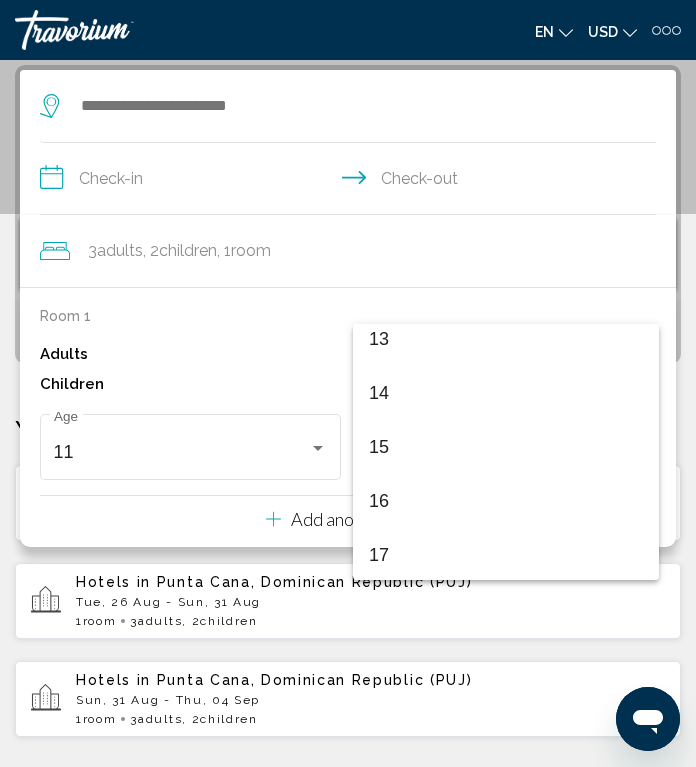 scroll, scrollTop: 716, scrollLeft: 0, axis: vertical 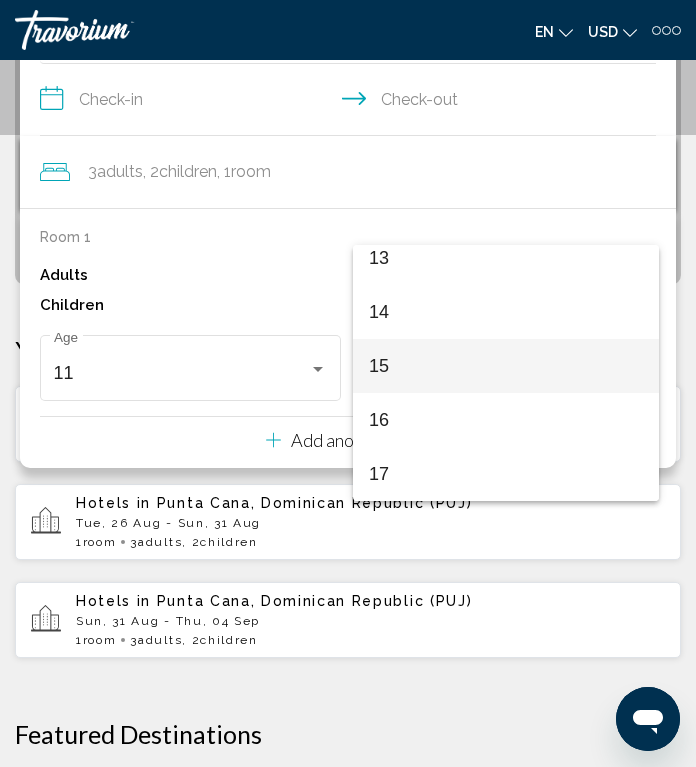 click on "15" at bounding box center (506, 366) 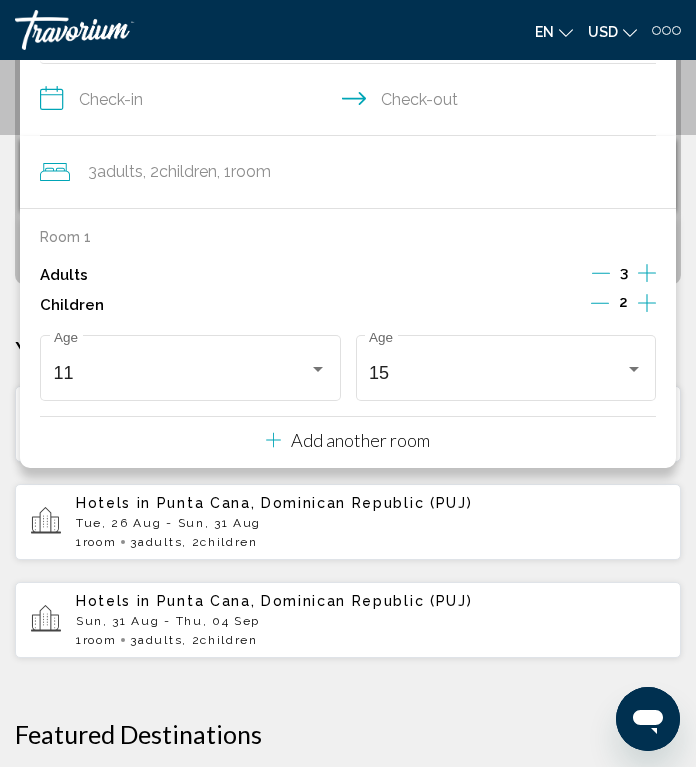 click on "**********" at bounding box center [352, 102] 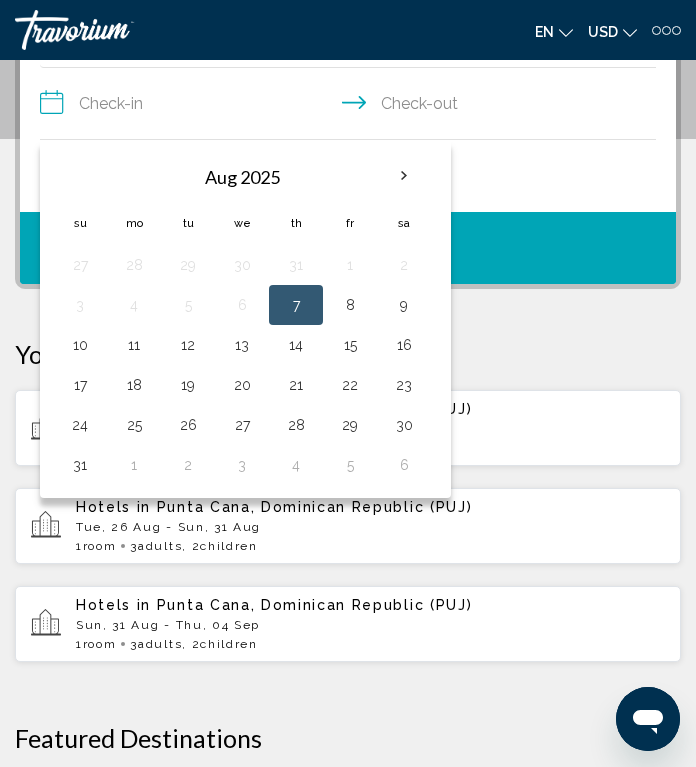 scroll, scrollTop: 146, scrollLeft: 0, axis: vertical 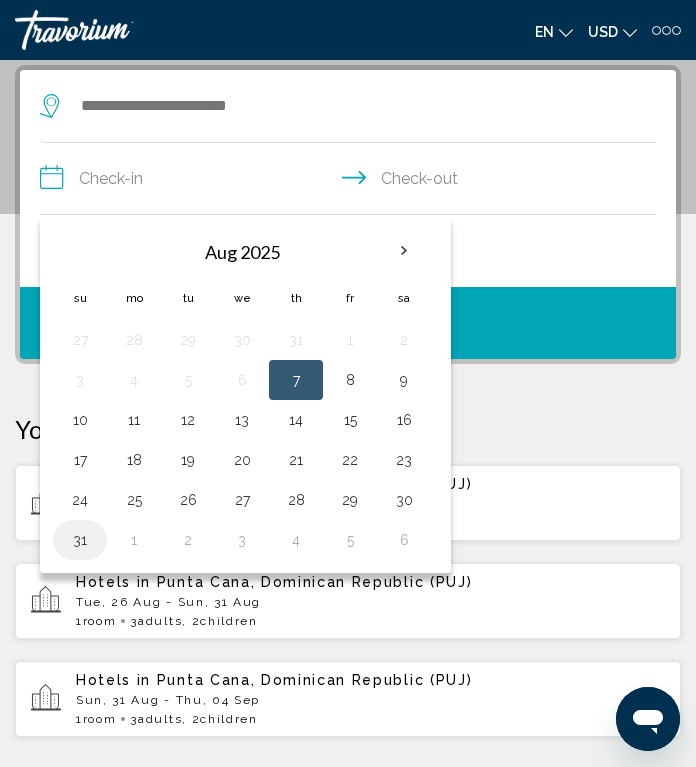 click on "31" at bounding box center [80, 540] 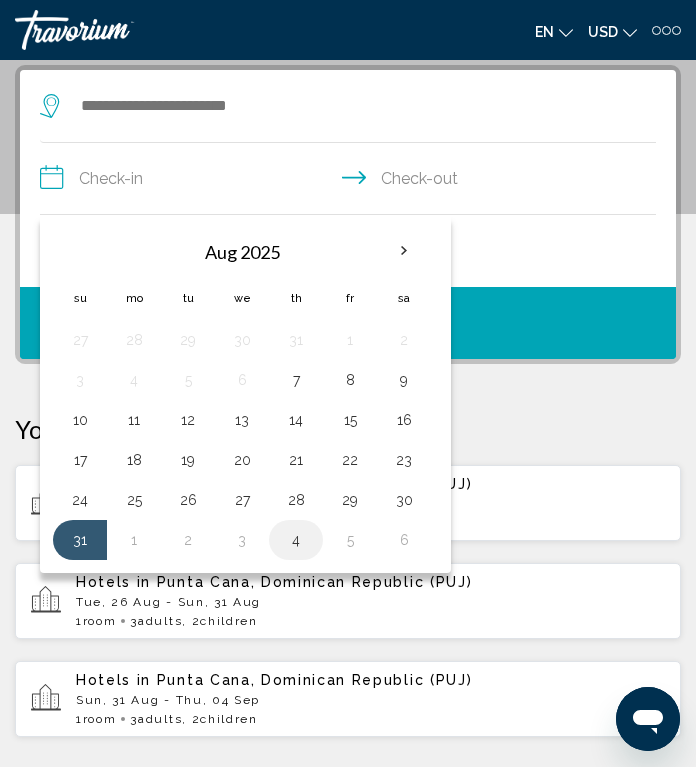 click on "4" at bounding box center (296, 540) 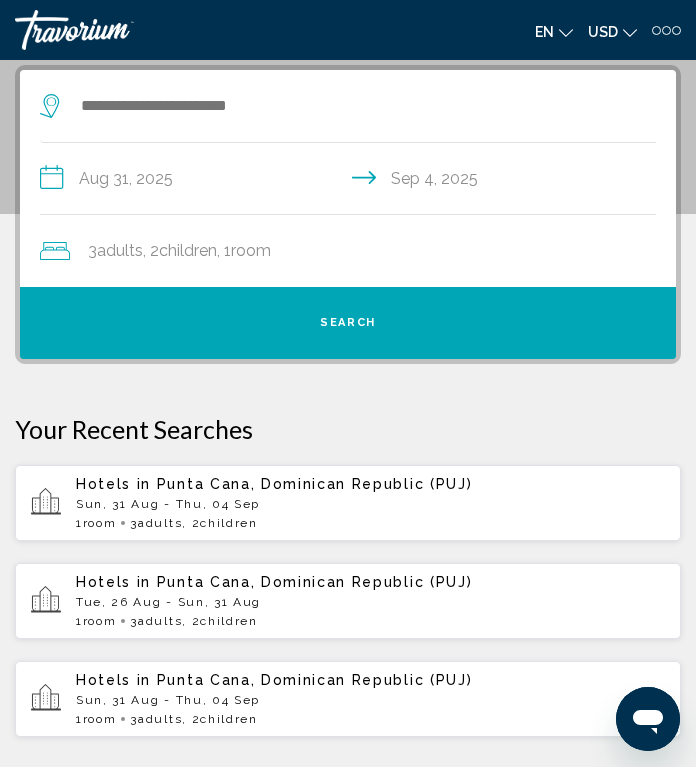 click on "Search" at bounding box center (348, 323) 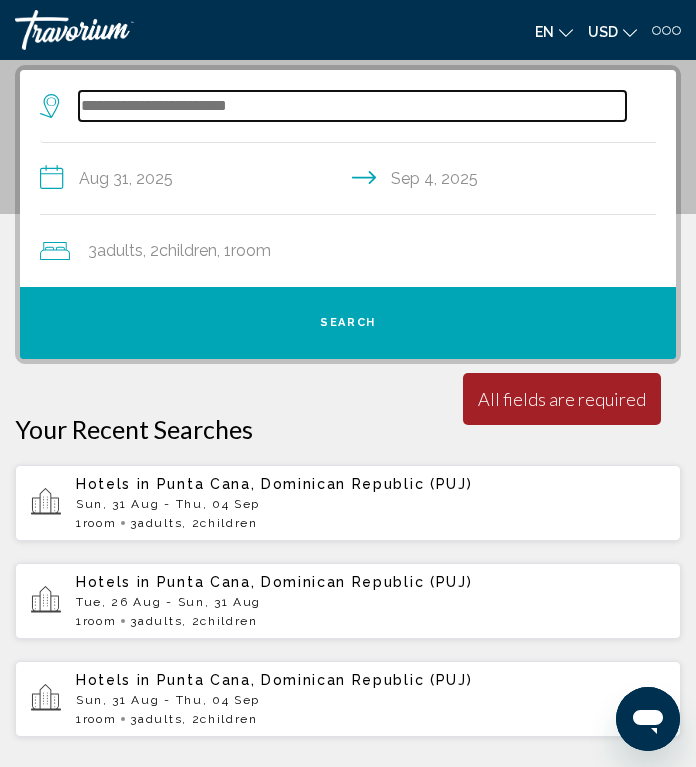 click at bounding box center [352, 106] 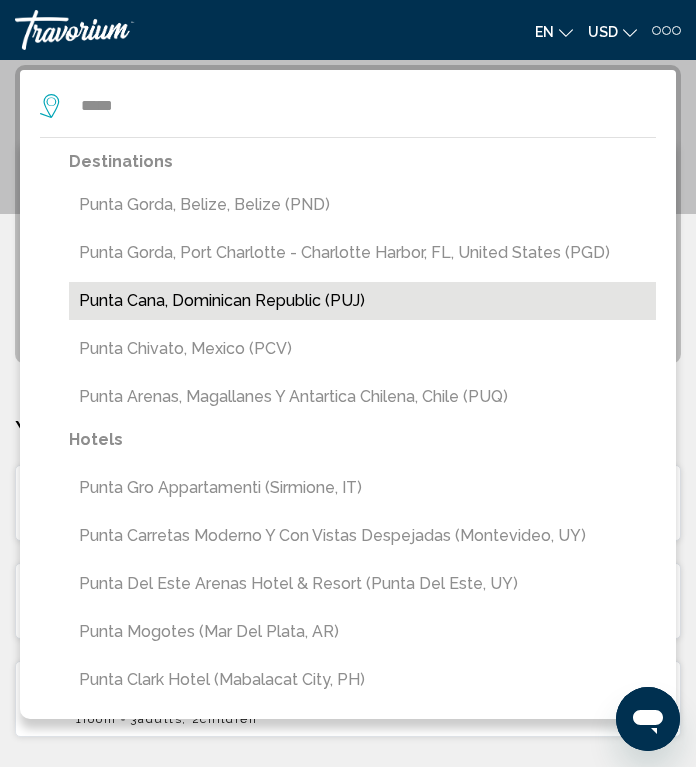 click on "Punta Cana, Dominican Republic (PUJ)" at bounding box center (362, 301) 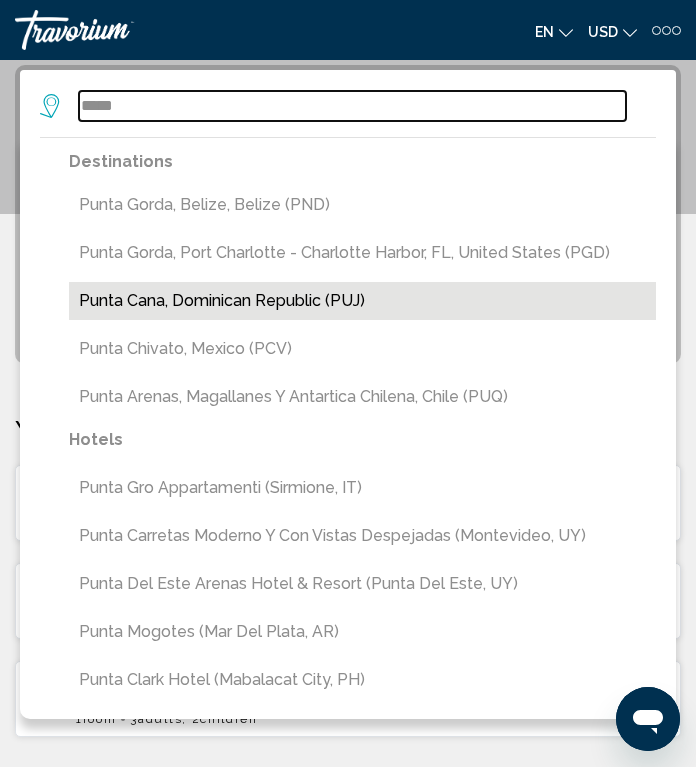 type on "**********" 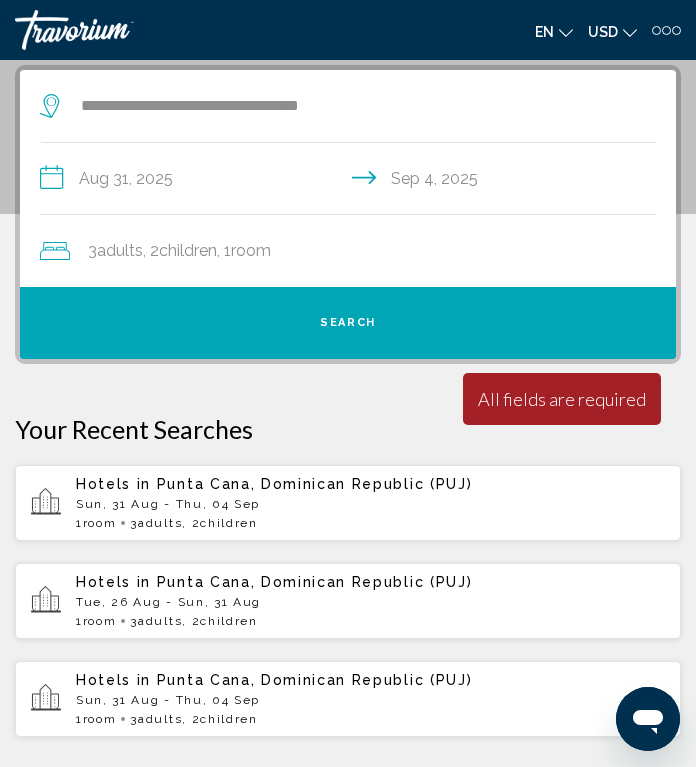 click on "Search" at bounding box center (348, 322) 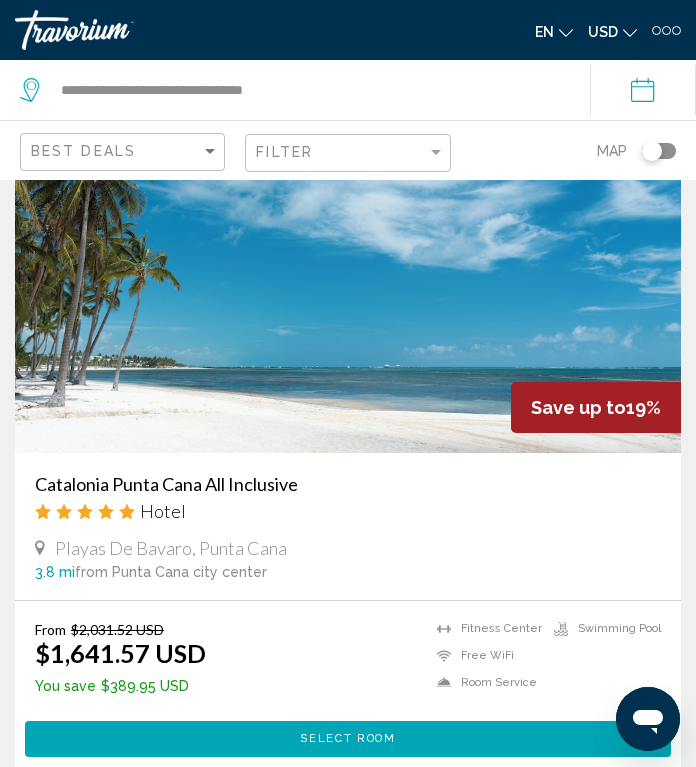 scroll, scrollTop: 5731, scrollLeft: 0, axis: vertical 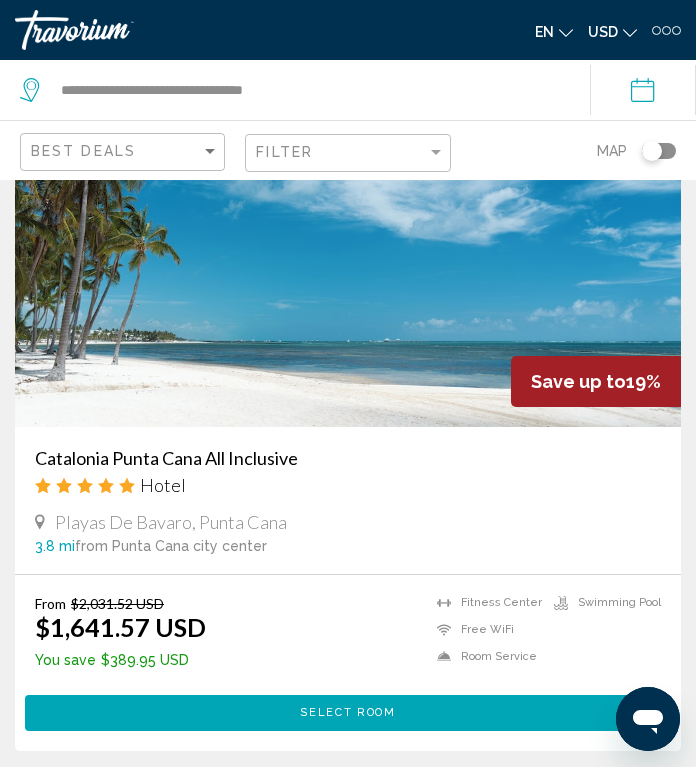 click at bounding box center [348, 267] 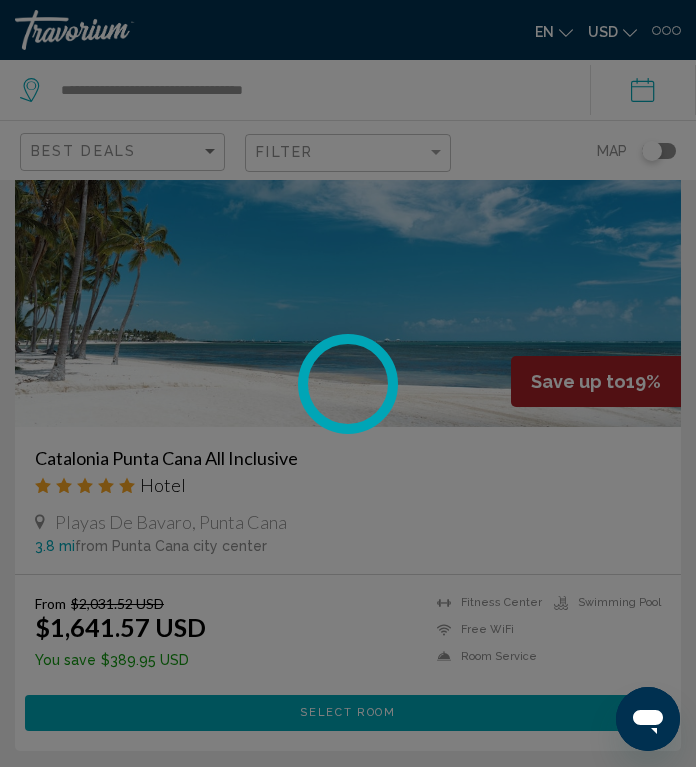 scroll, scrollTop: 0, scrollLeft: 0, axis: both 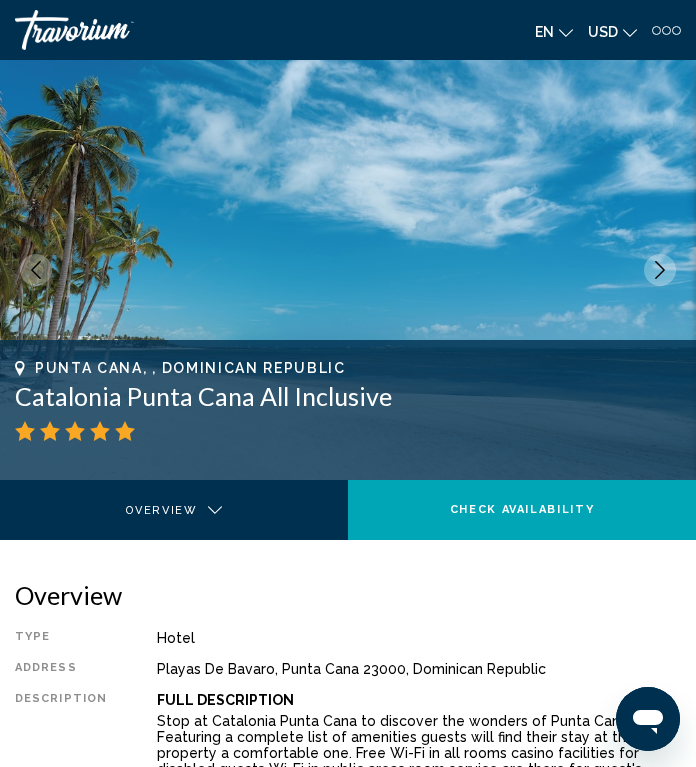 click 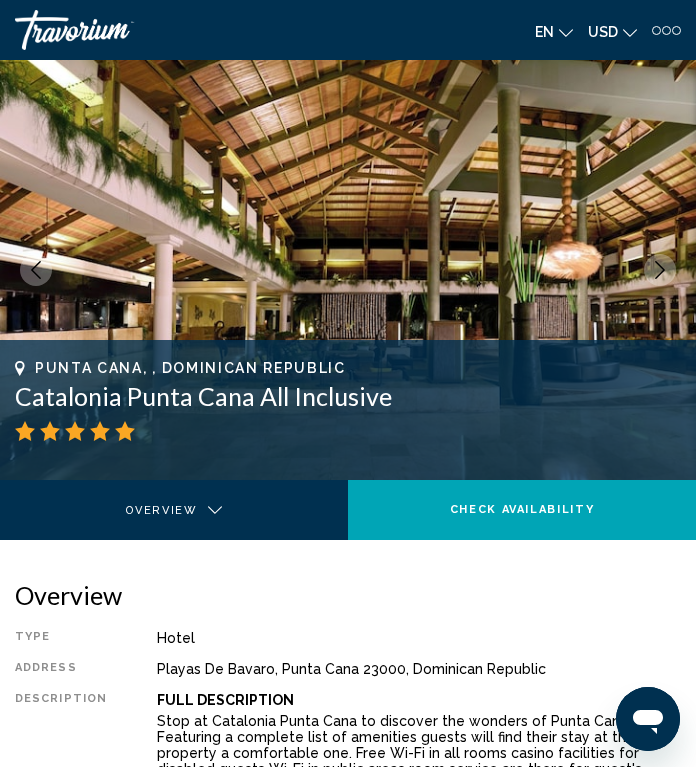 click 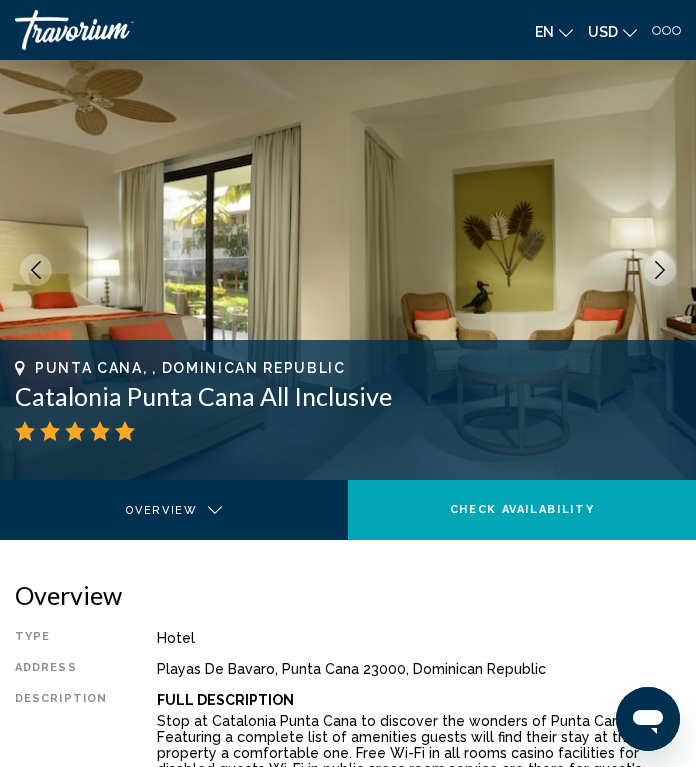 click 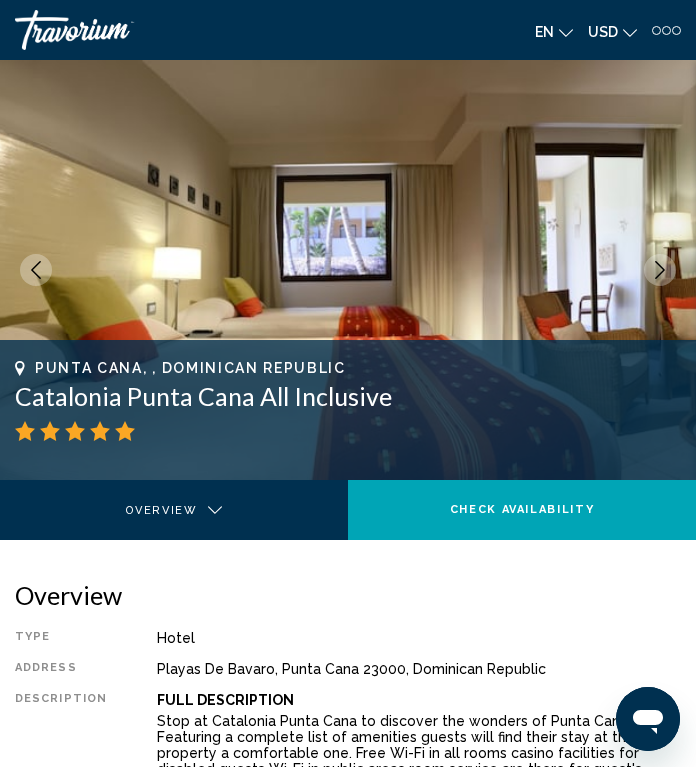 click at bounding box center (660, 270) 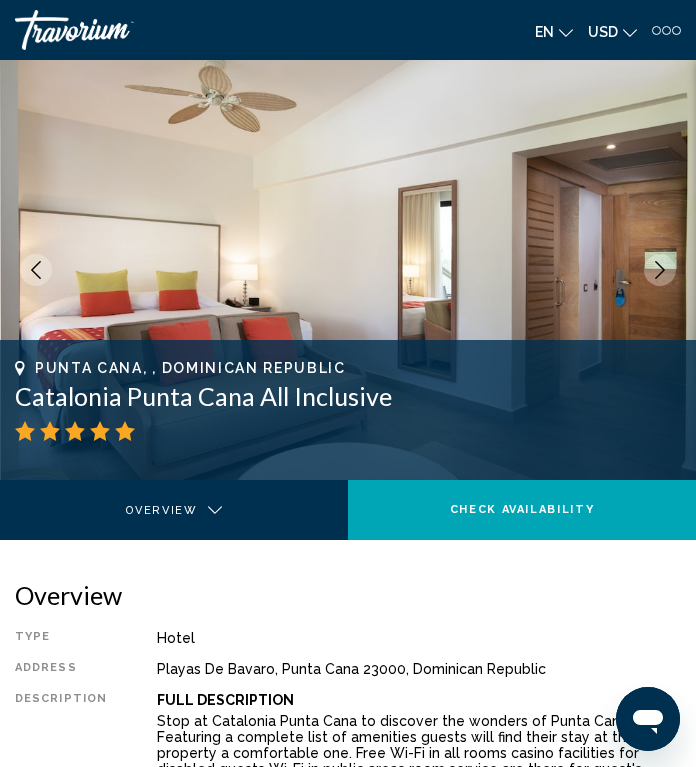 click 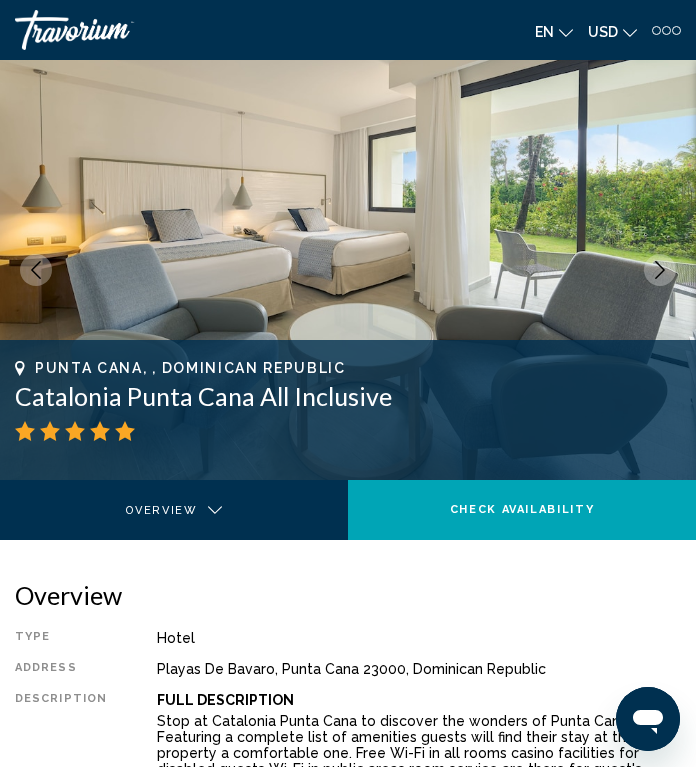click 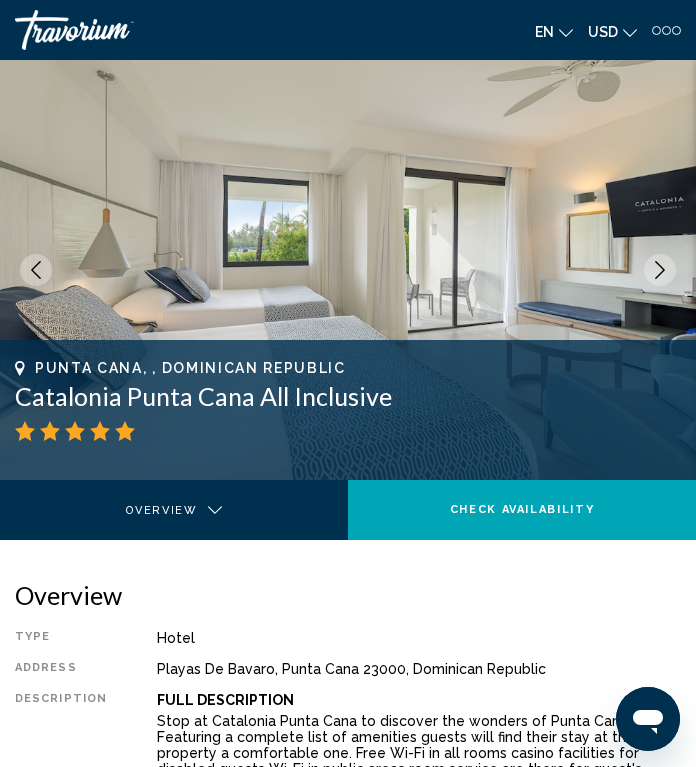 click 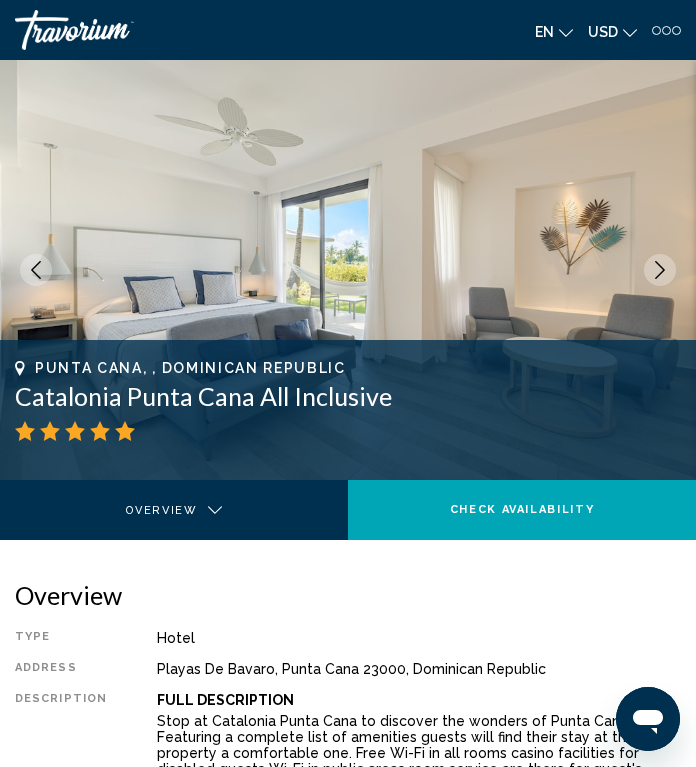 click at bounding box center [660, 270] 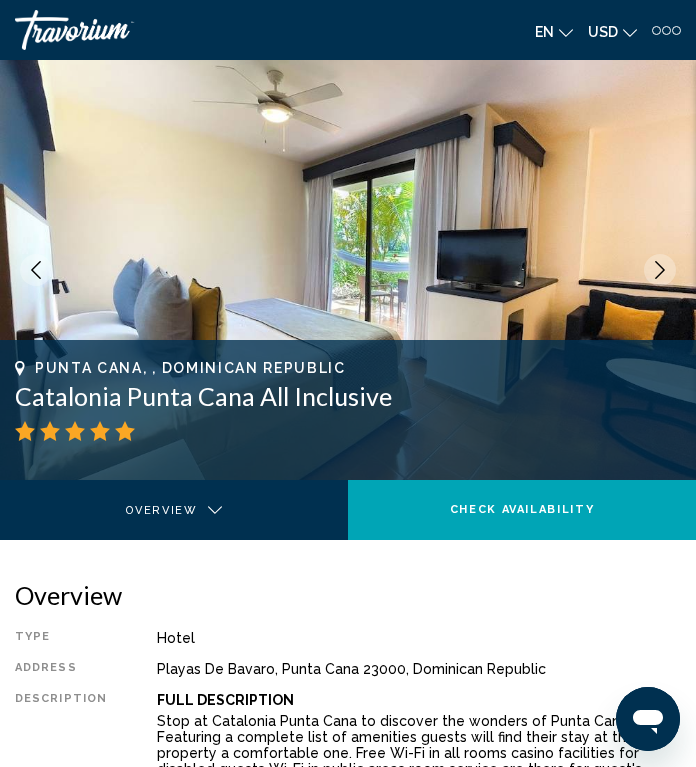click at bounding box center (348, 270) 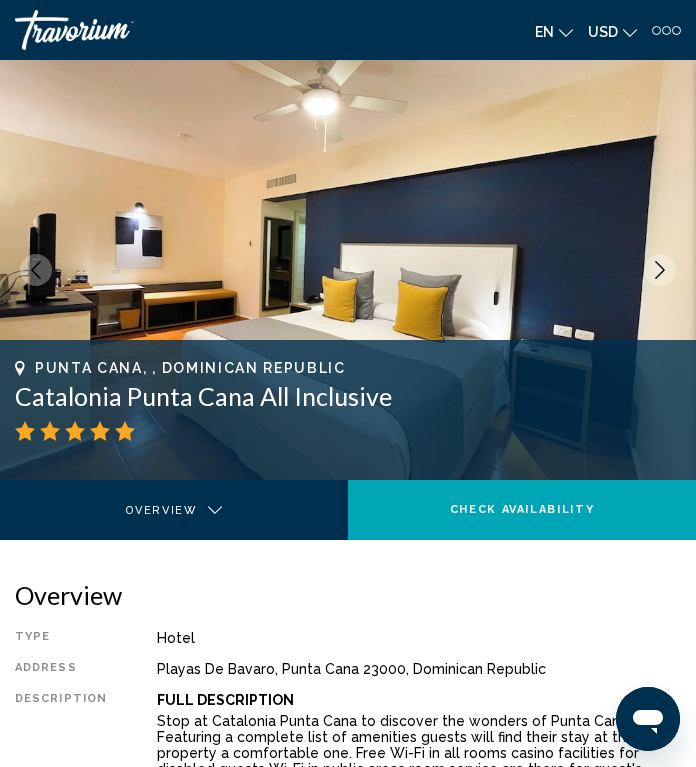 click 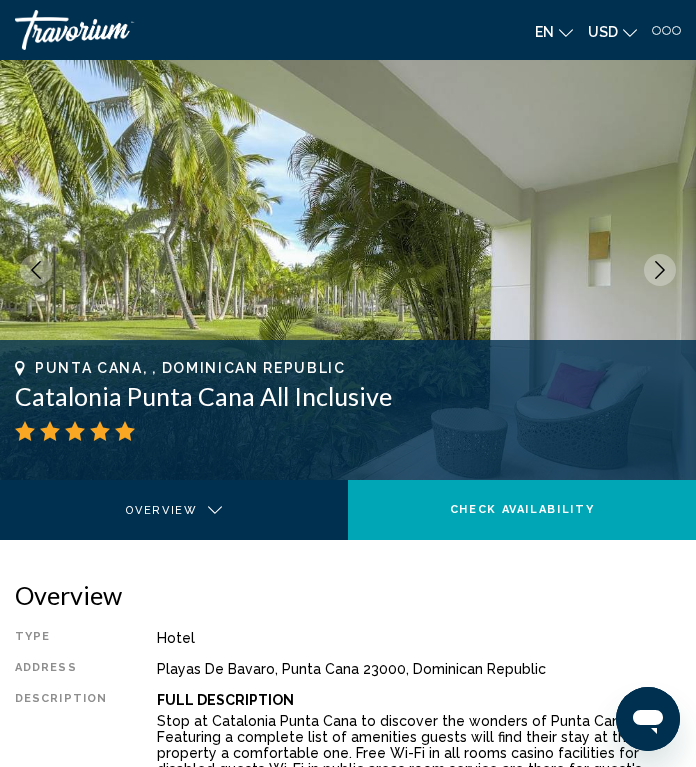 click 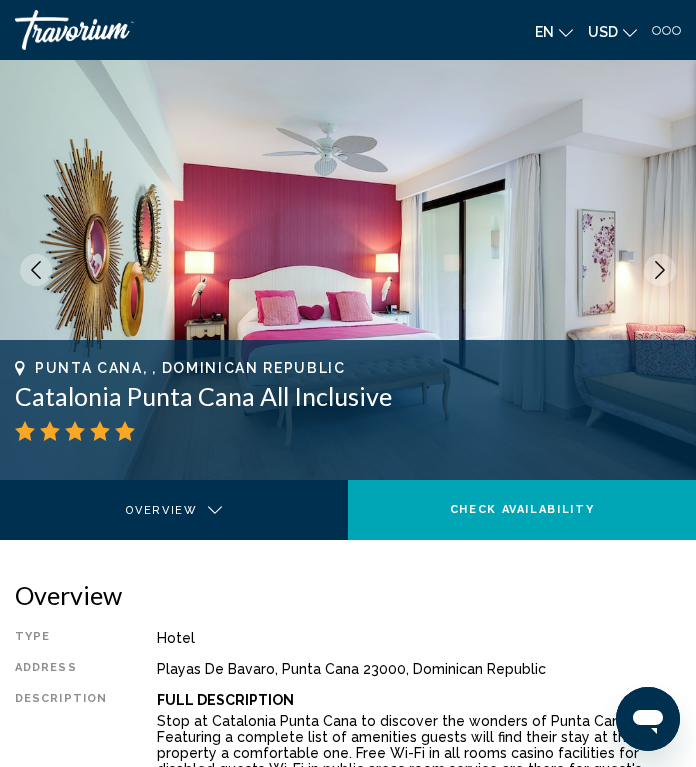 click 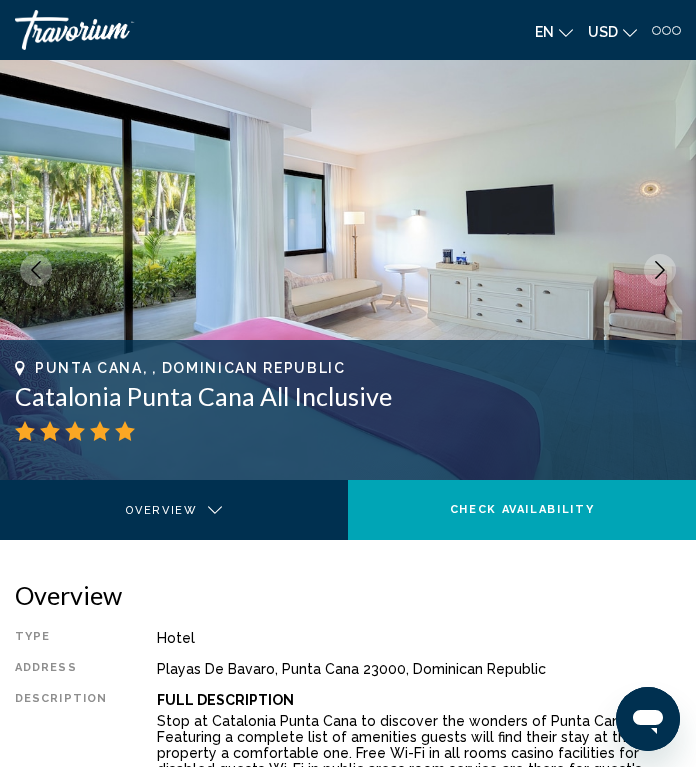 click 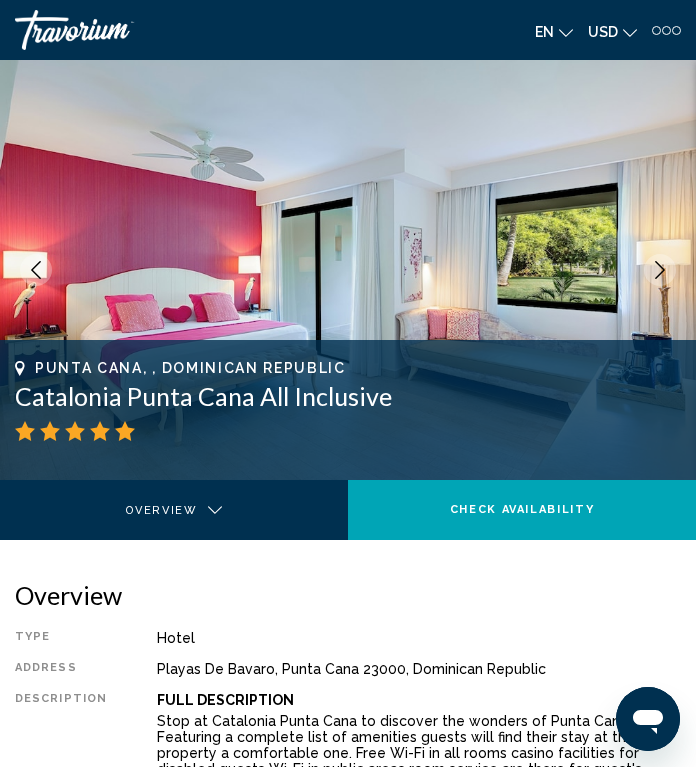 click 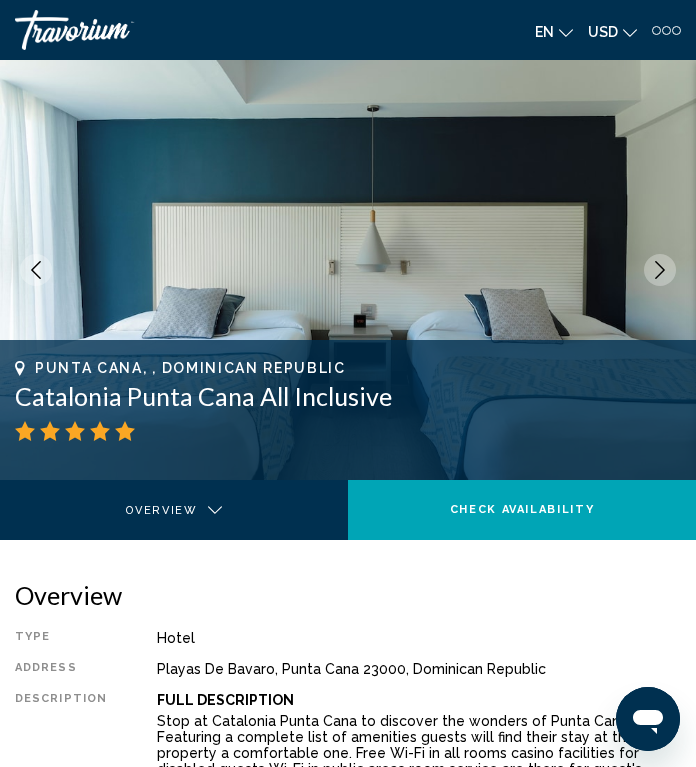 click 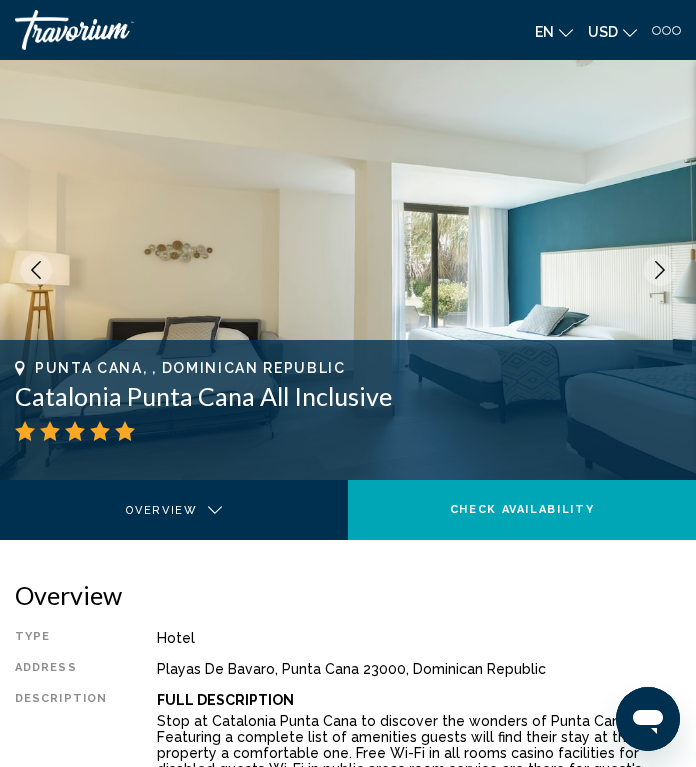 click 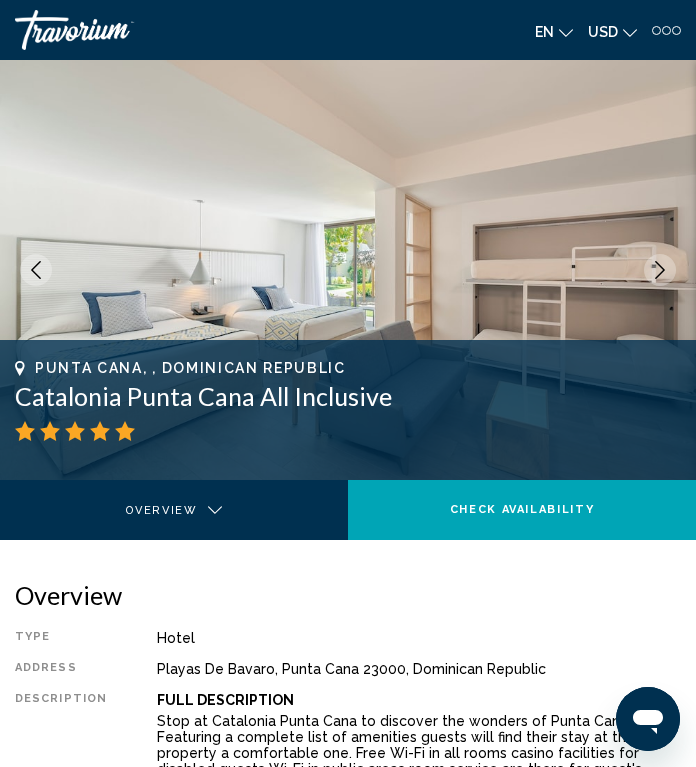click 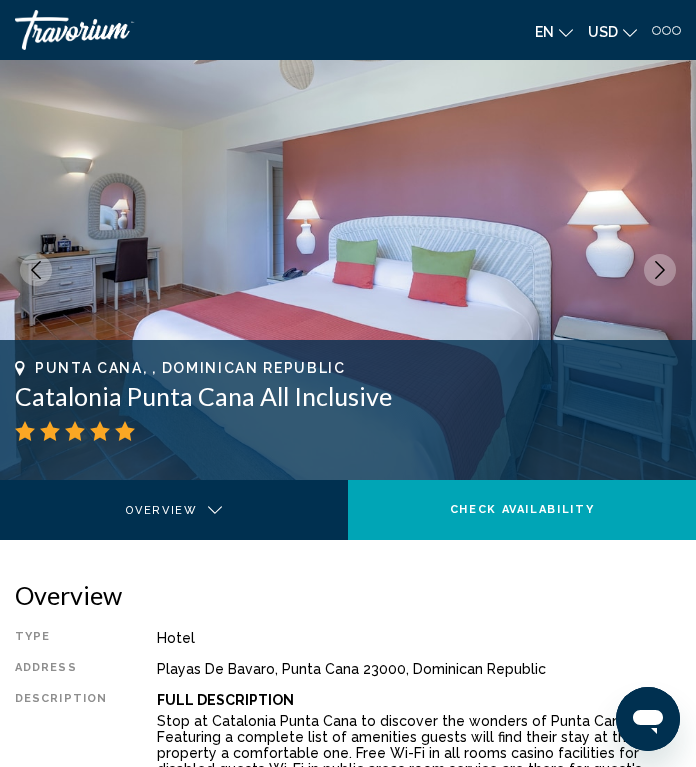 click 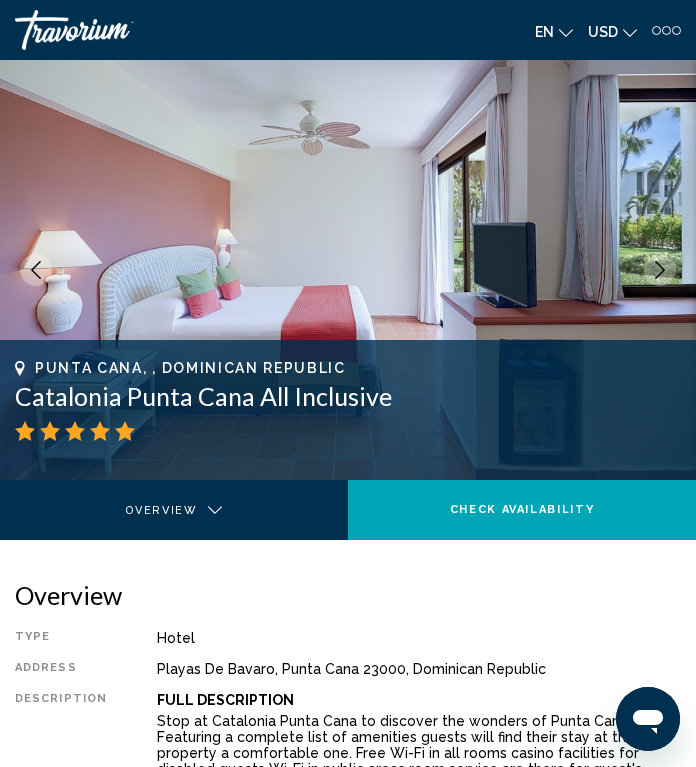 click 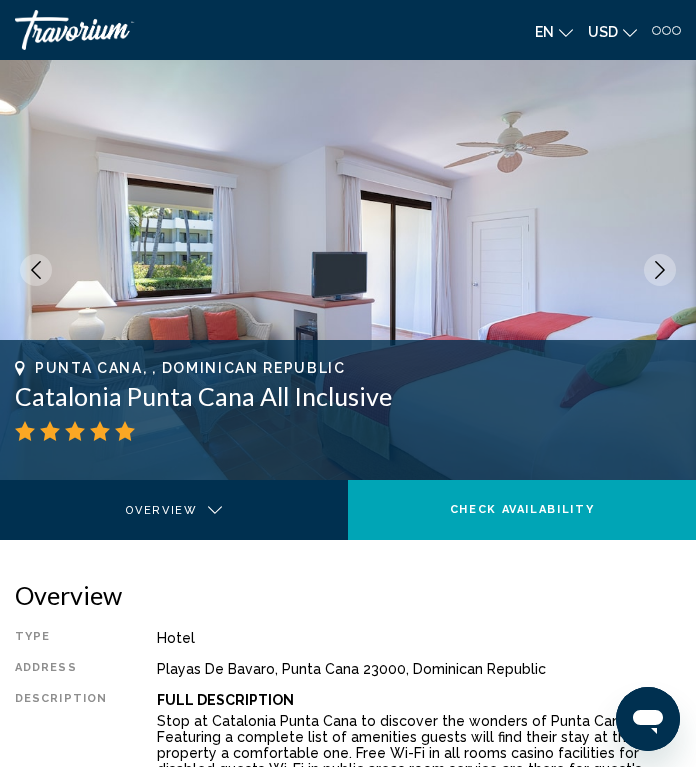 click 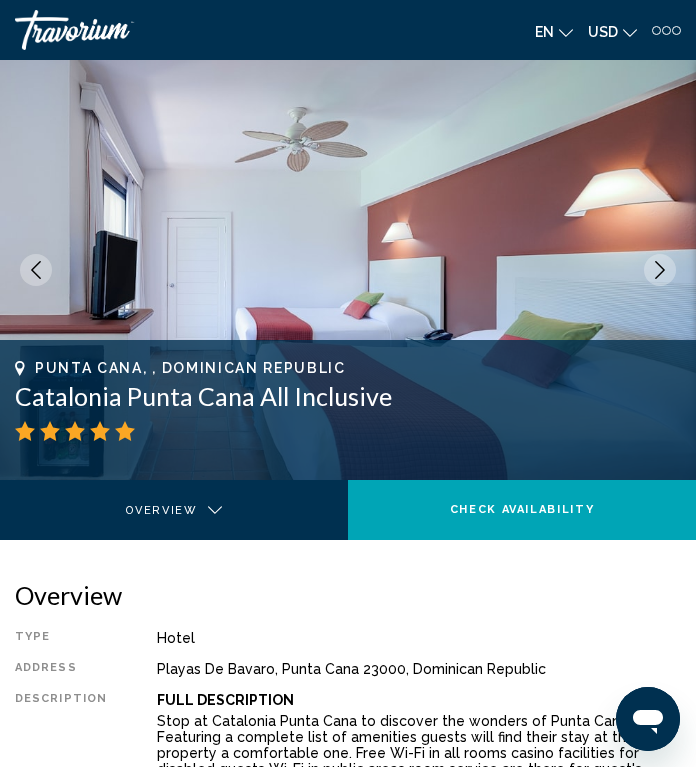click 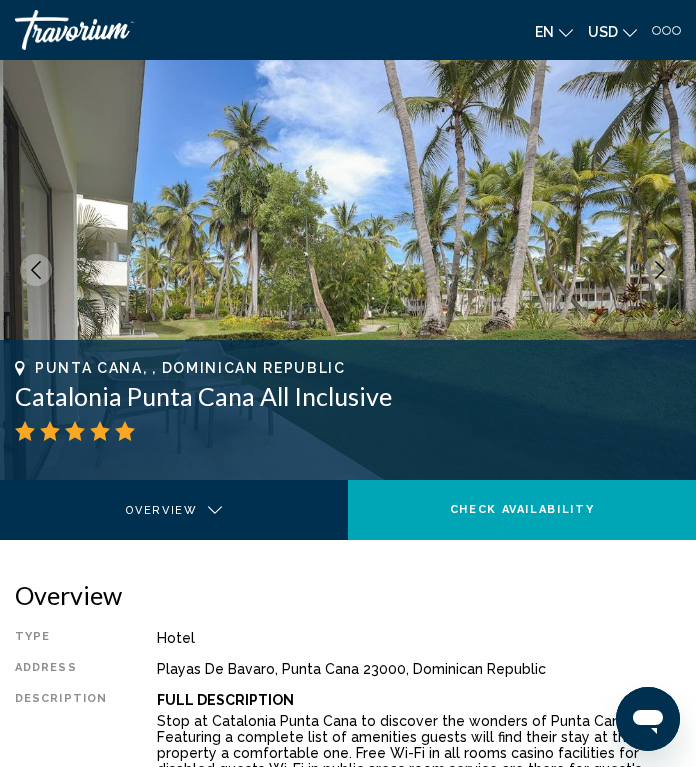 click 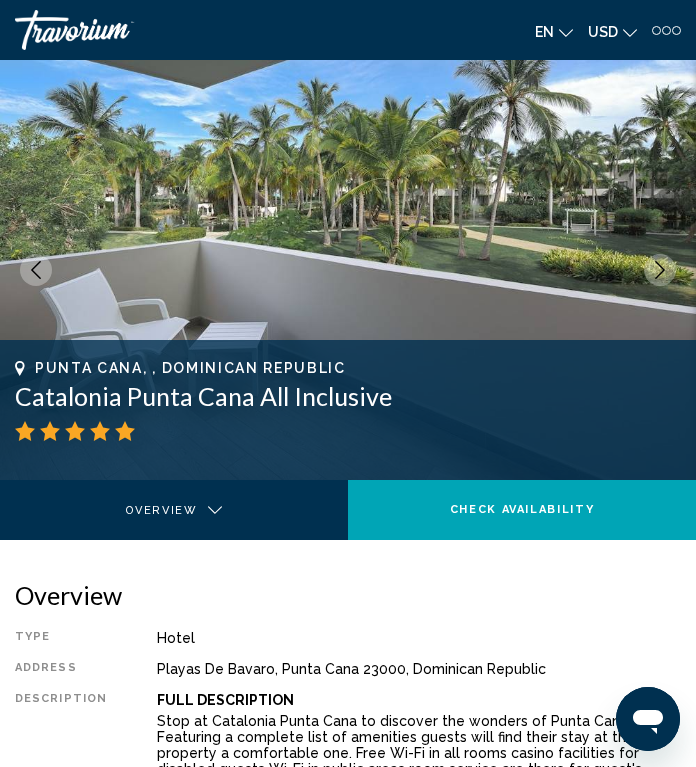 click 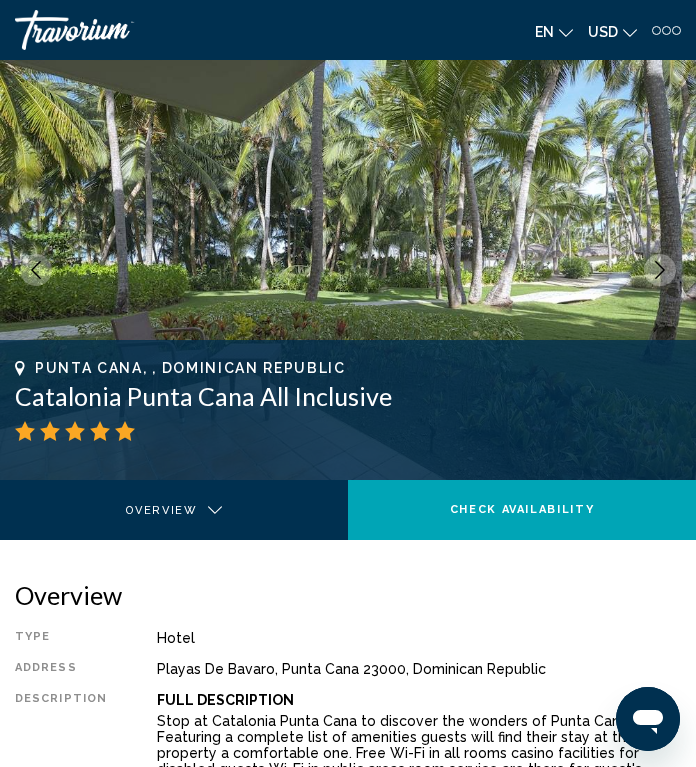 click 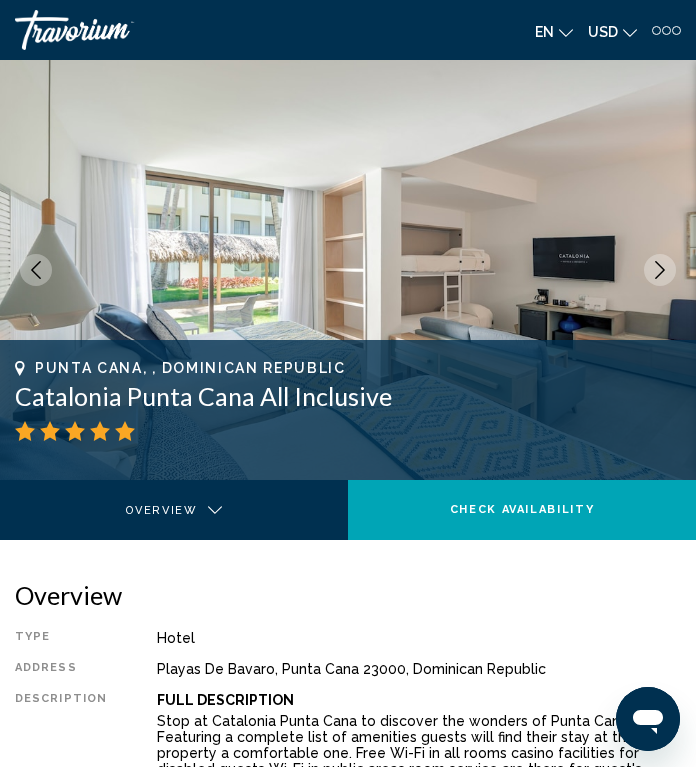 click 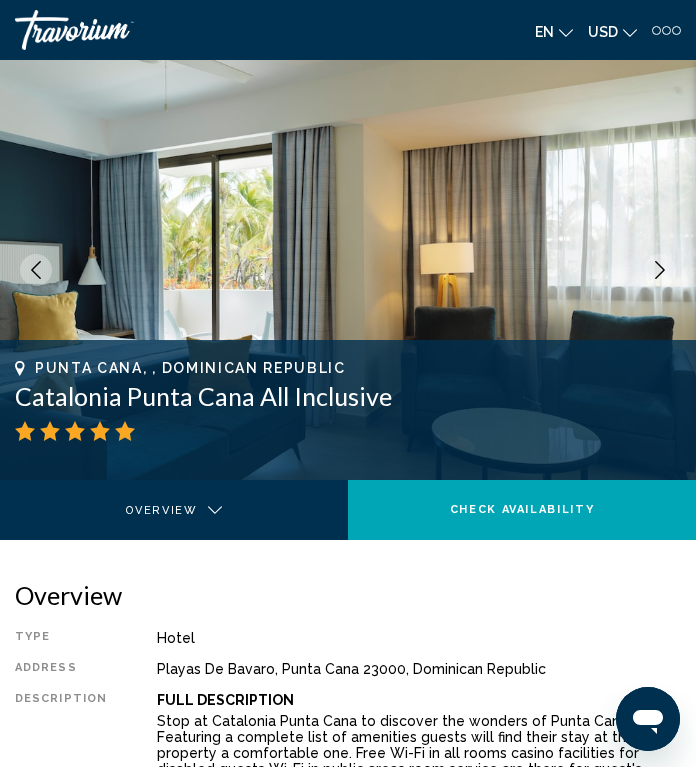 click 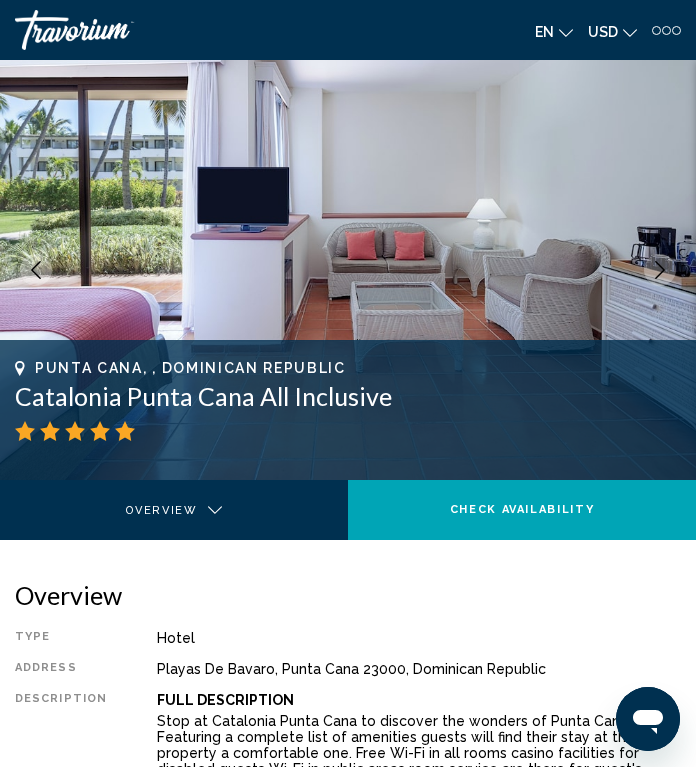 click at bounding box center [660, 270] 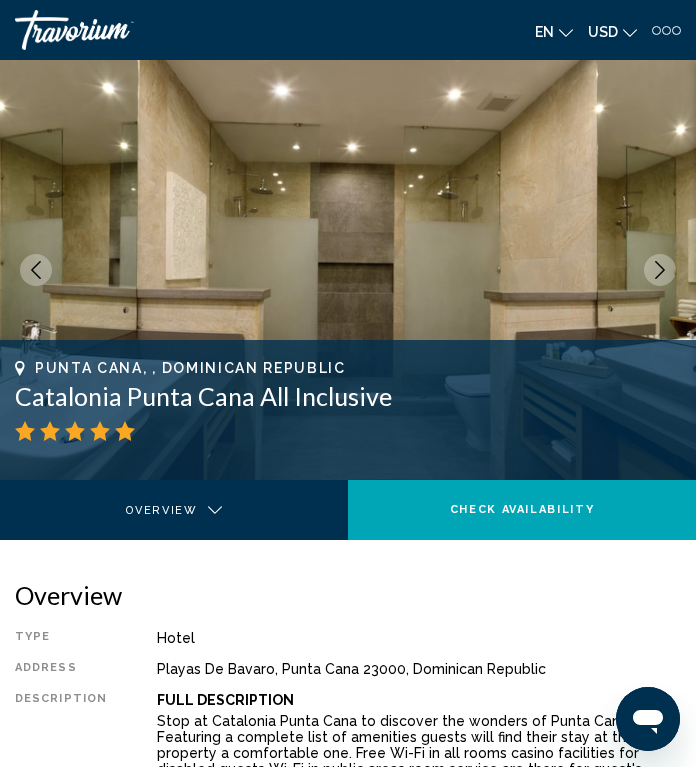 click 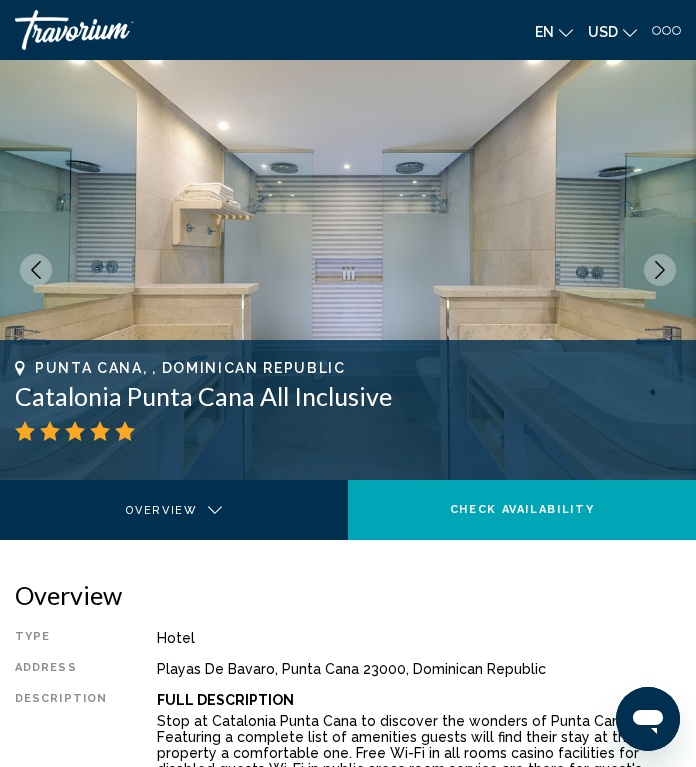 click 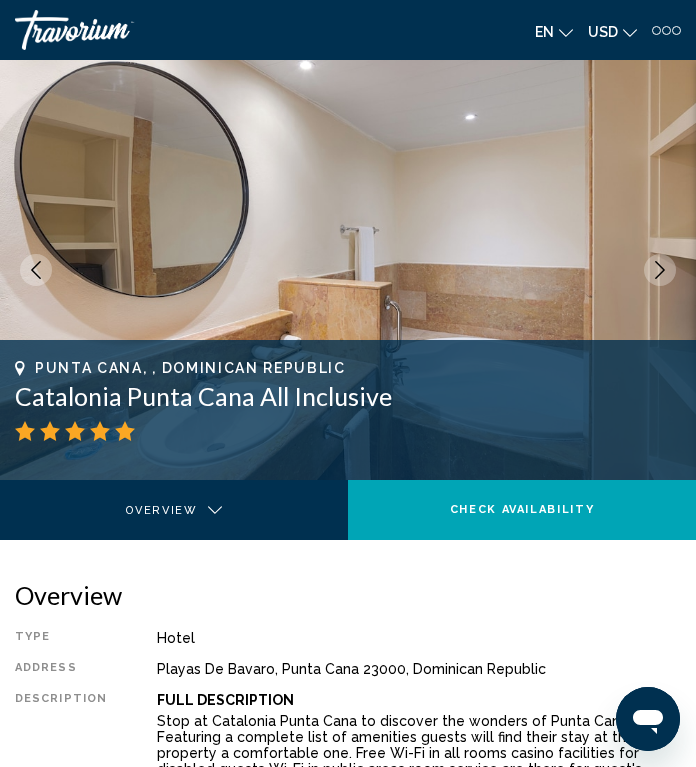 click 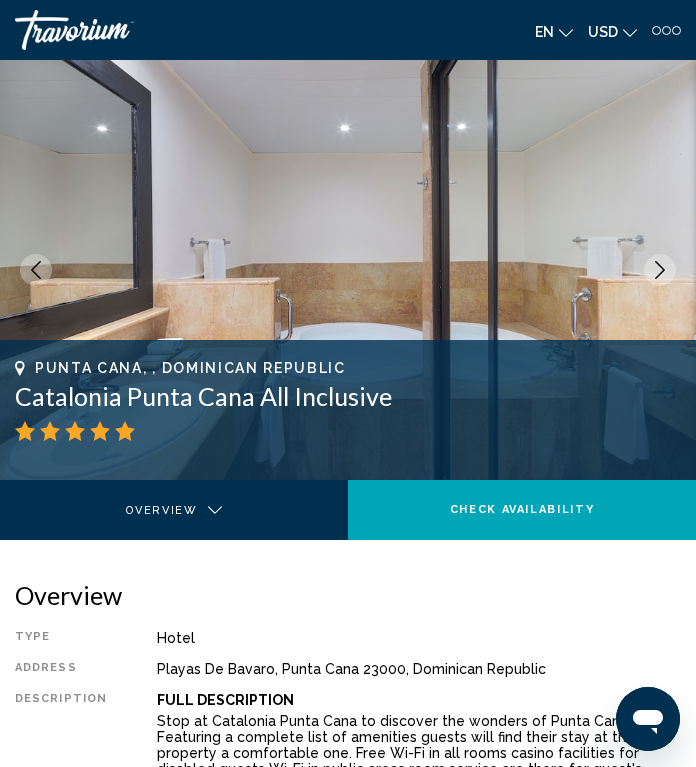click 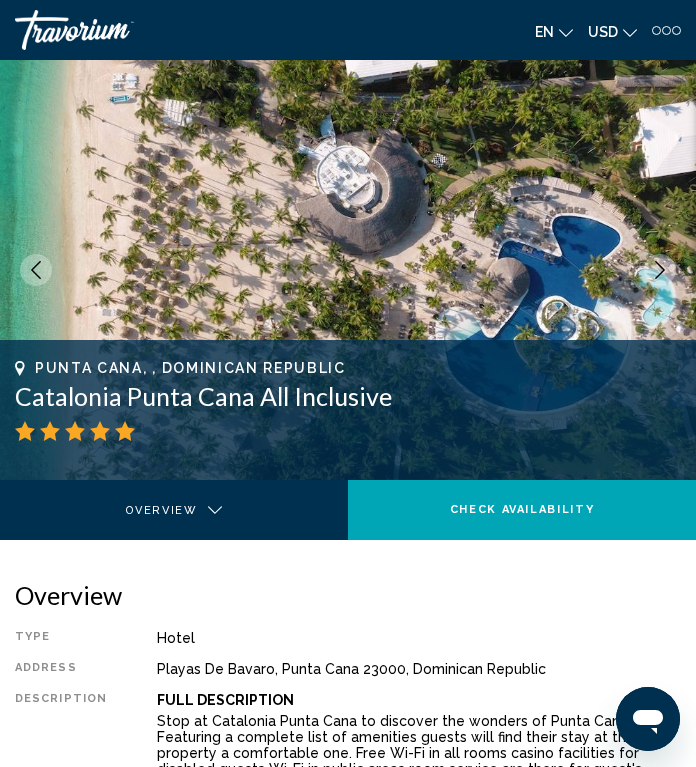 click 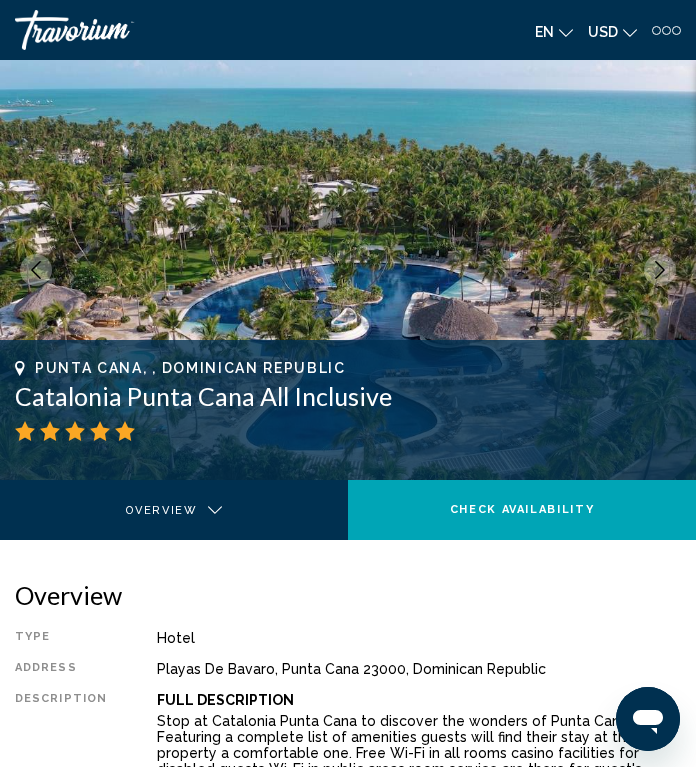 click 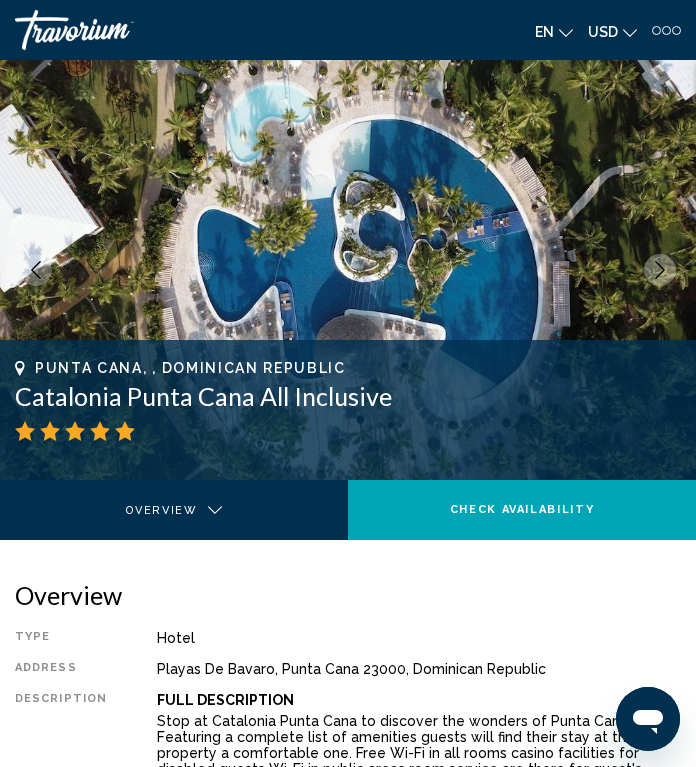 click 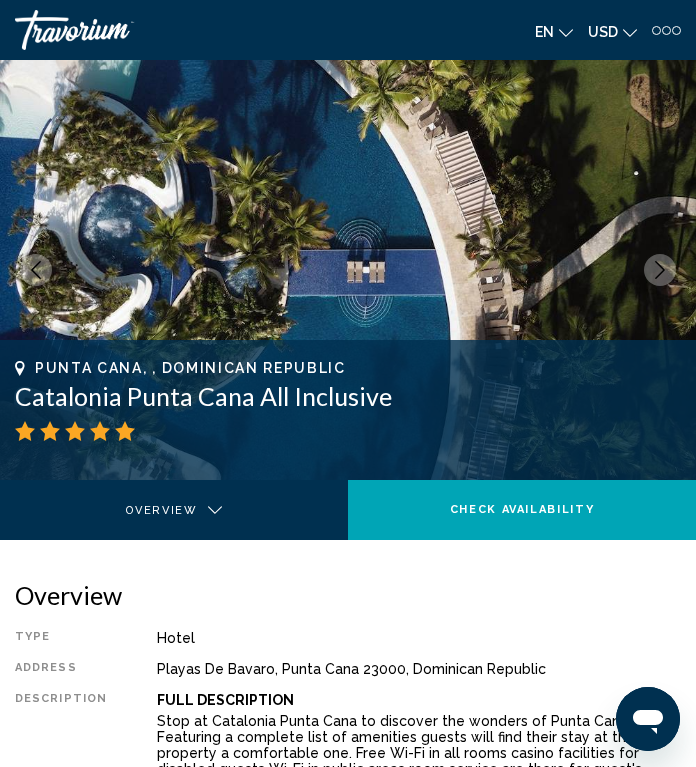 click at bounding box center [660, 270] 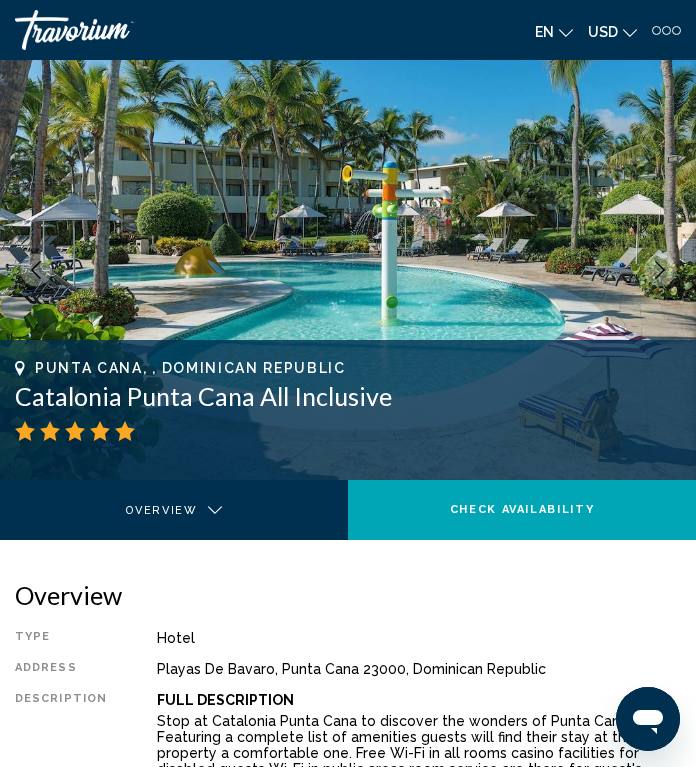 click 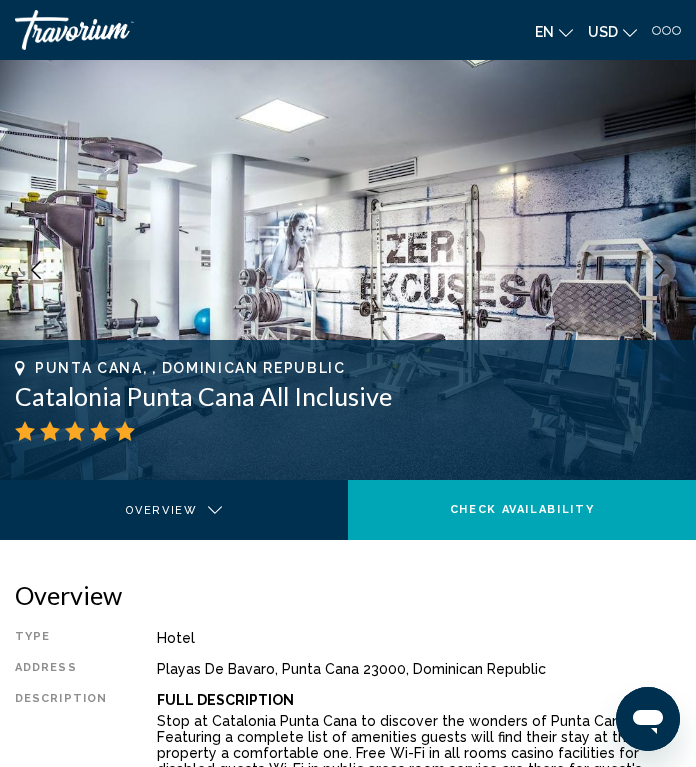 click 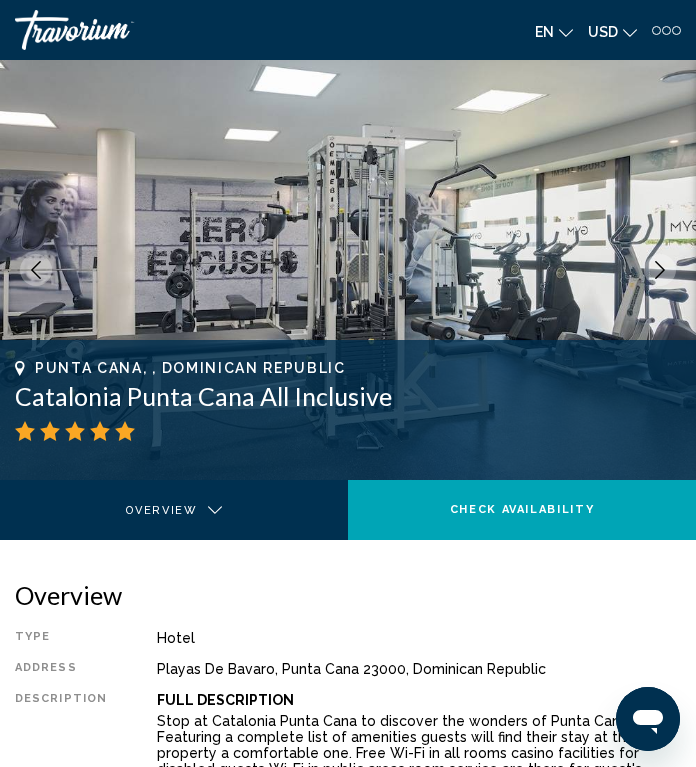 click 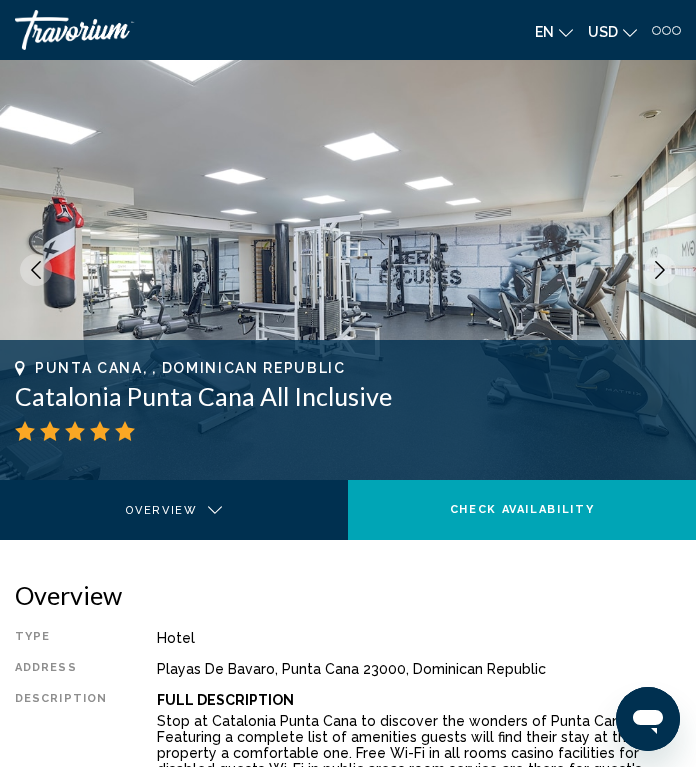 click 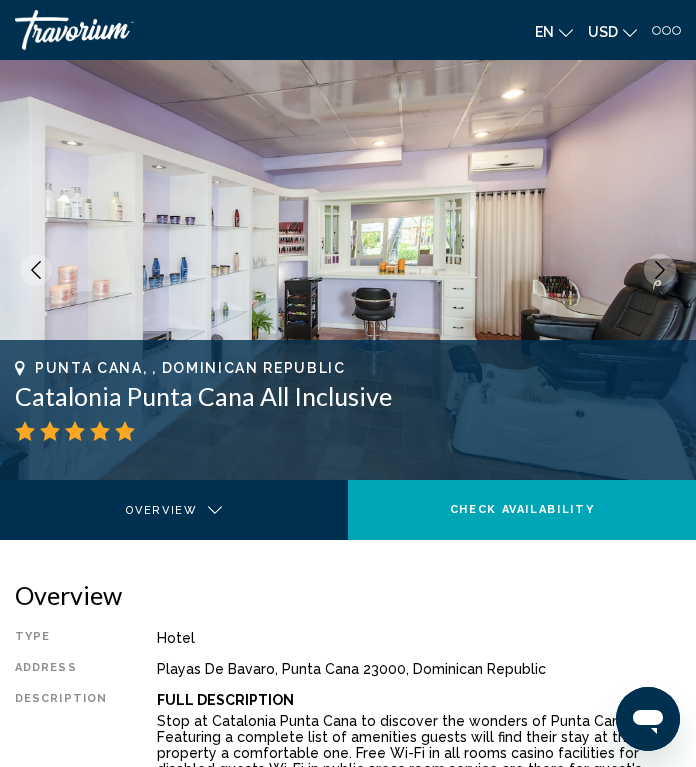 click at bounding box center (660, 270) 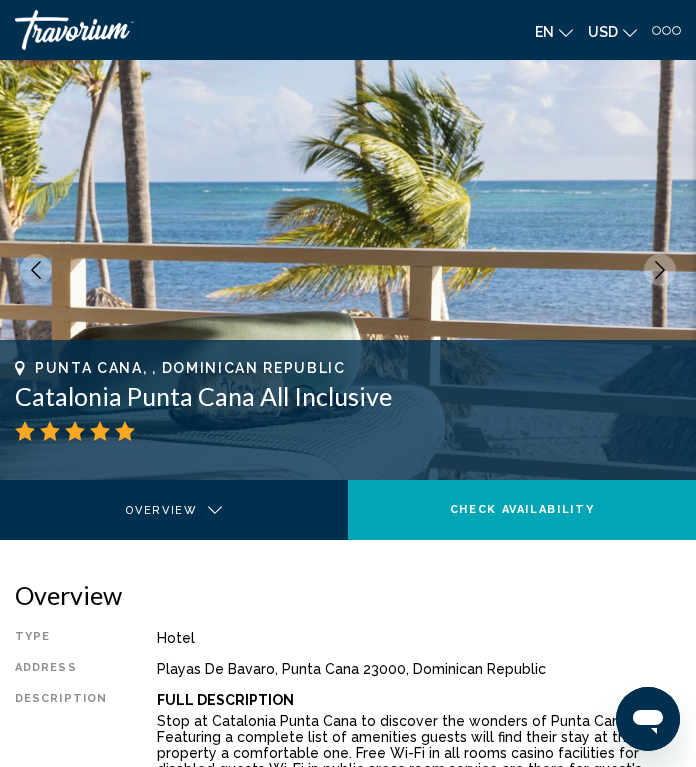 click 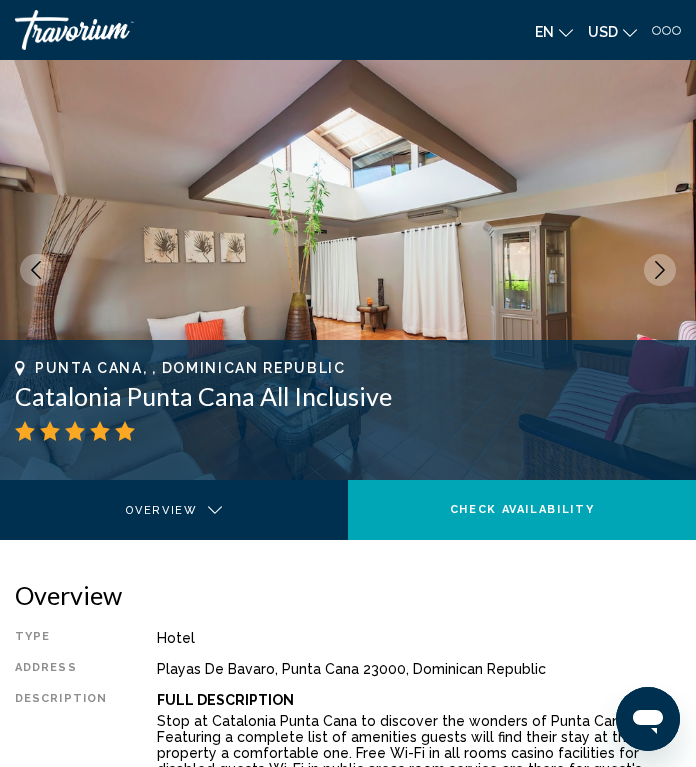 click 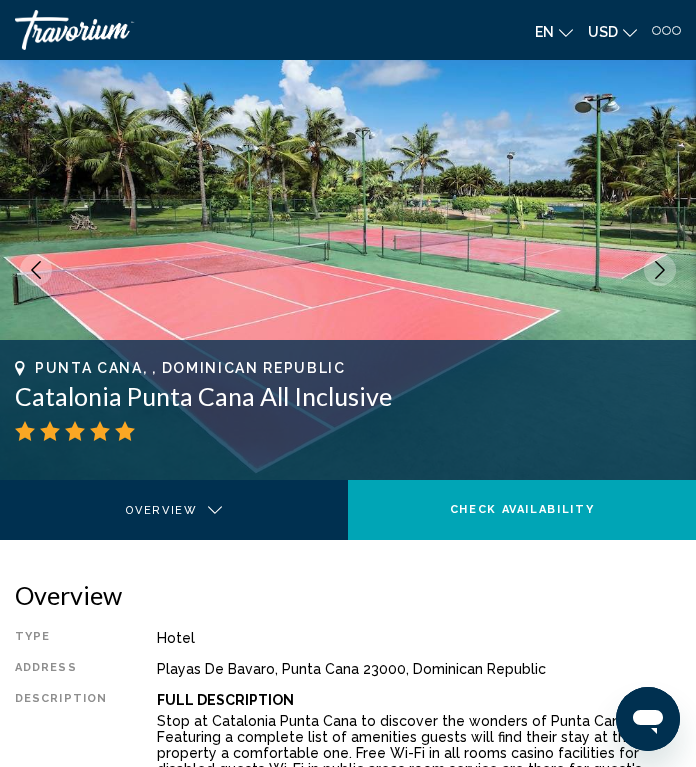 click 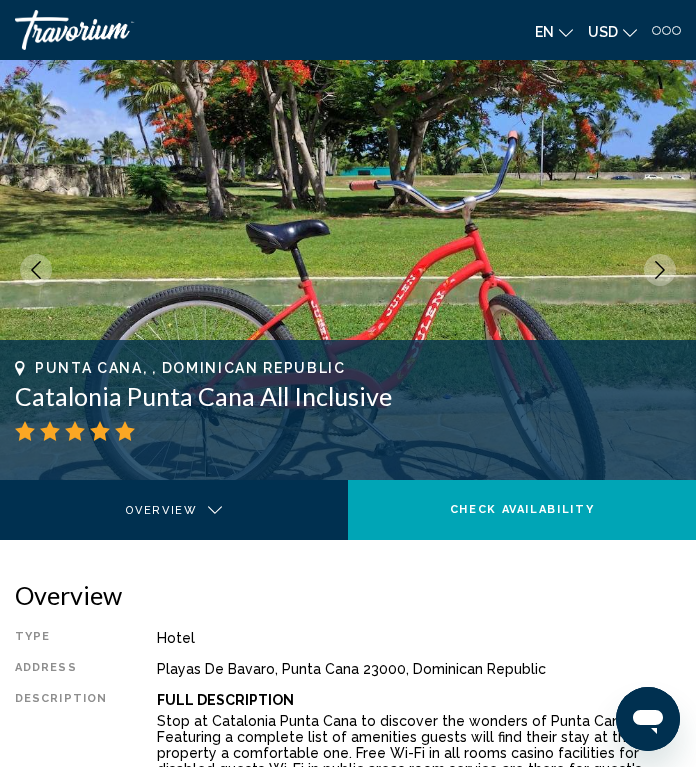 click 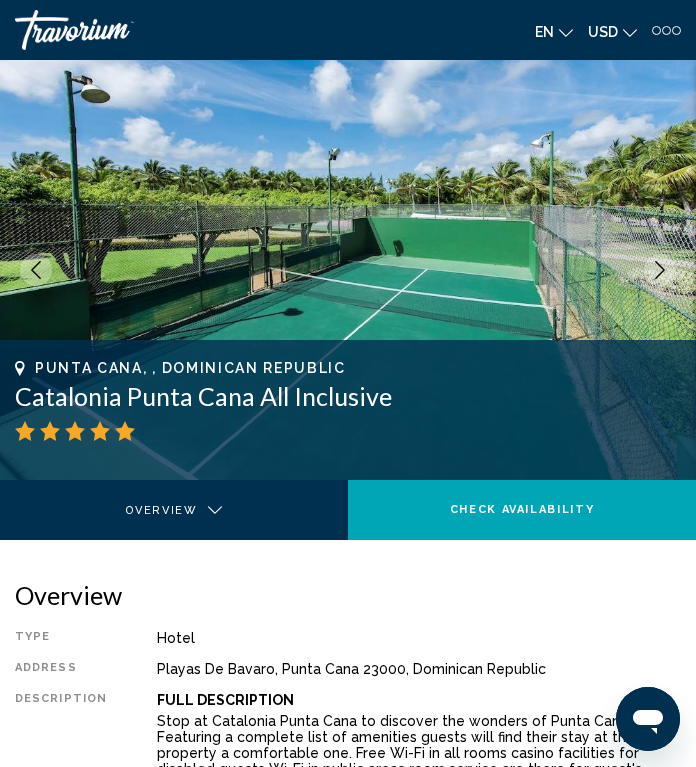 click 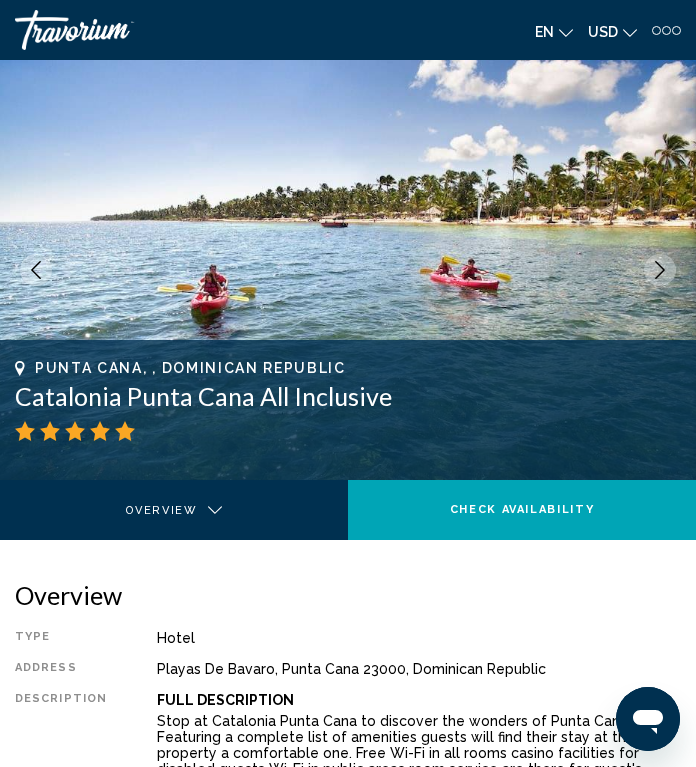 click 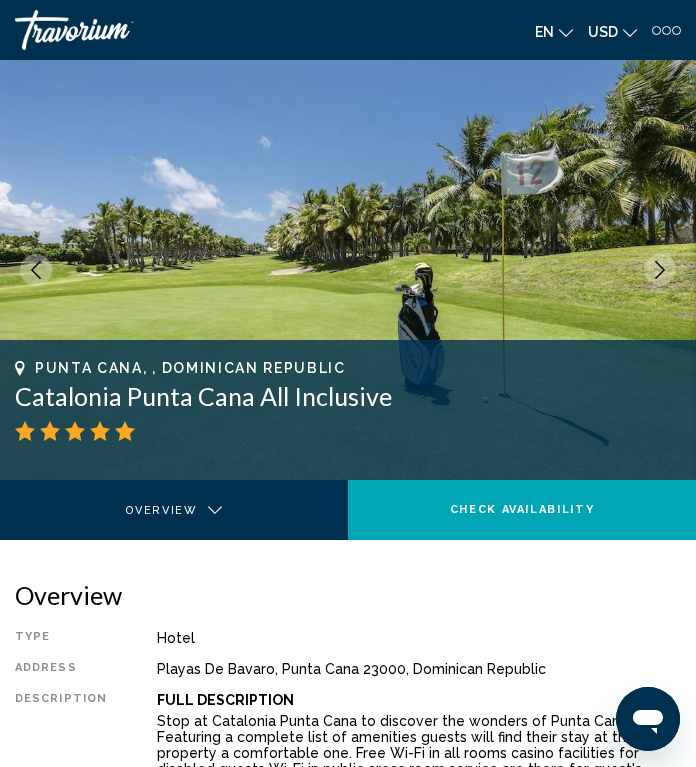 click 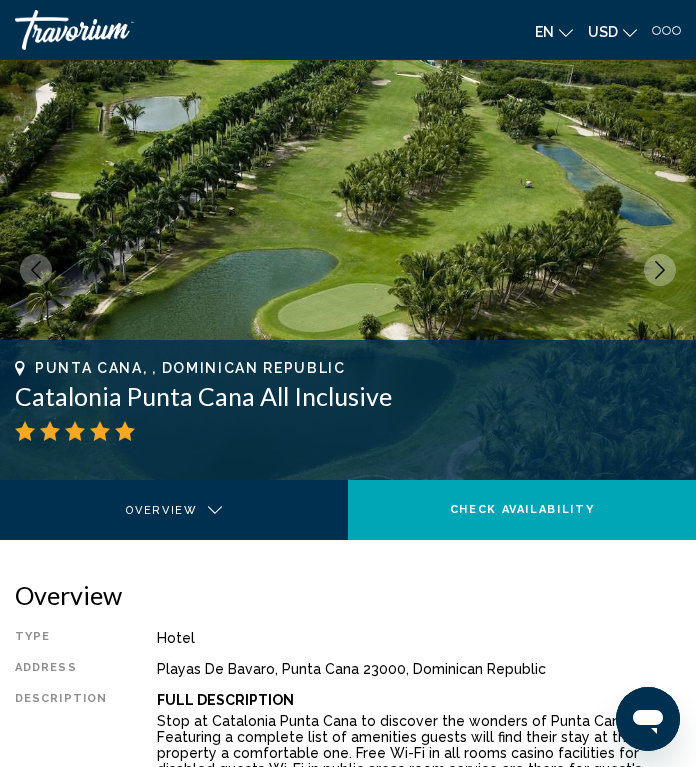 click 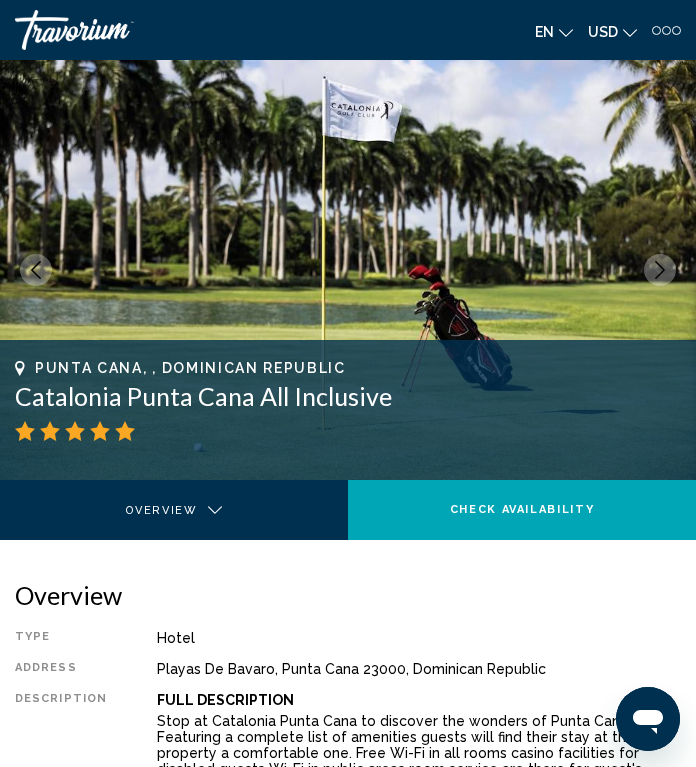 click 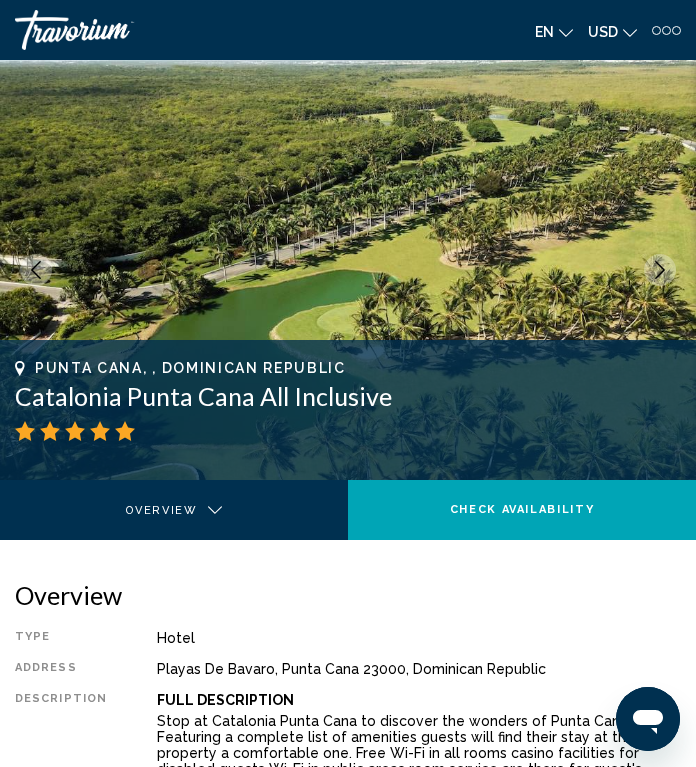click 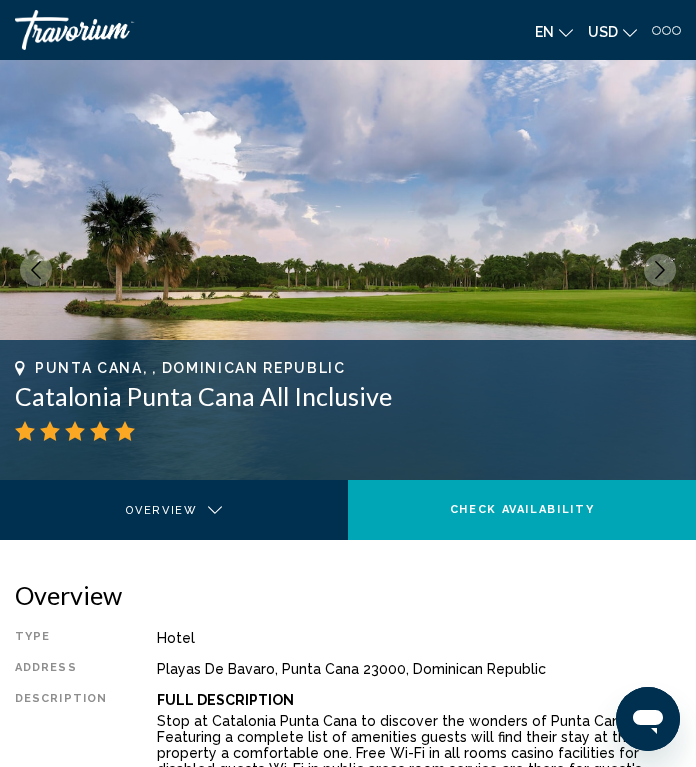 click 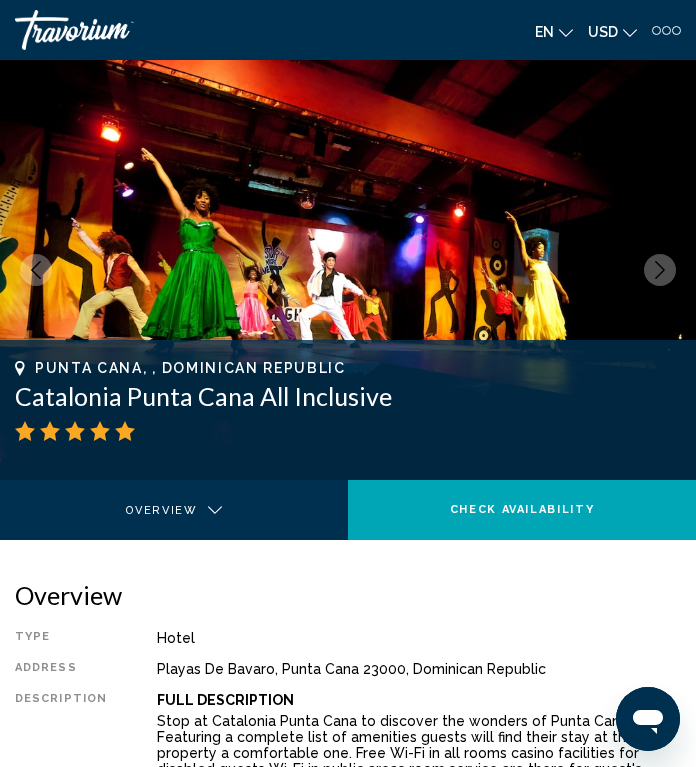 click at bounding box center (660, 270) 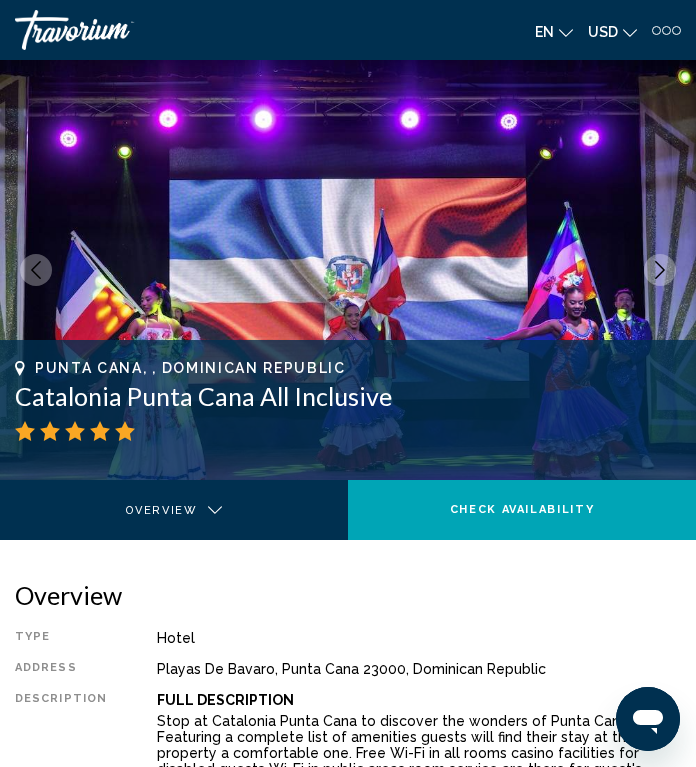 click at bounding box center (660, 270) 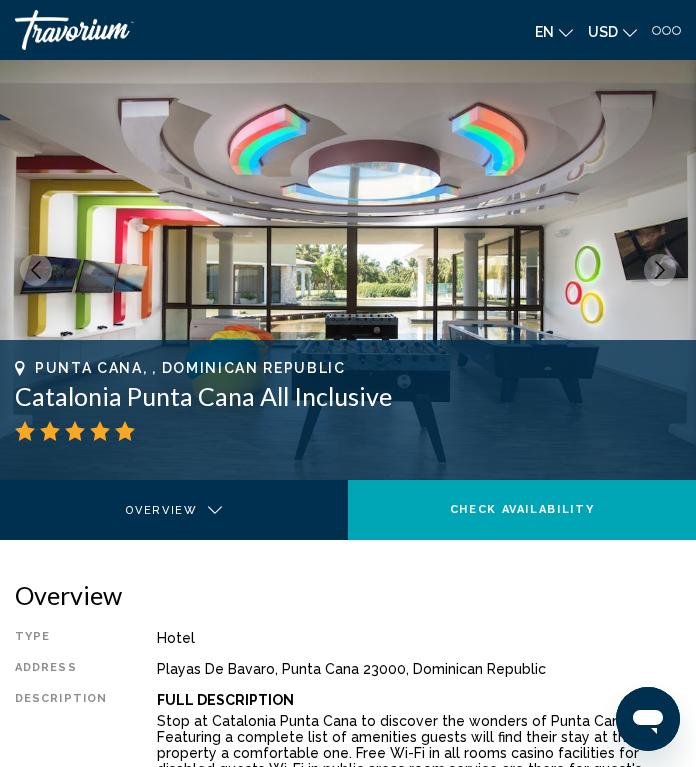 click at bounding box center [660, 270] 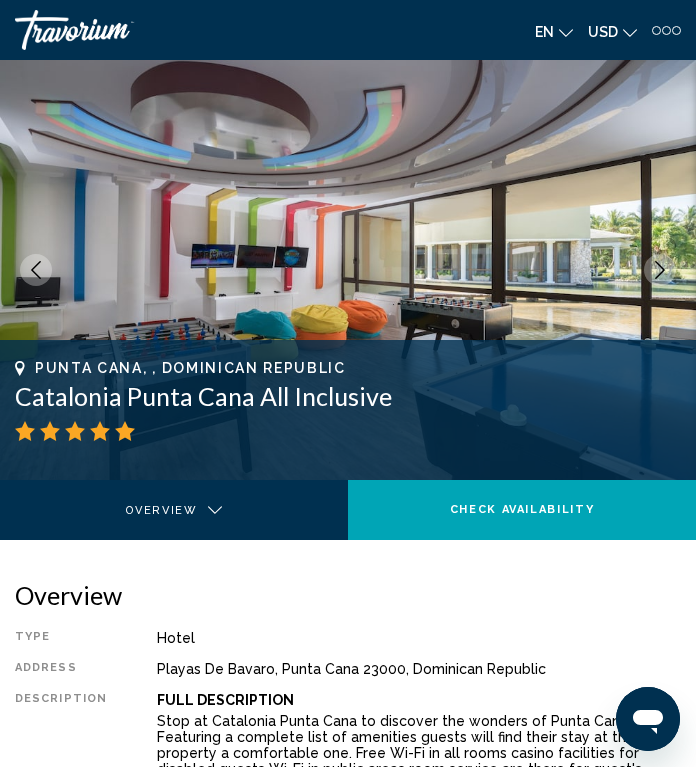 click 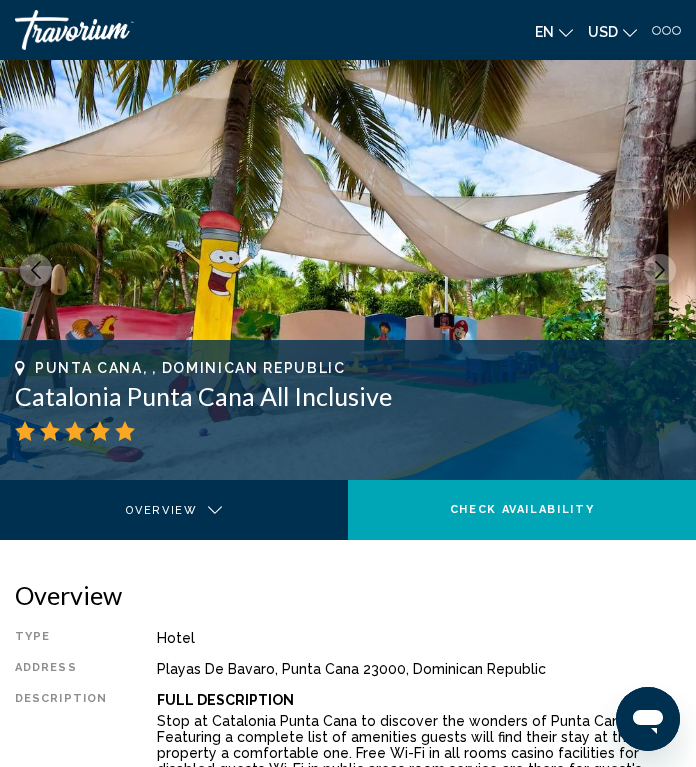 click at bounding box center (660, 270) 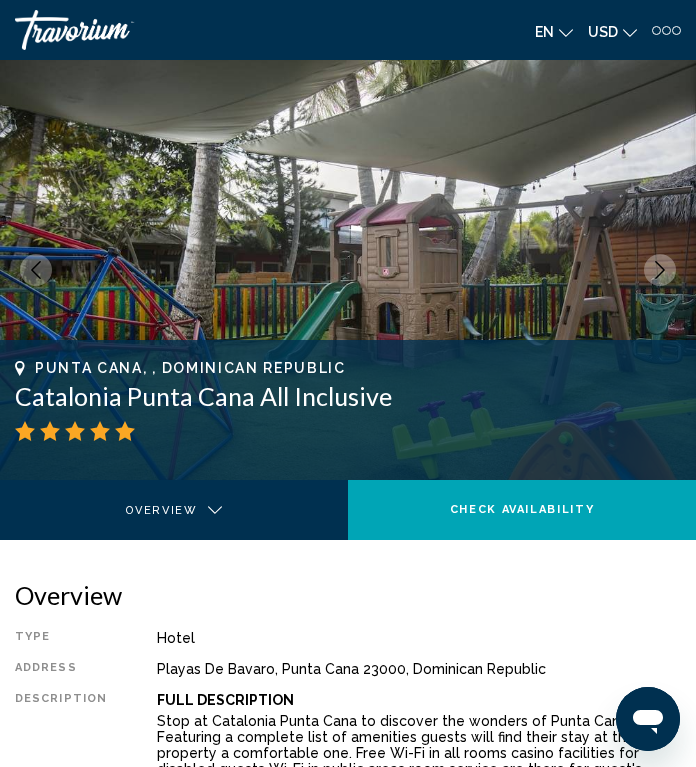 click 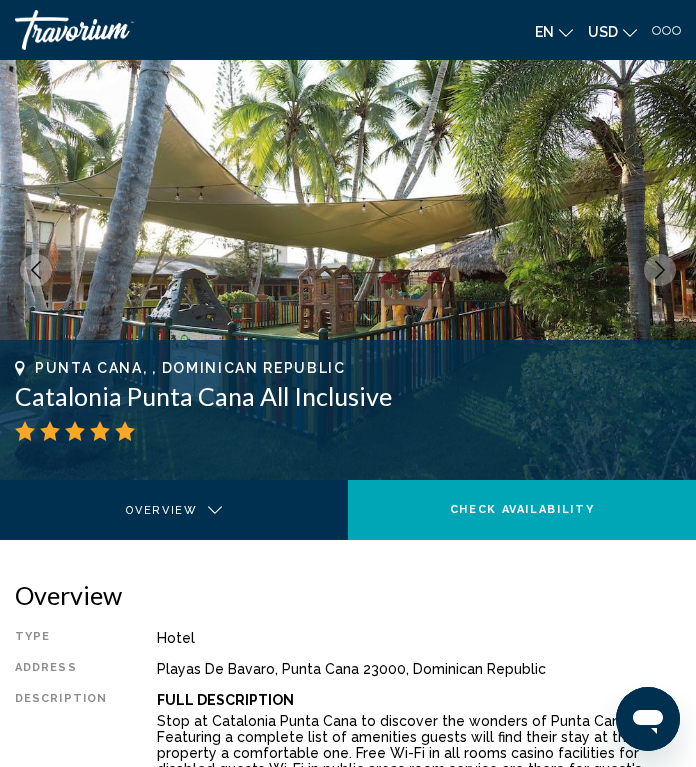 click at bounding box center [660, 270] 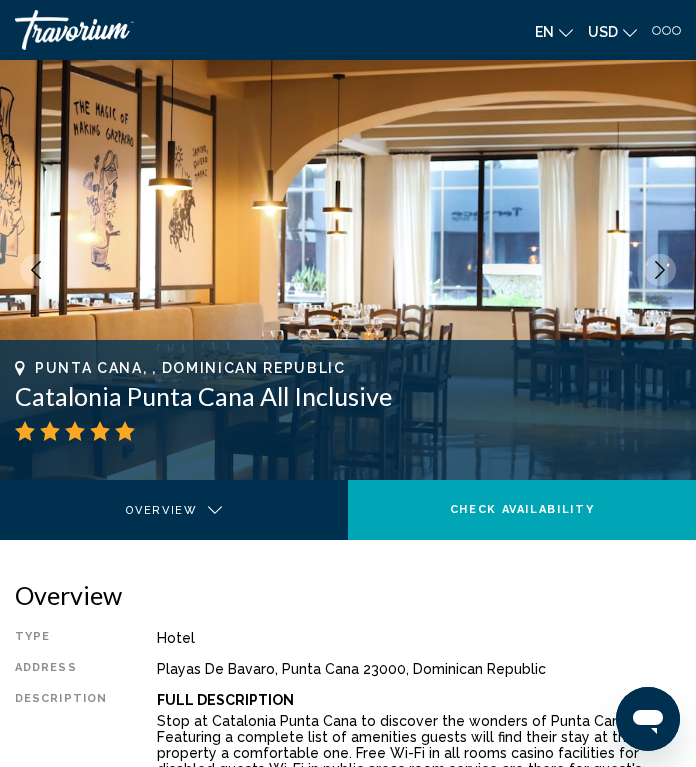 click 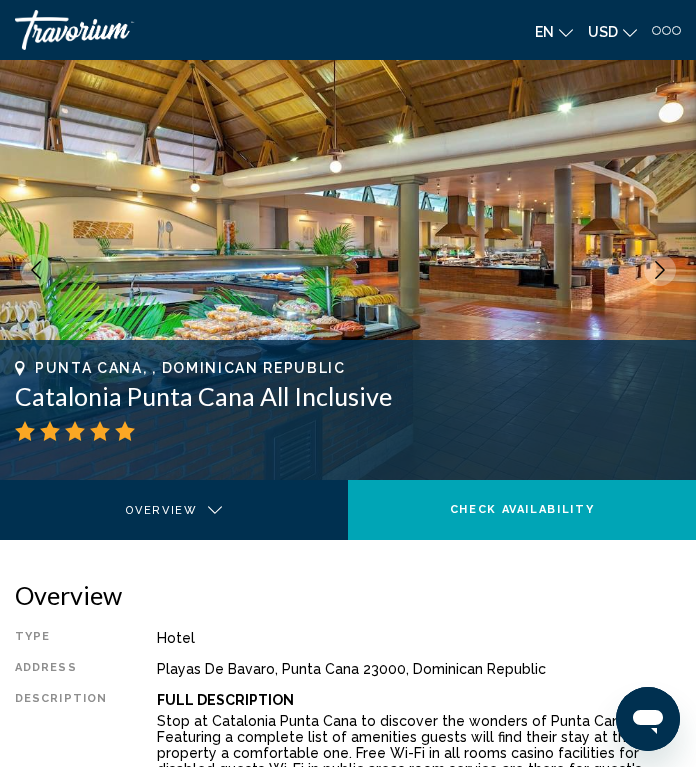 click 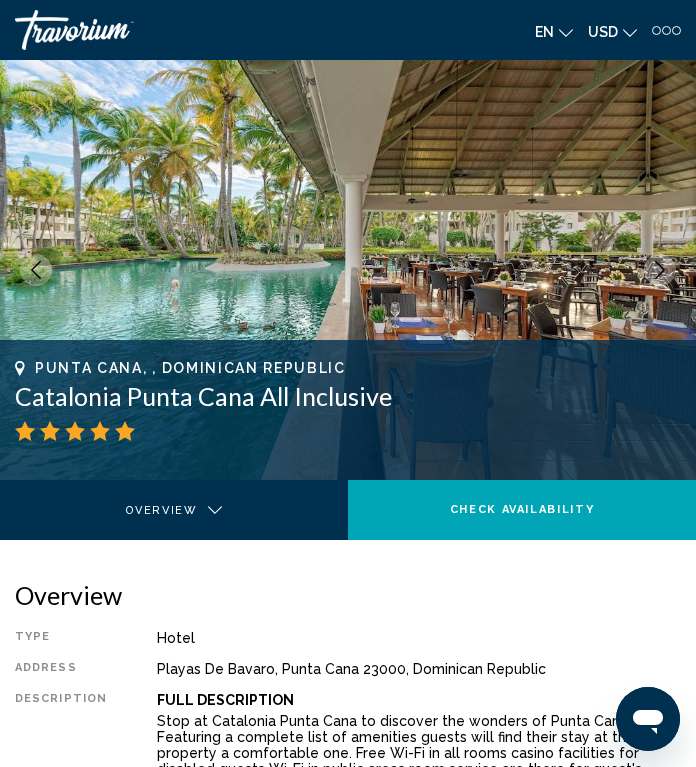 click 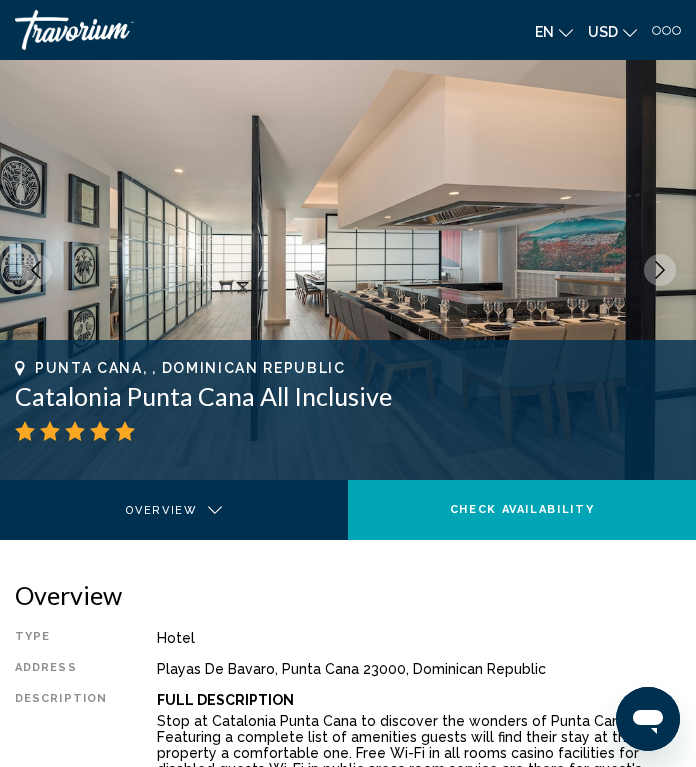 click 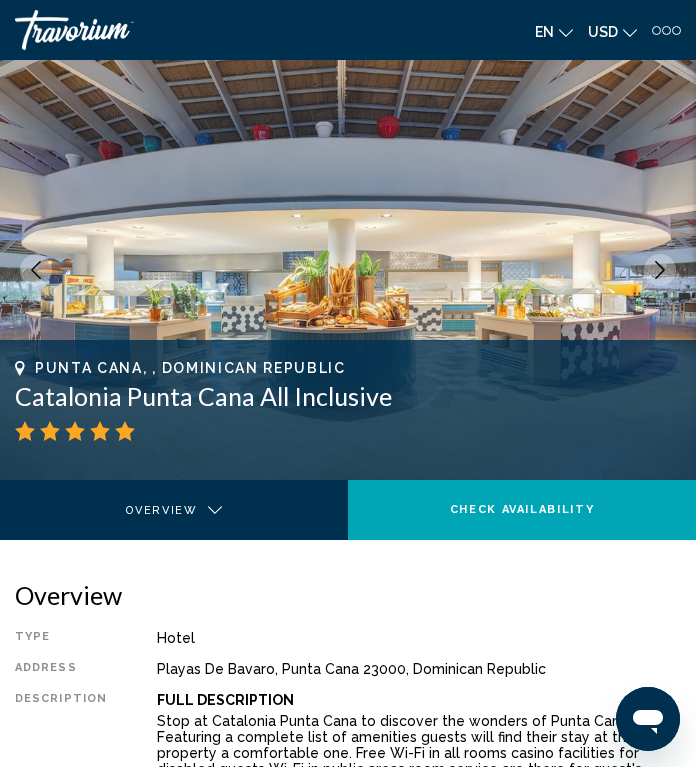 click 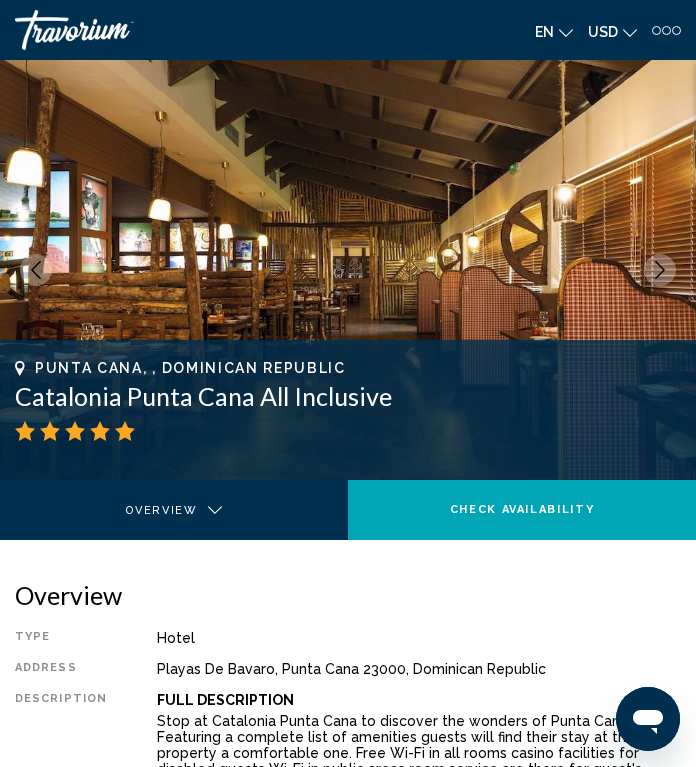 click 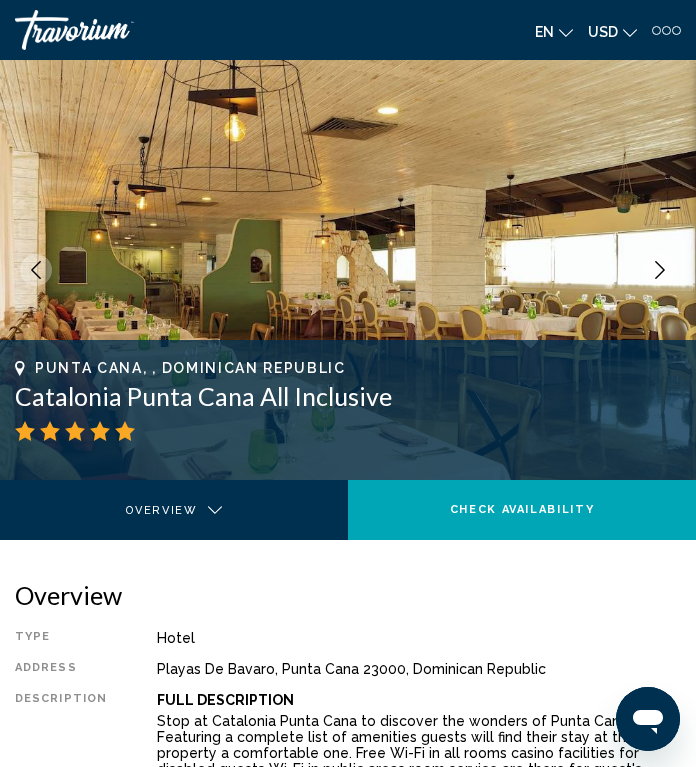 click at bounding box center (660, 270) 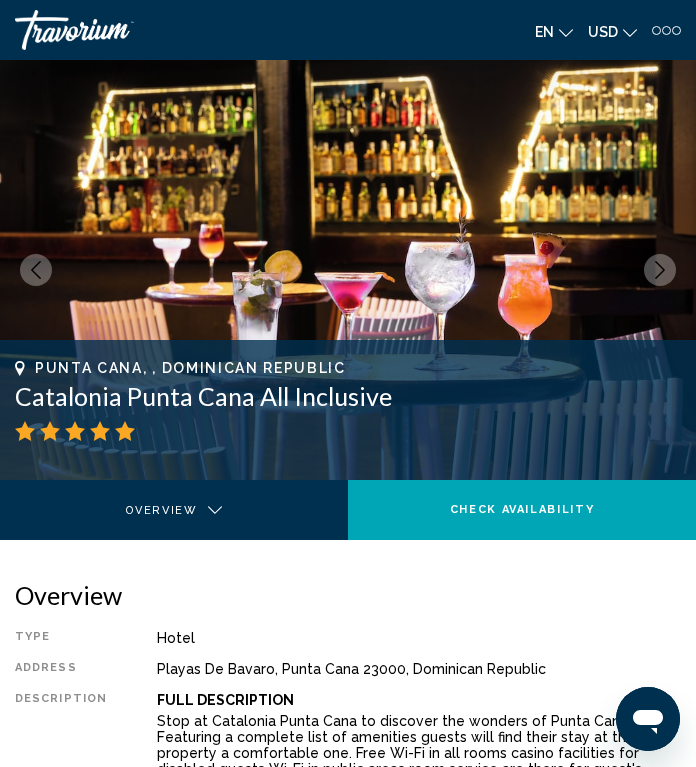 click 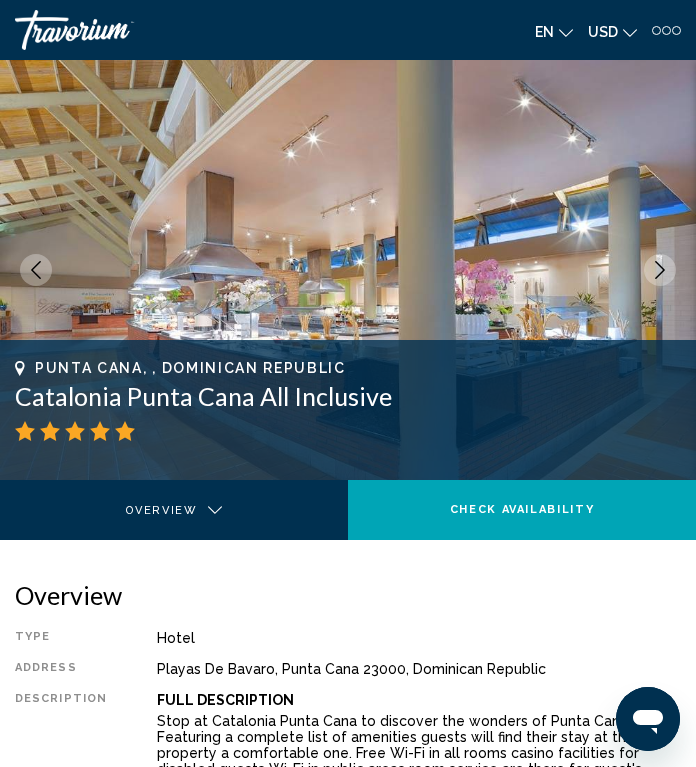click 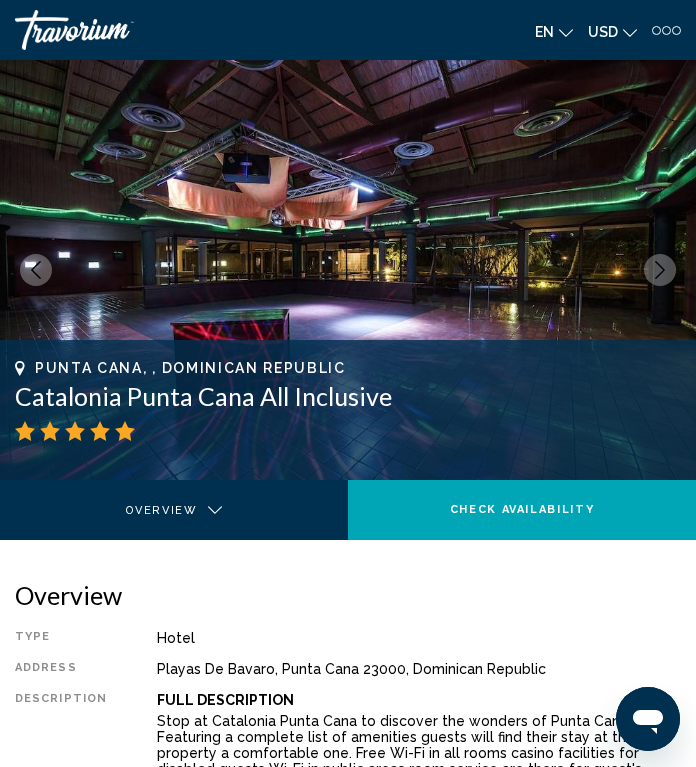 click 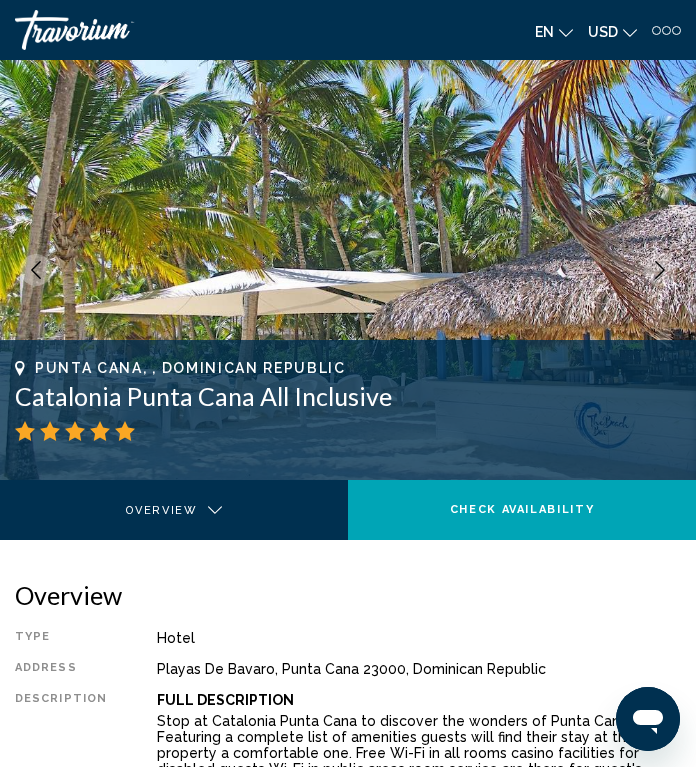 click 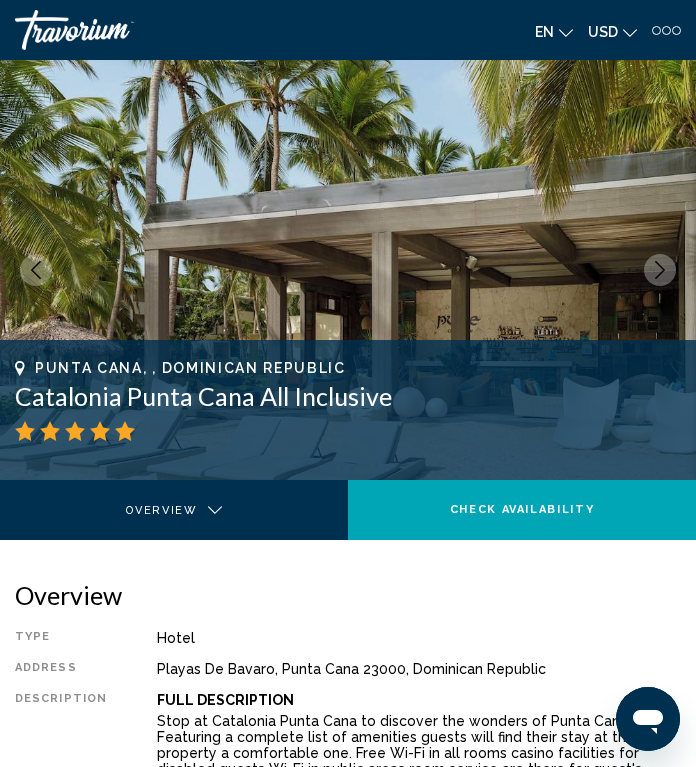 click at bounding box center [660, 270] 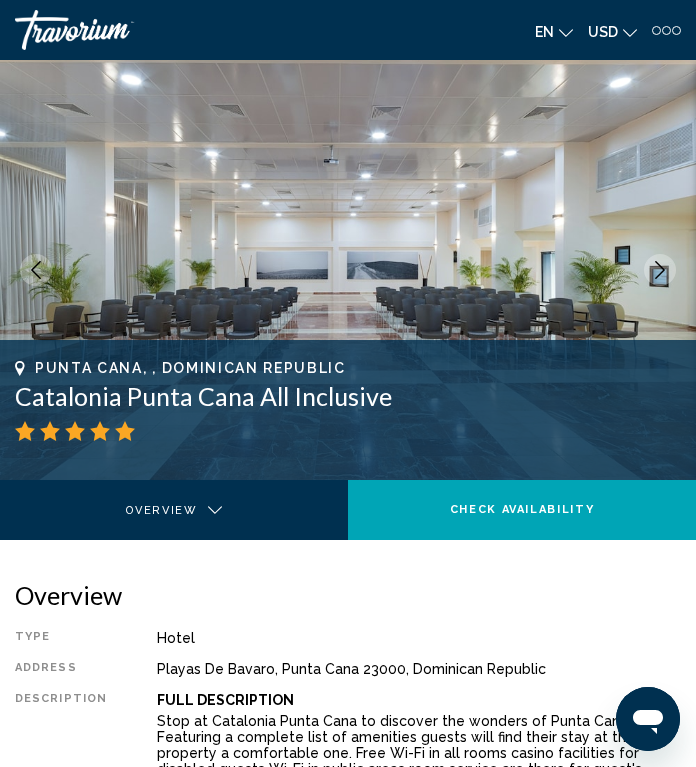 click at bounding box center [660, 270] 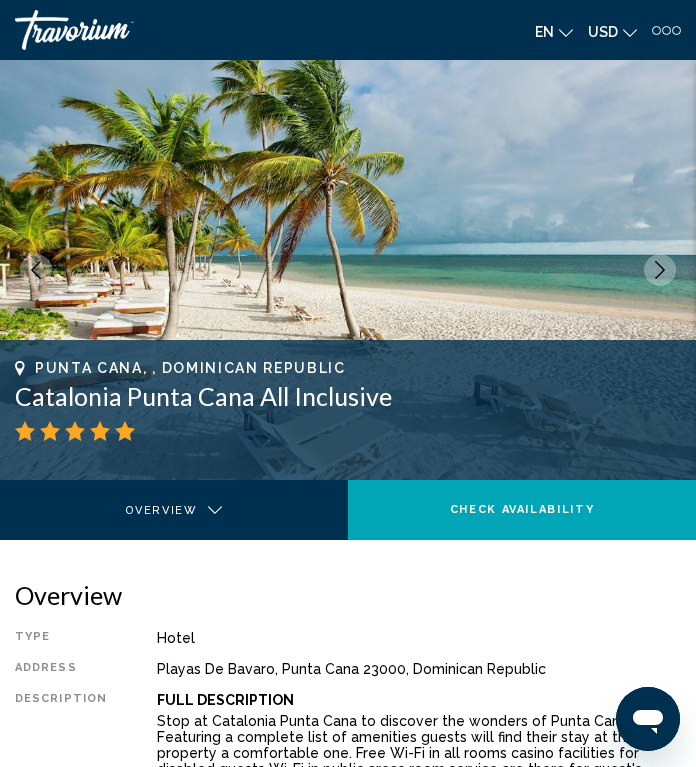 click at bounding box center [660, 270] 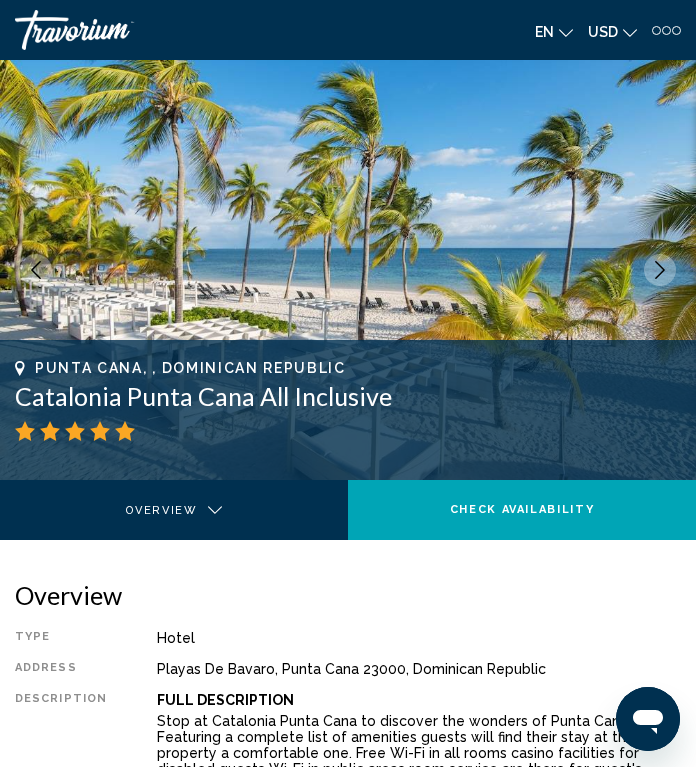 click 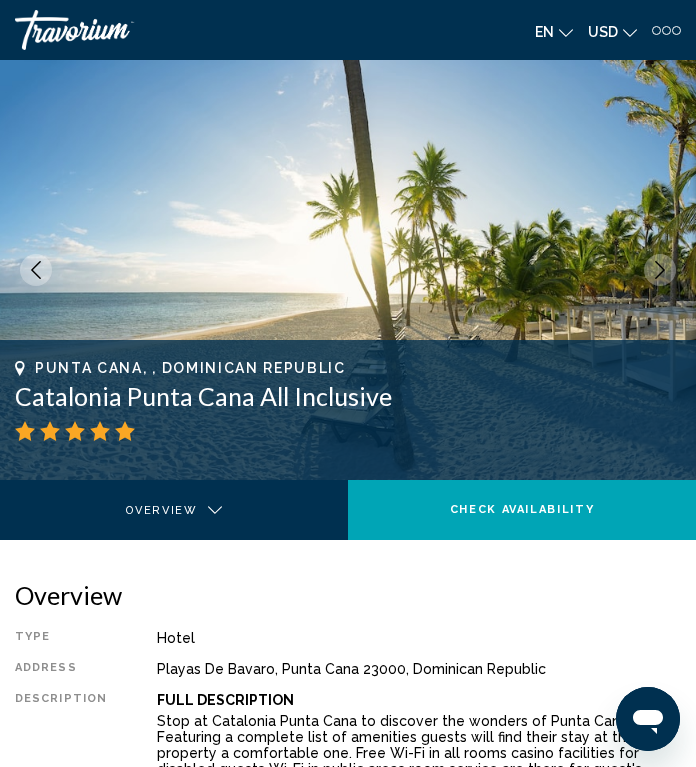 click 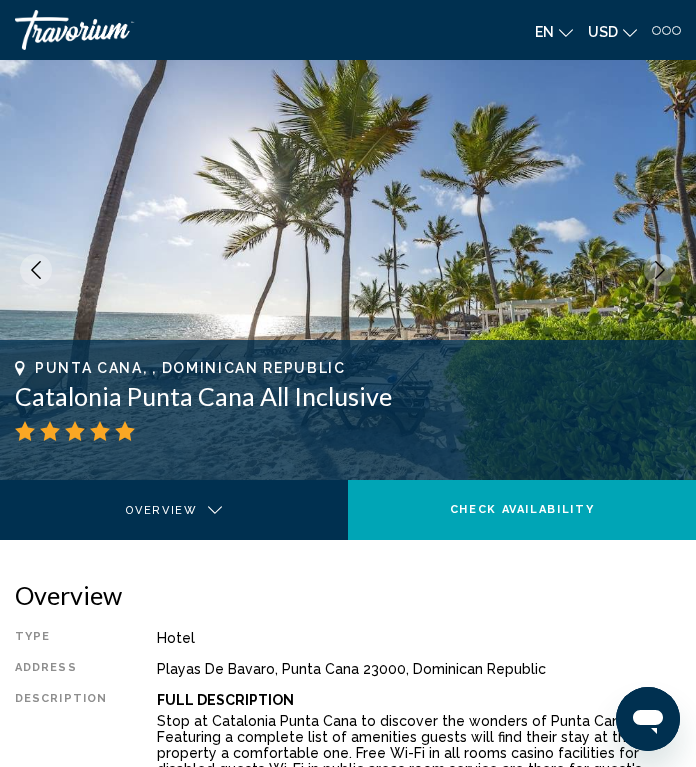 click 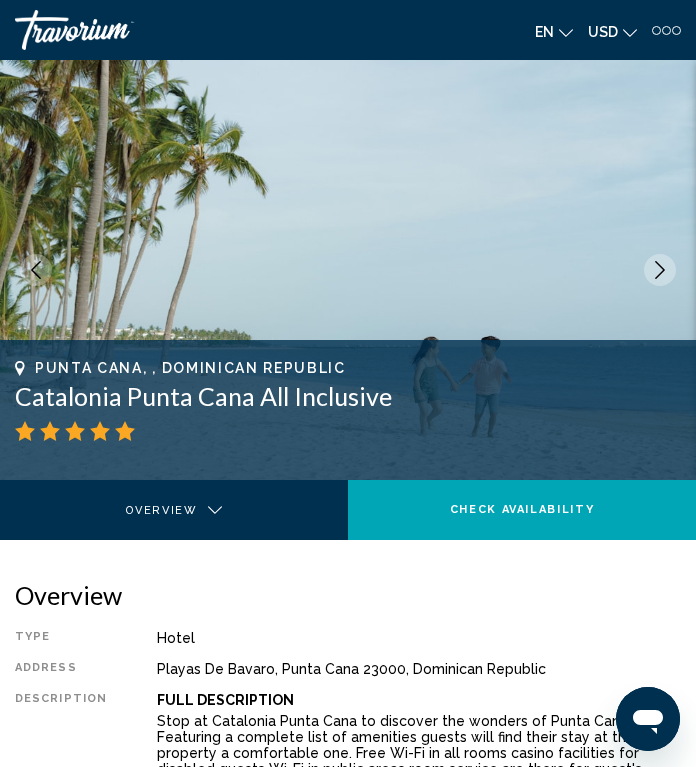 click 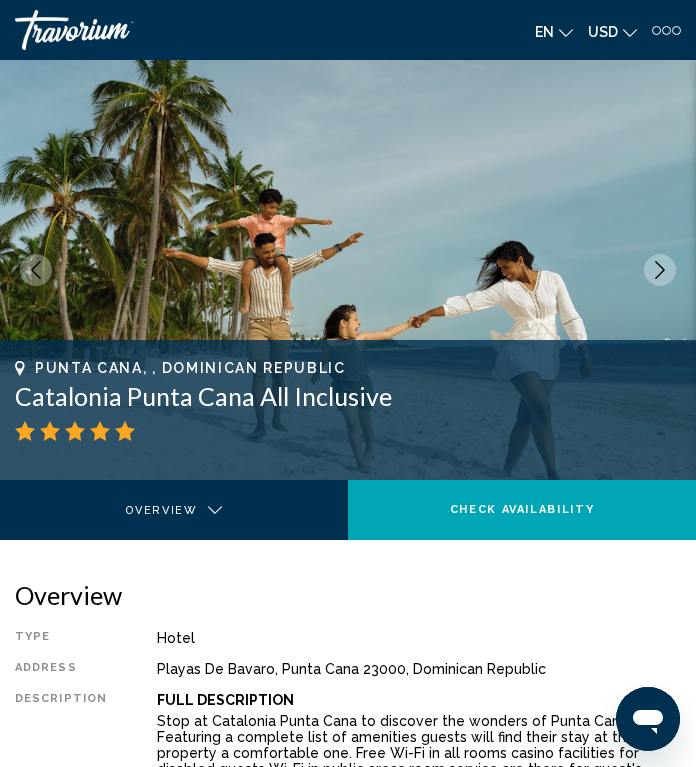 click 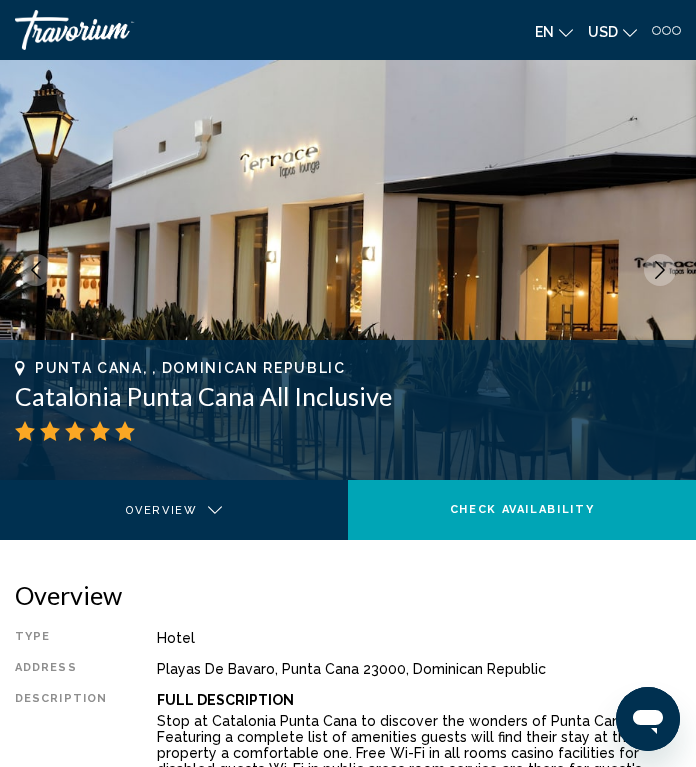 click 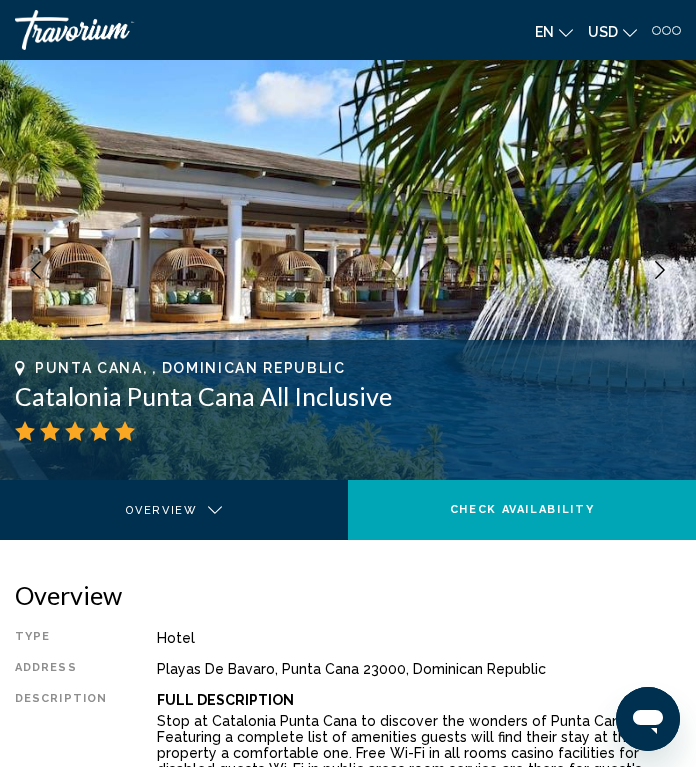 click 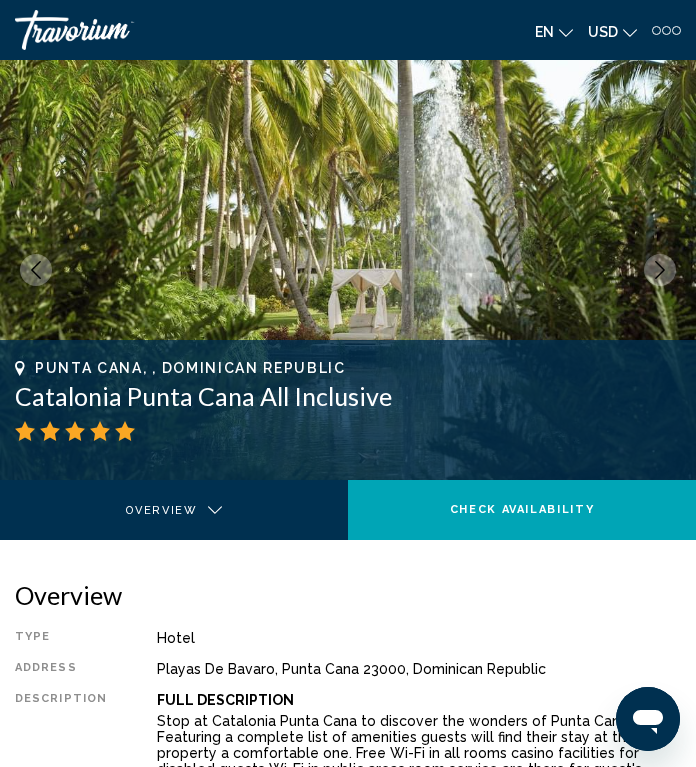 click 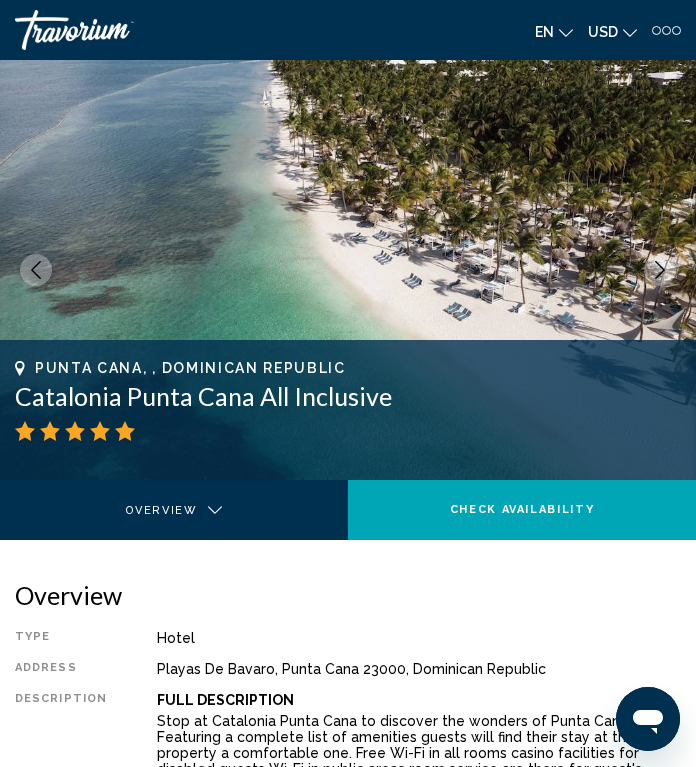 click 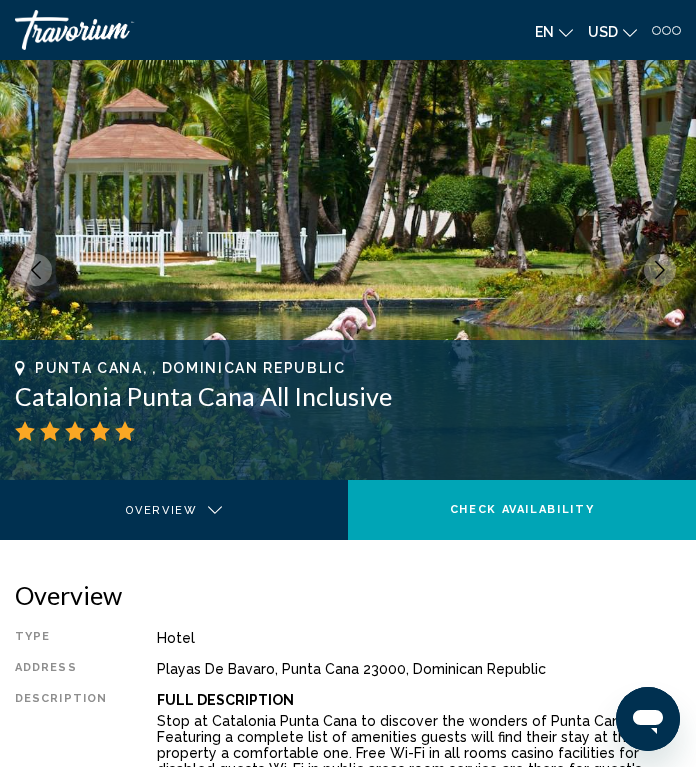 click 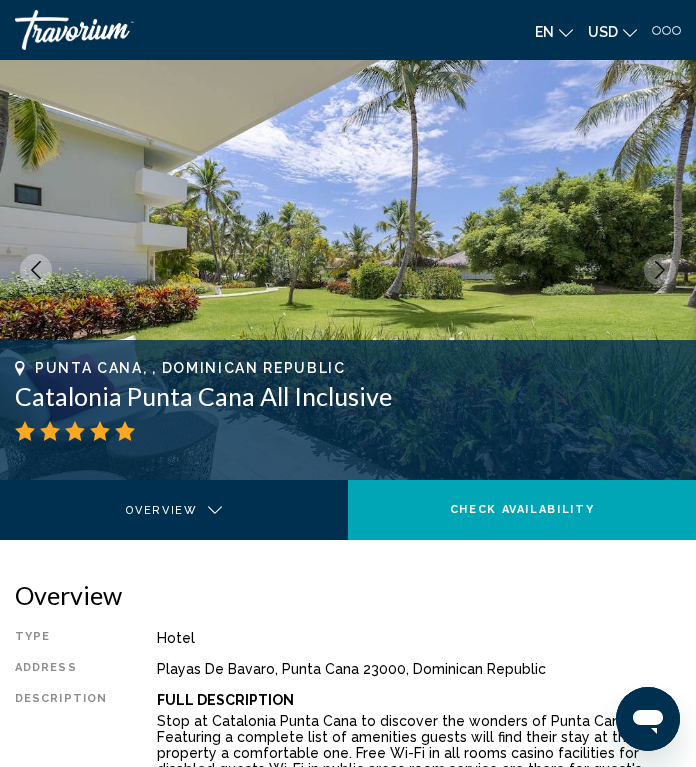 click at bounding box center [660, 270] 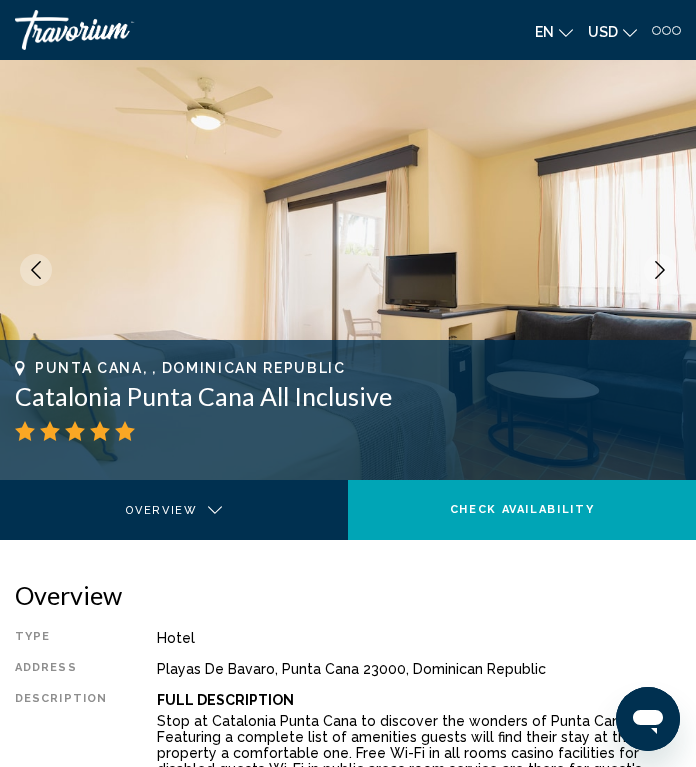 click 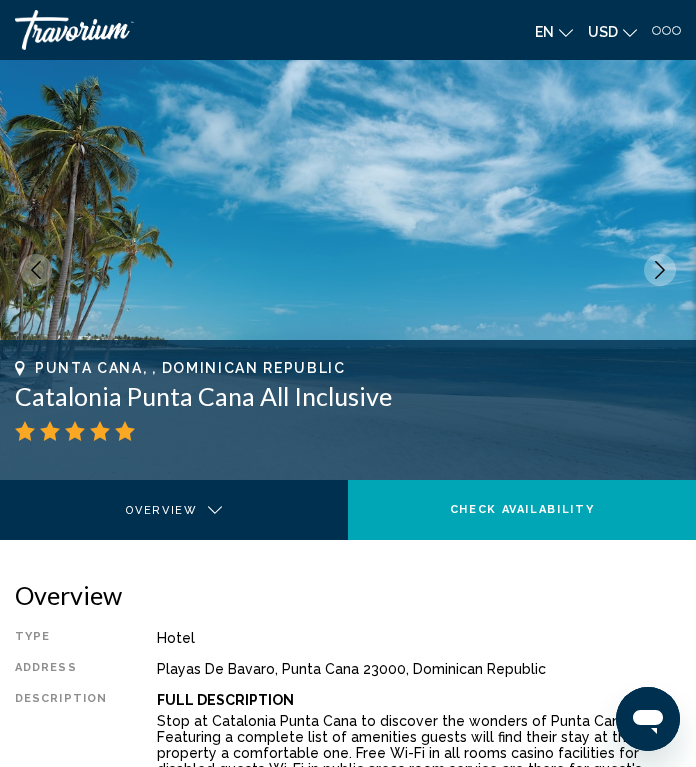click 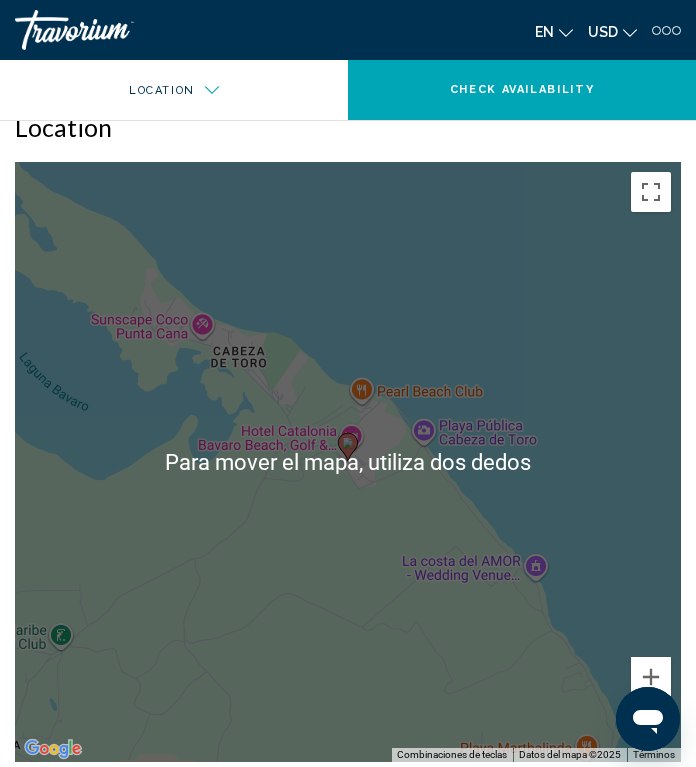 scroll, scrollTop: 1409, scrollLeft: 0, axis: vertical 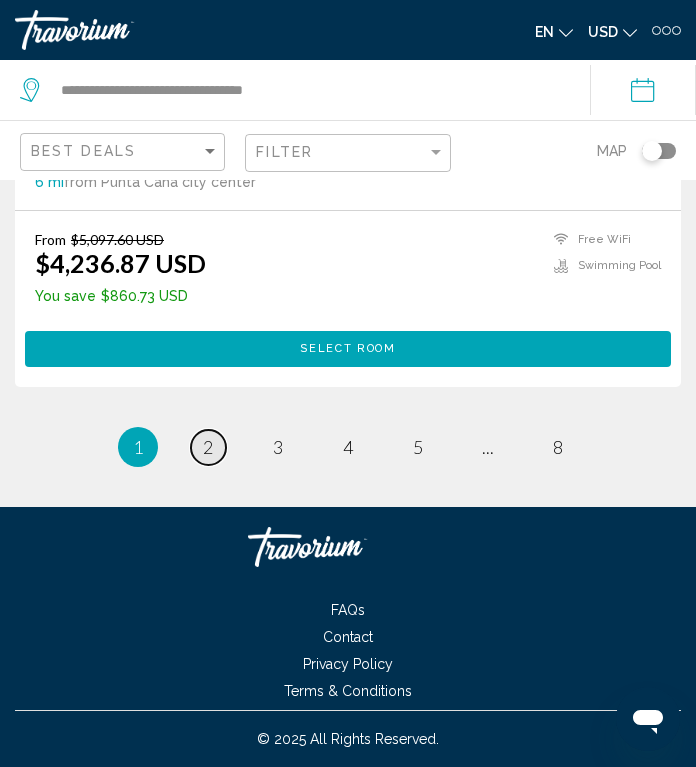 click on "page  2" at bounding box center [208, 447] 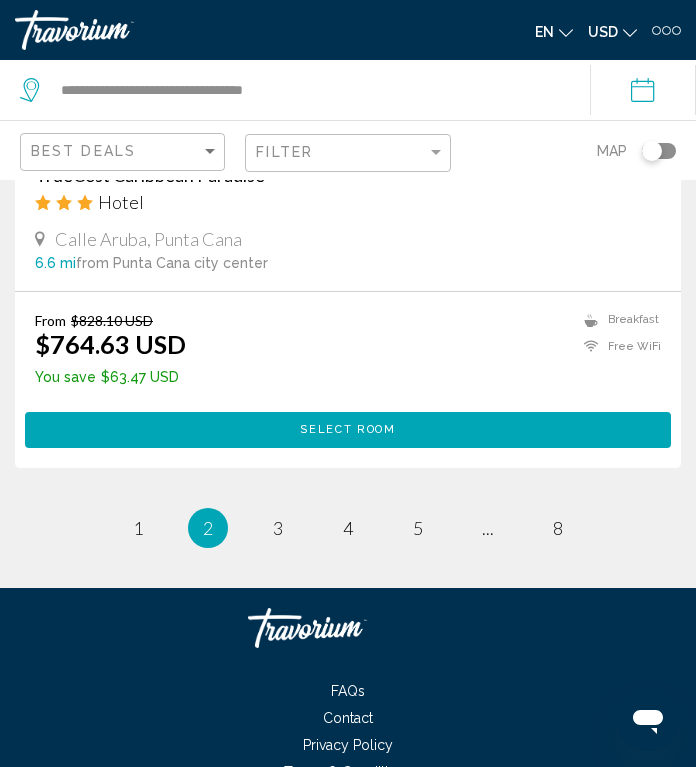 scroll, scrollTop: 8110, scrollLeft: 0, axis: vertical 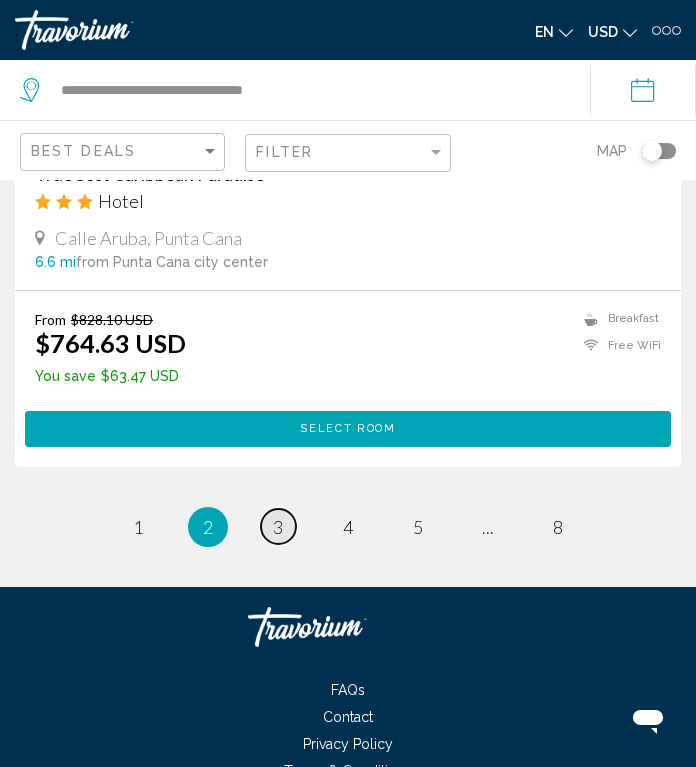 click on "3" at bounding box center [278, 527] 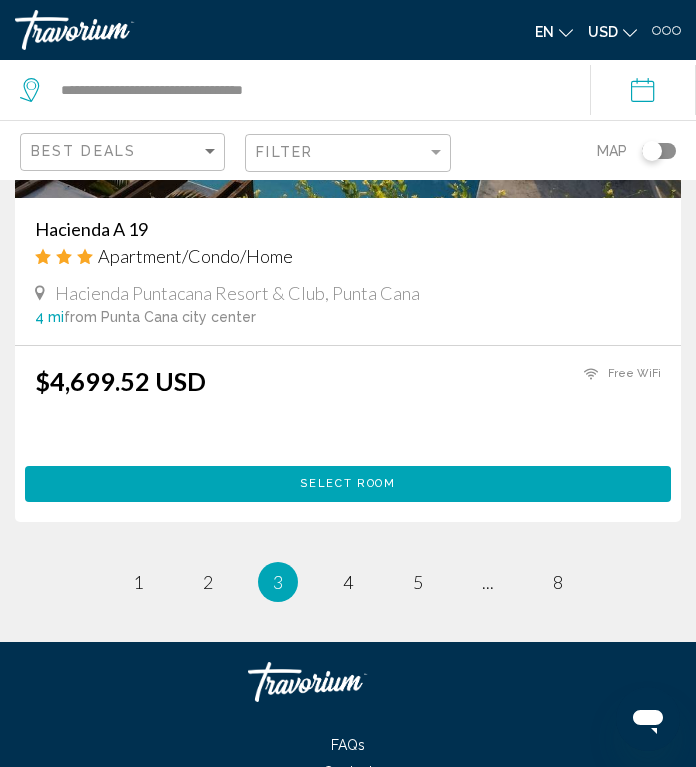 scroll, scrollTop: 8033, scrollLeft: 0, axis: vertical 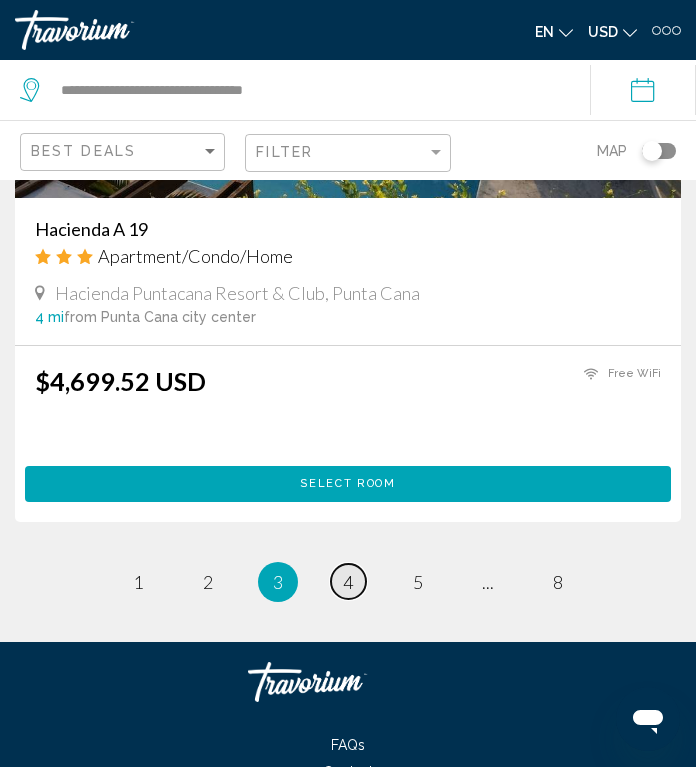 click on "4" at bounding box center [348, 582] 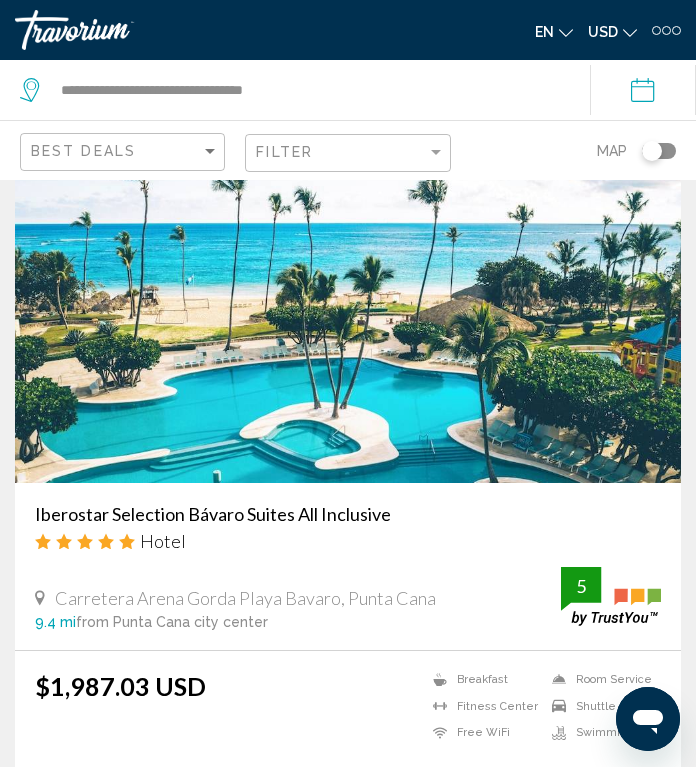 scroll, scrollTop: 4219, scrollLeft: 0, axis: vertical 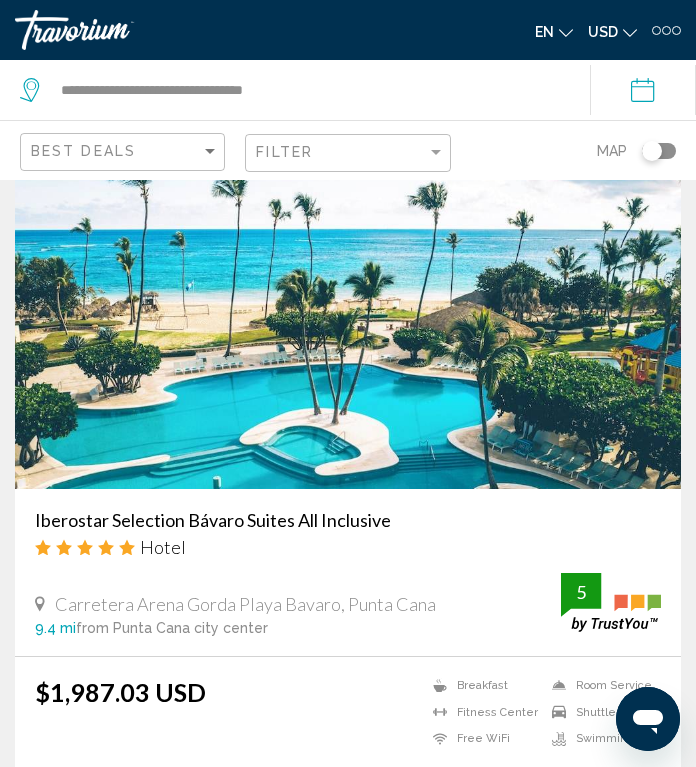 click at bounding box center [348, 329] 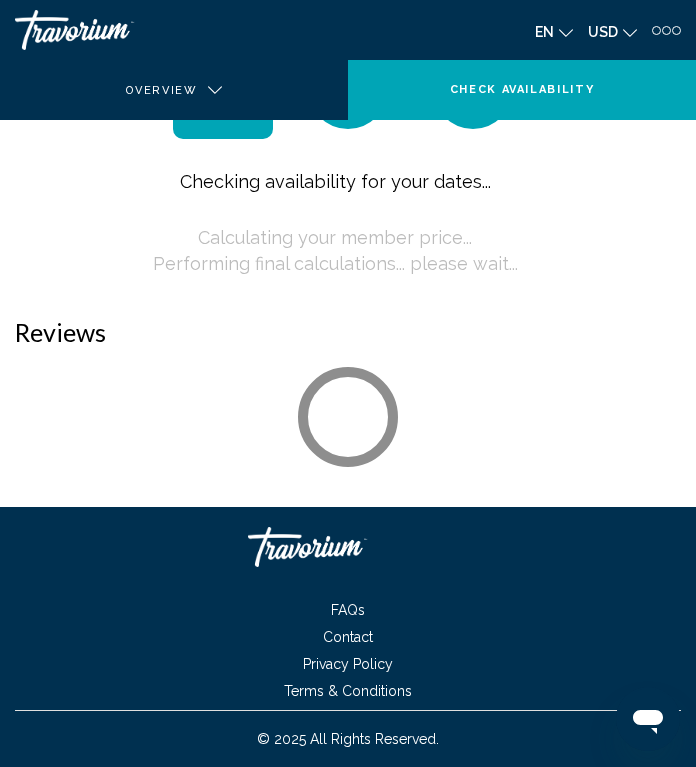 scroll, scrollTop: 0, scrollLeft: 0, axis: both 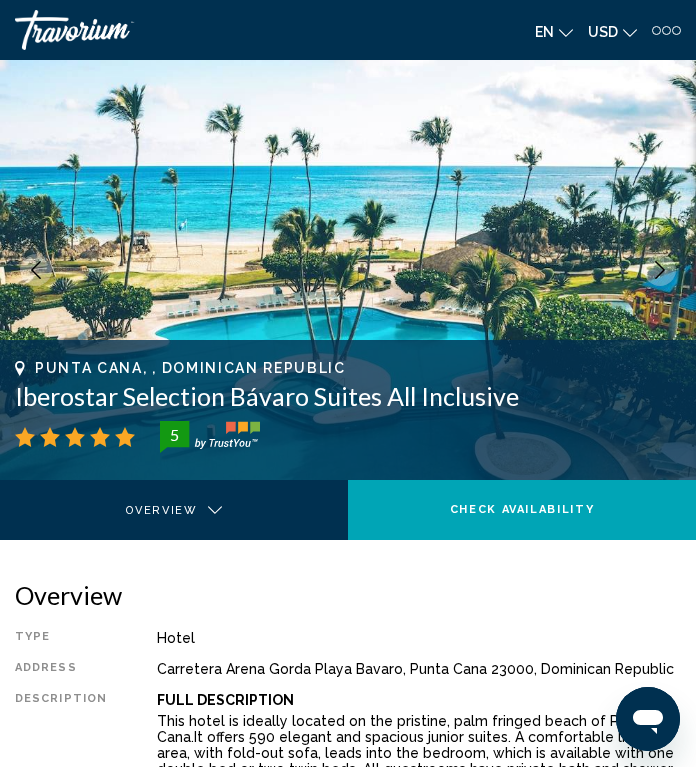click 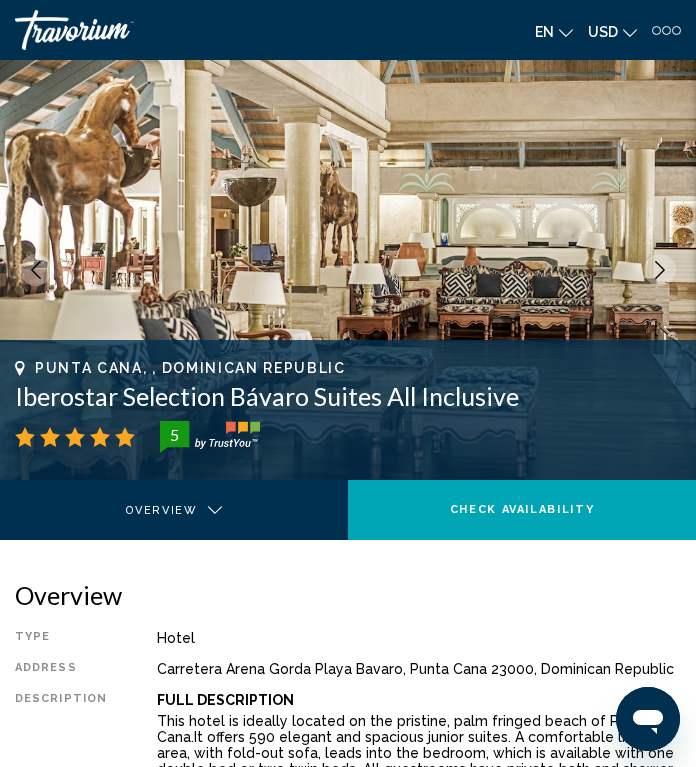 click at bounding box center [660, 270] 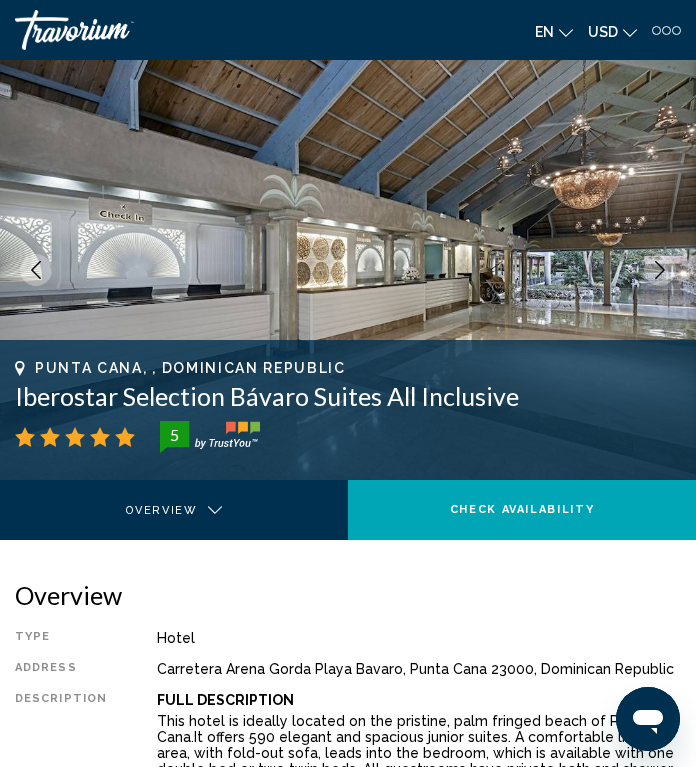 click 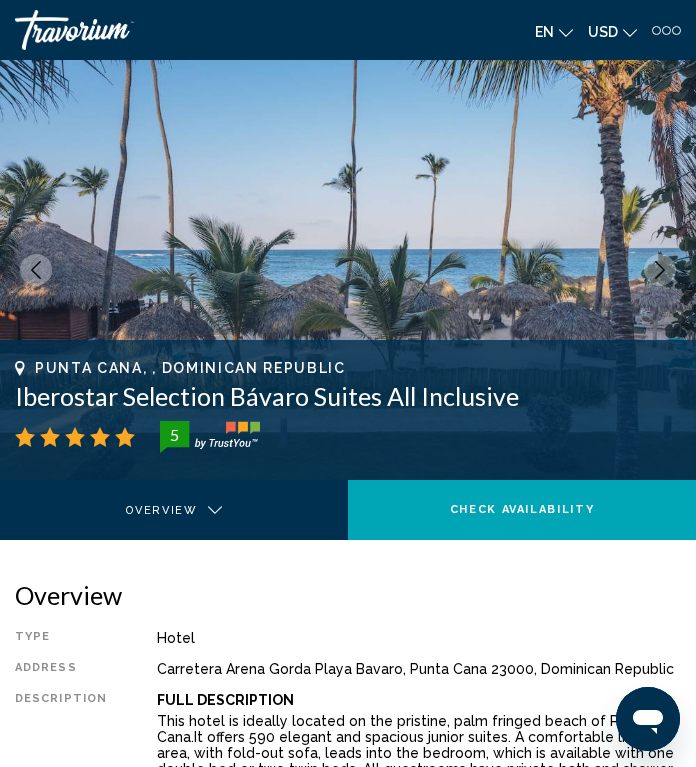 click 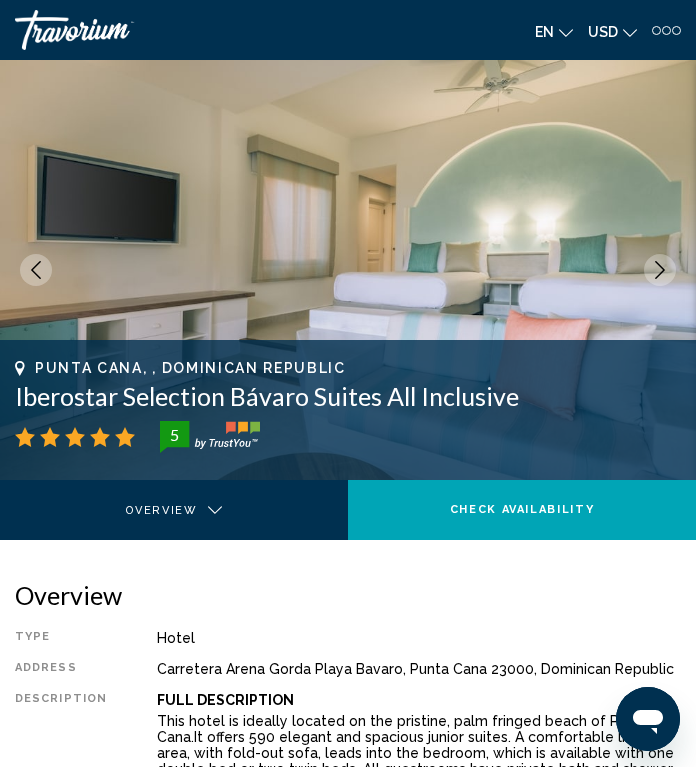click 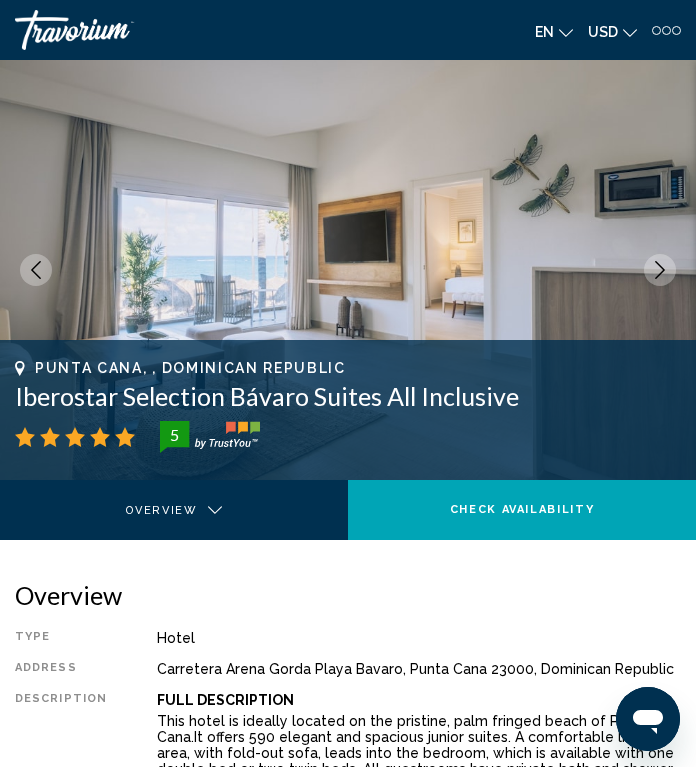 click 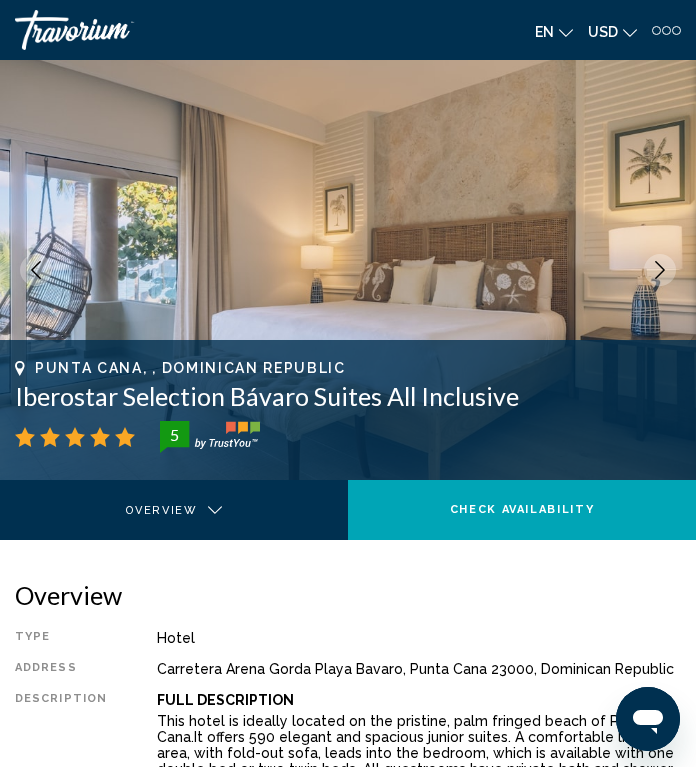 click 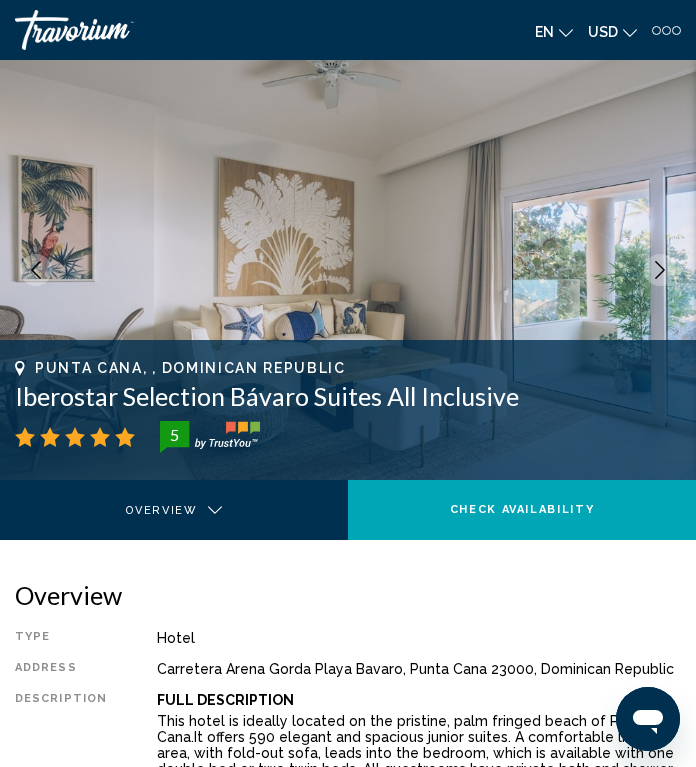 click 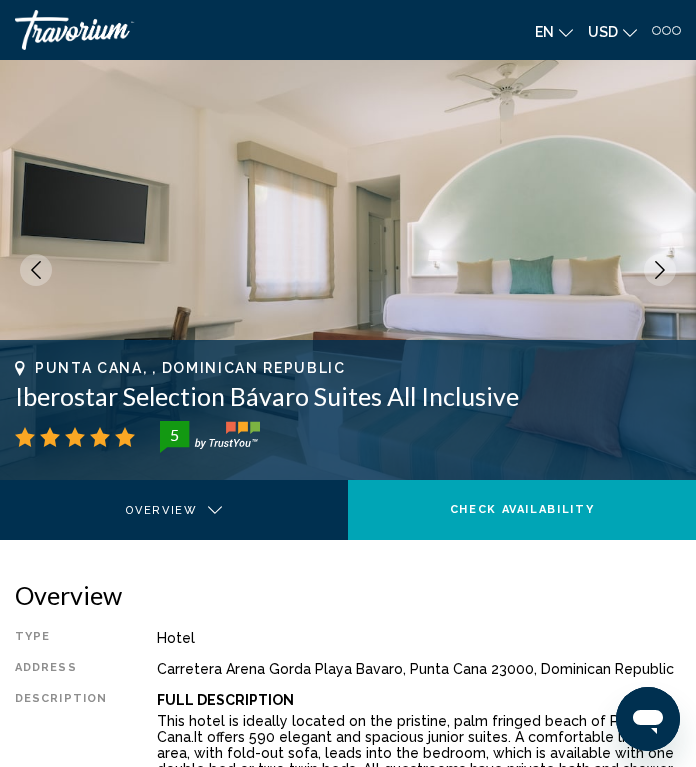 click at bounding box center [660, 270] 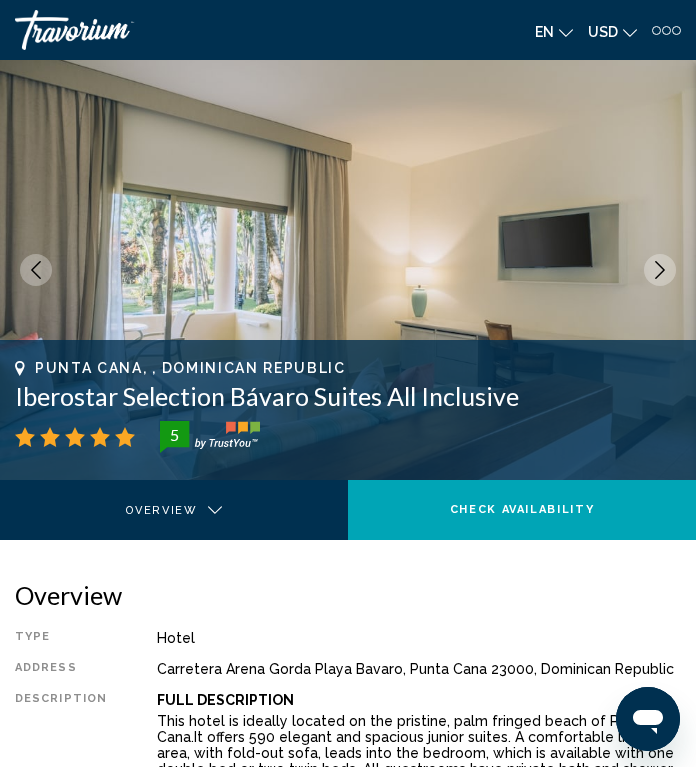 click 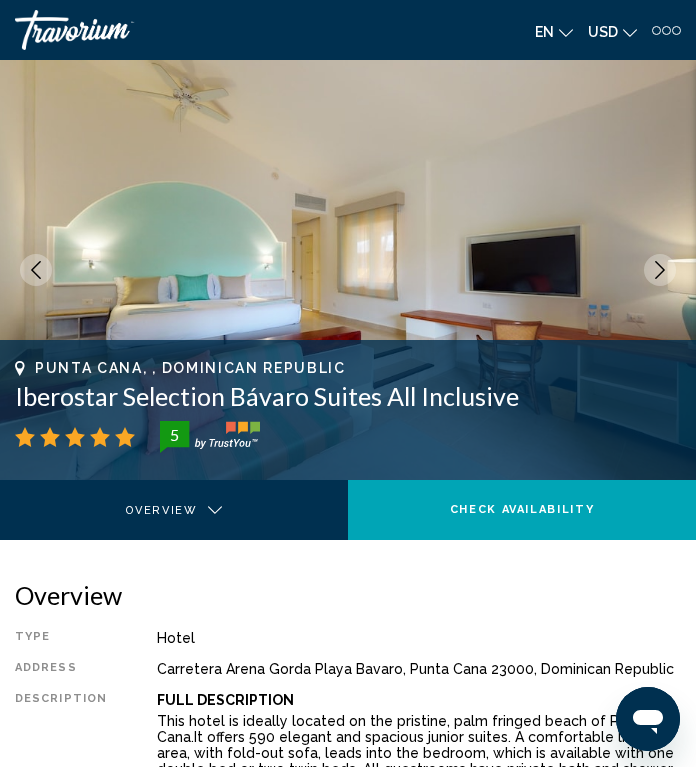 click 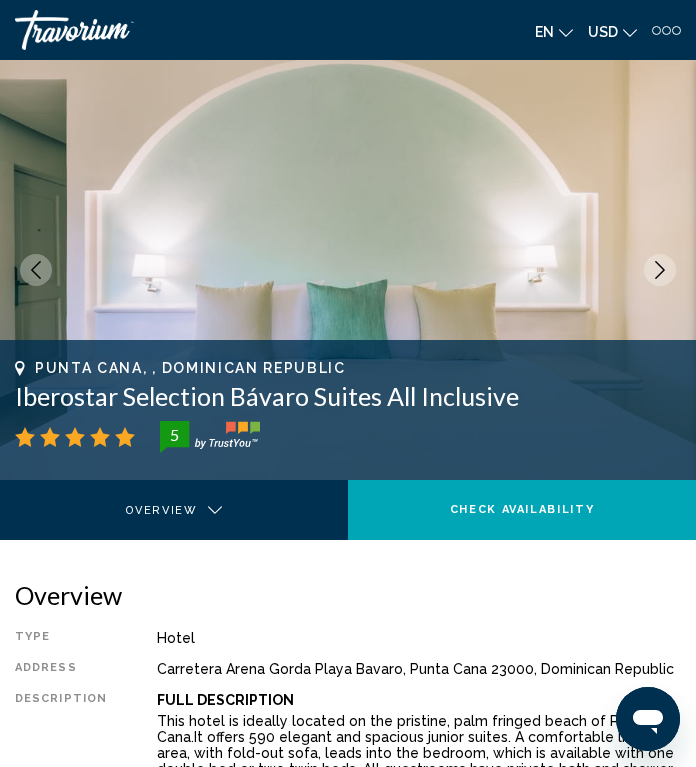 click 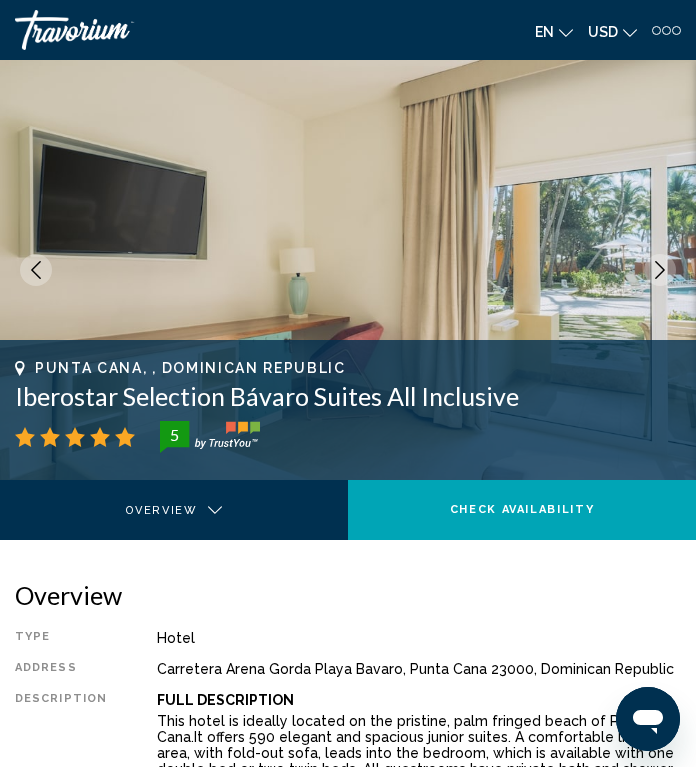 click 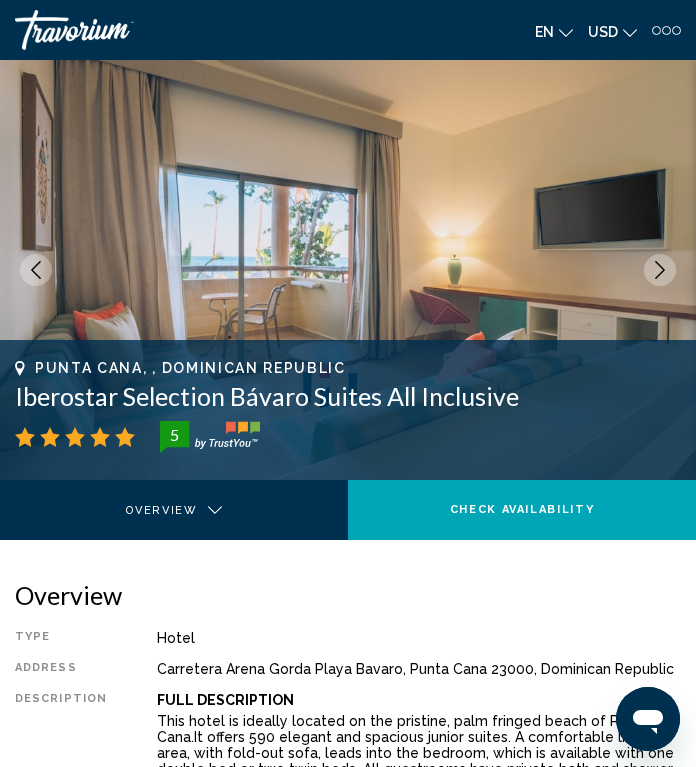 click at bounding box center (660, 270) 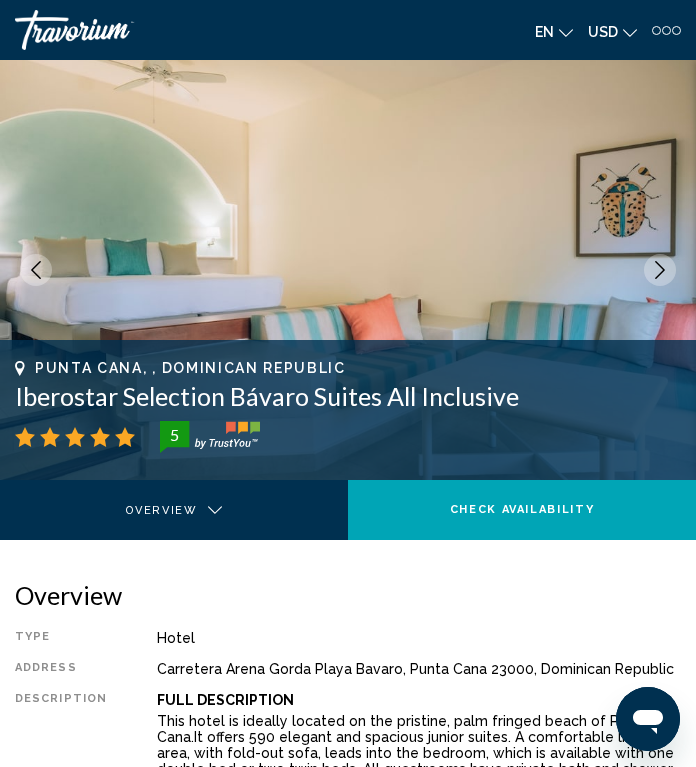 click at bounding box center (660, 270) 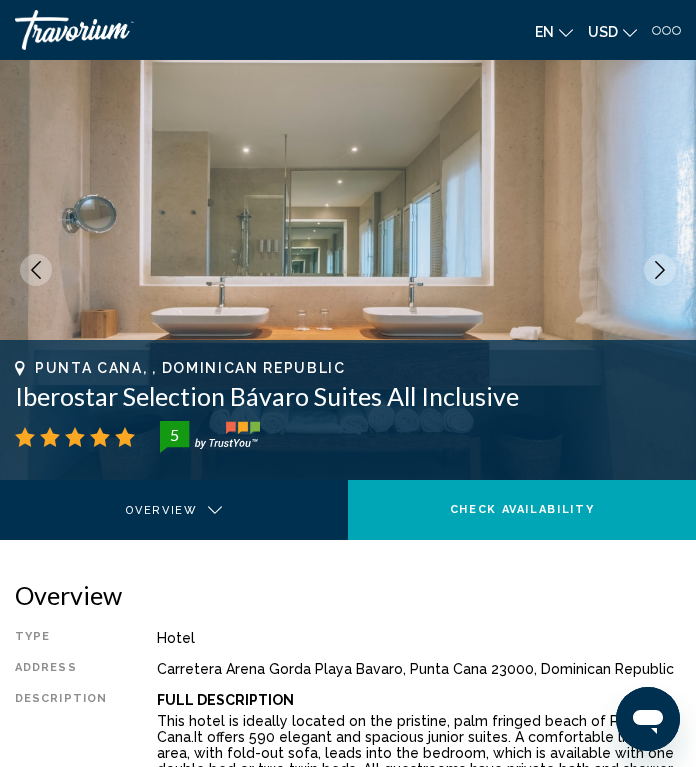 click at bounding box center (660, 270) 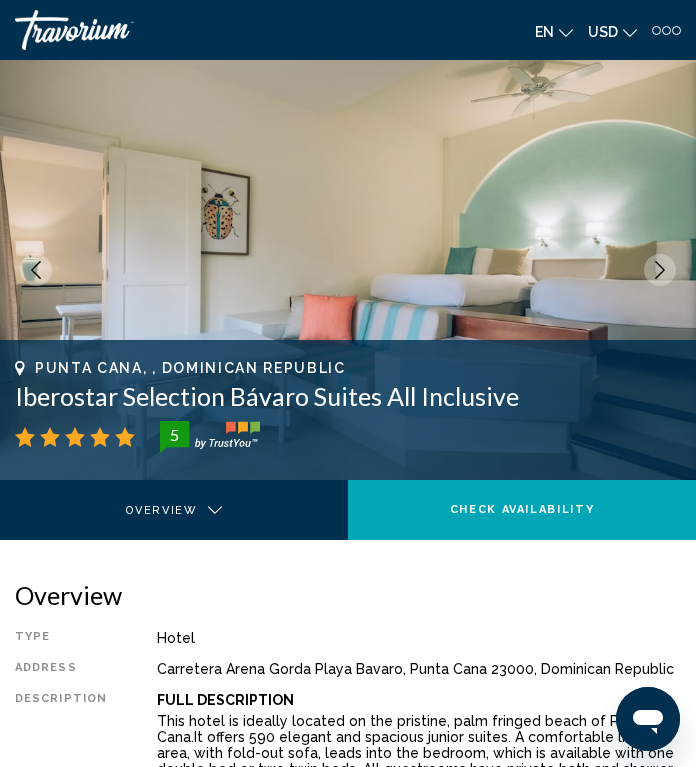 click at bounding box center [660, 270] 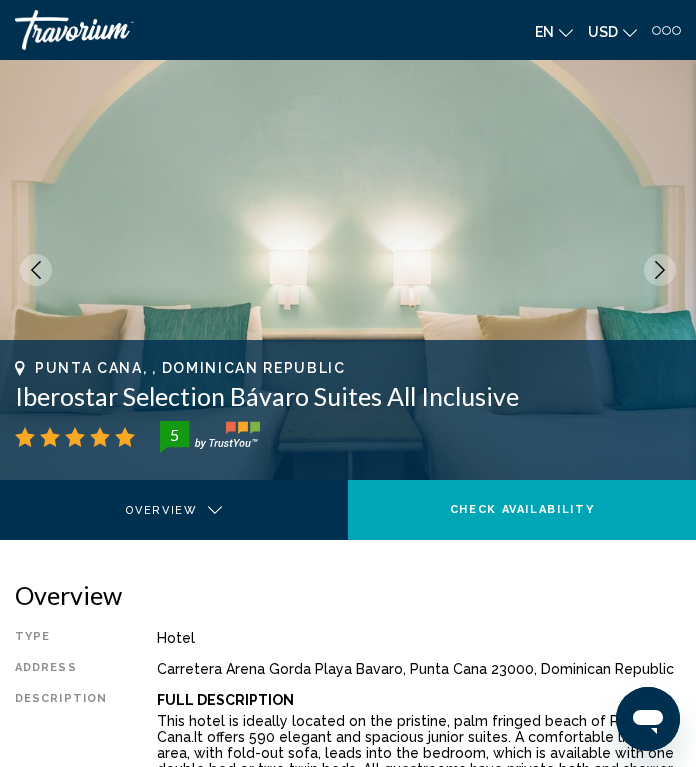 click 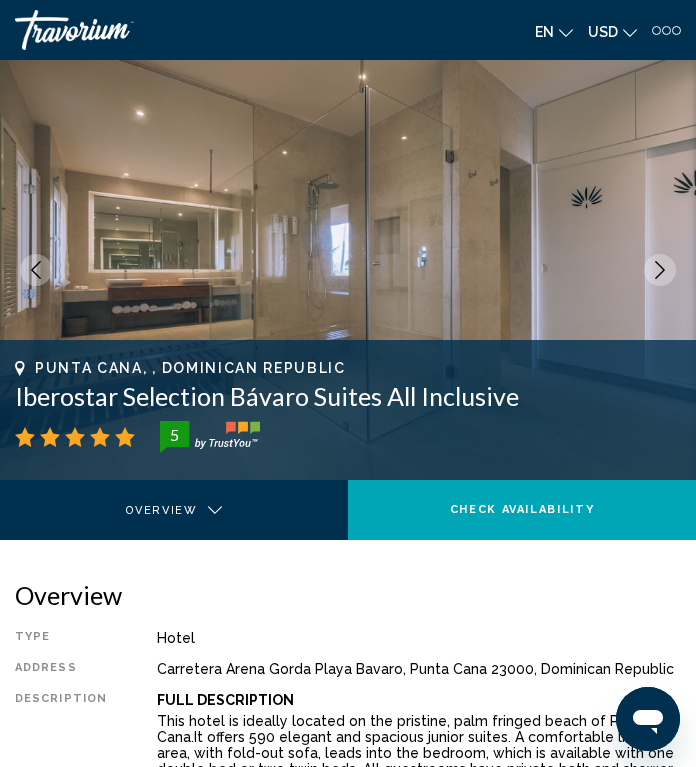 click 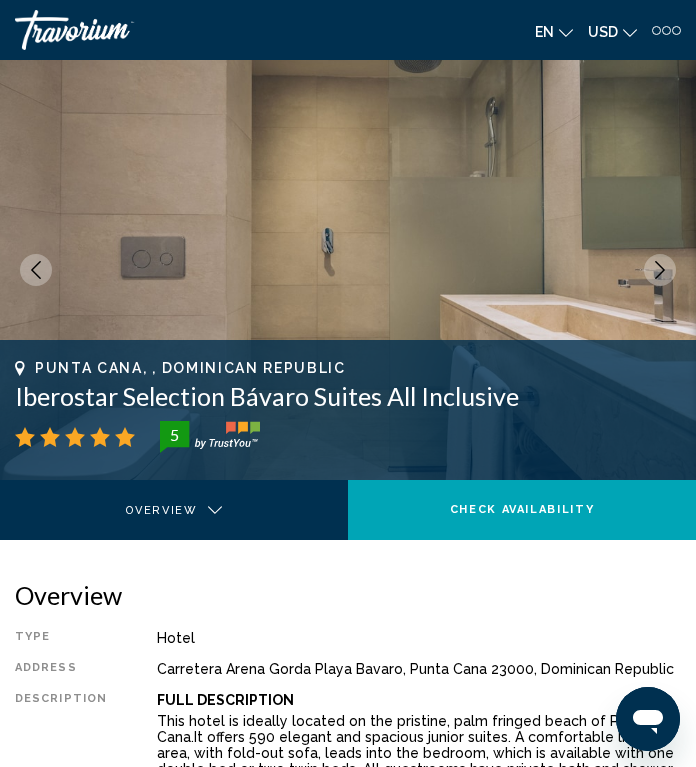 click 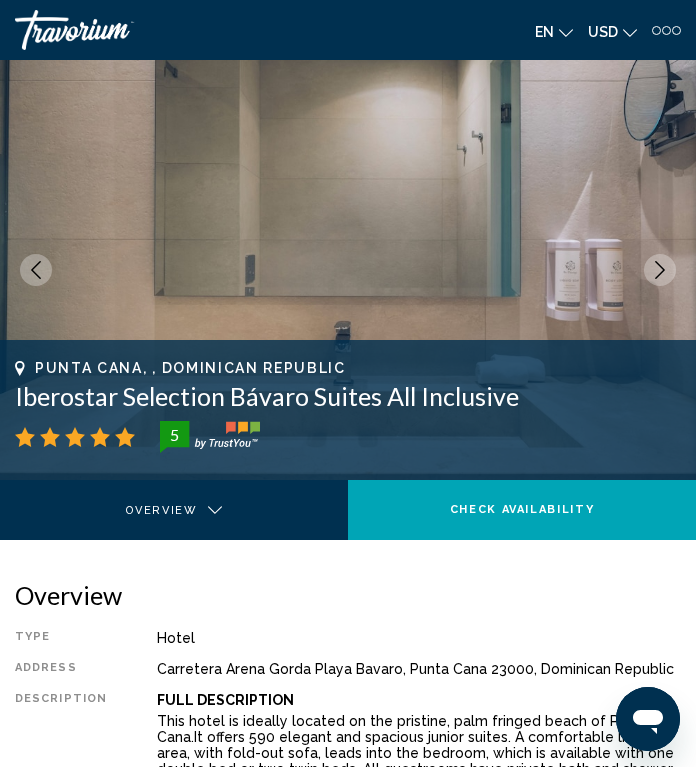 click 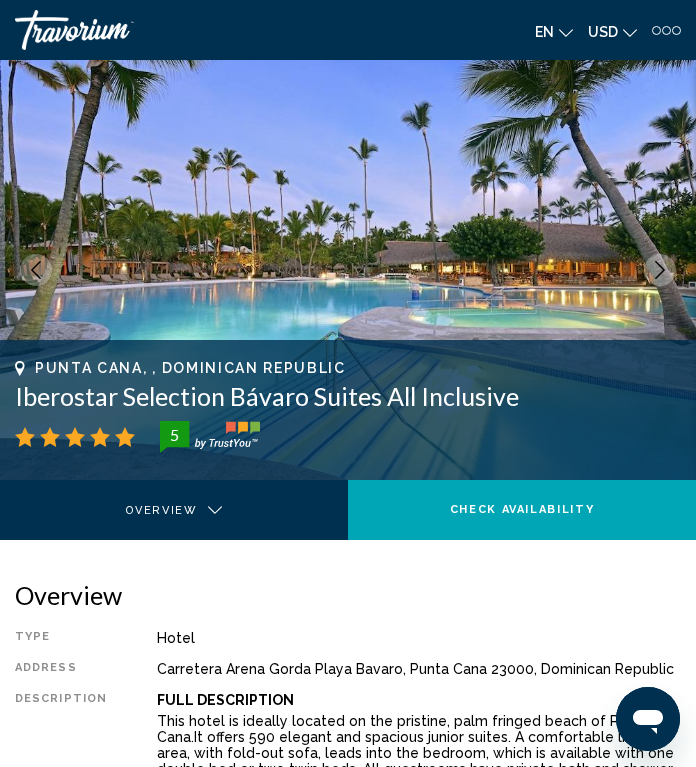 click 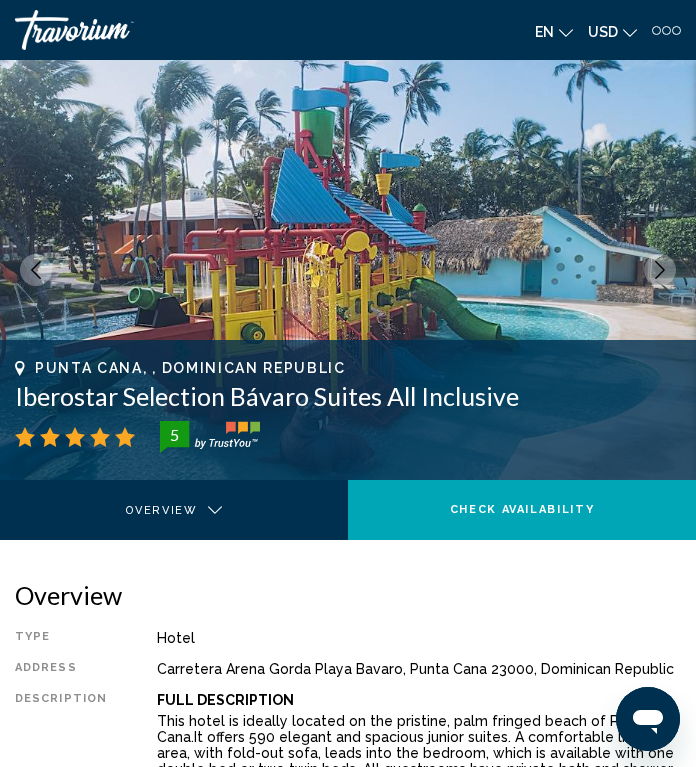 click 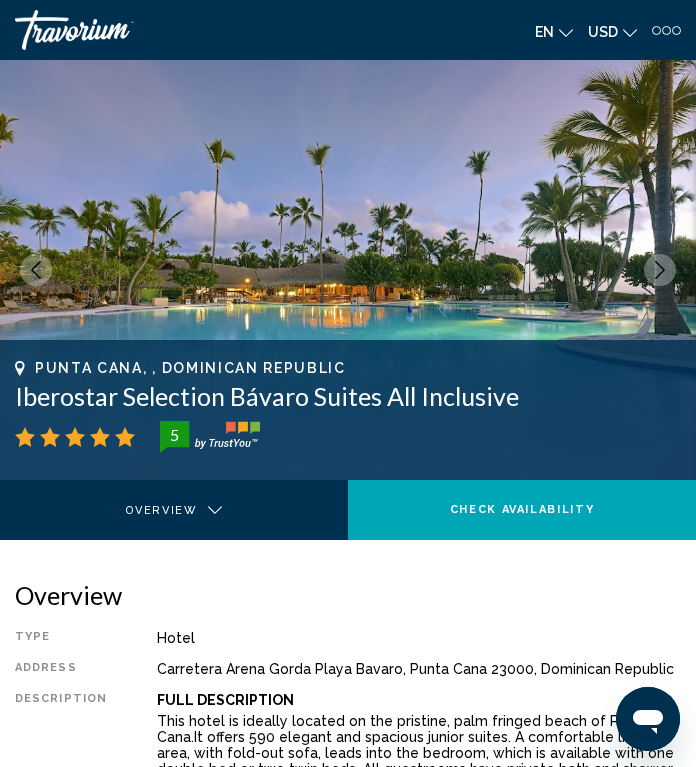 click at bounding box center [660, 270] 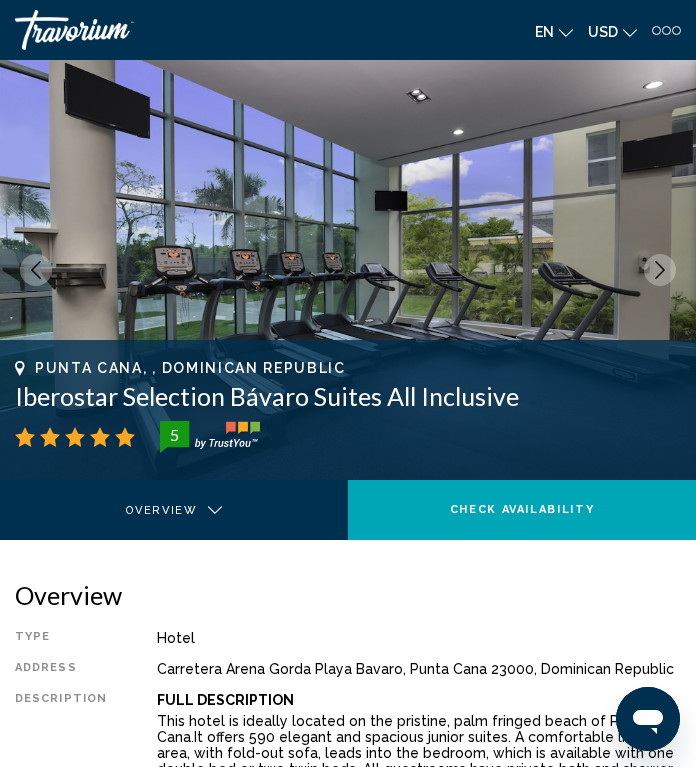 click 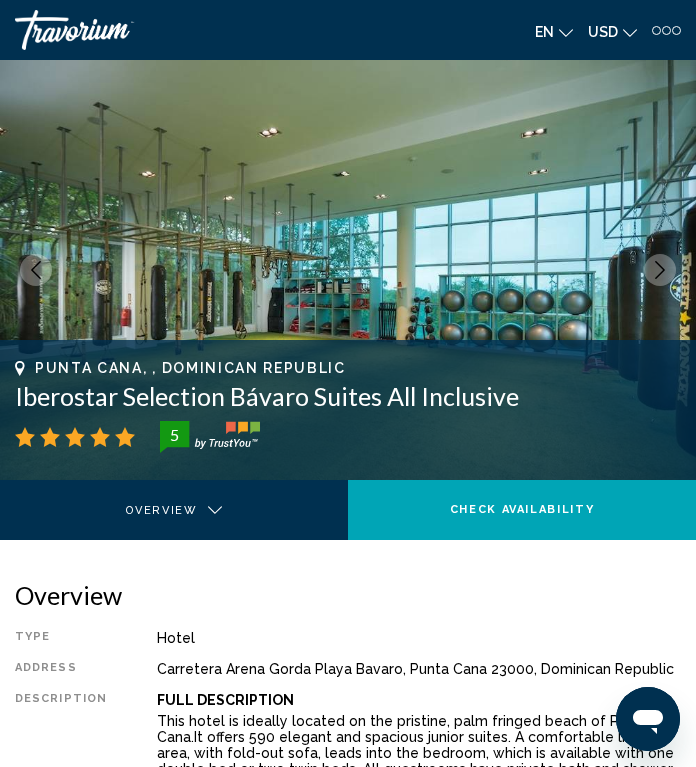 click 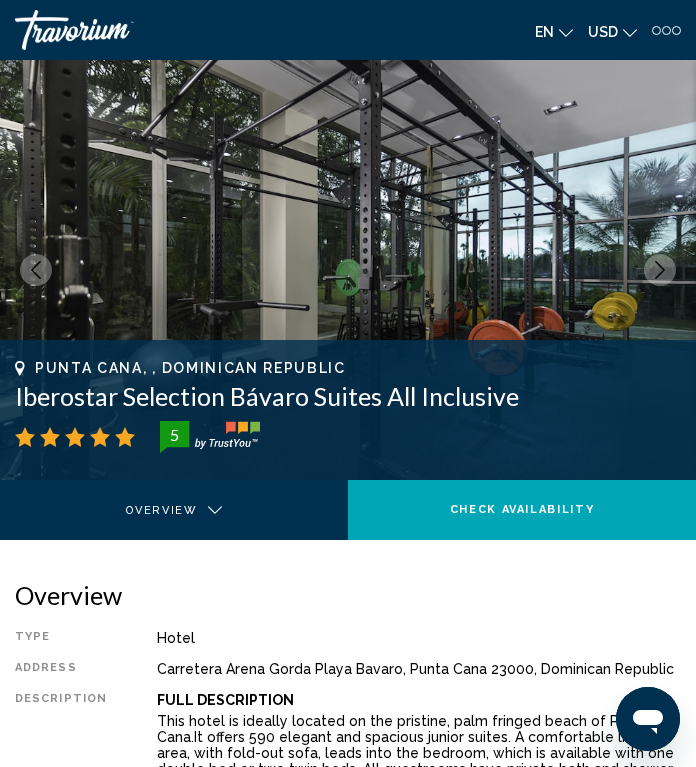 click 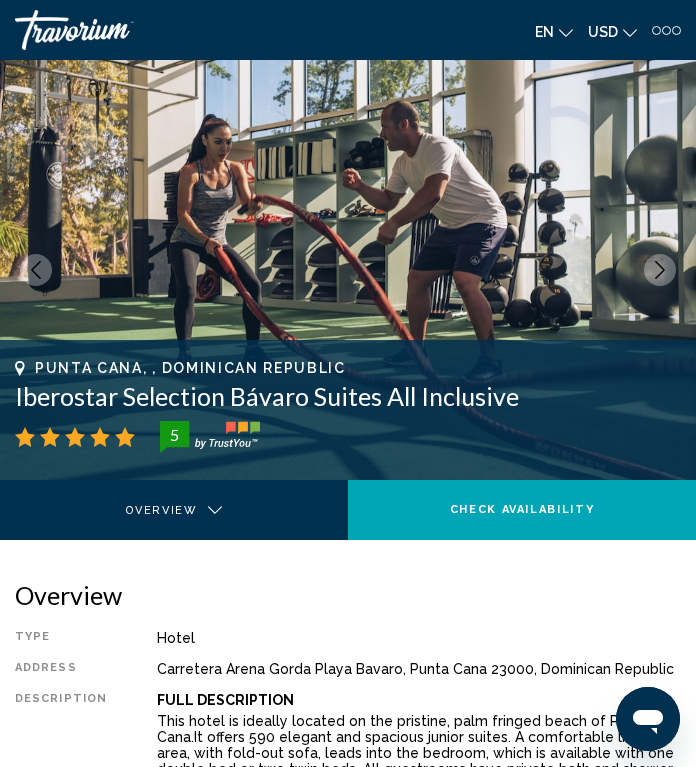 click 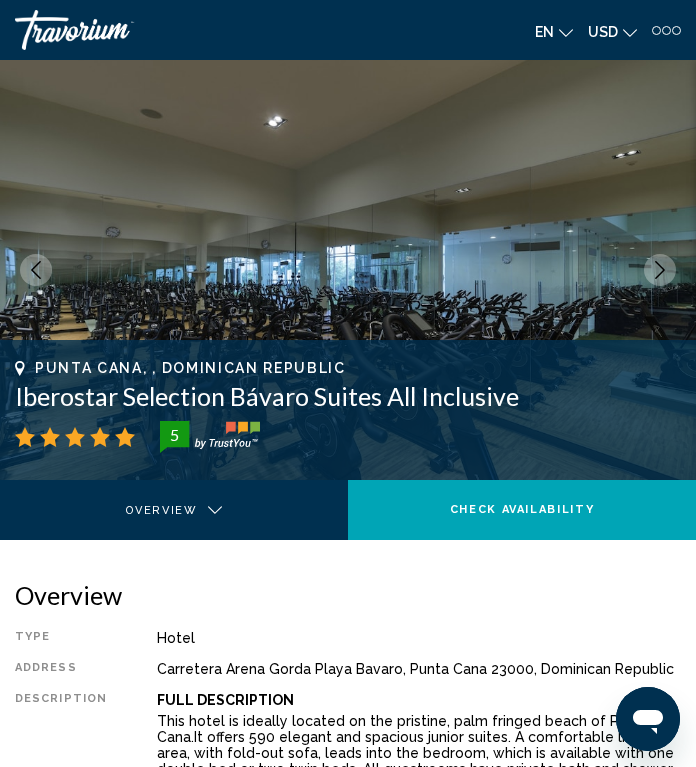 click at bounding box center (660, 270) 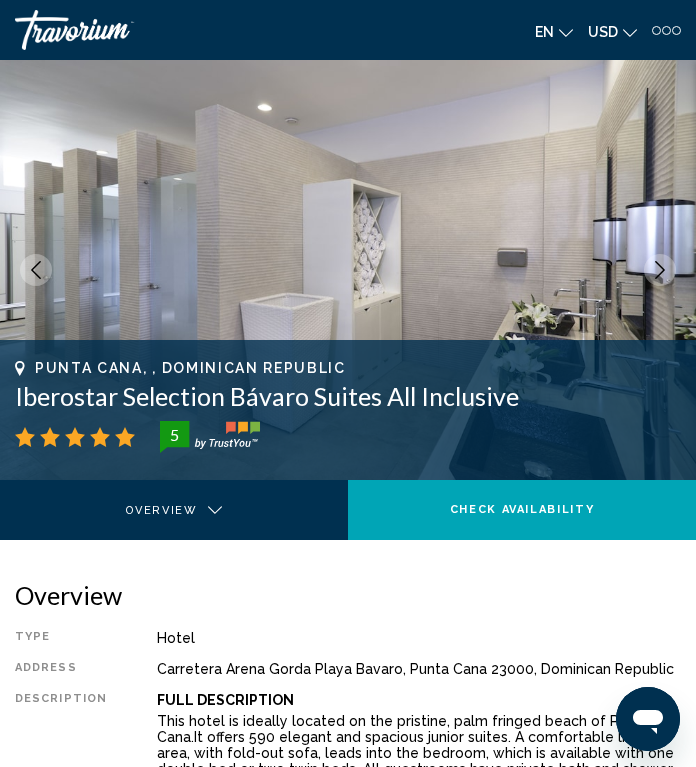 click at bounding box center (660, 270) 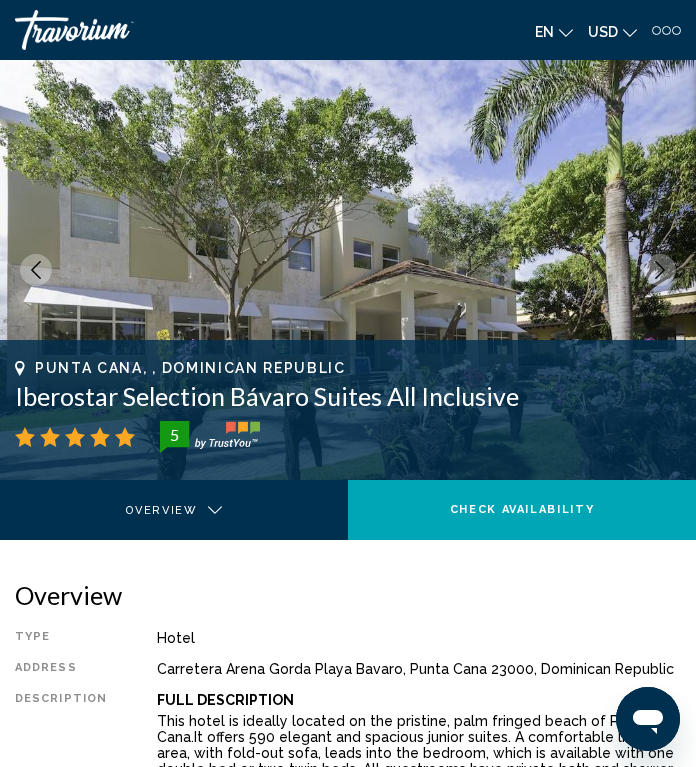click at bounding box center [660, 270] 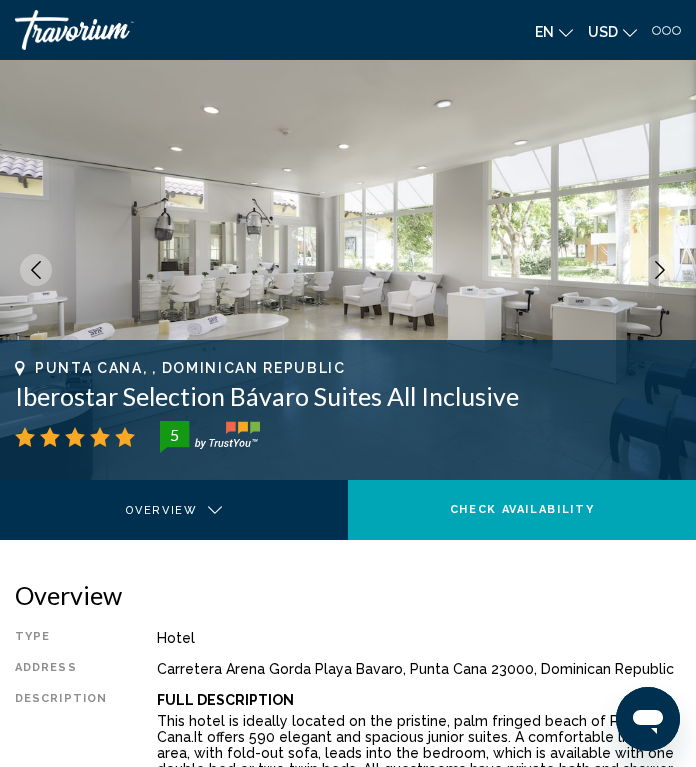 click at bounding box center [660, 270] 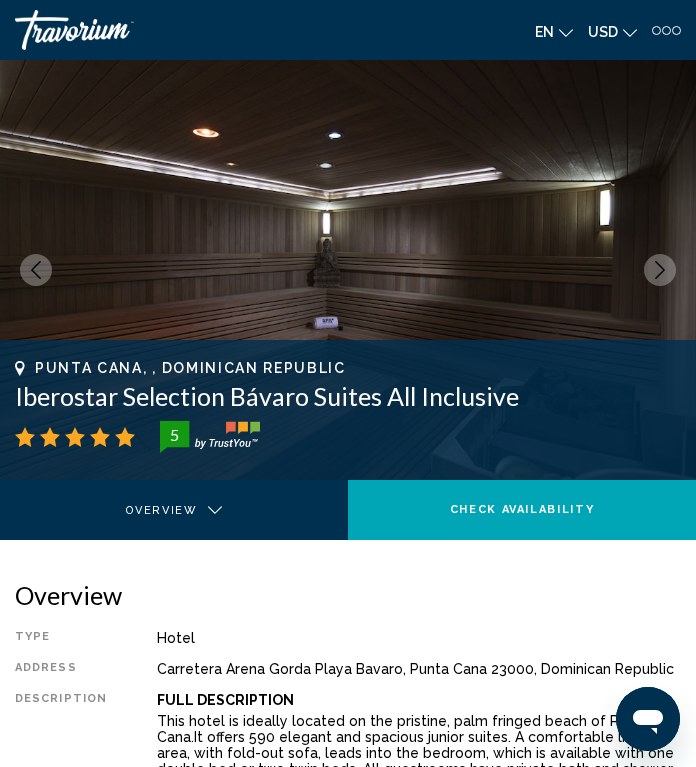 click at bounding box center [660, 270] 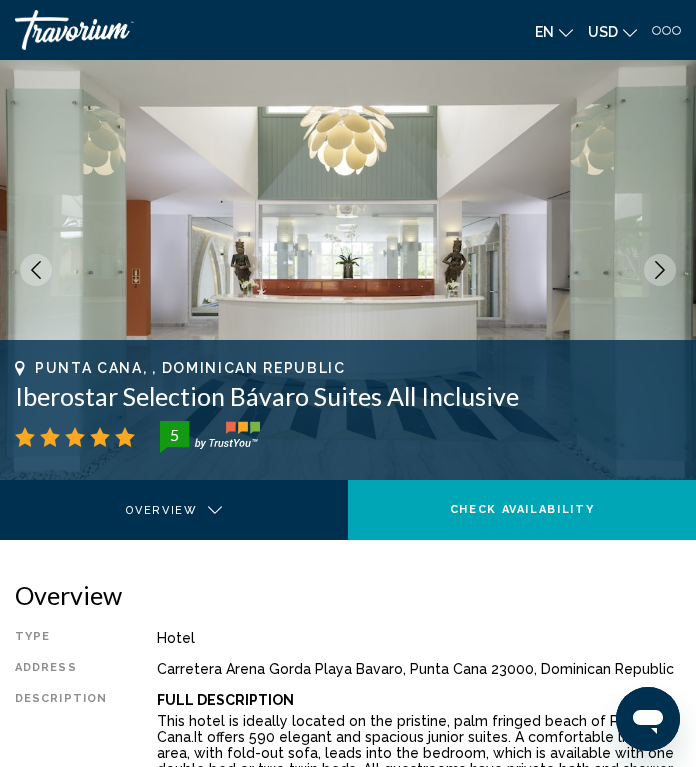 click 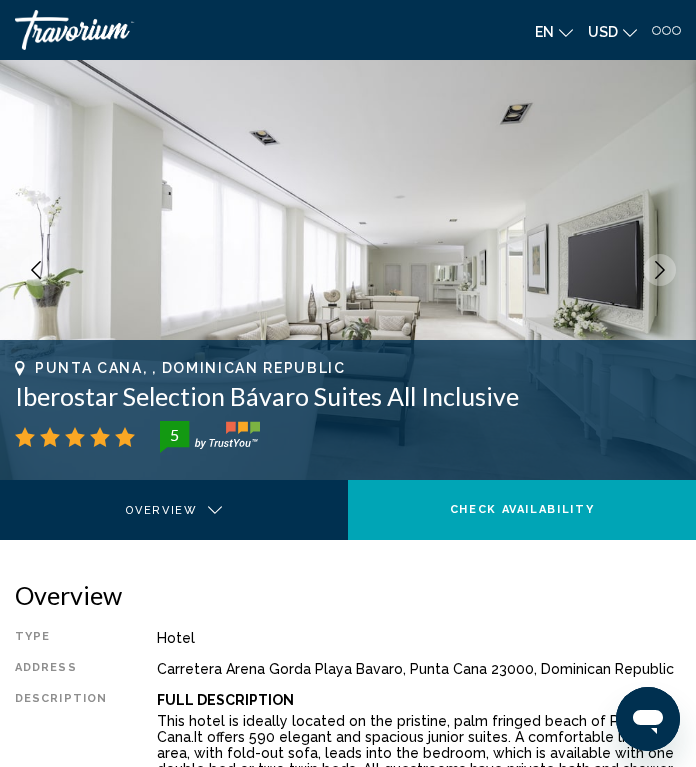 click at bounding box center [660, 270] 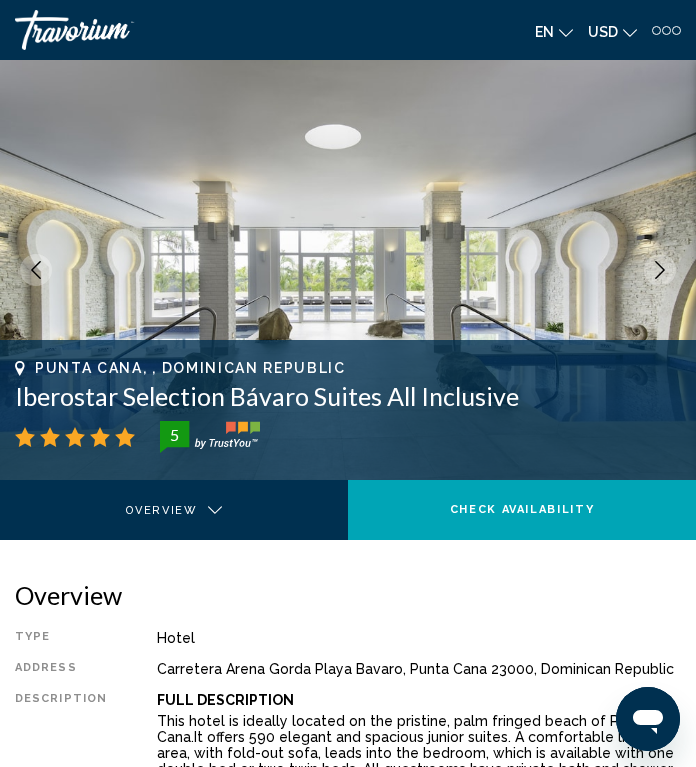 click at bounding box center [660, 270] 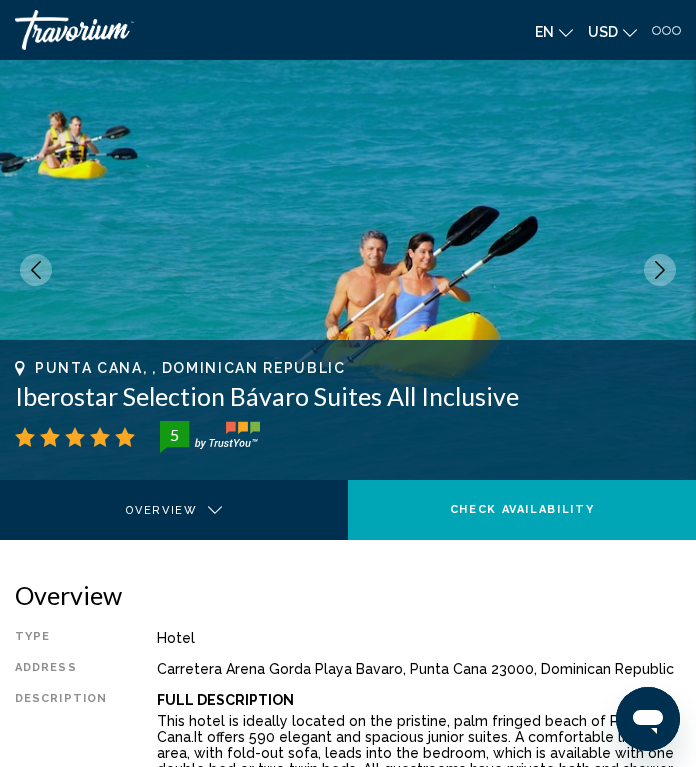 click at bounding box center [660, 270] 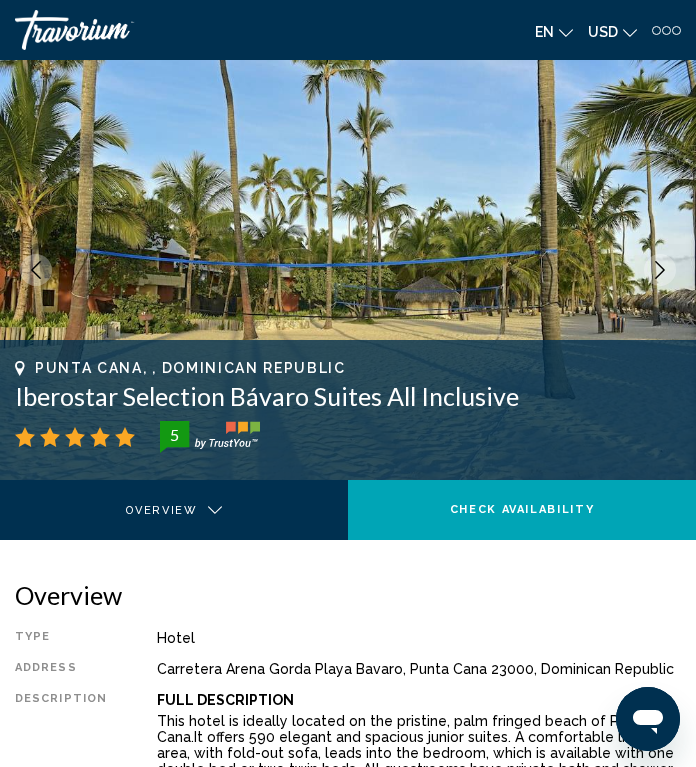 click at bounding box center [660, 270] 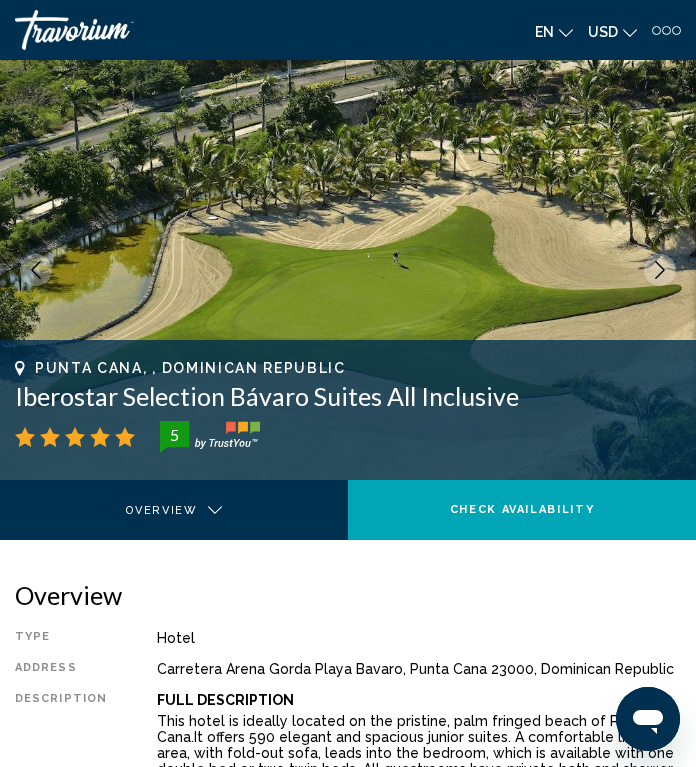 click at bounding box center [660, 270] 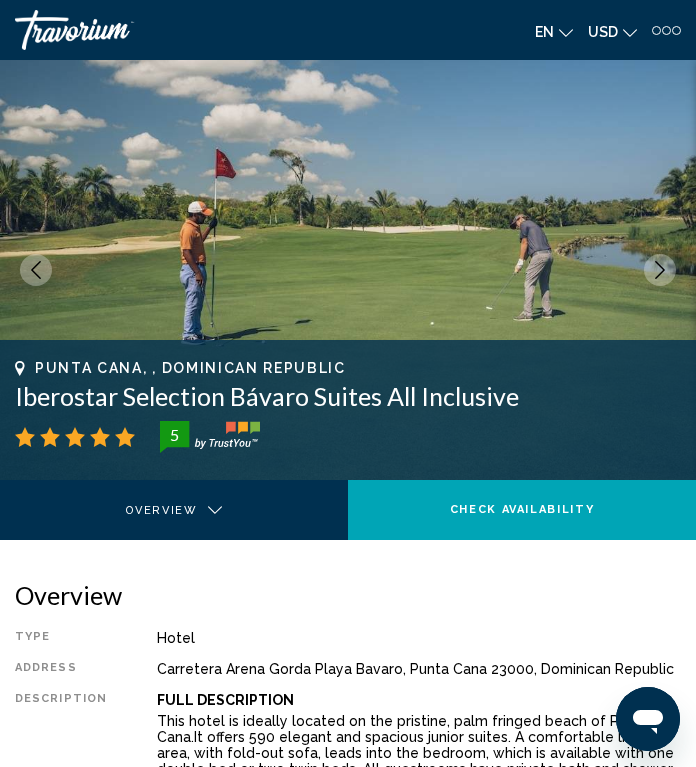 click at bounding box center [660, 270] 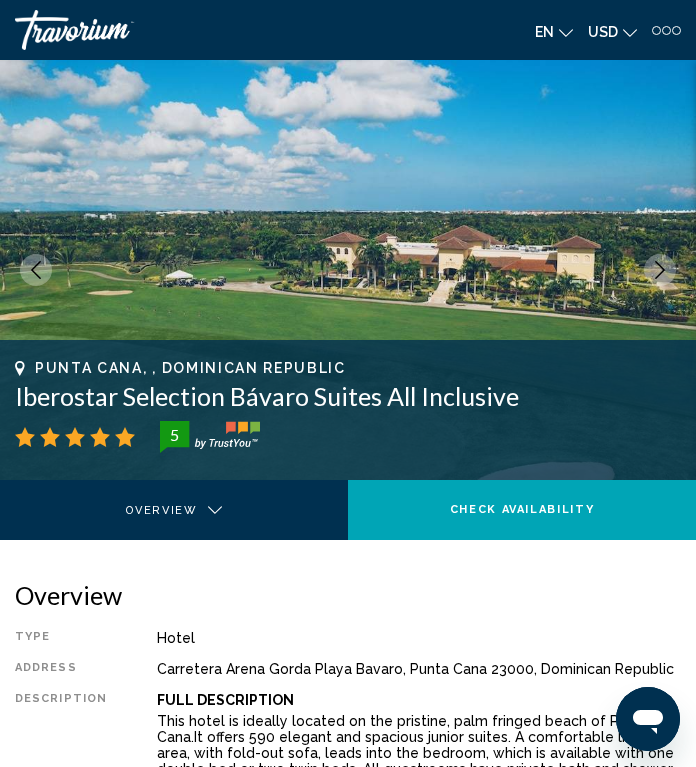 click at bounding box center [660, 270] 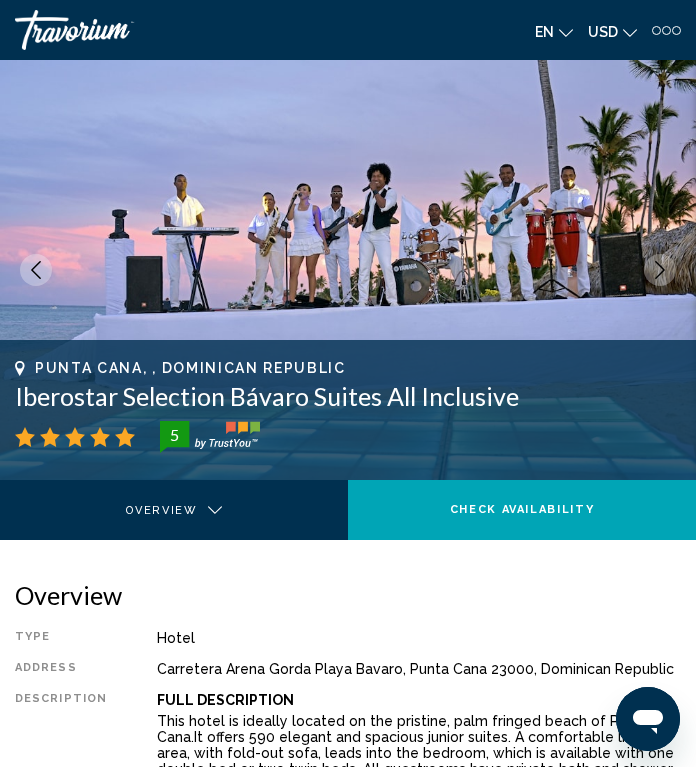 click at bounding box center [660, 270] 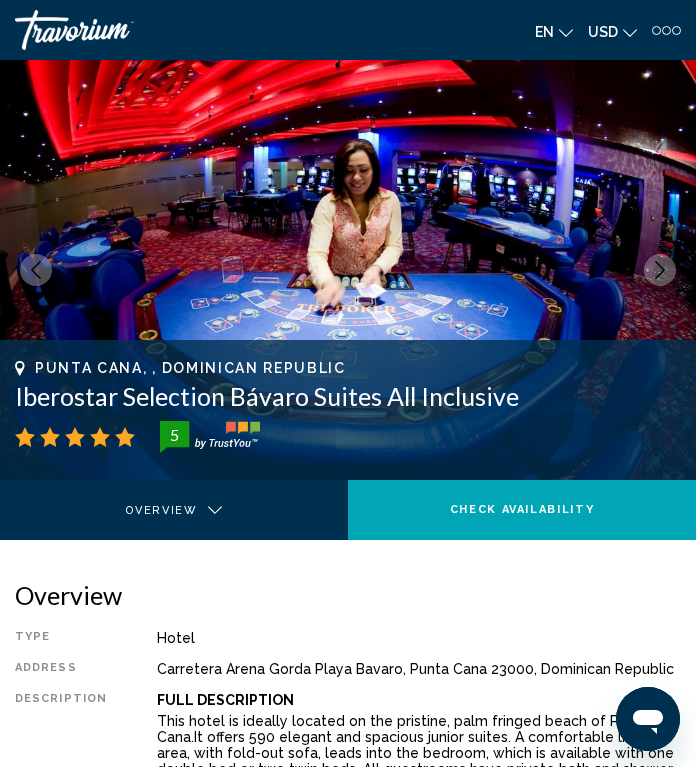 click at bounding box center (348, 270) 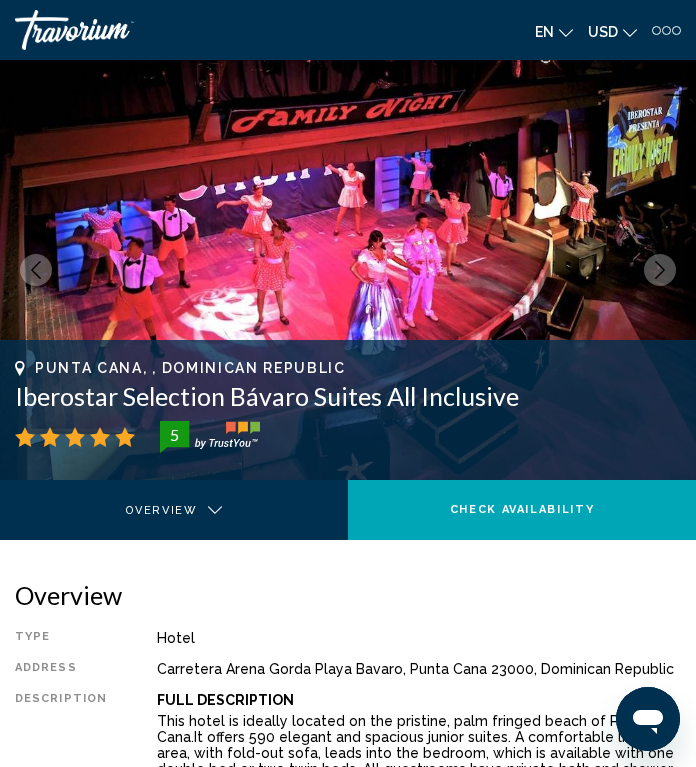 click 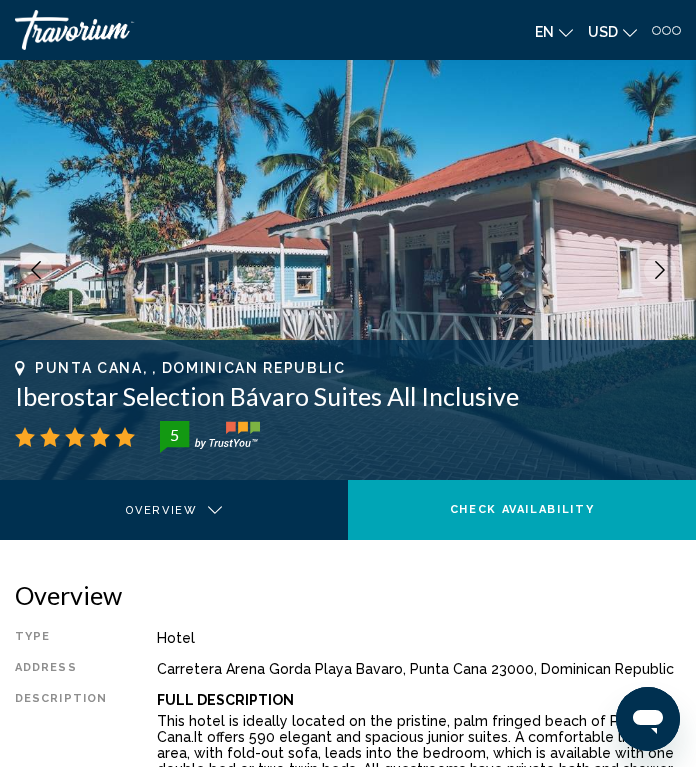 click at bounding box center [660, 270] 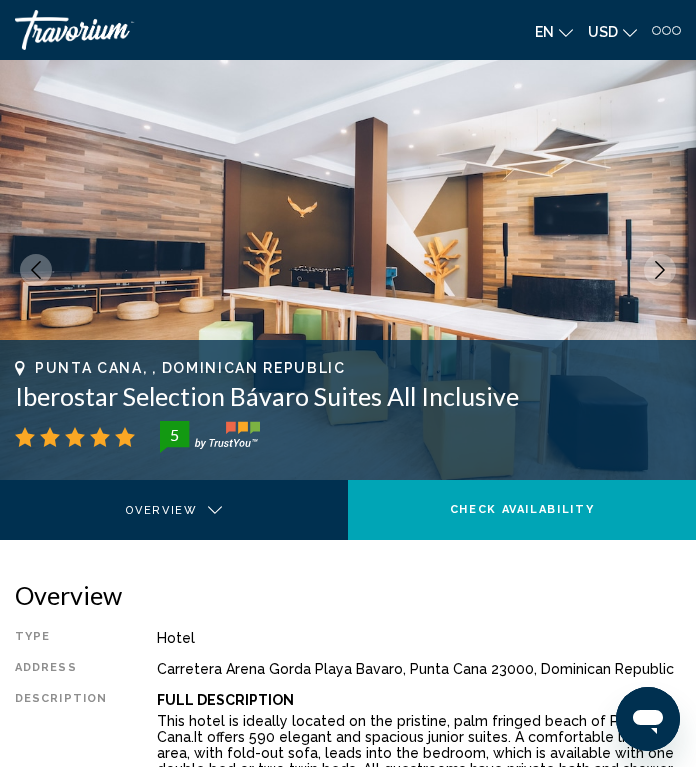 click 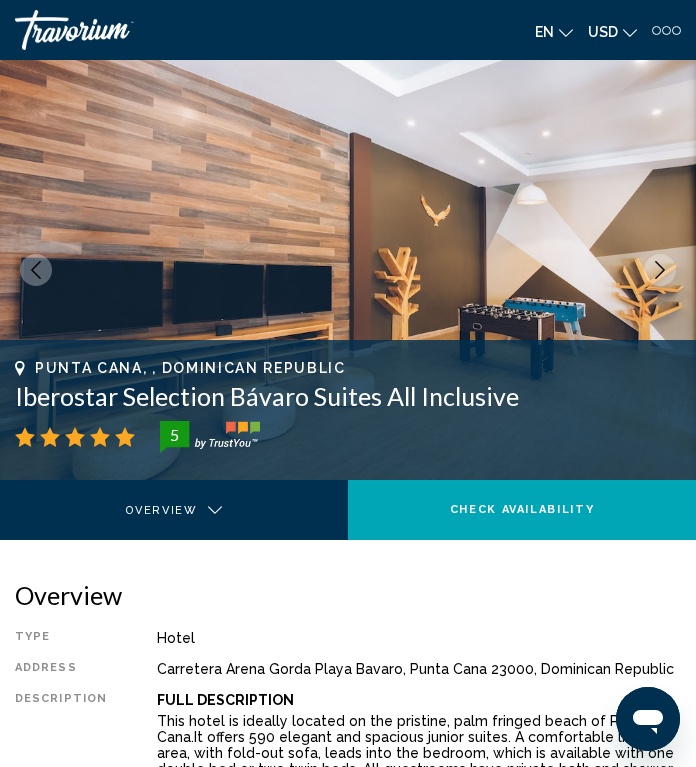 click at bounding box center (660, 270) 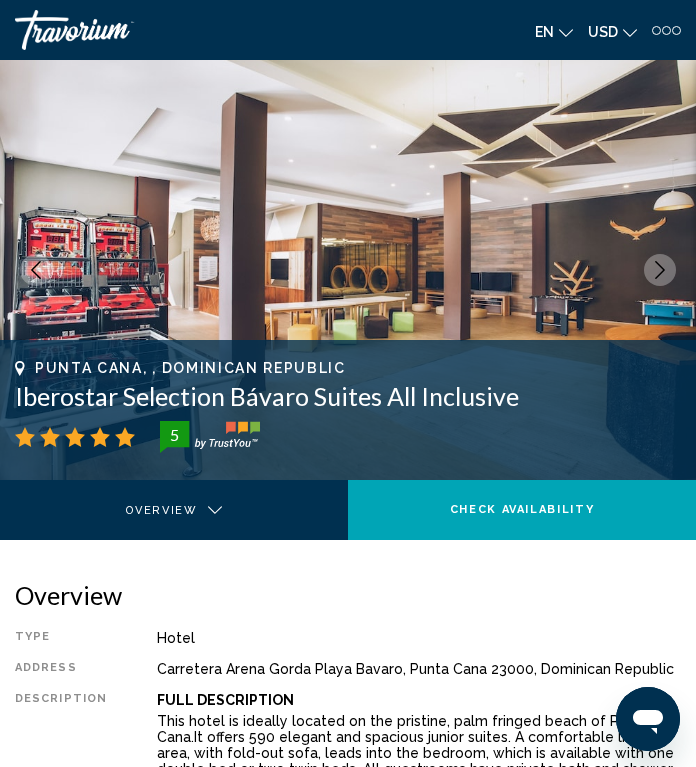 click at bounding box center [660, 270] 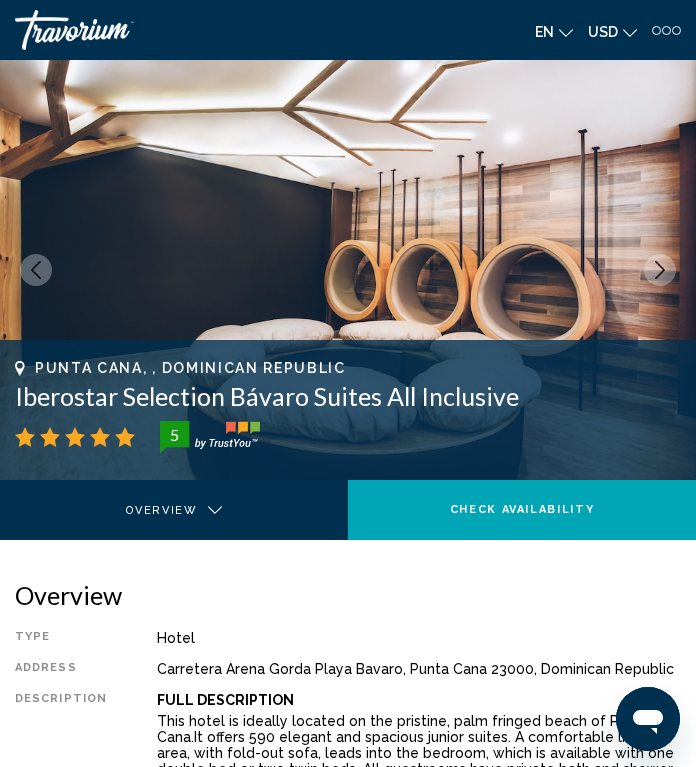 click at bounding box center (660, 270) 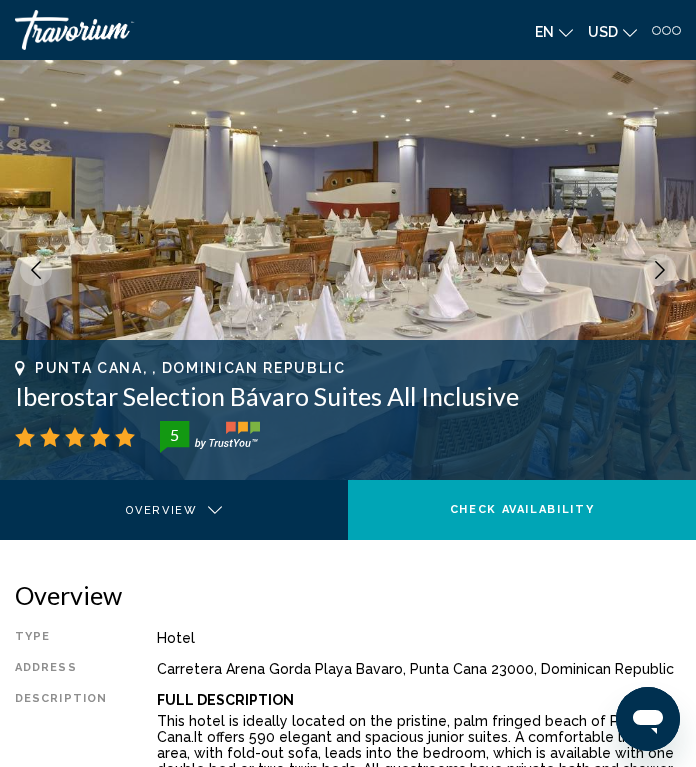 click at bounding box center [660, 270] 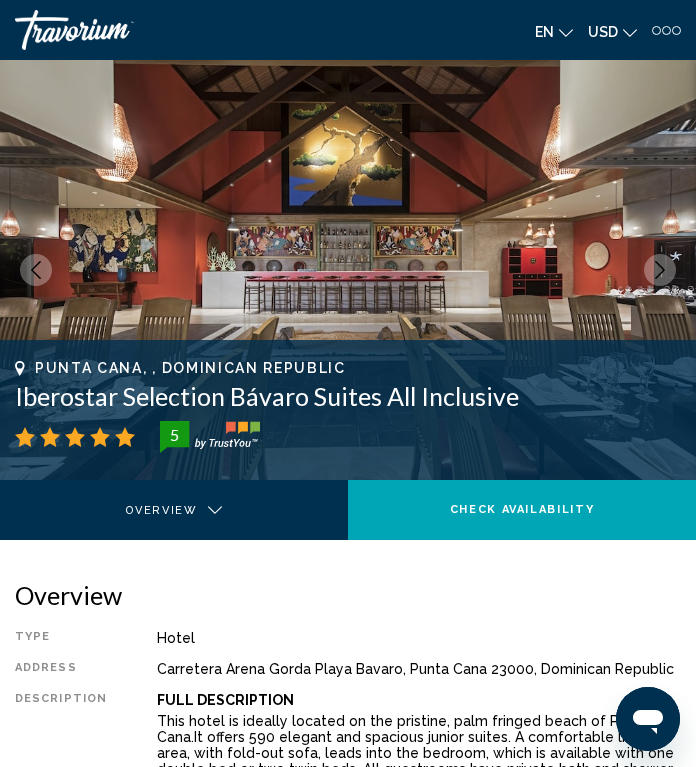 click at bounding box center (660, 270) 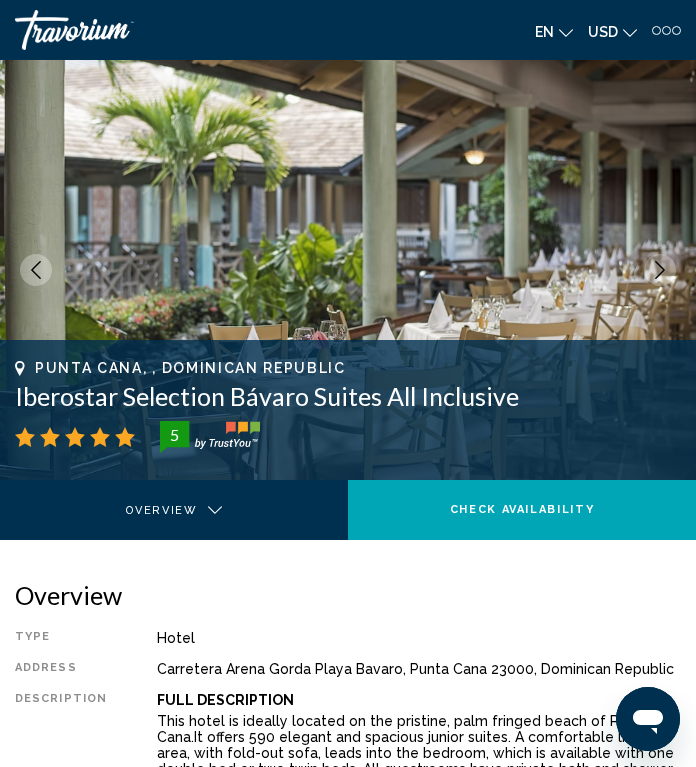 click at bounding box center [660, 270] 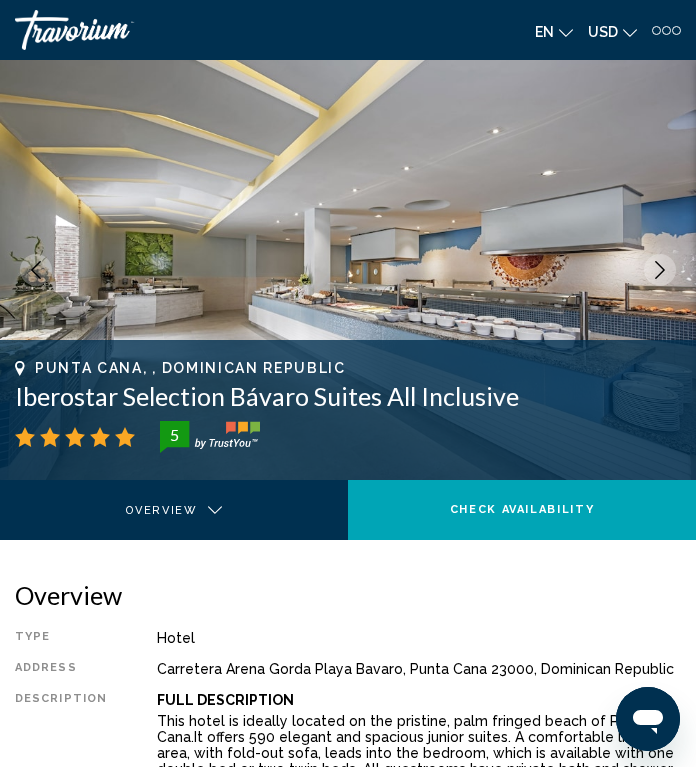 click at bounding box center (660, 270) 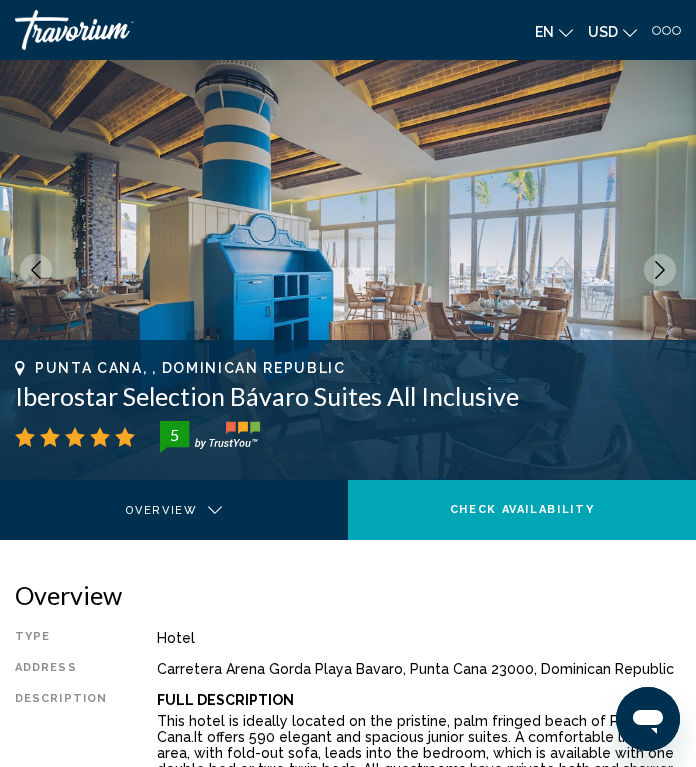 click at bounding box center (660, 270) 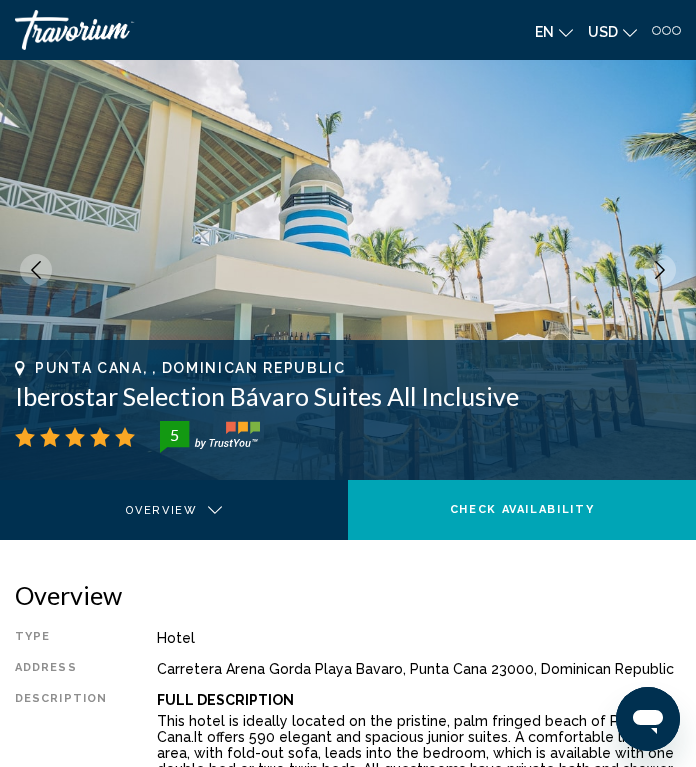 click at bounding box center (660, 270) 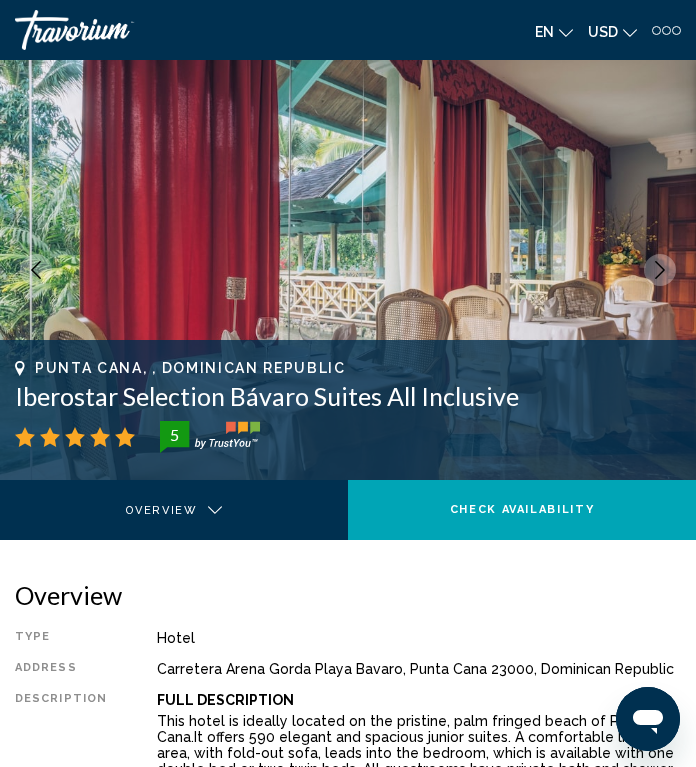 click at bounding box center (660, 270) 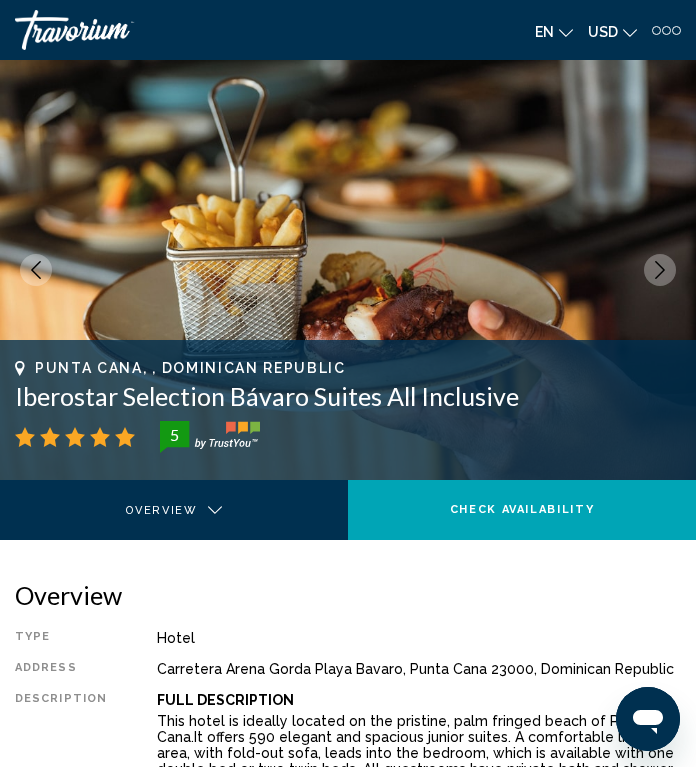 click 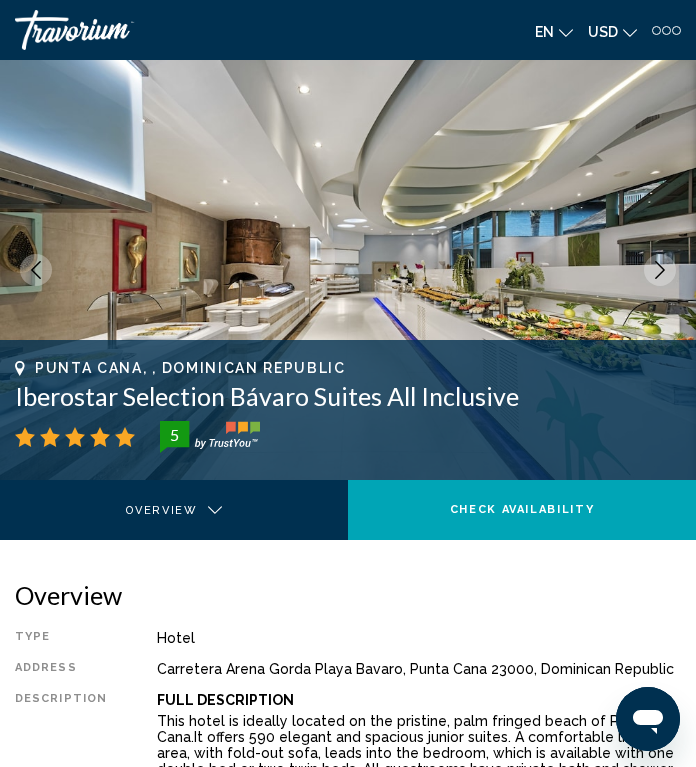 click at bounding box center [660, 270] 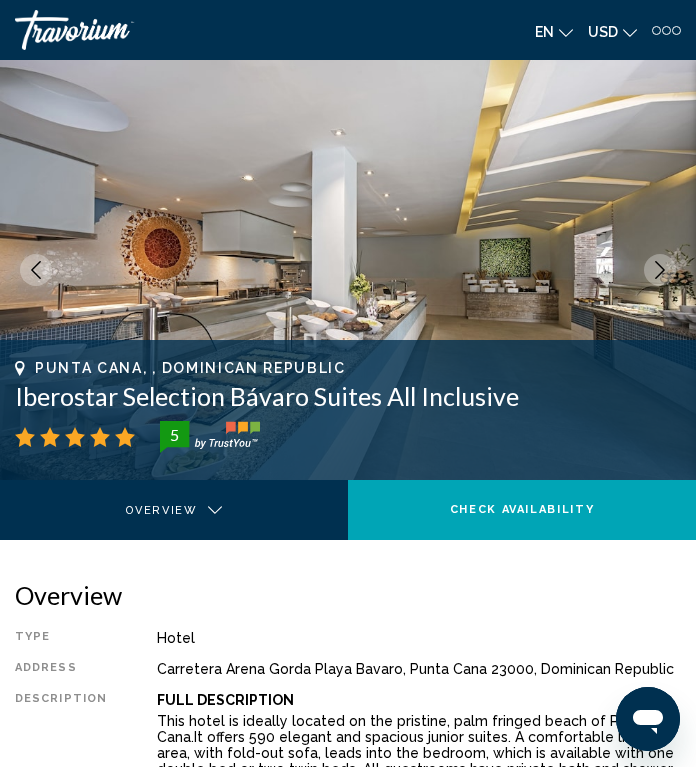 click at bounding box center [660, 270] 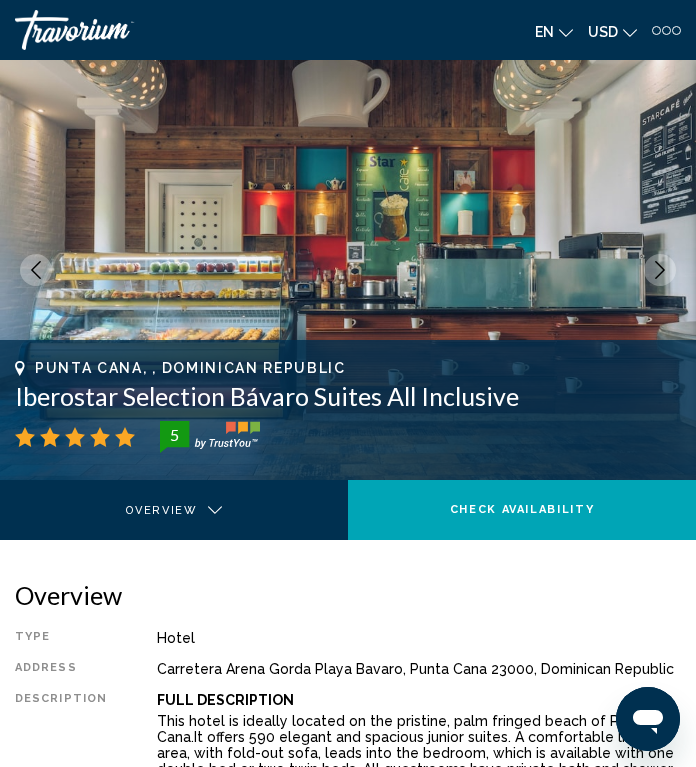 click at bounding box center (660, 270) 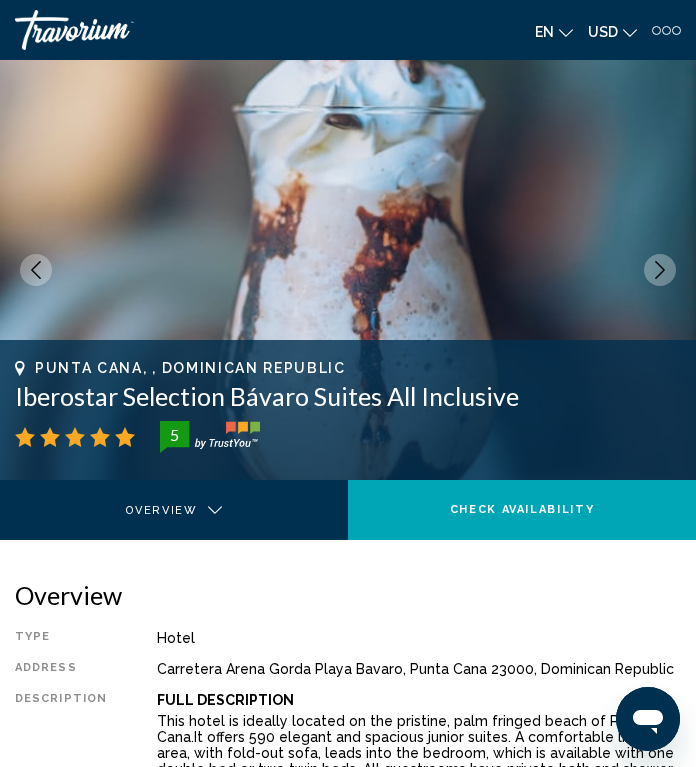 click at bounding box center [660, 270] 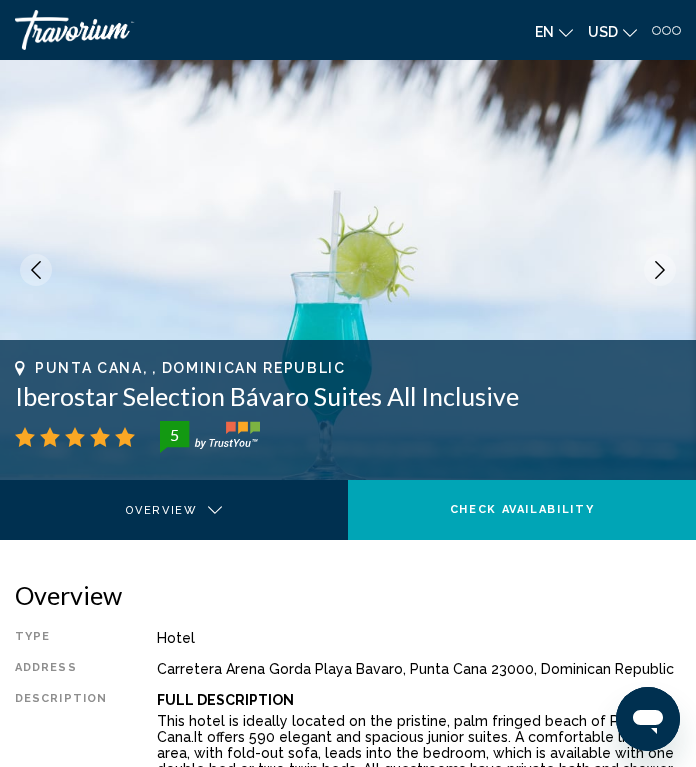 click at bounding box center [660, 270] 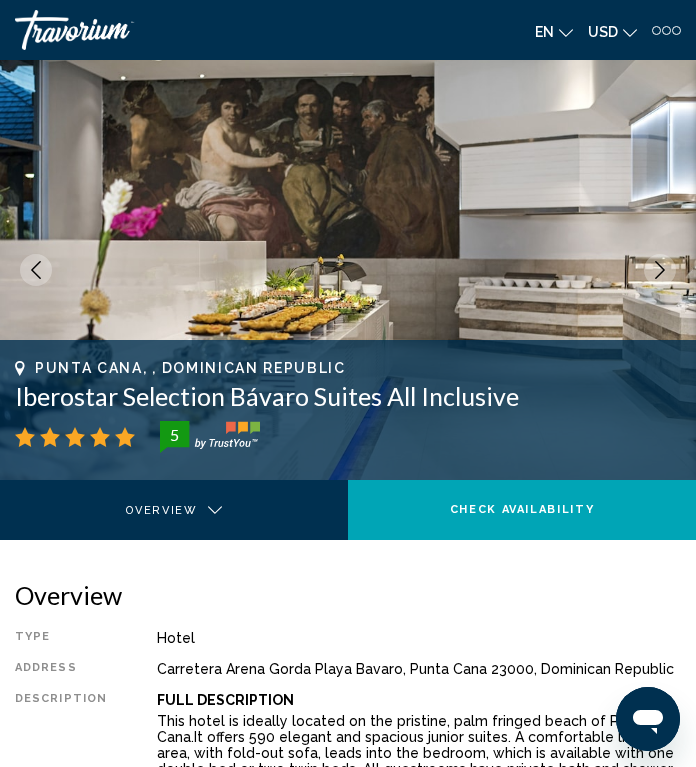 click at bounding box center [660, 270] 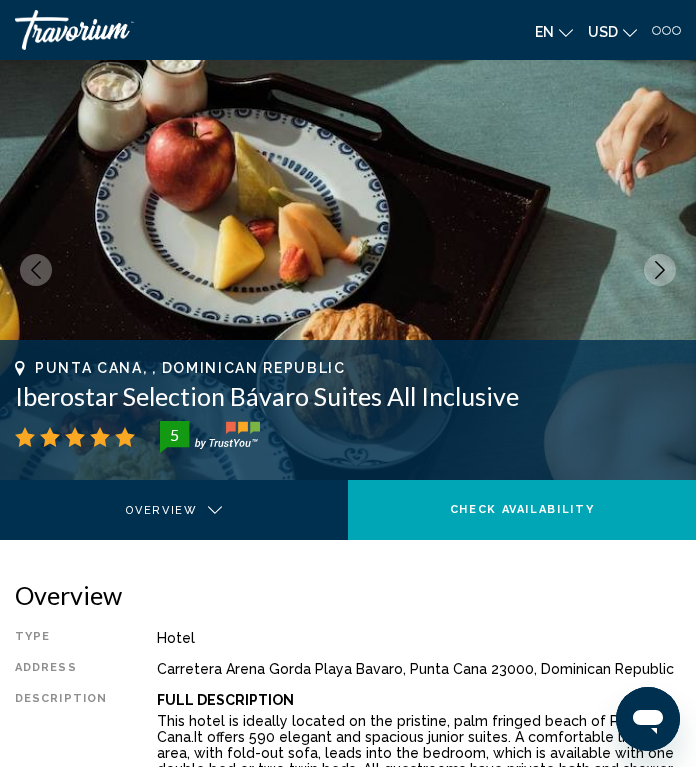 click at bounding box center [660, 270] 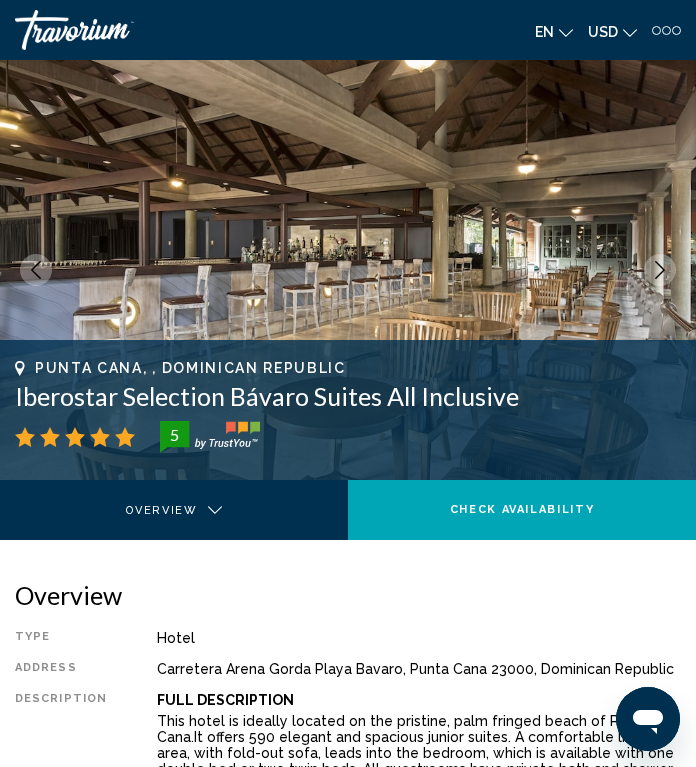 click 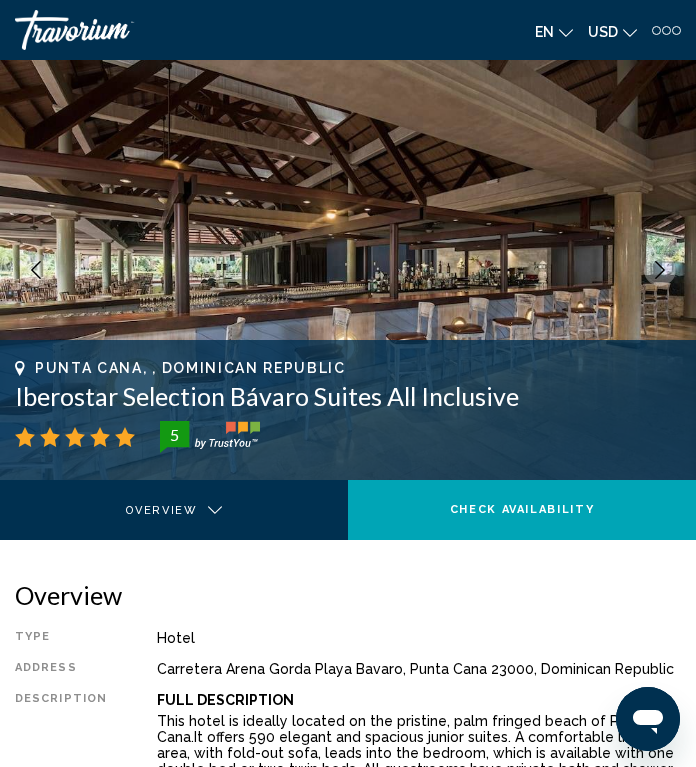 click 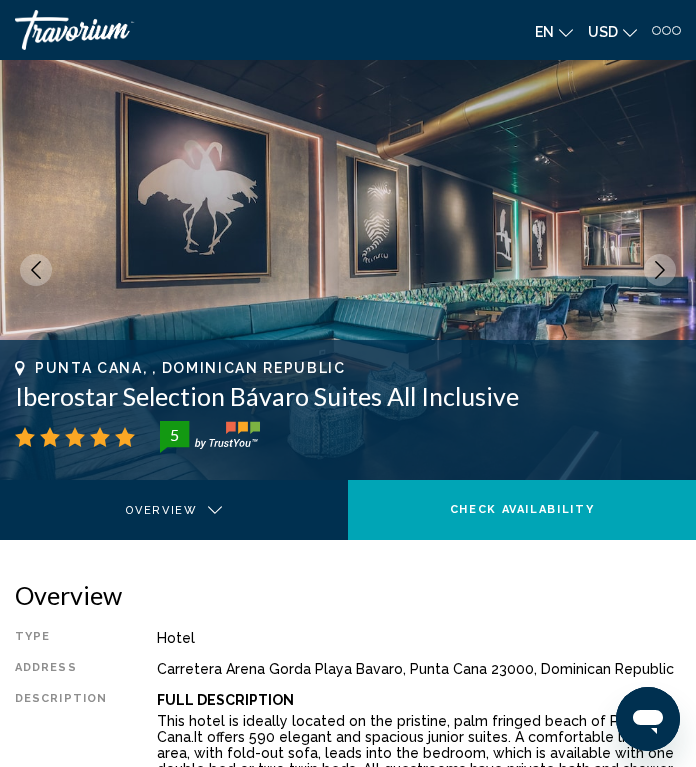 click 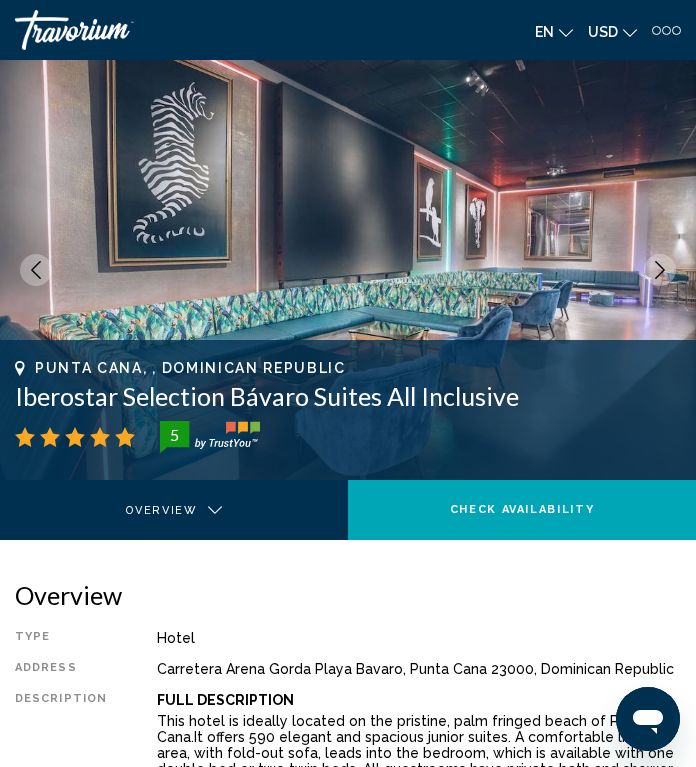 click 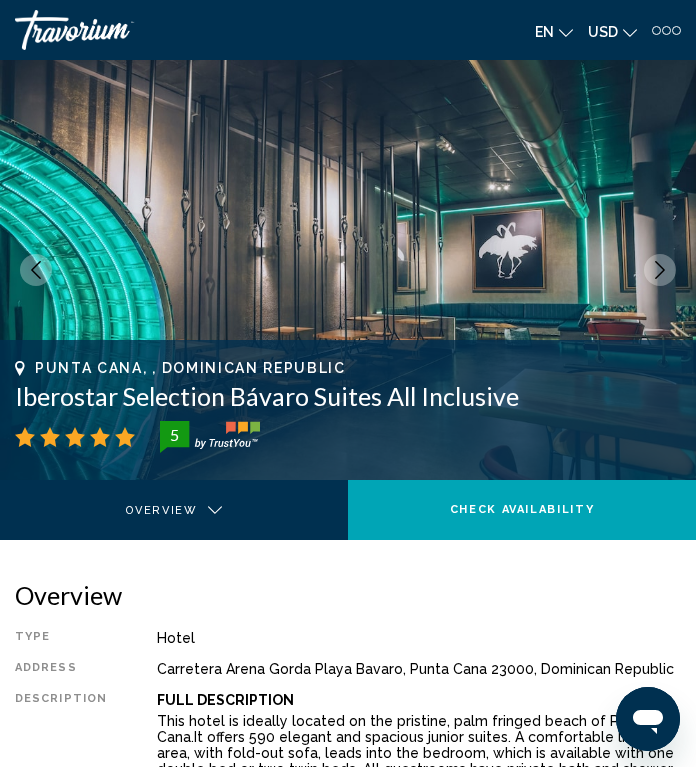 click 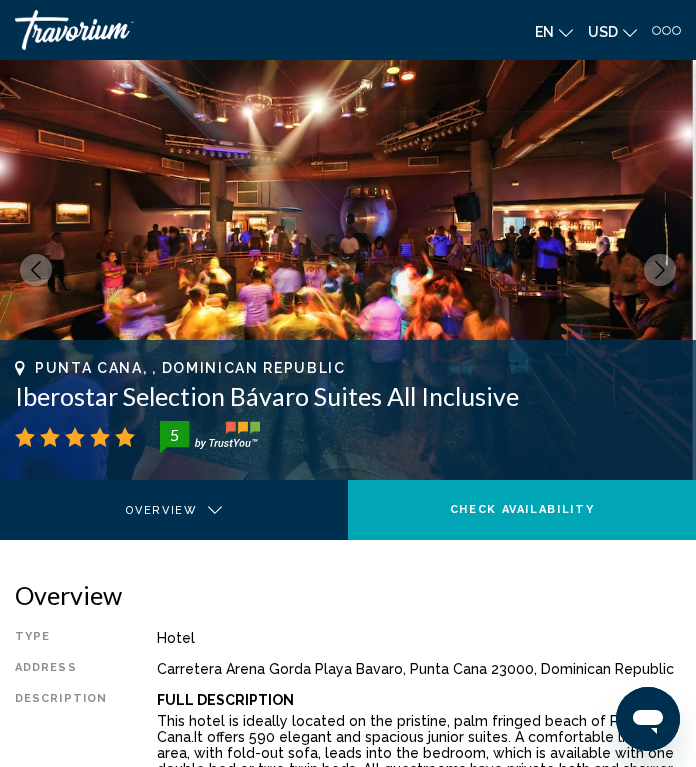click 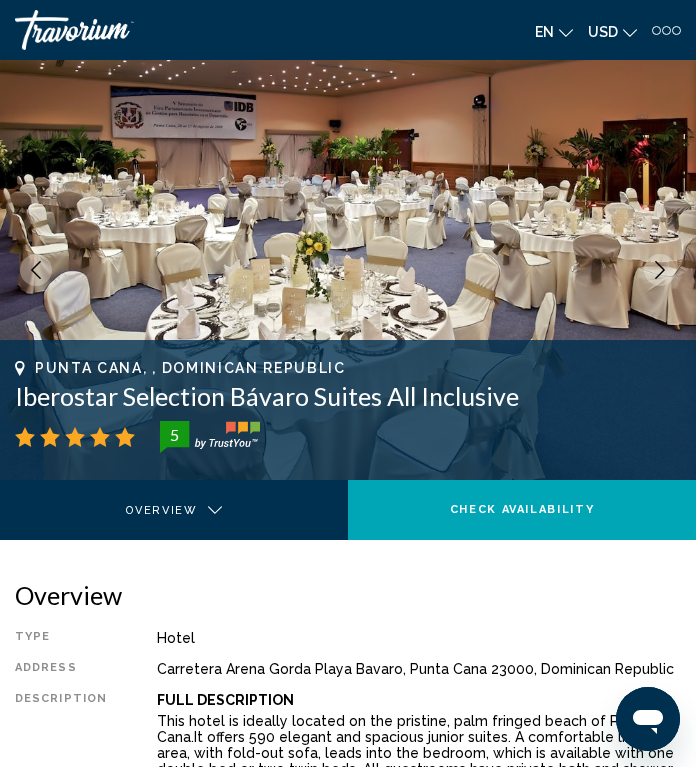 click 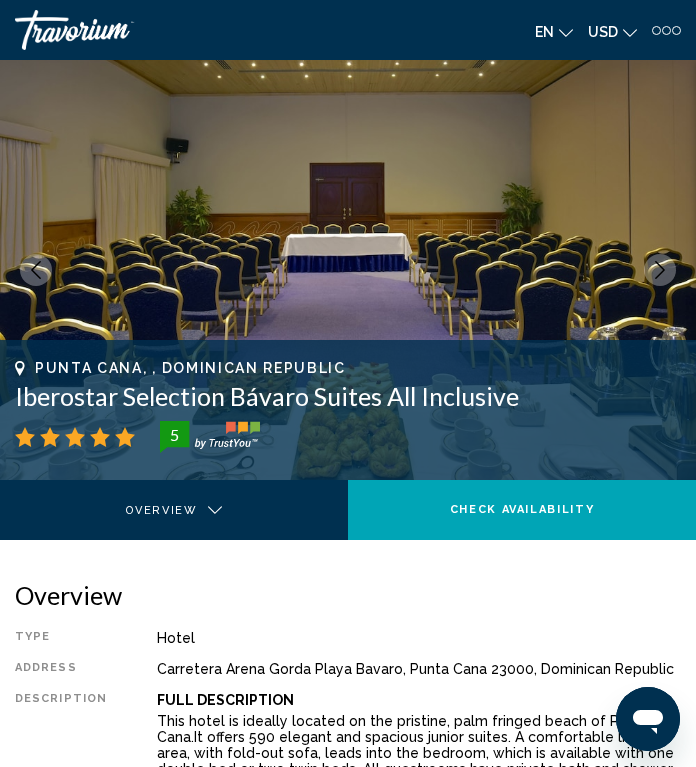 click 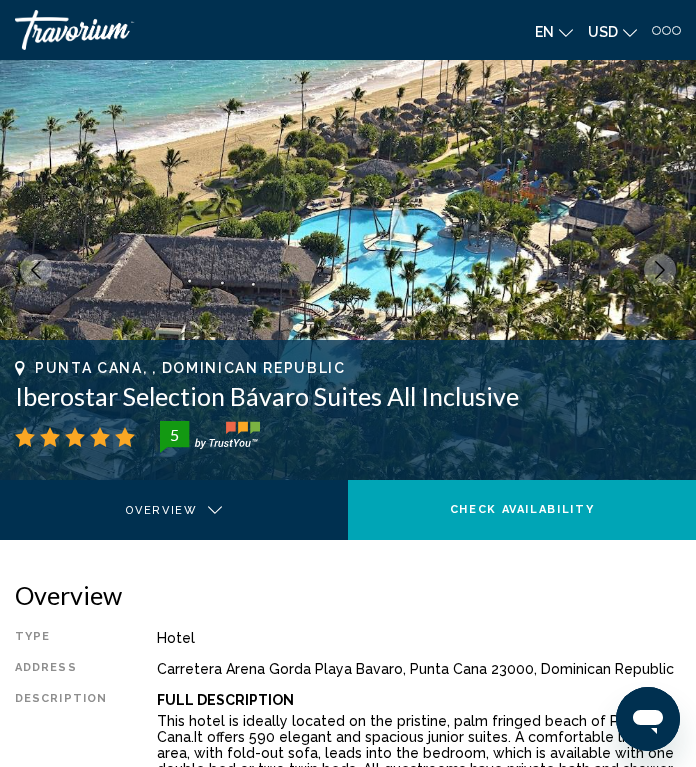click 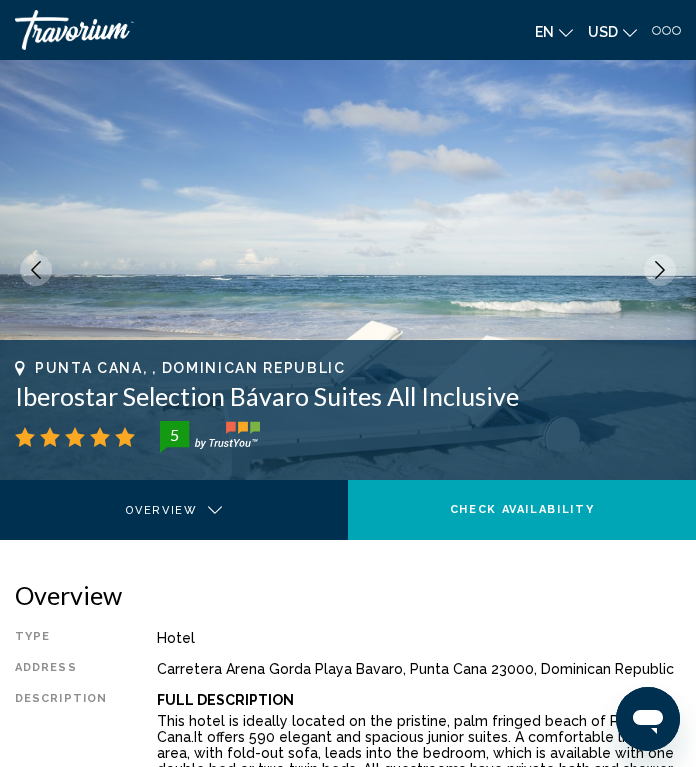 click 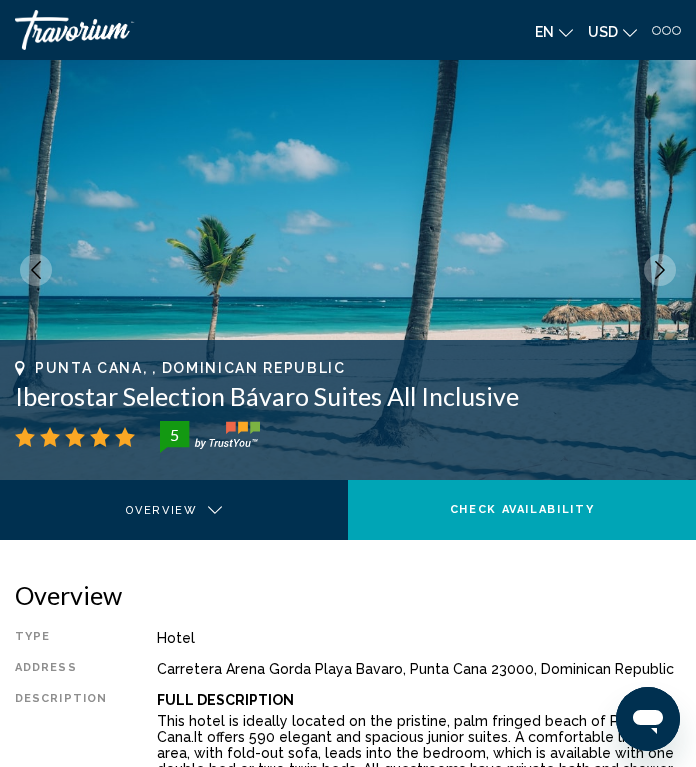 click 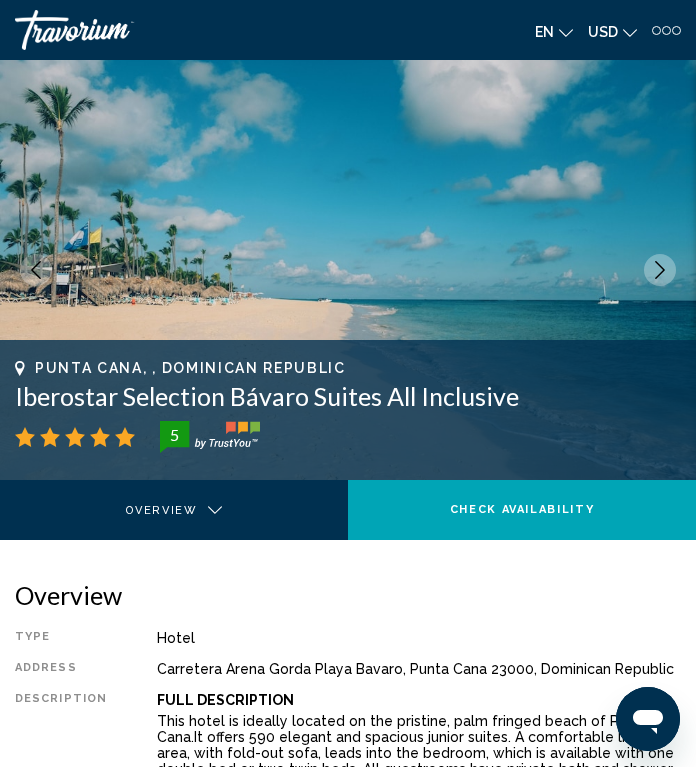 click at bounding box center [660, 270] 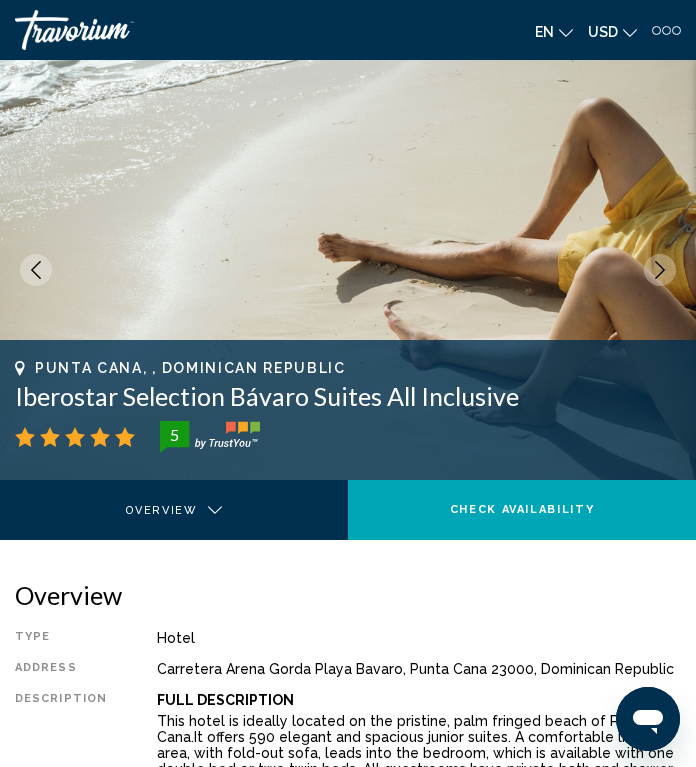 click 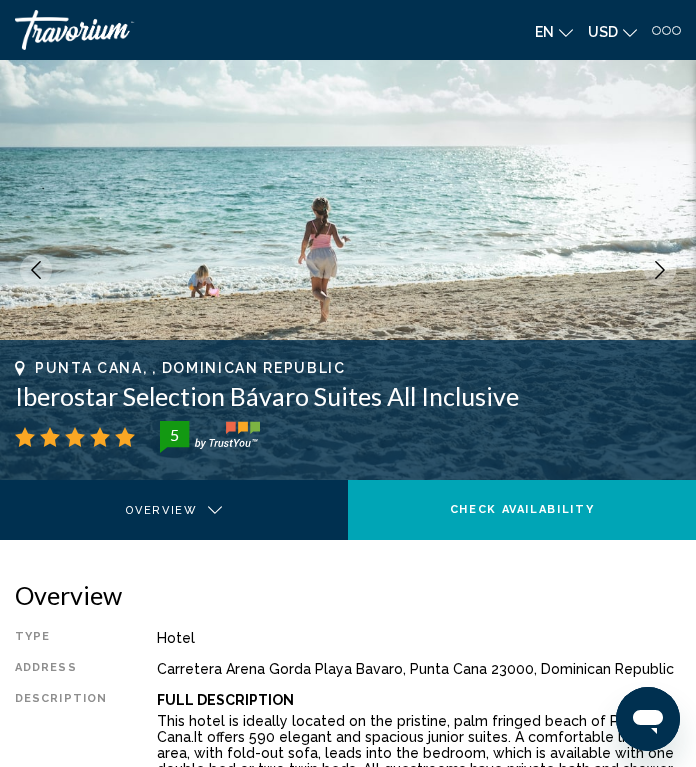 click 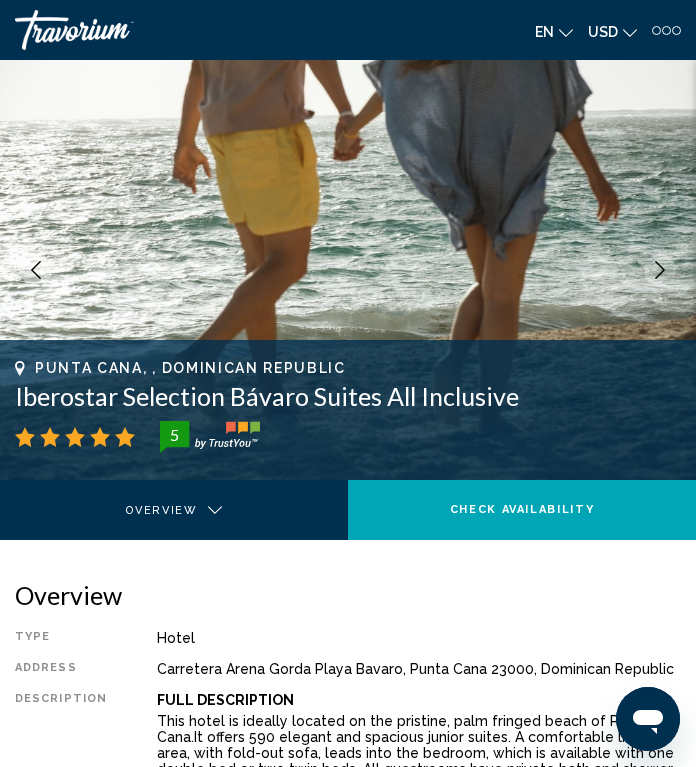 click 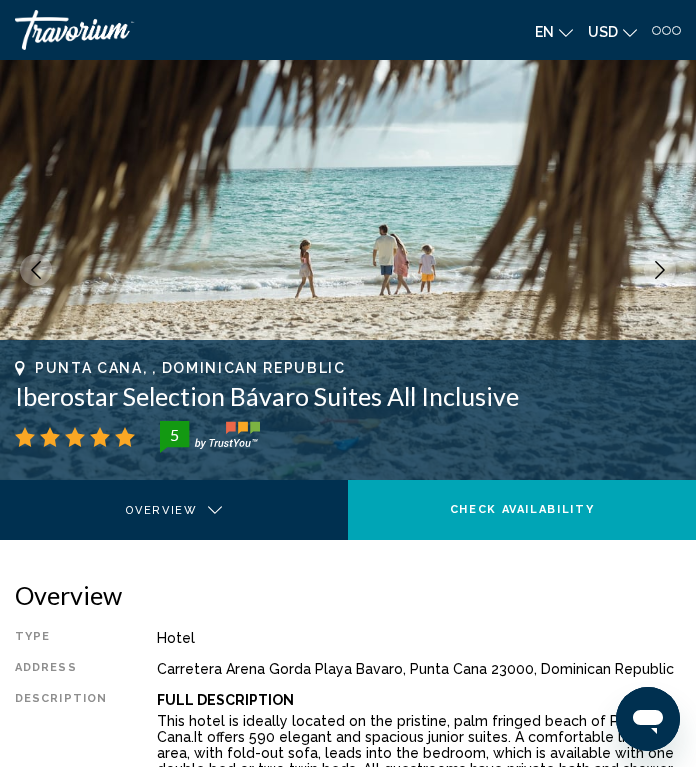 click at bounding box center [660, 270] 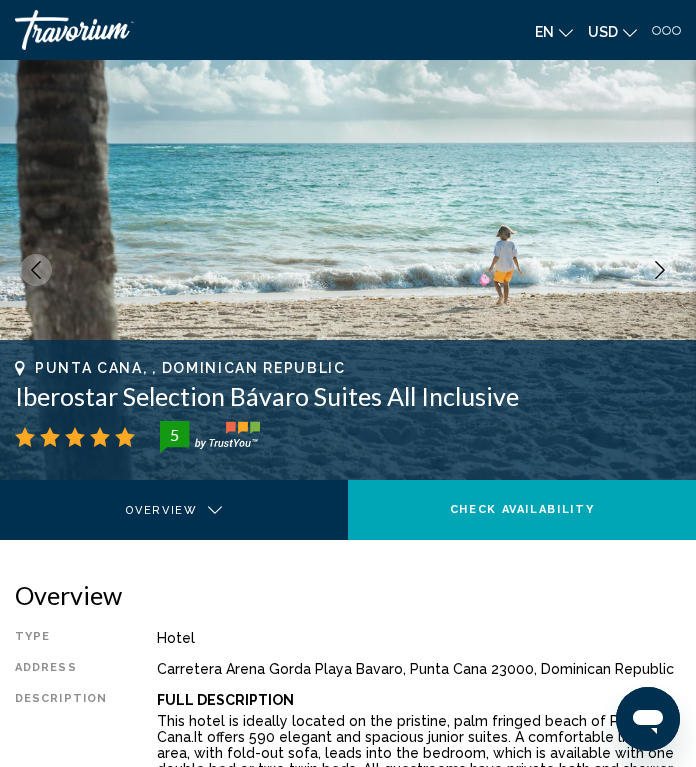 click 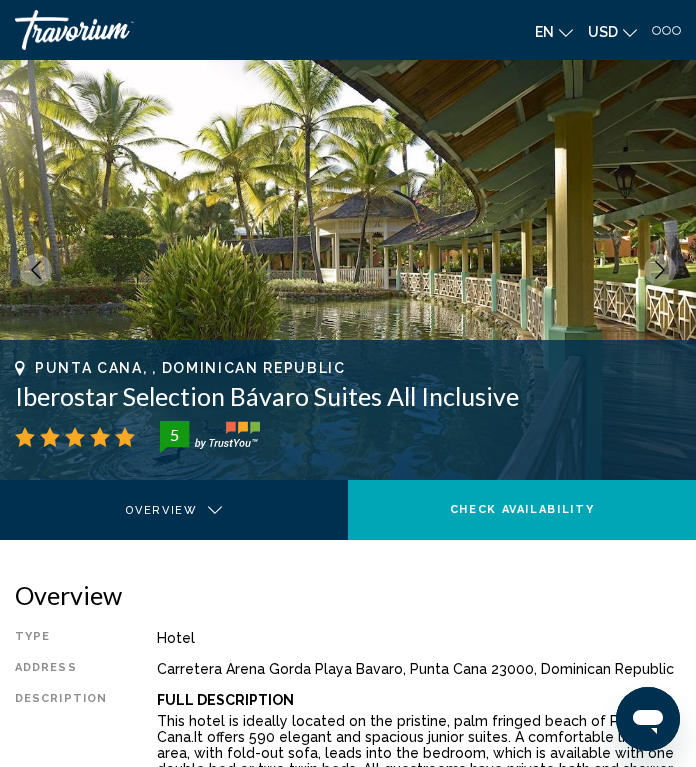 click at bounding box center [660, 270] 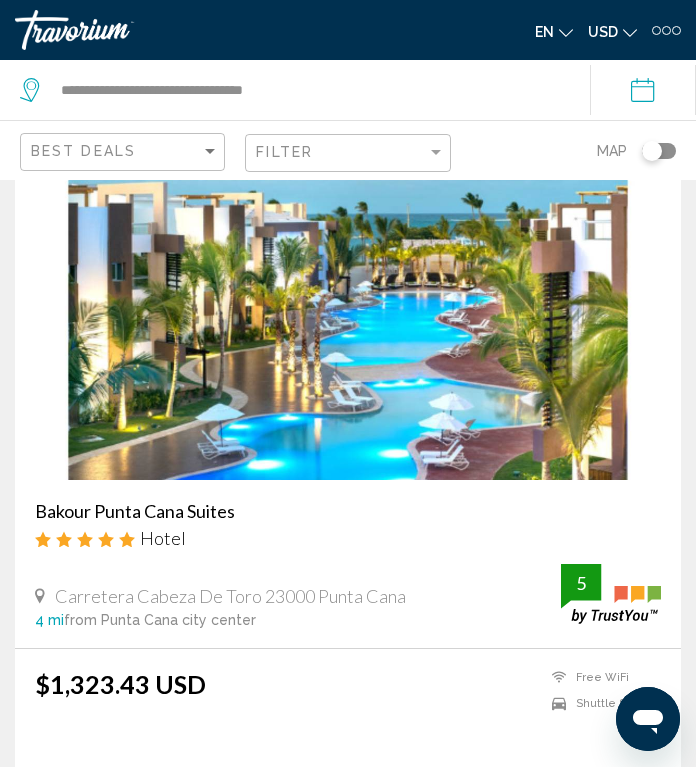 scroll, scrollTop: 4939, scrollLeft: 0, axis: vertical 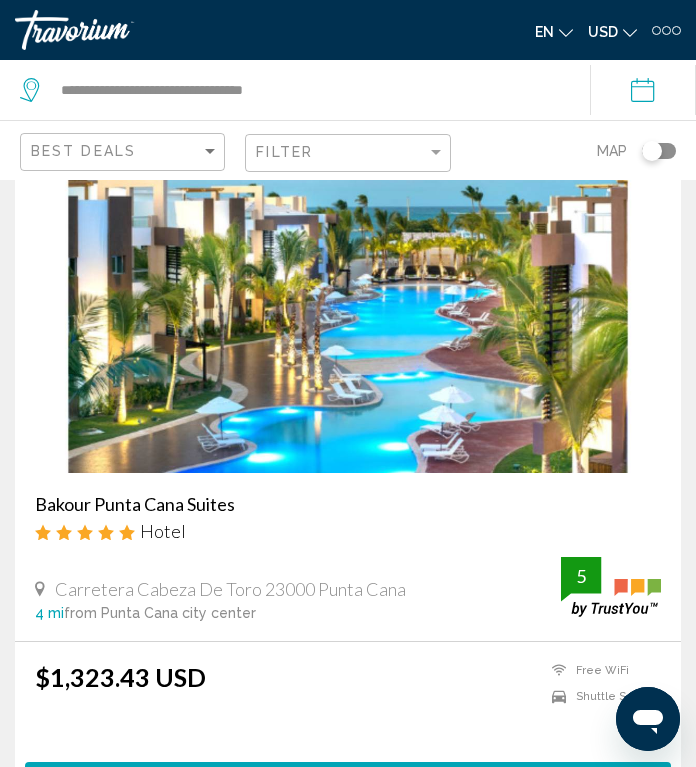 click at bounding box center [348, 313] 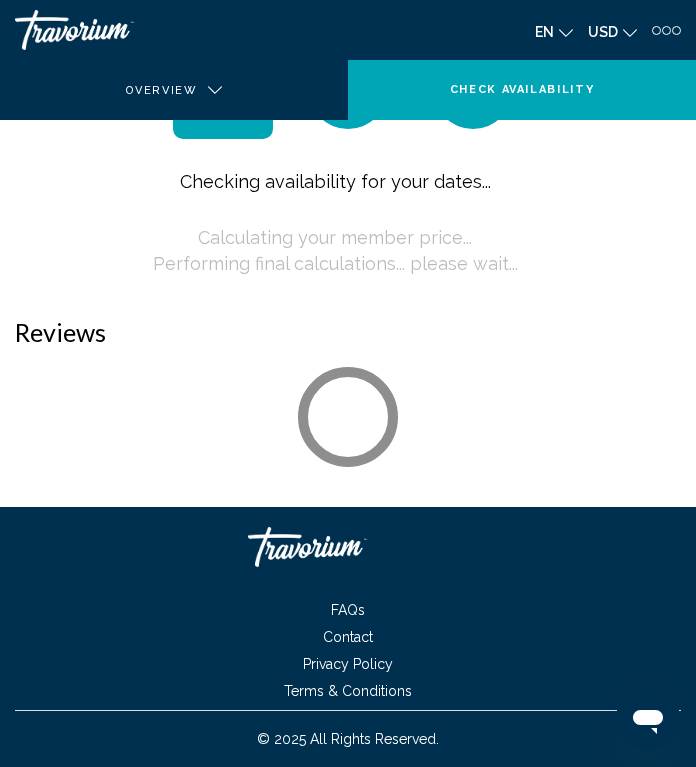 scroll, scrollTop: 0, scrollLeft: 0, axis: both 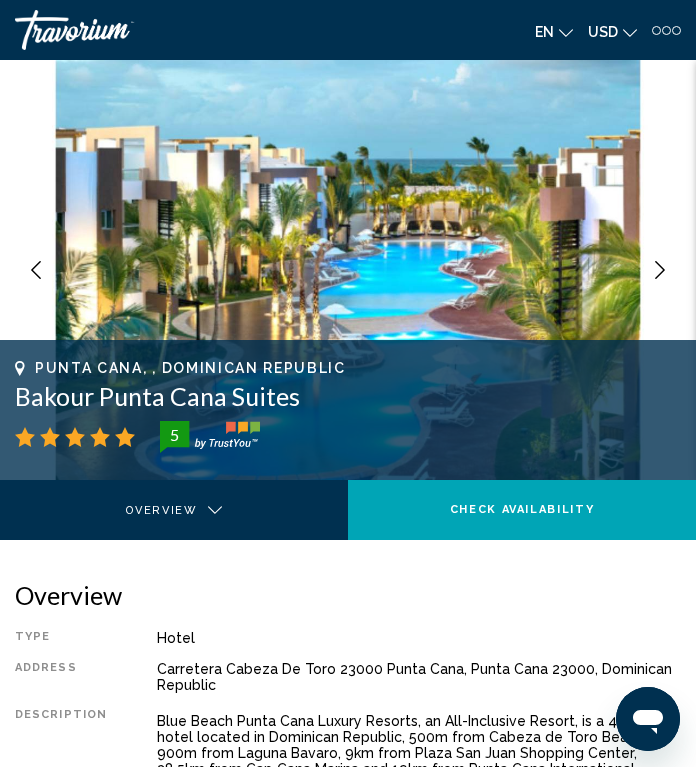 click 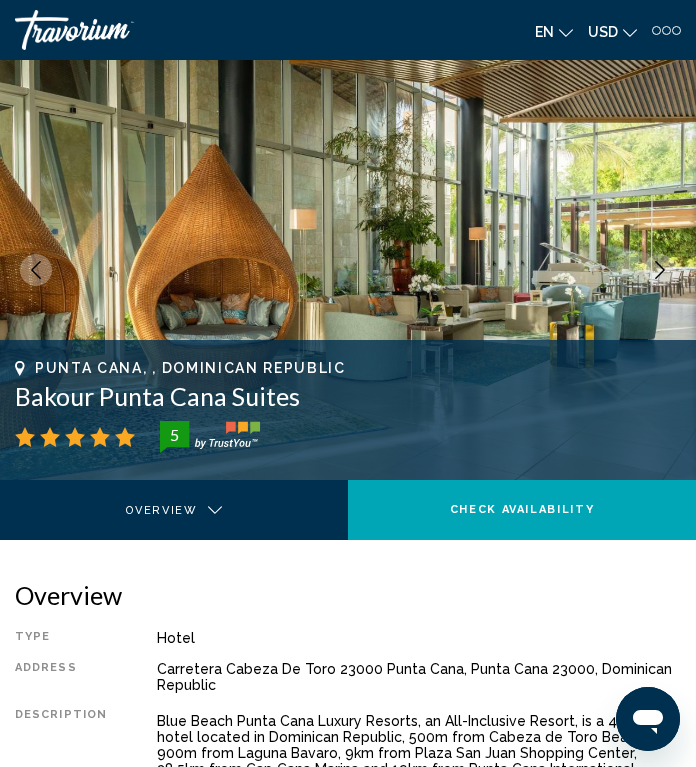 click 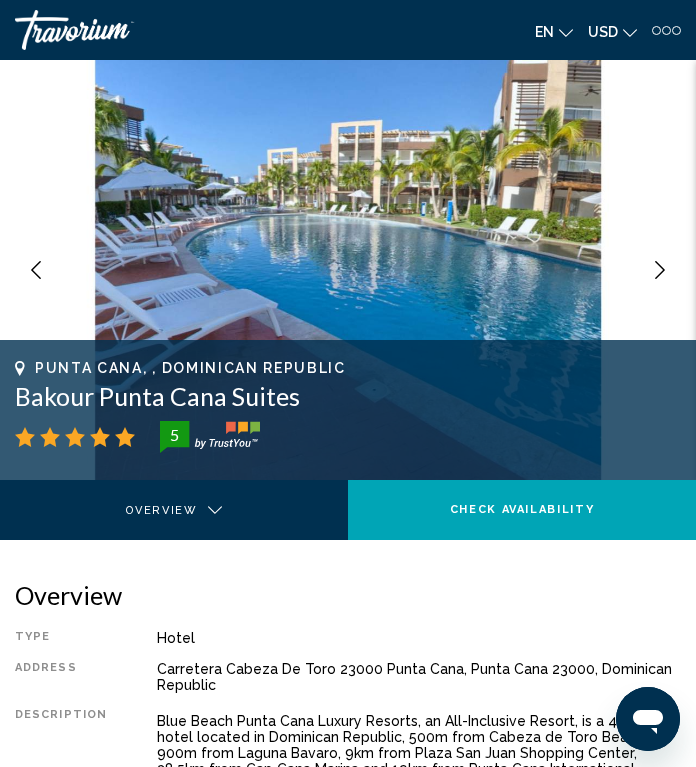 click 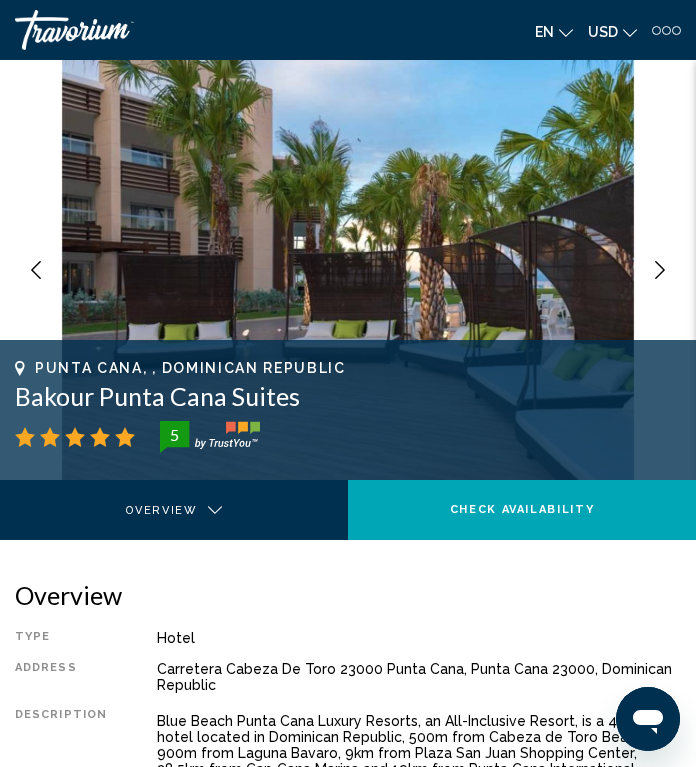 click 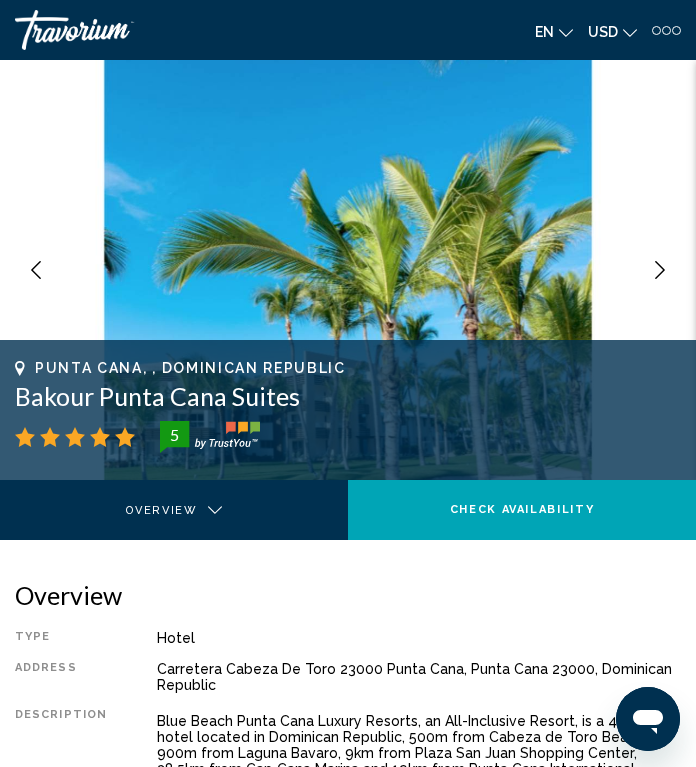 click 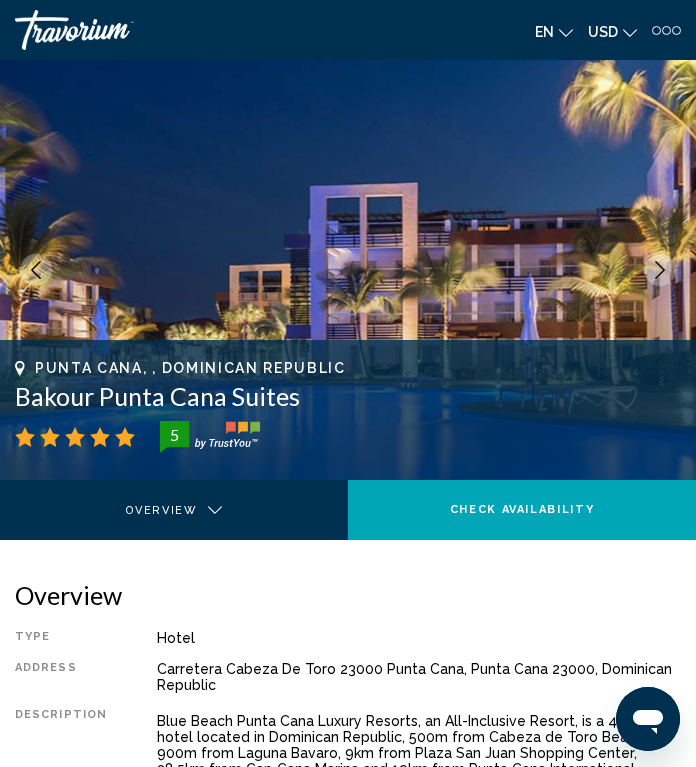 click 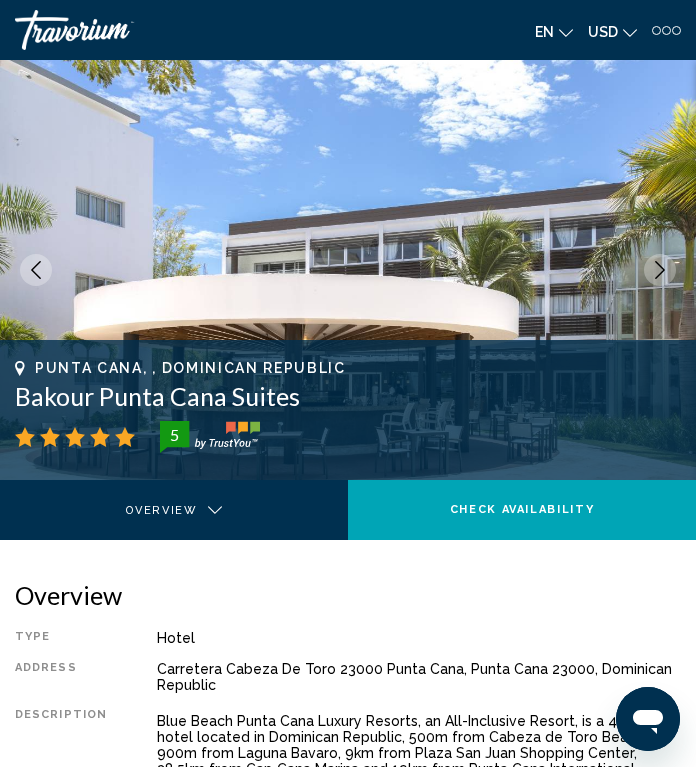 click 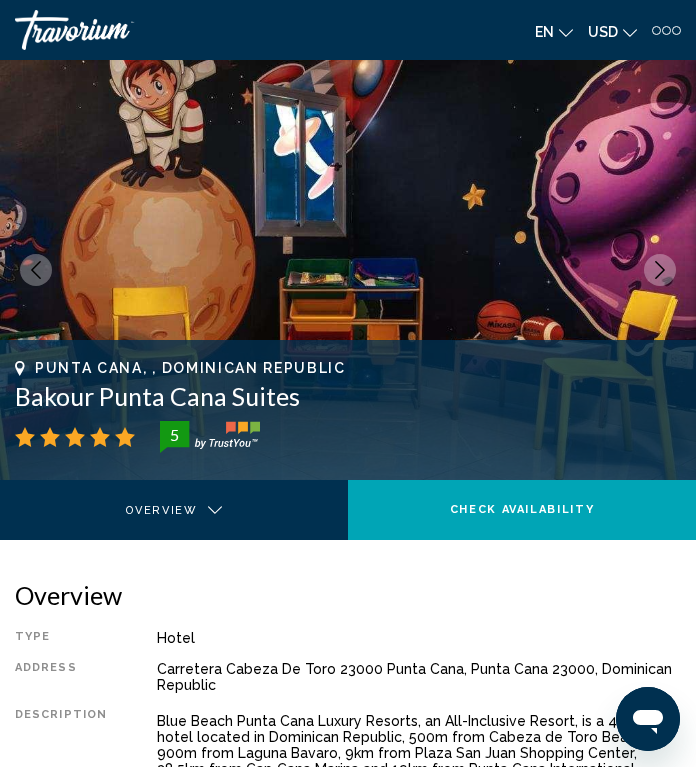 click at bounding box center [660, 270] 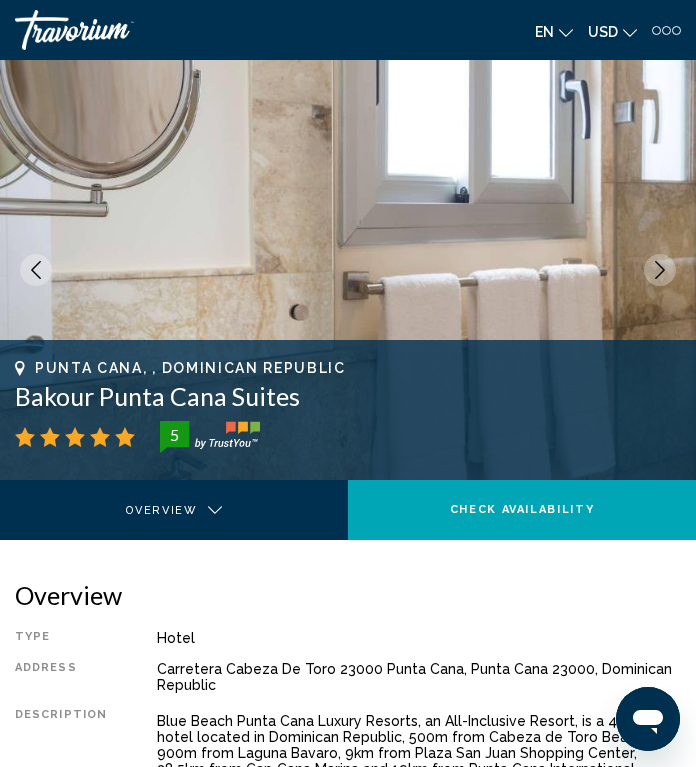 click 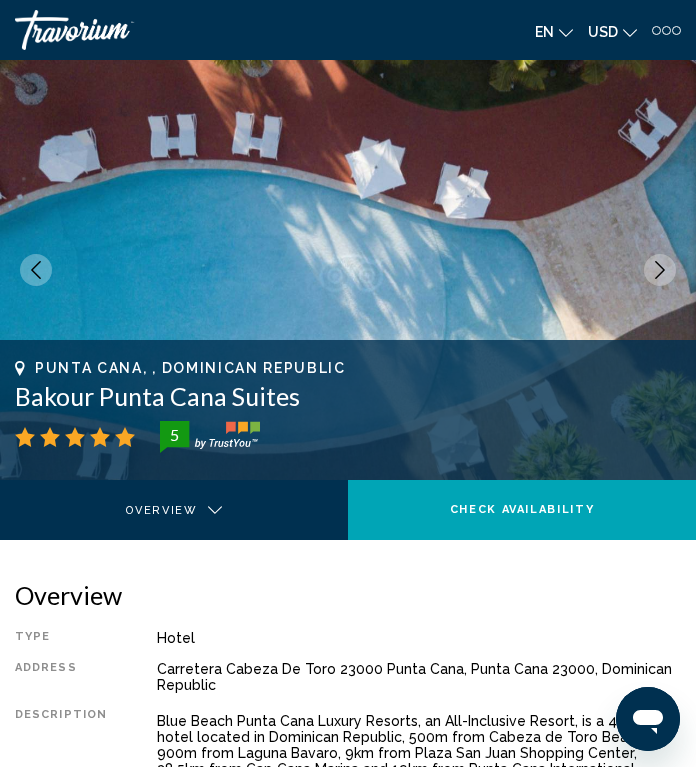 click at bounding box center (660, 270) 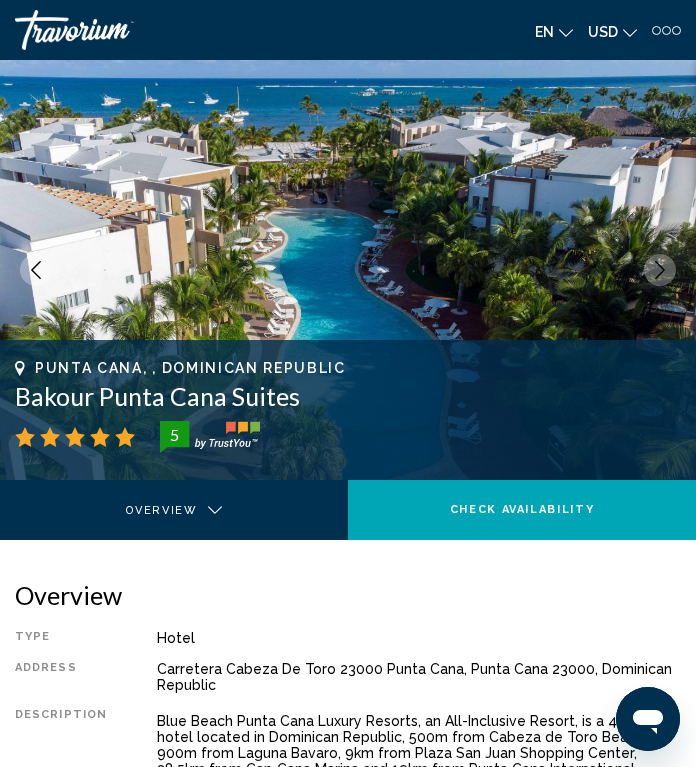 click 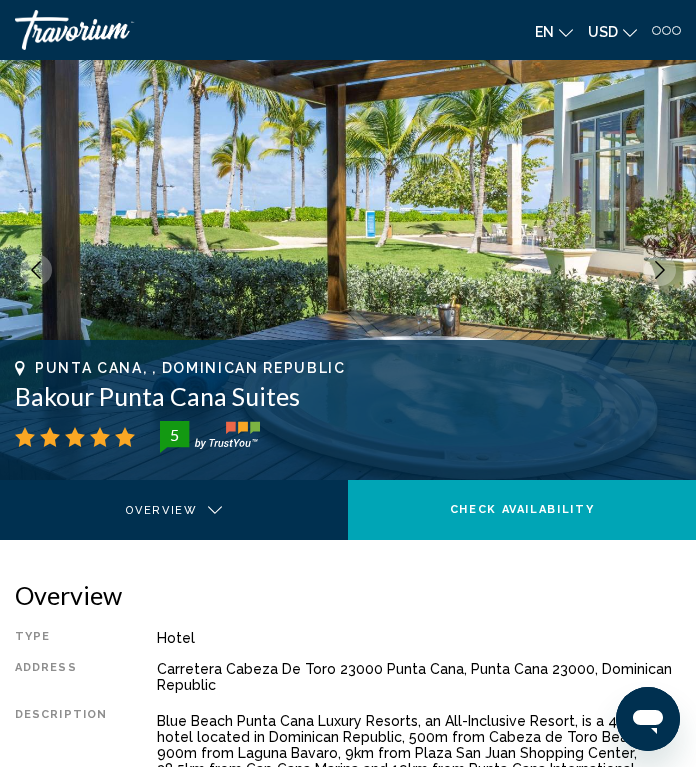click at bounding box center [660, 270] 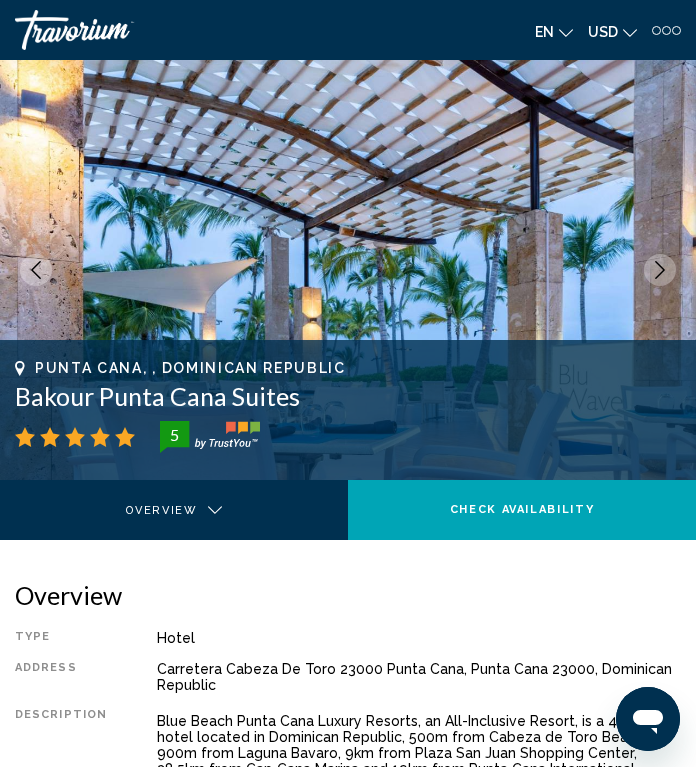 click 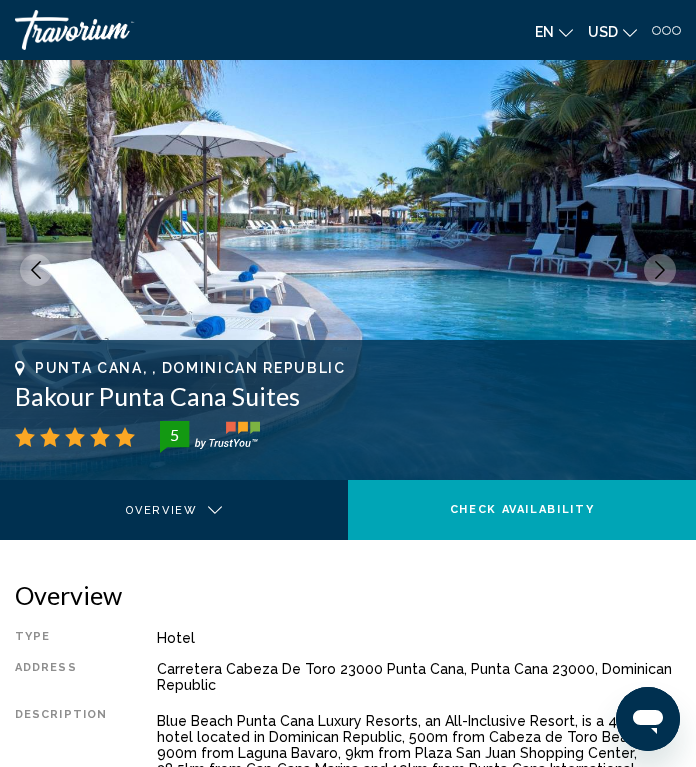 click 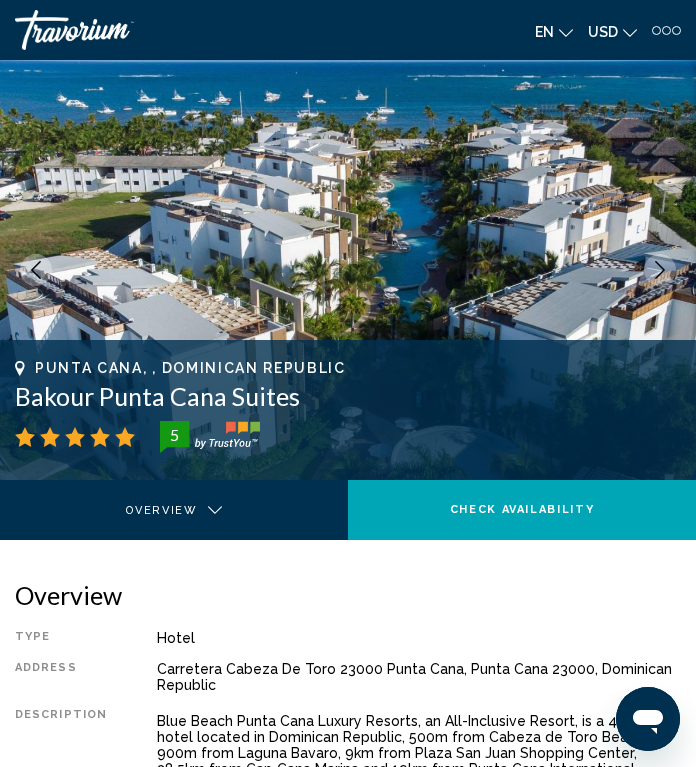 click 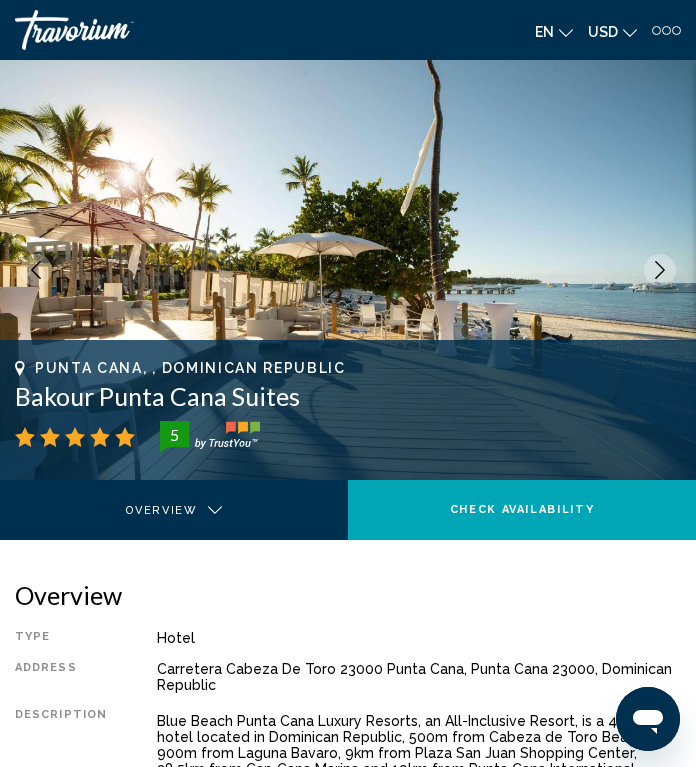 click 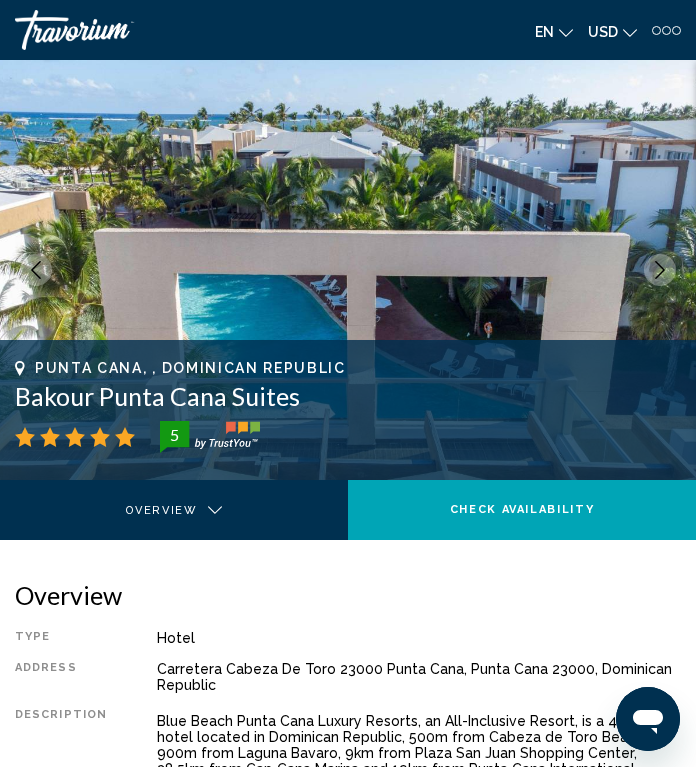 click 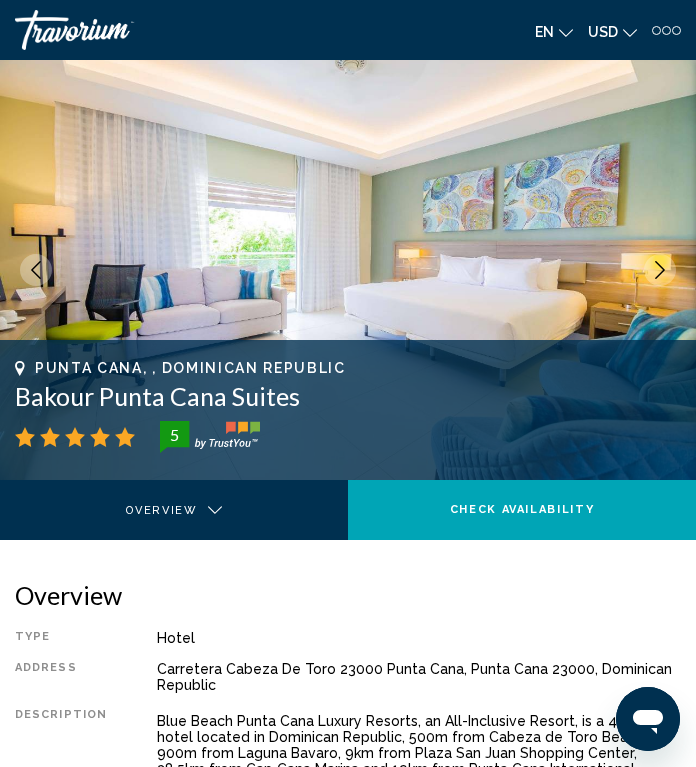 click at bounding box center (660, 270) 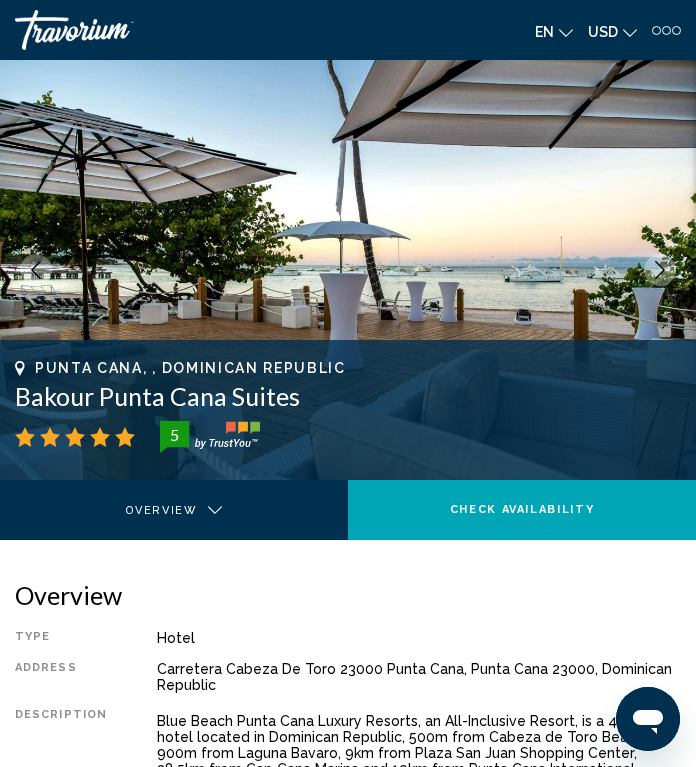 click 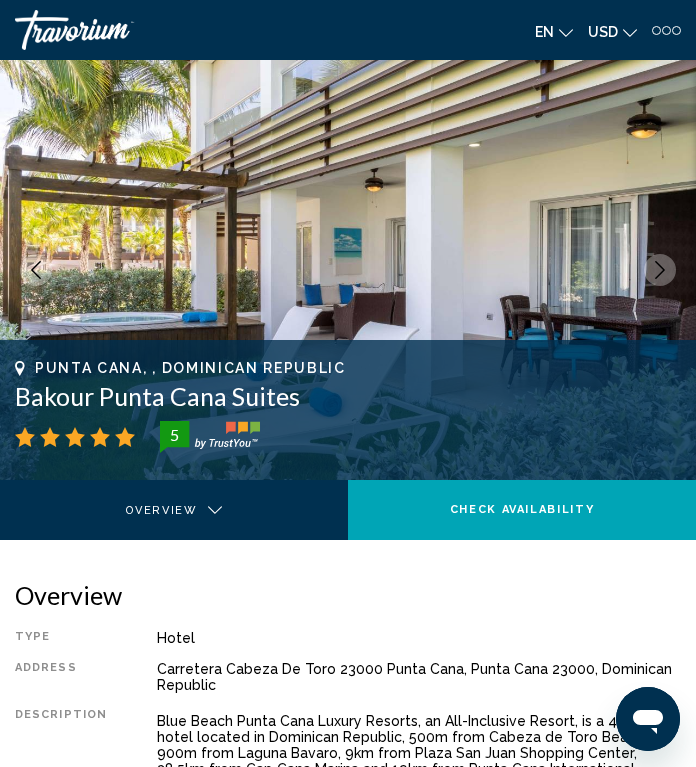 click 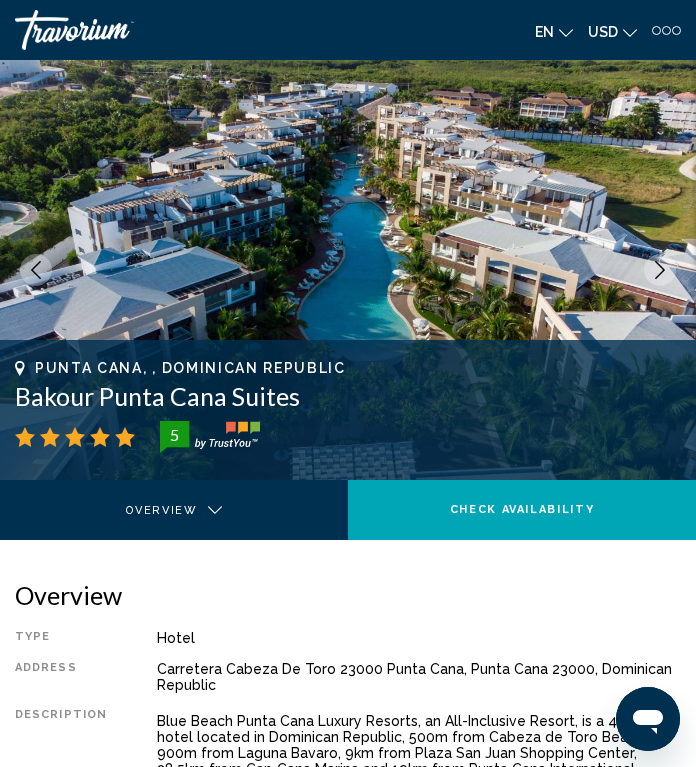 click at bounding box center [660, 270] 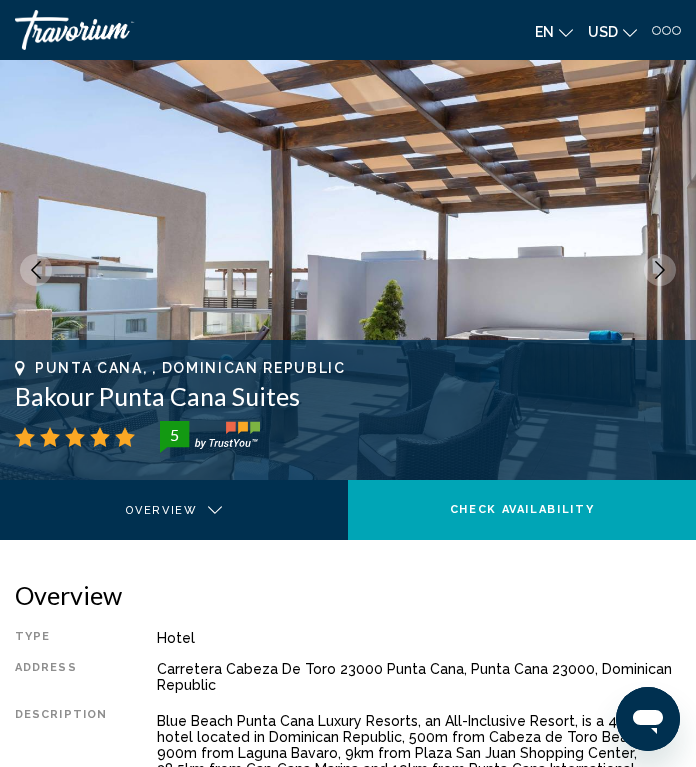 click 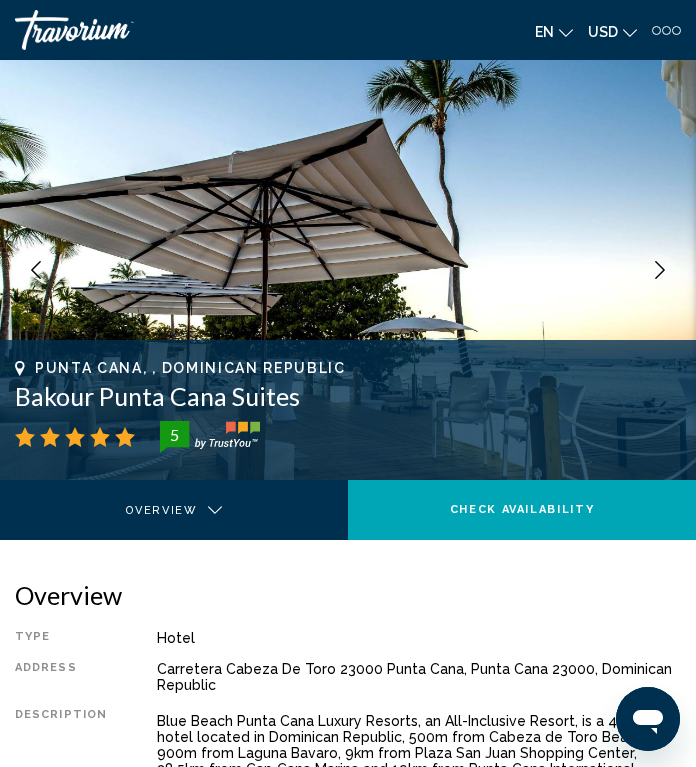 click 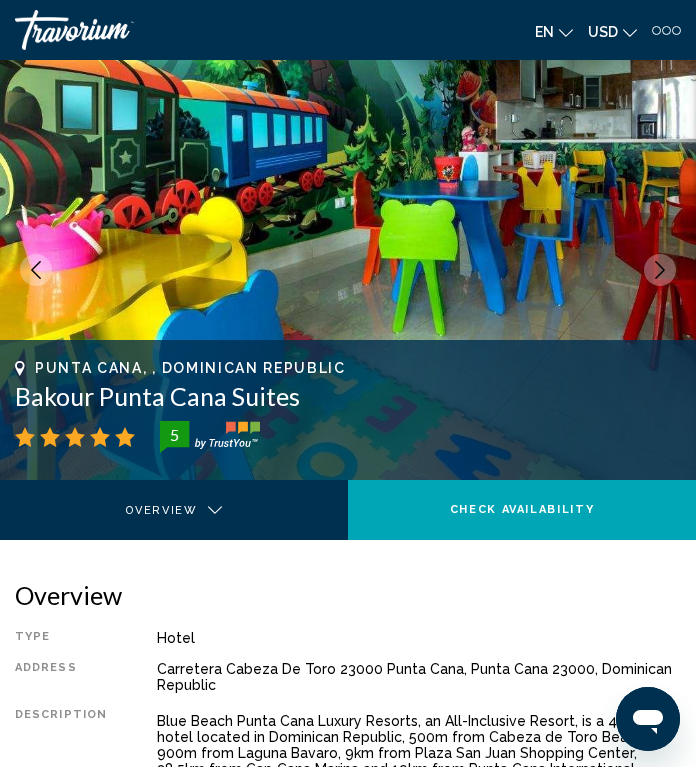 click 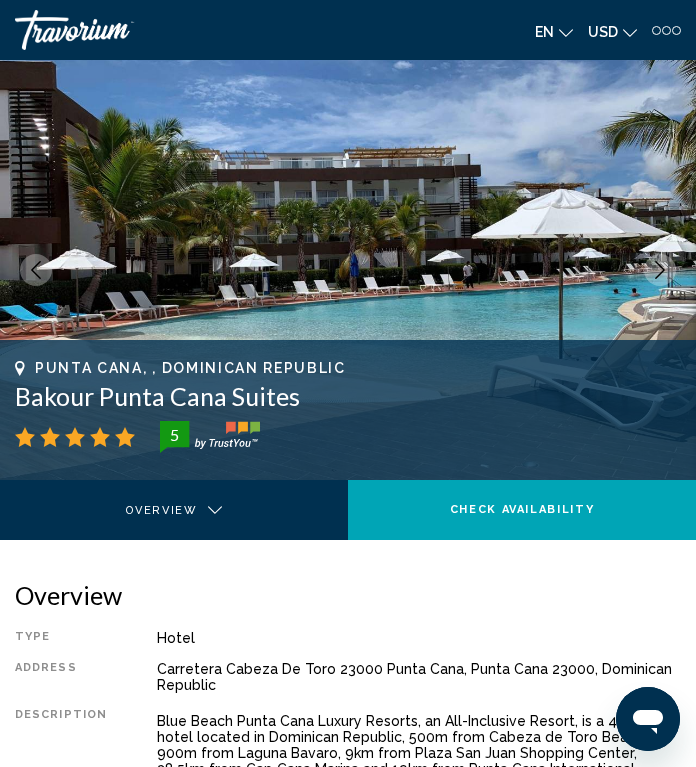 click 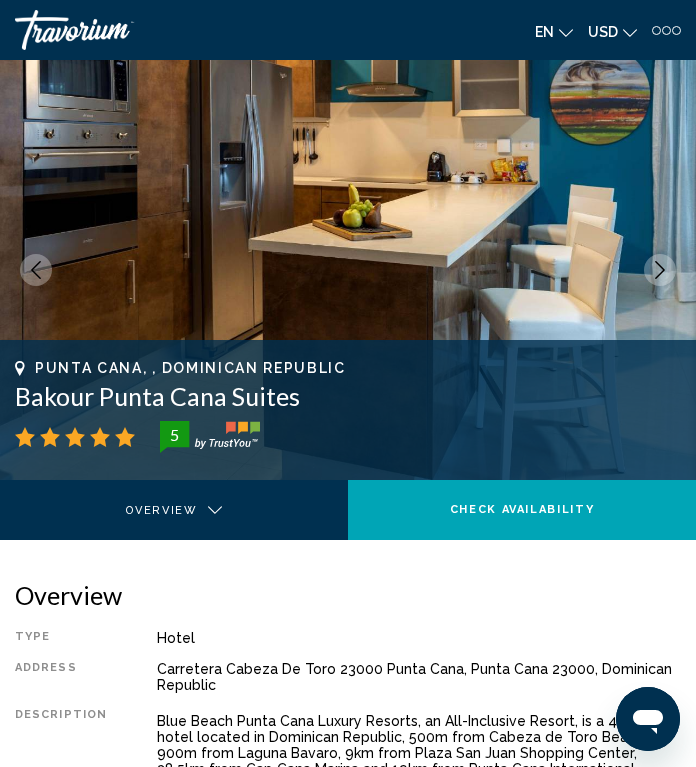 click 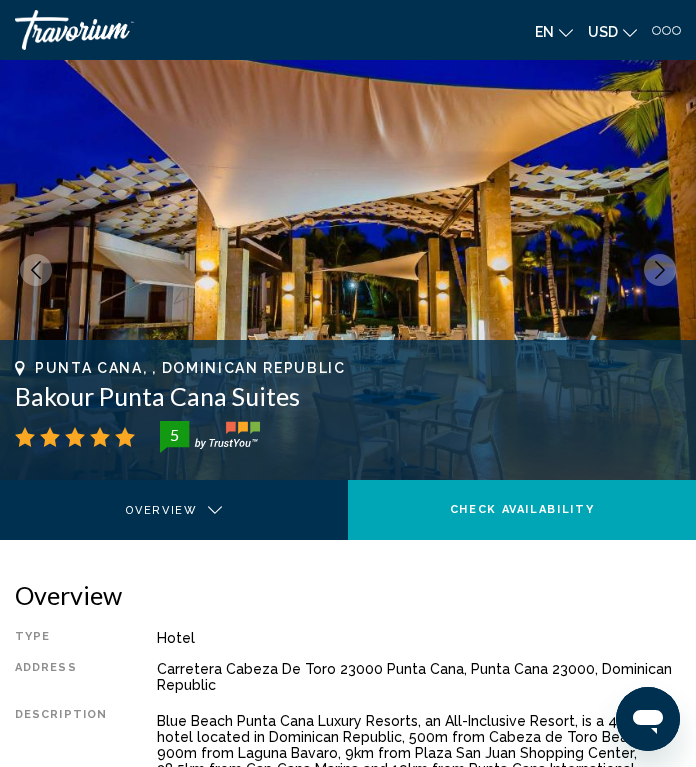 click 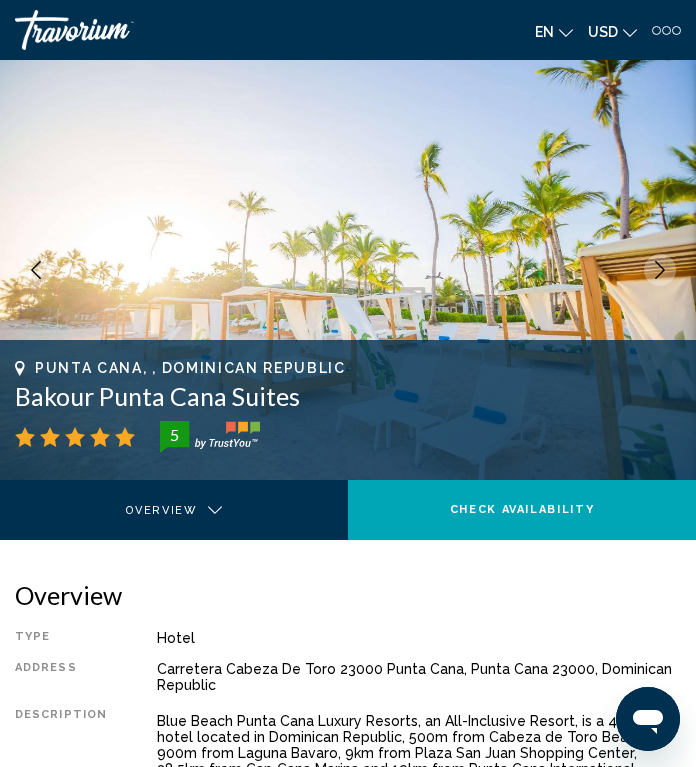 click 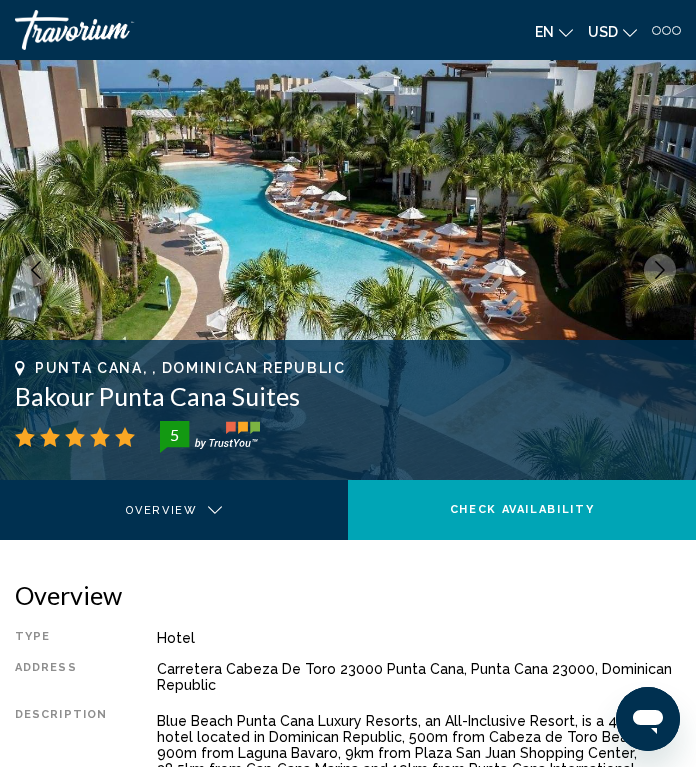 click at bounding box center (660, 270) 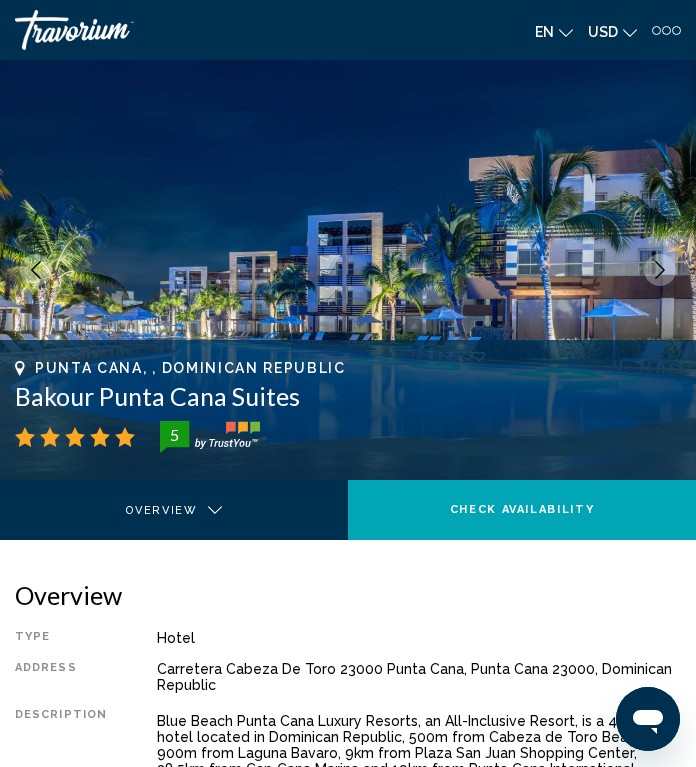 click at bounding box center [660, 270] 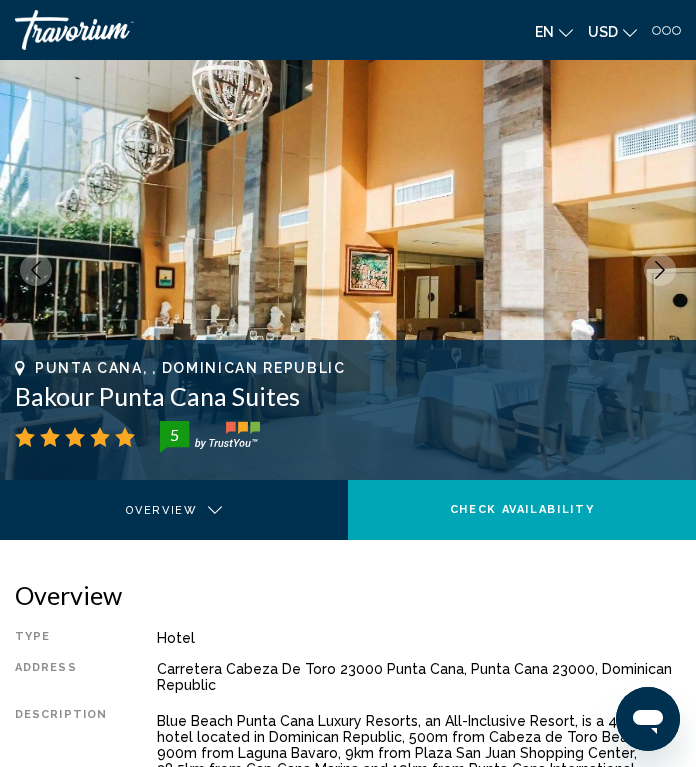 click 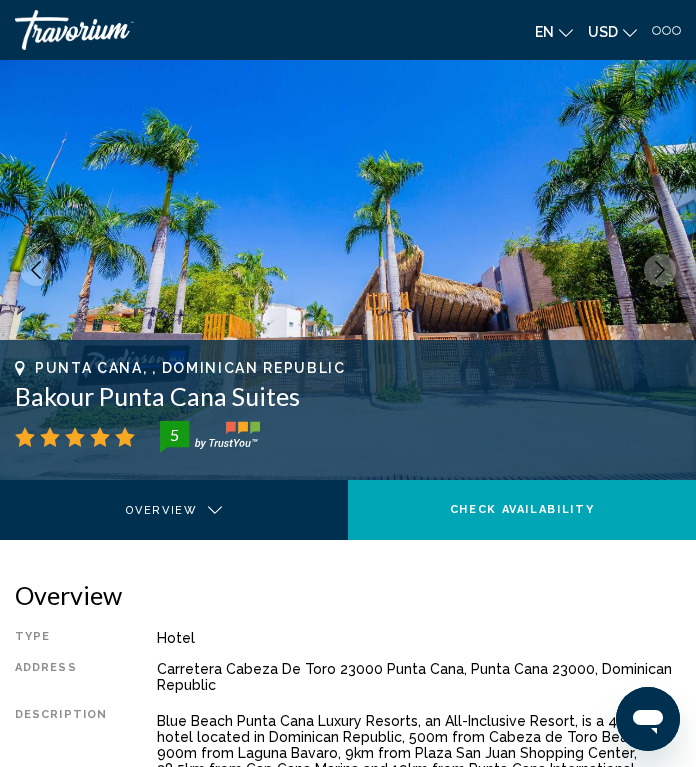click at bounding box center [660, 270] 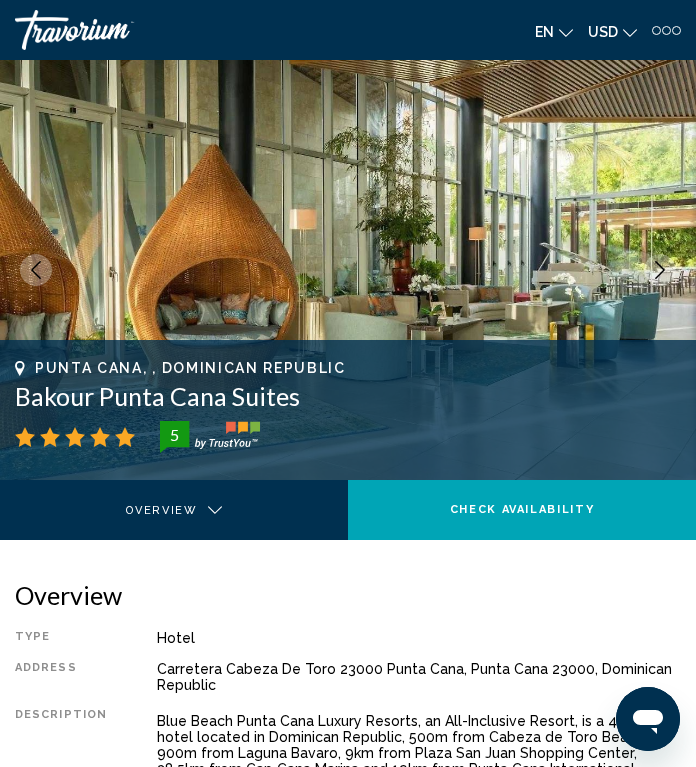 click at bounding box center (660, 270) 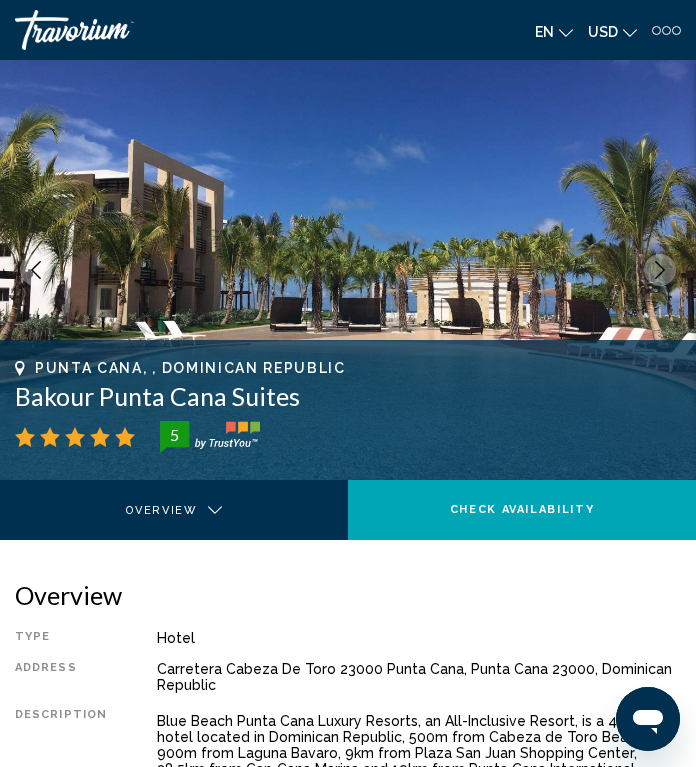 click 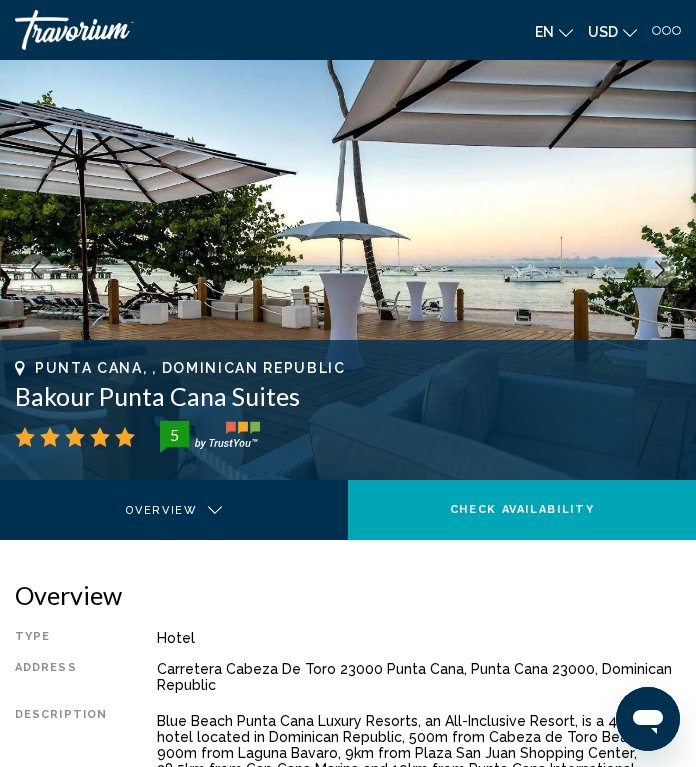 click 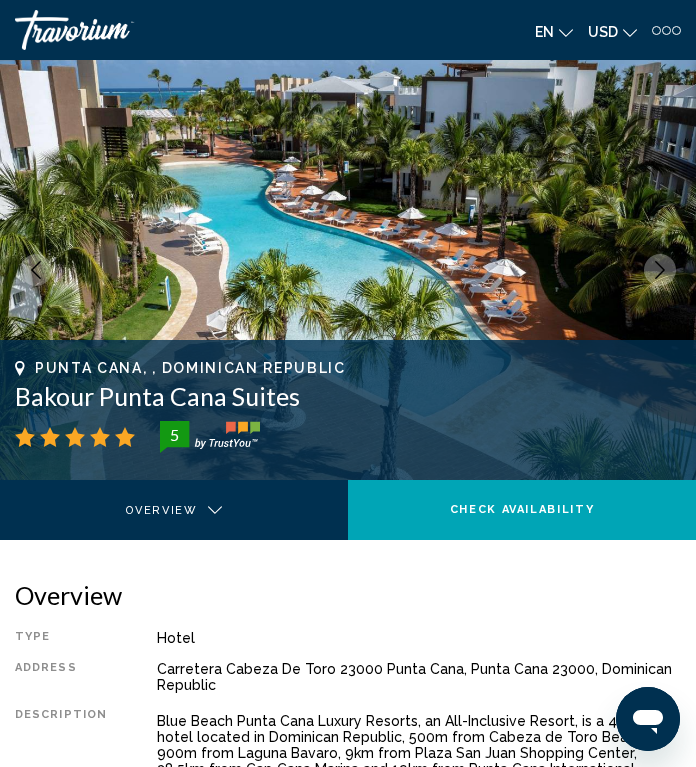 click 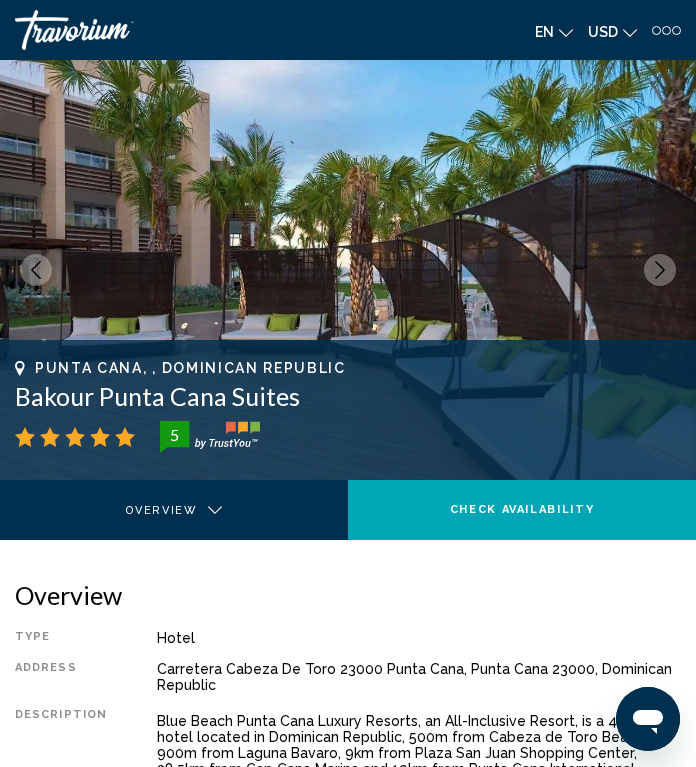 click 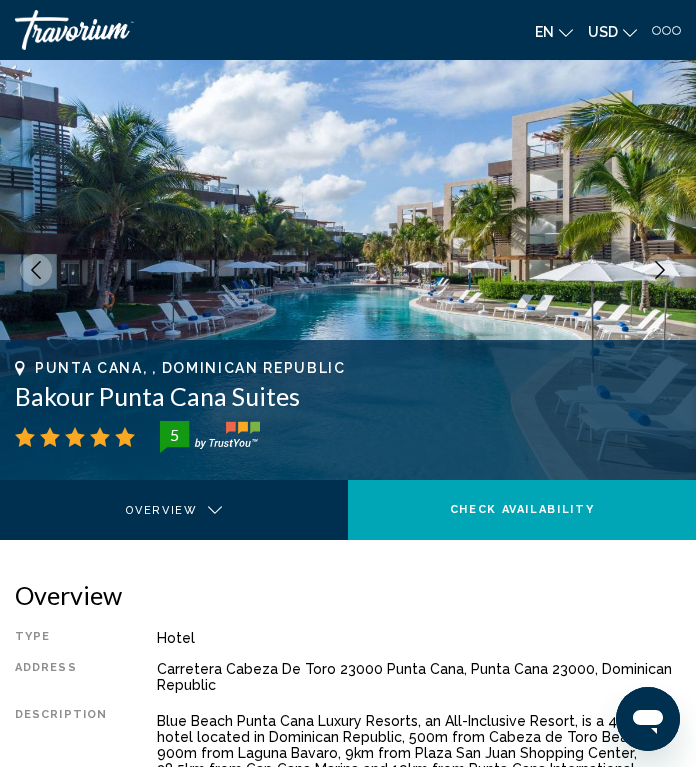 click 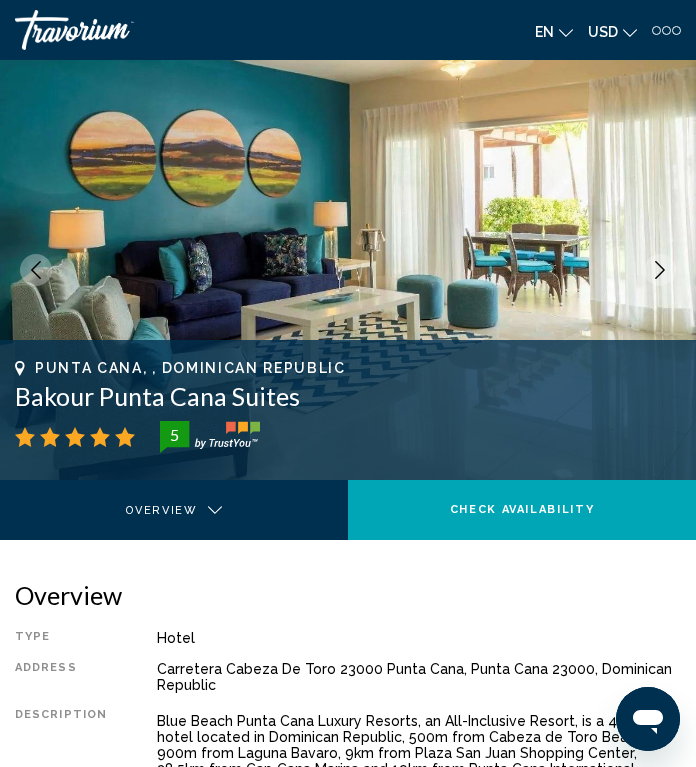 click at bounding box center [660, 270] 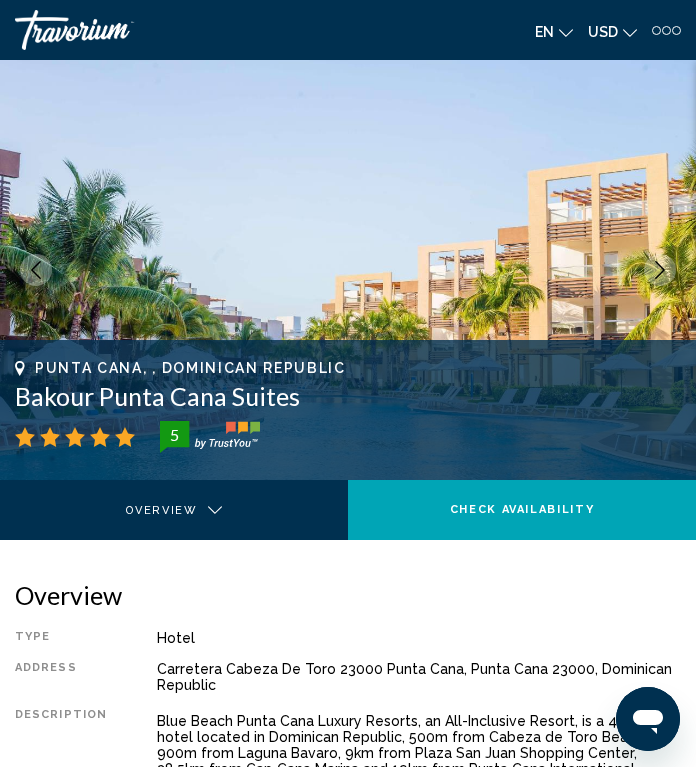 click 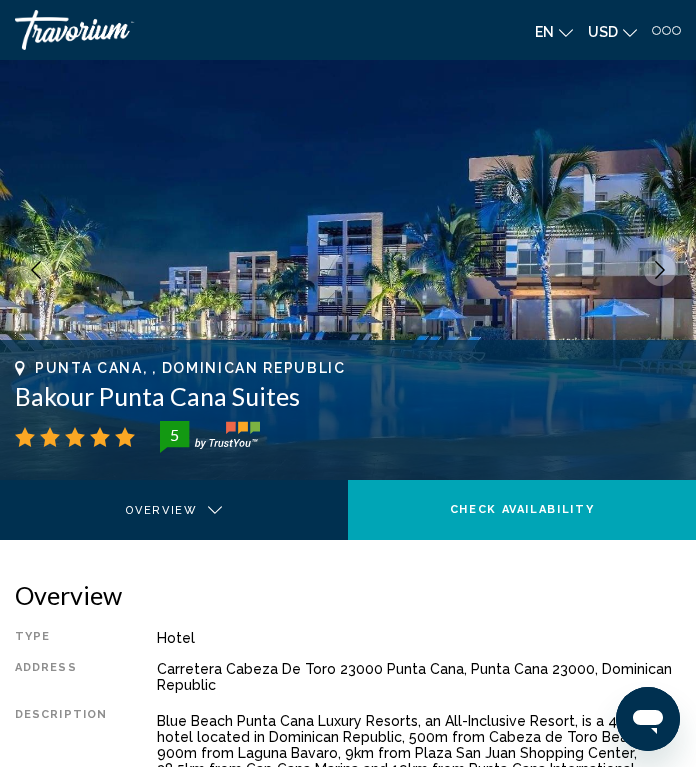 click 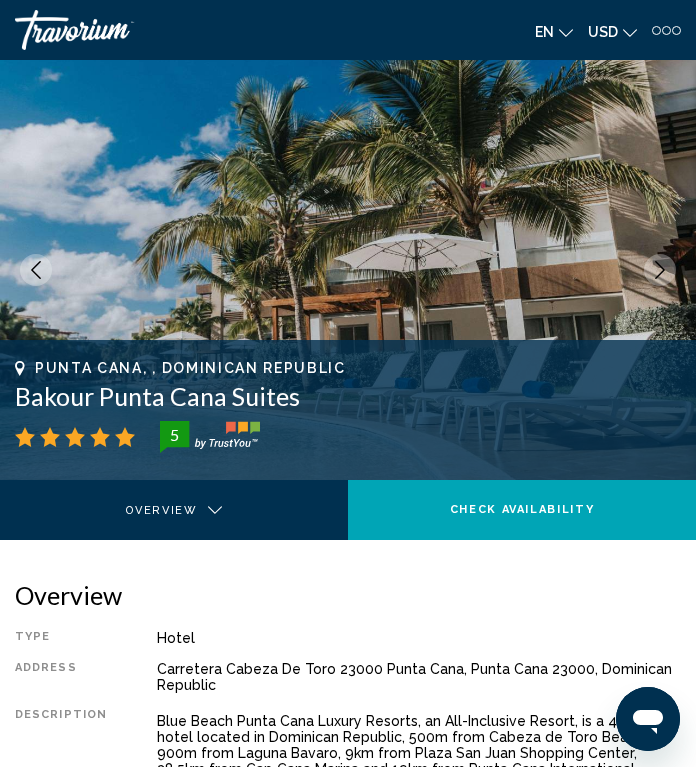 click 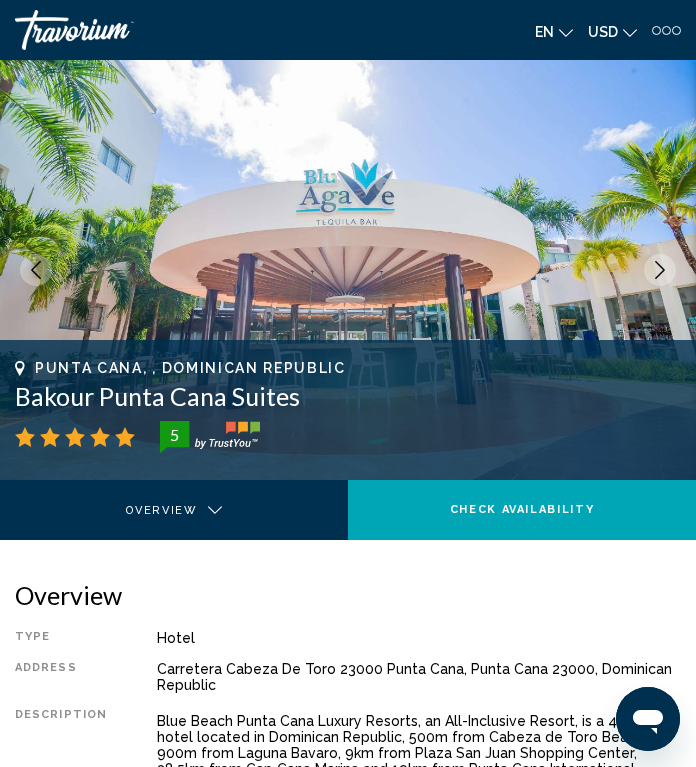 click 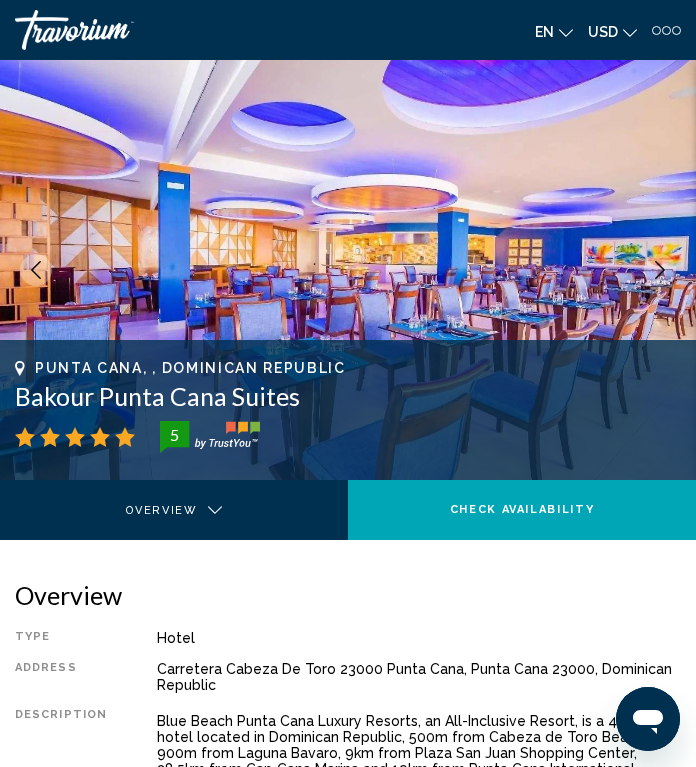 click 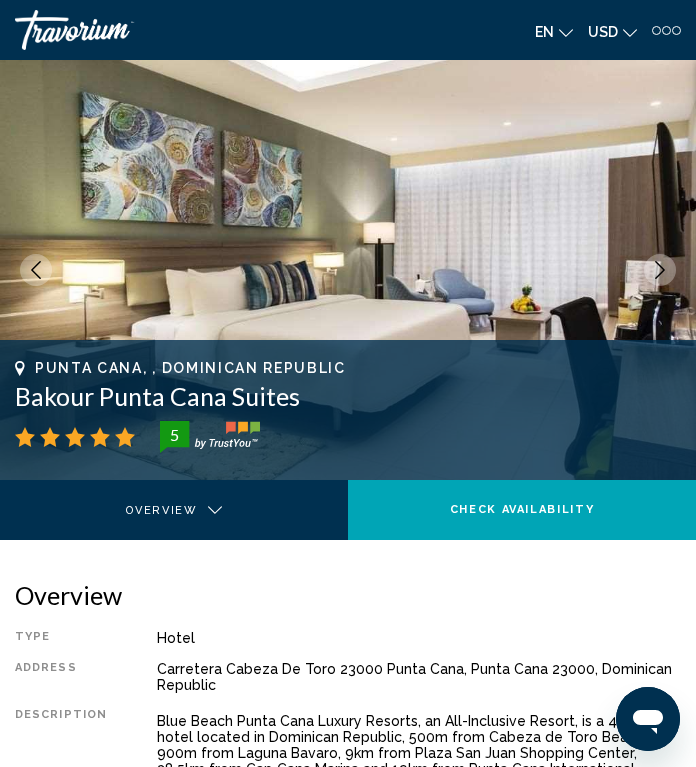 click 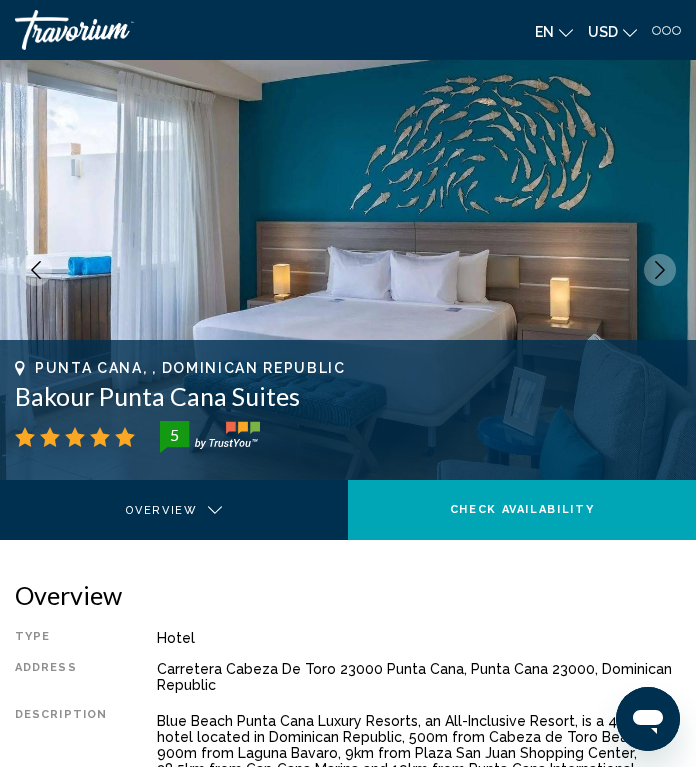 click 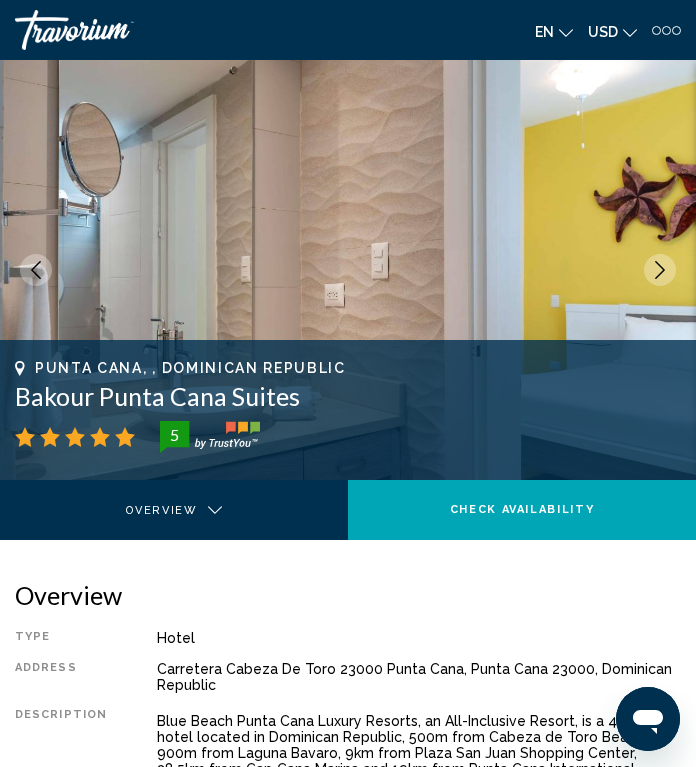 click 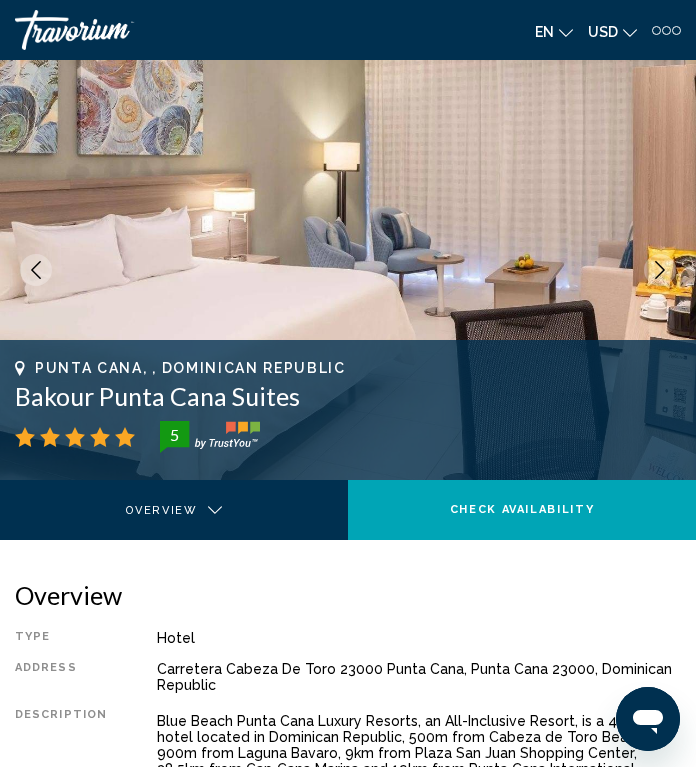 click 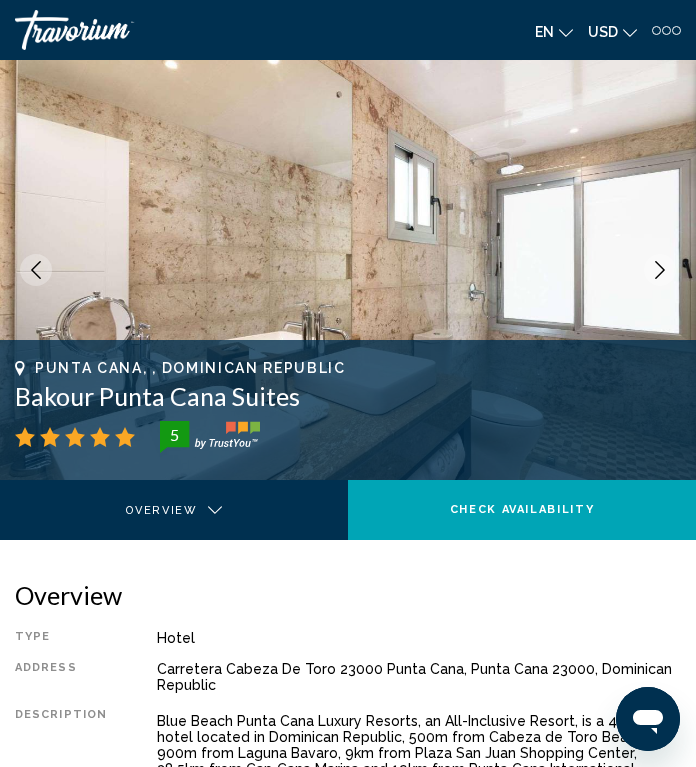 click 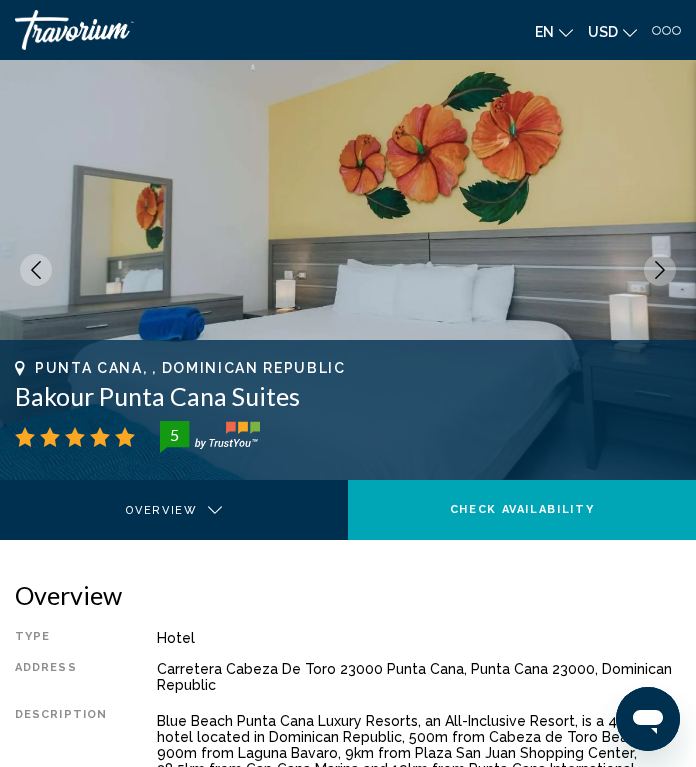 click 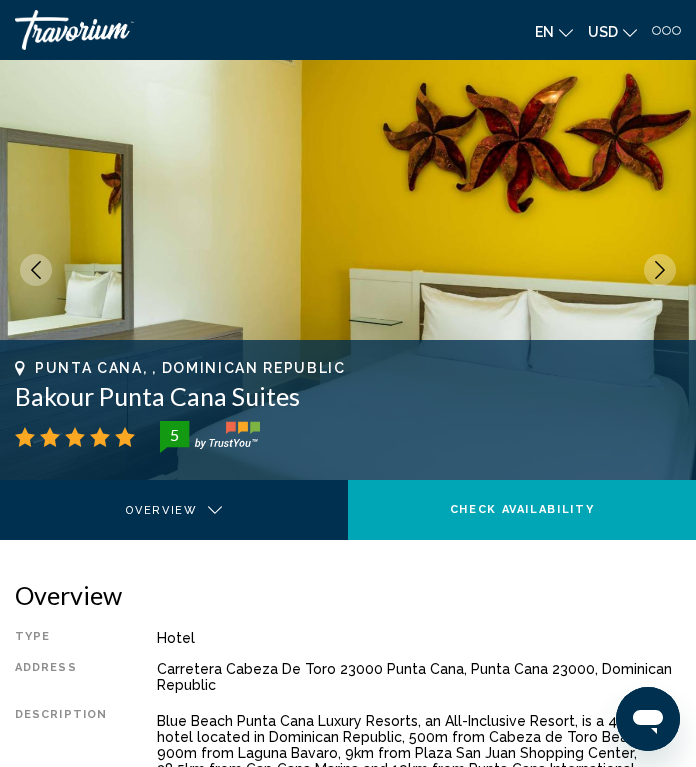 click 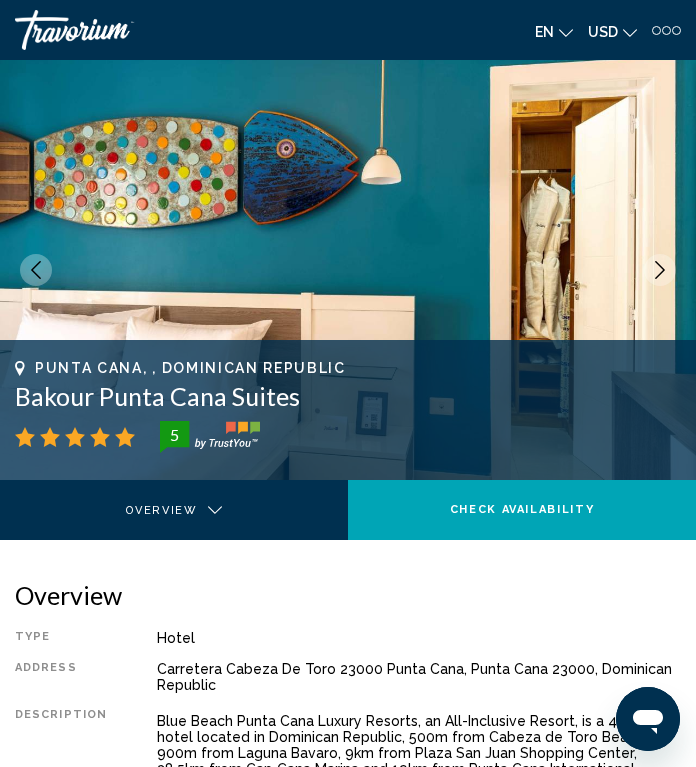 click 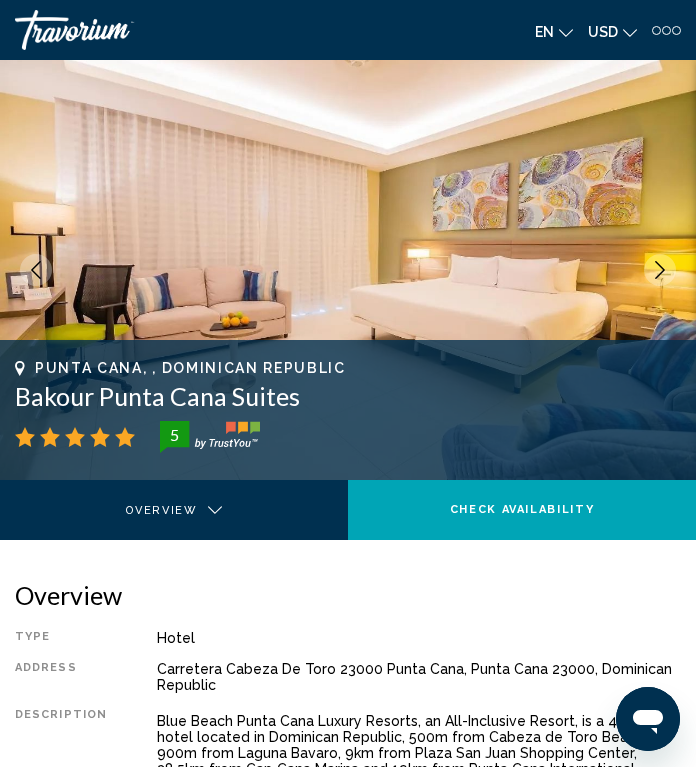 click 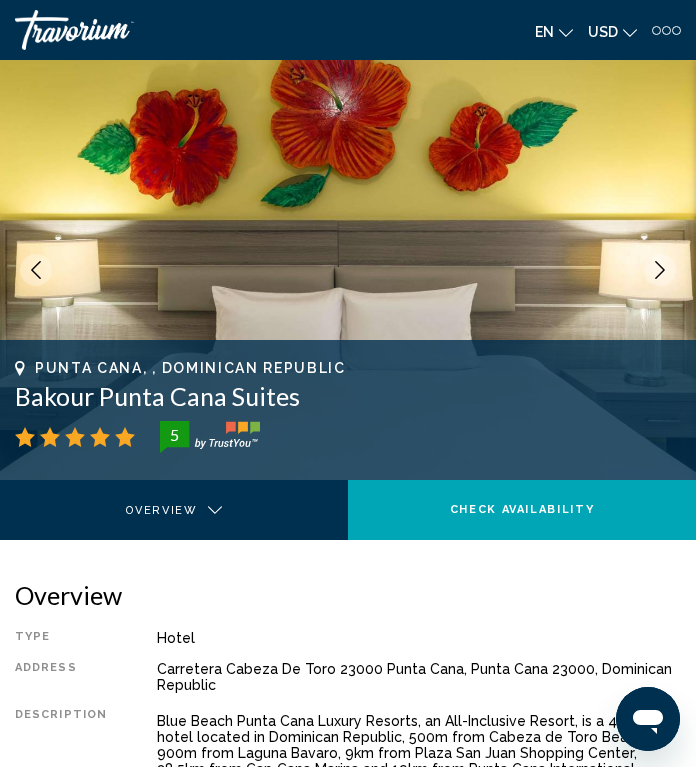 click at bounding box center (660, 270) 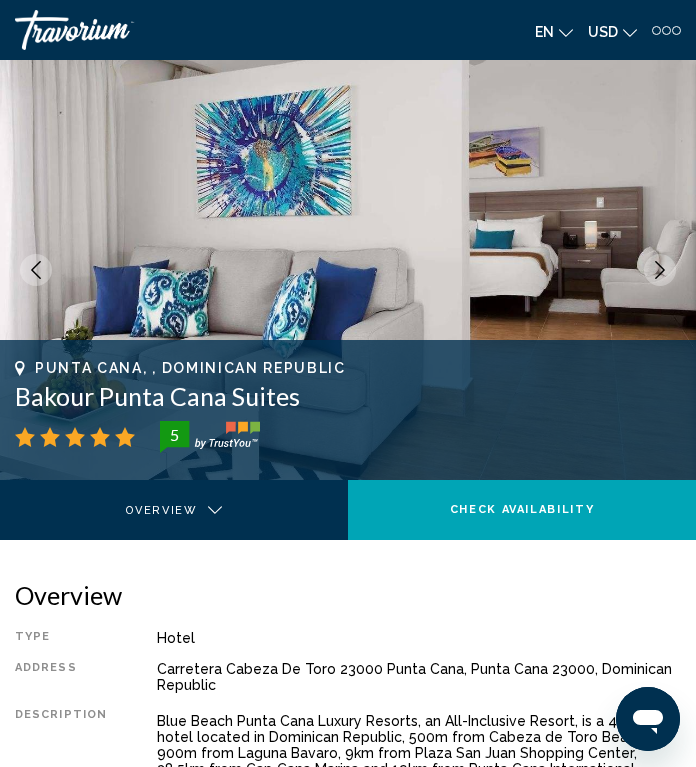 click 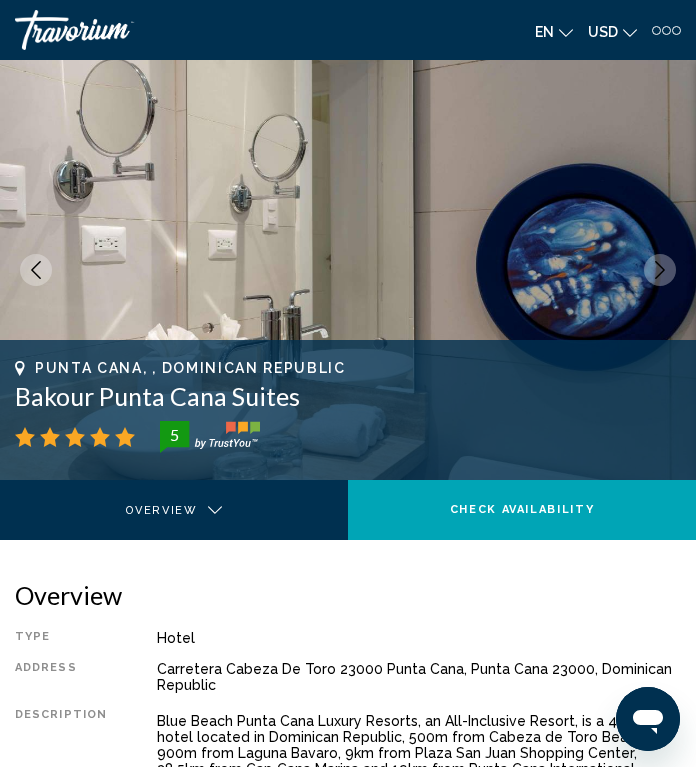 click 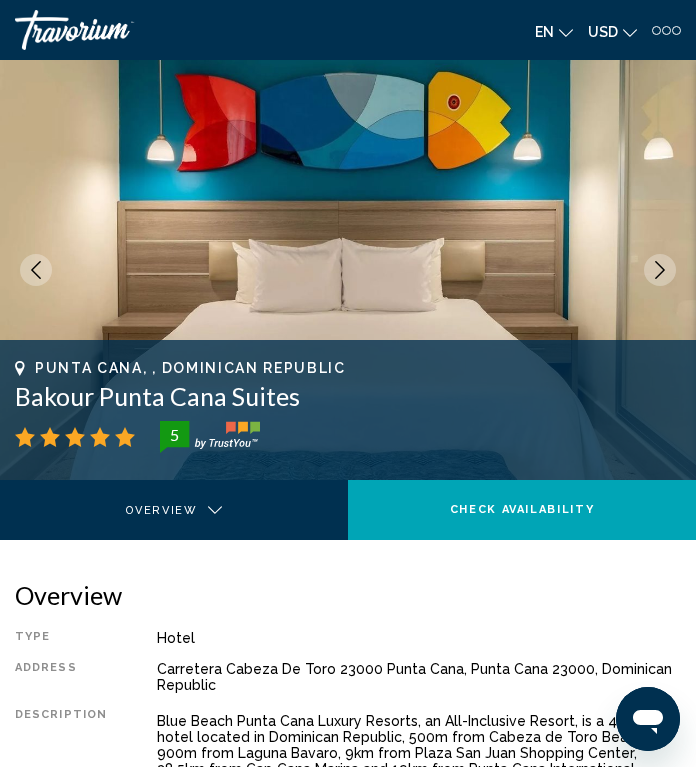 click 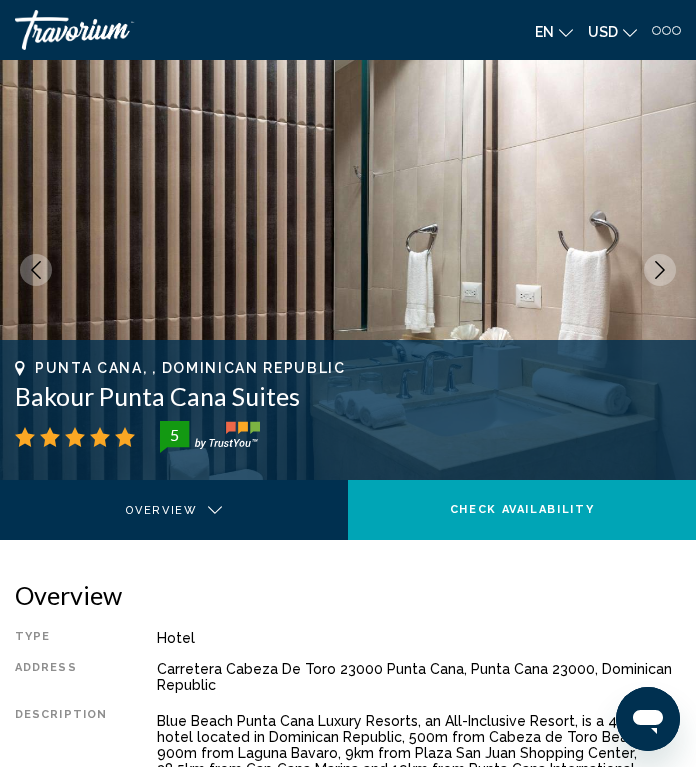 click at bounding box center (660, 270) 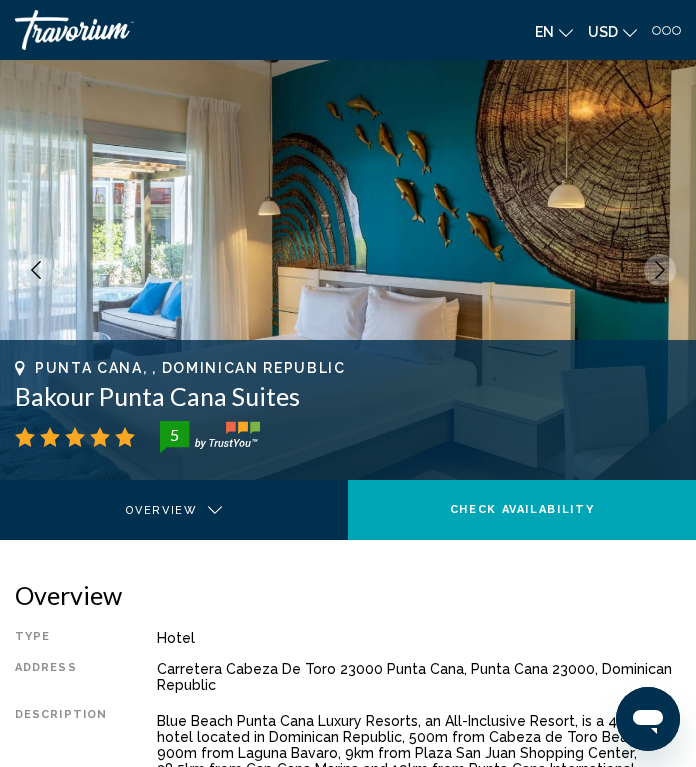 click at bounding box center [660, 270] 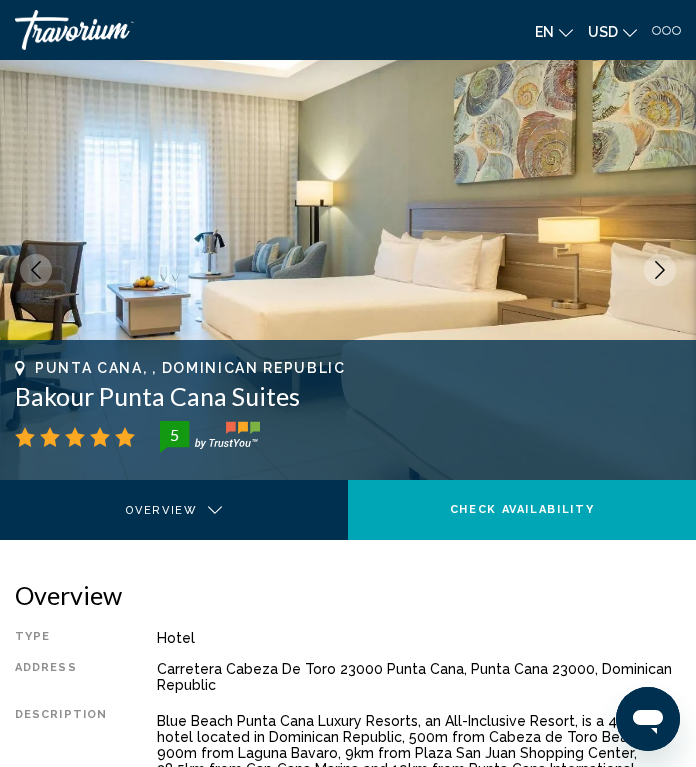 click 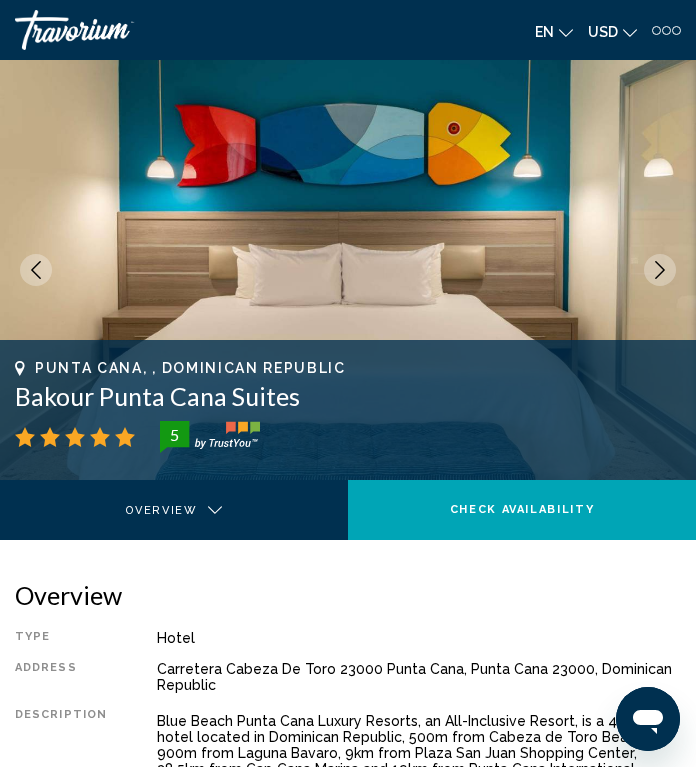 click 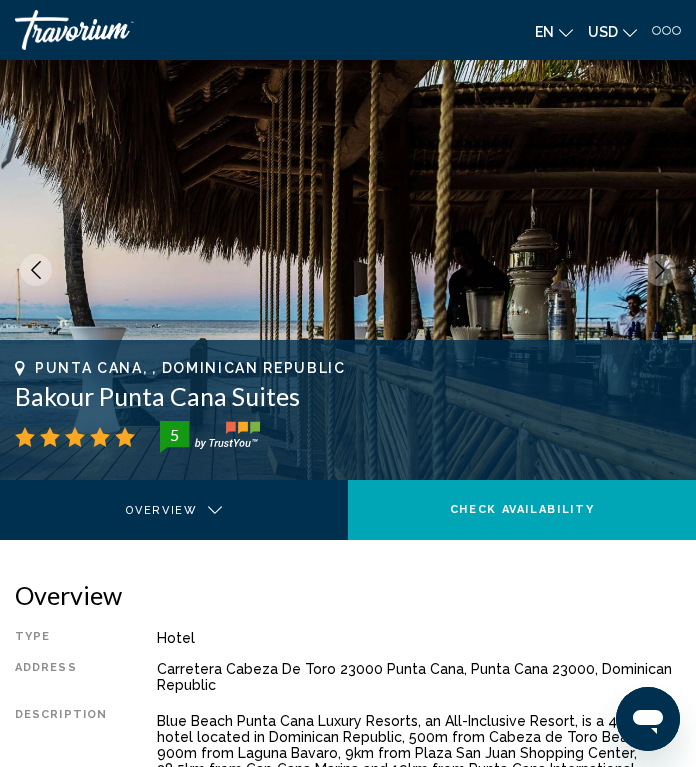 click 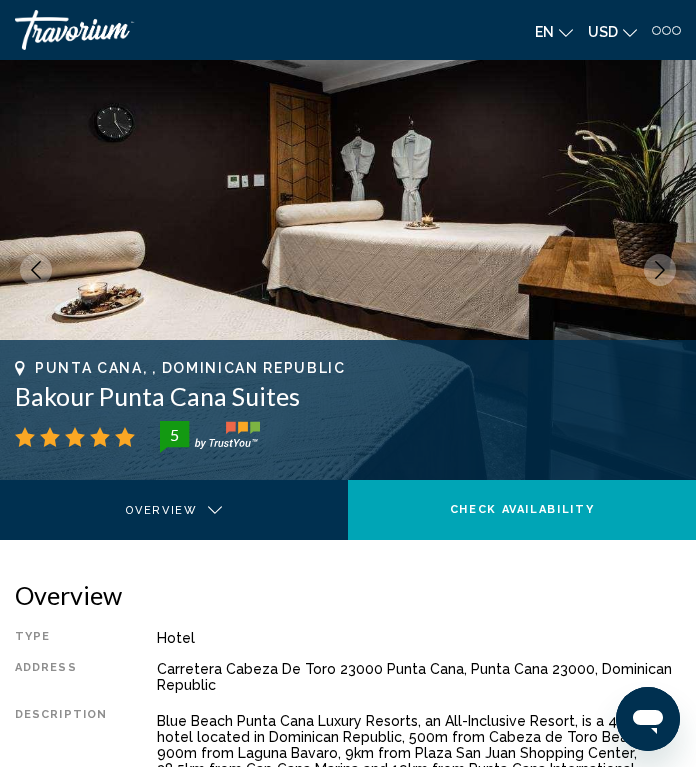 click at bounding box center (660, 270) 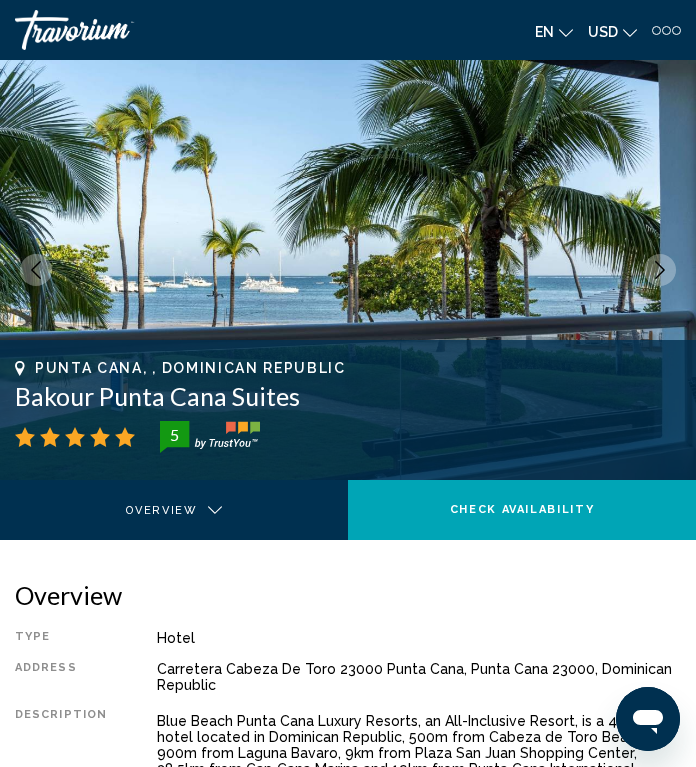 click 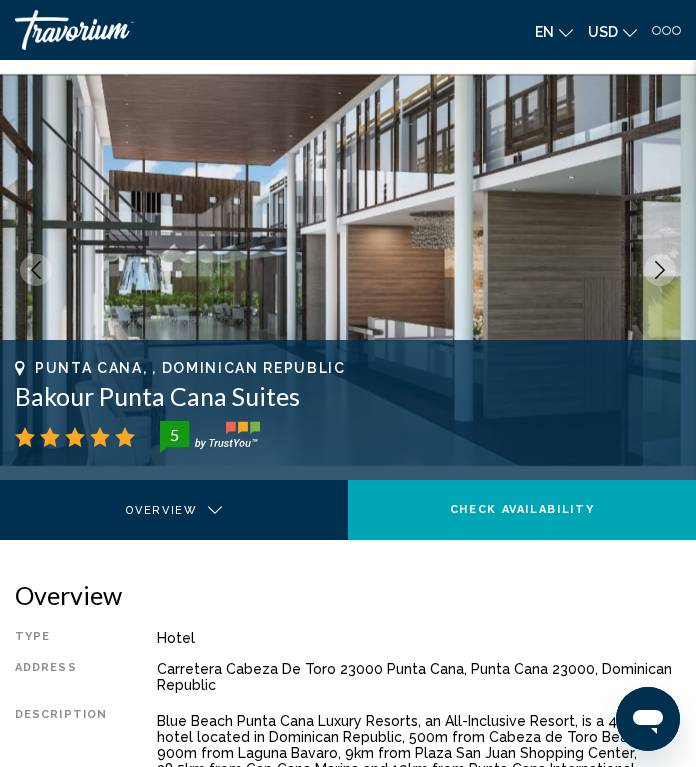 click 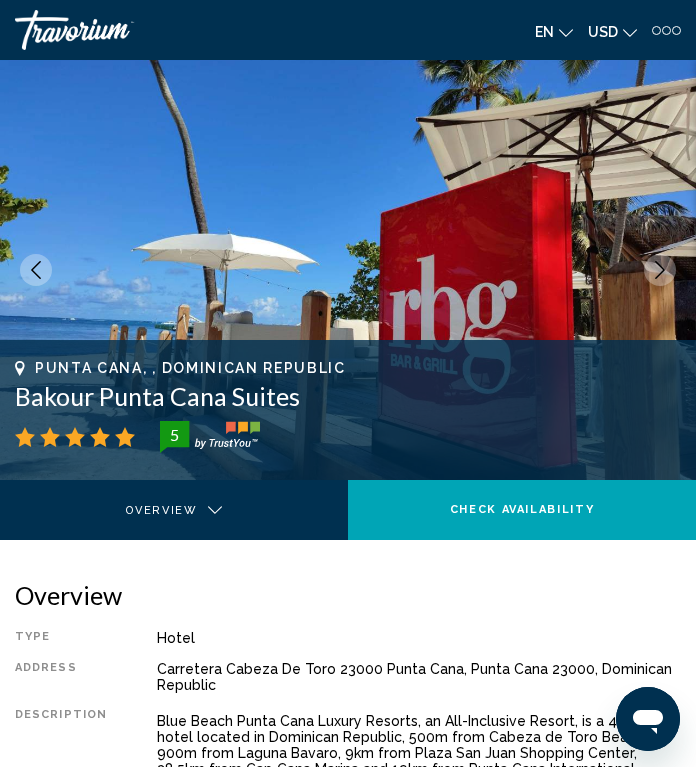 click 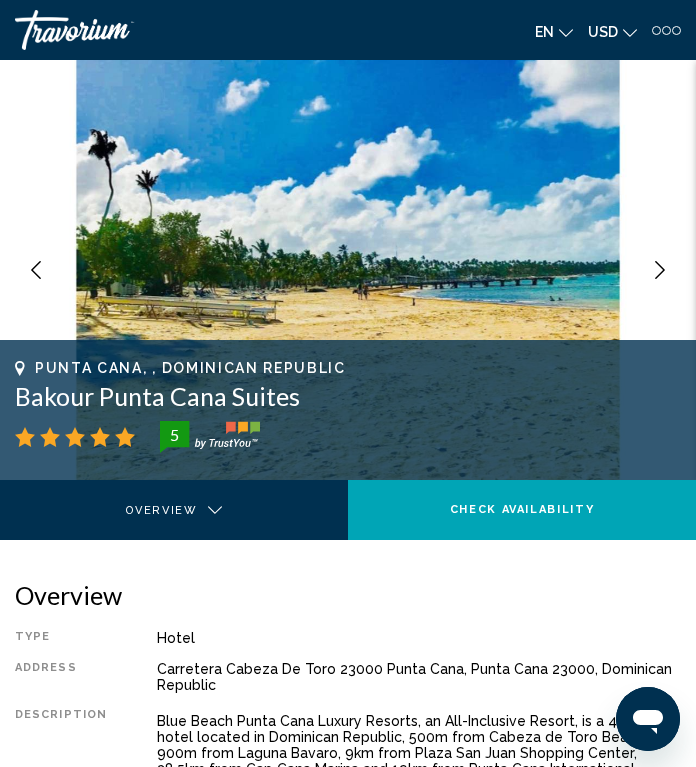 click 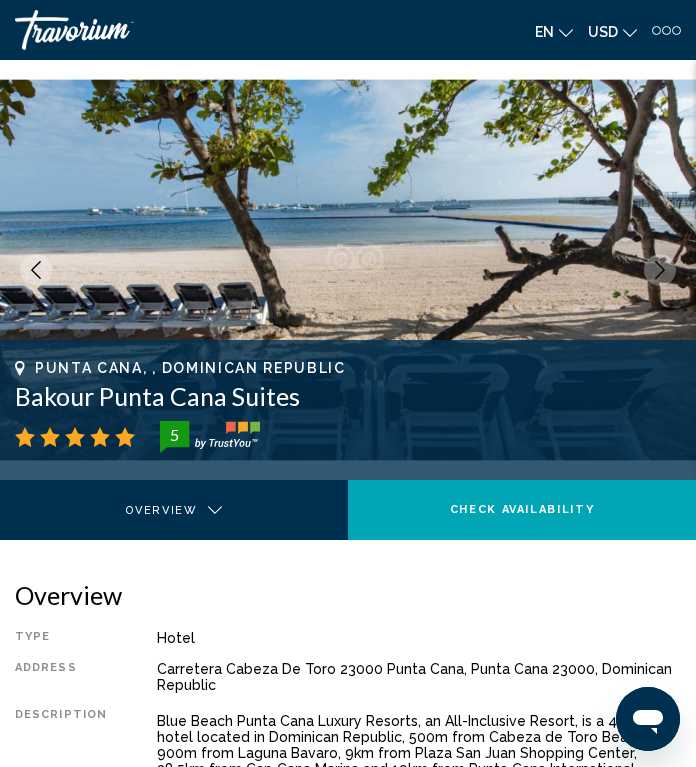 click 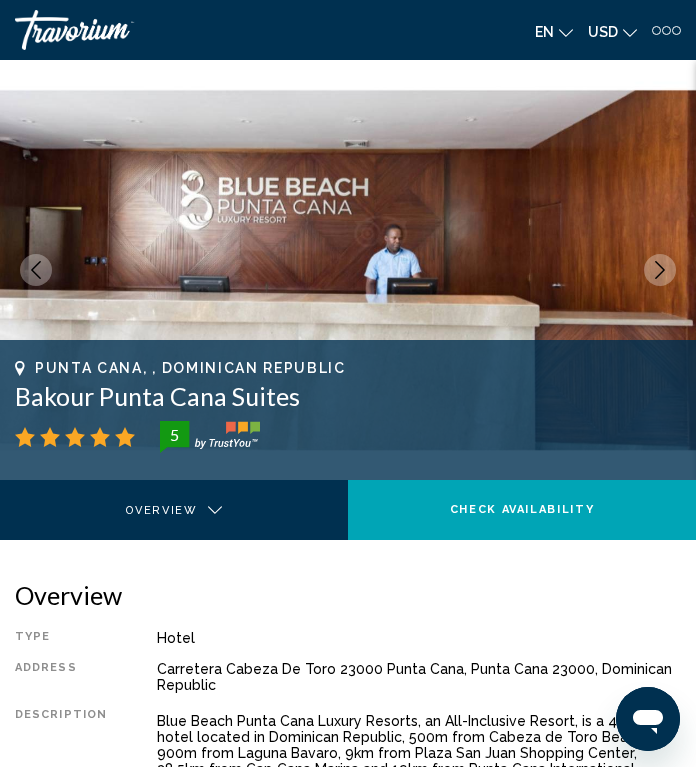 click 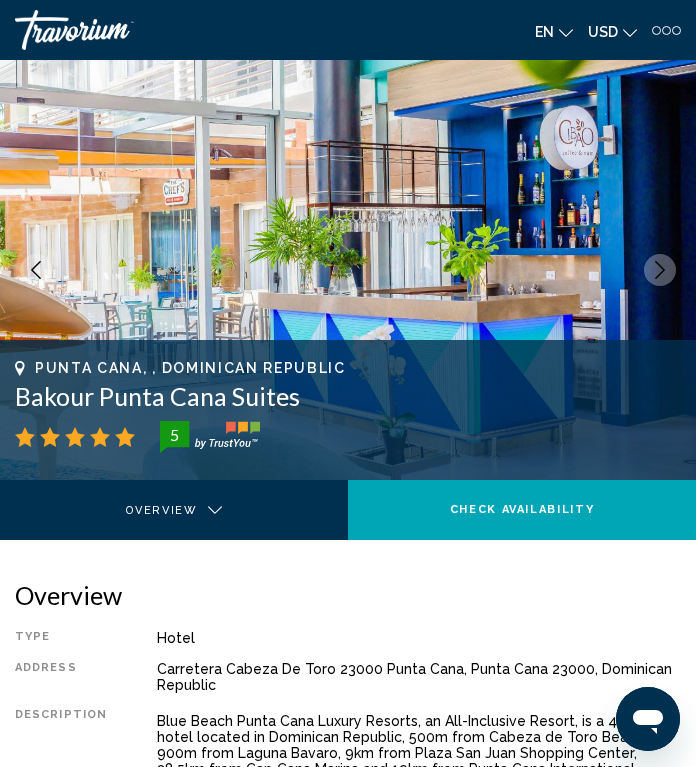click 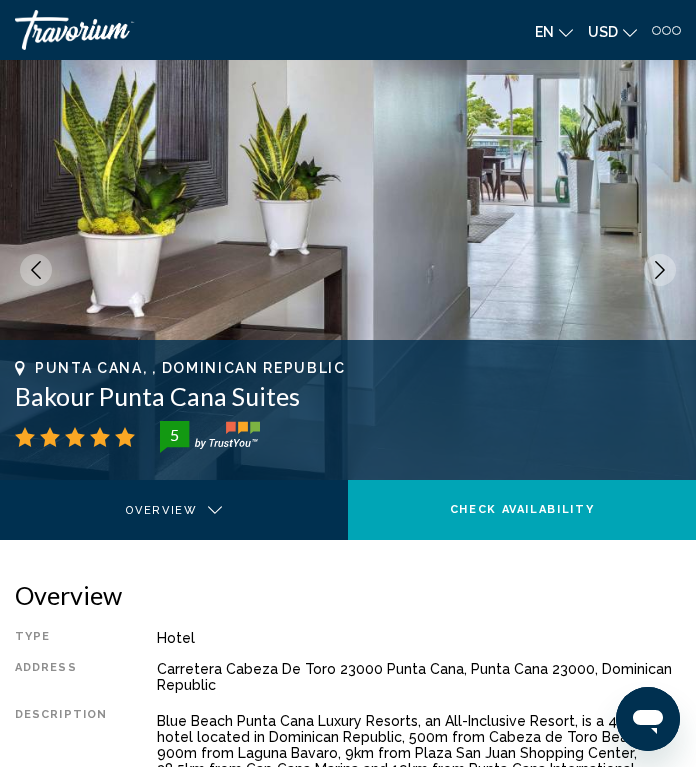 click 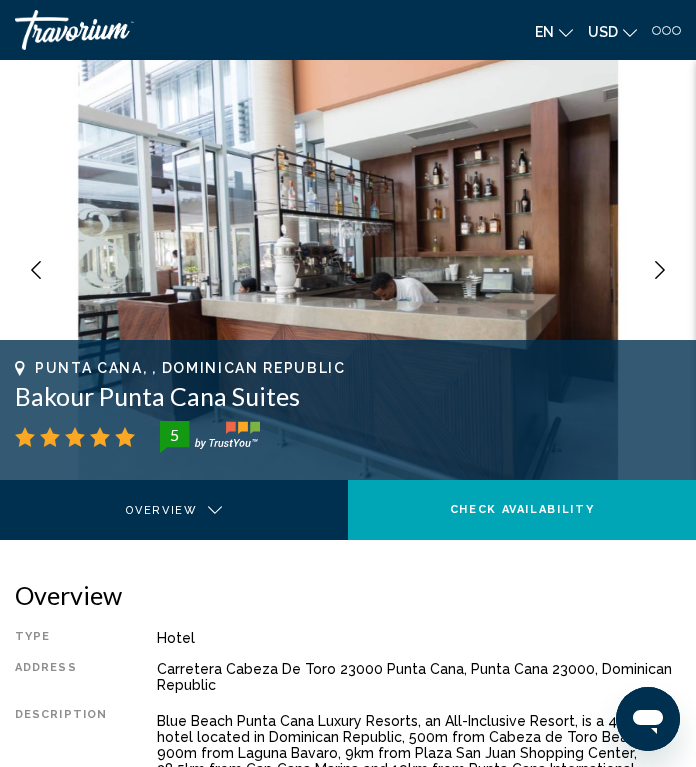 click 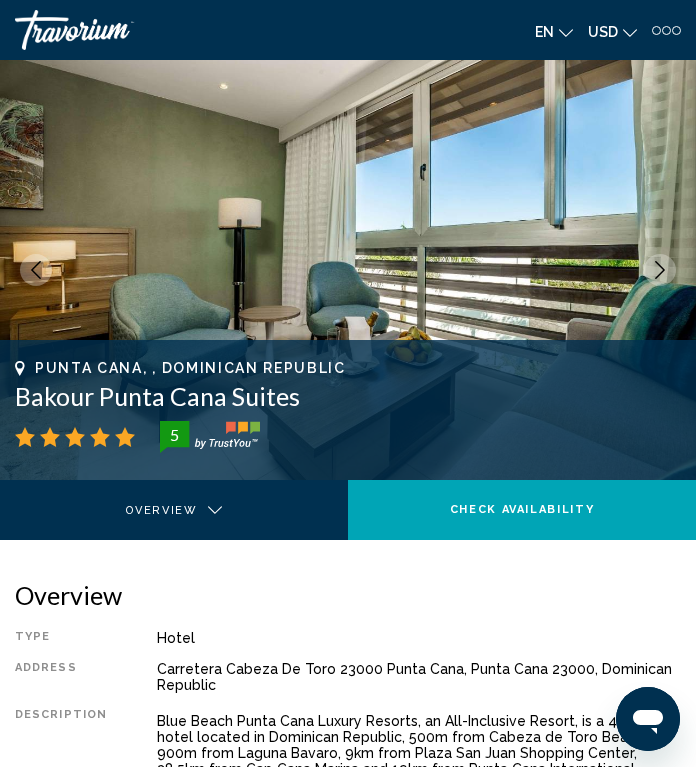 click at bounding box center (348, 270) 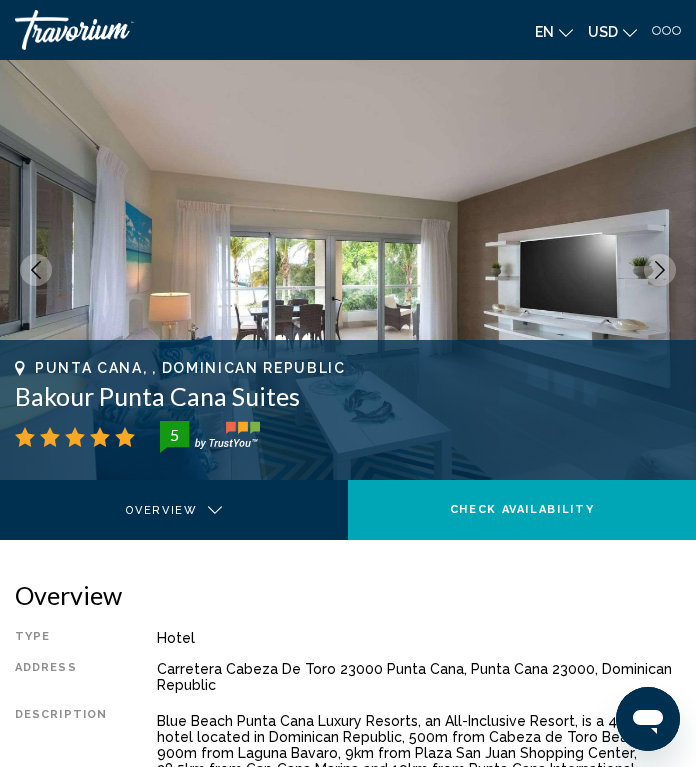 click 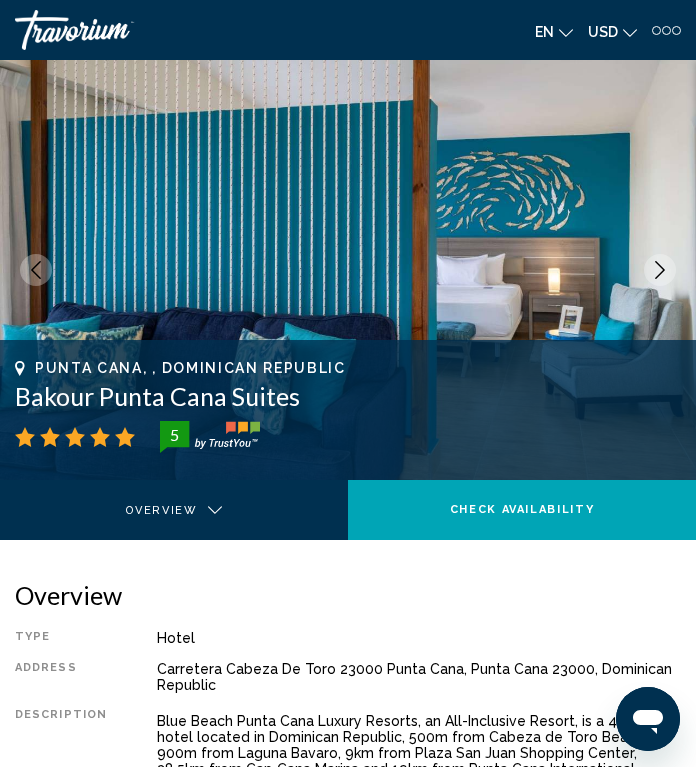 click 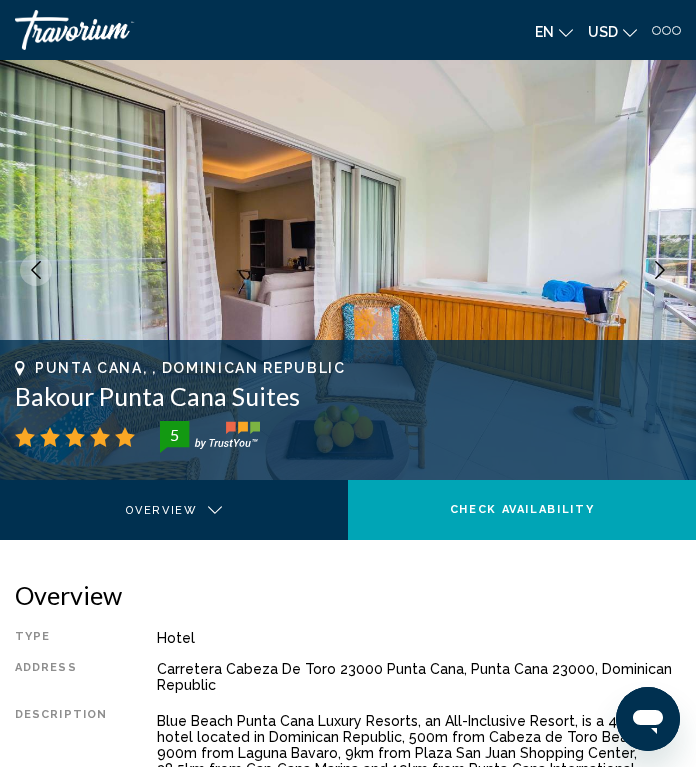 click 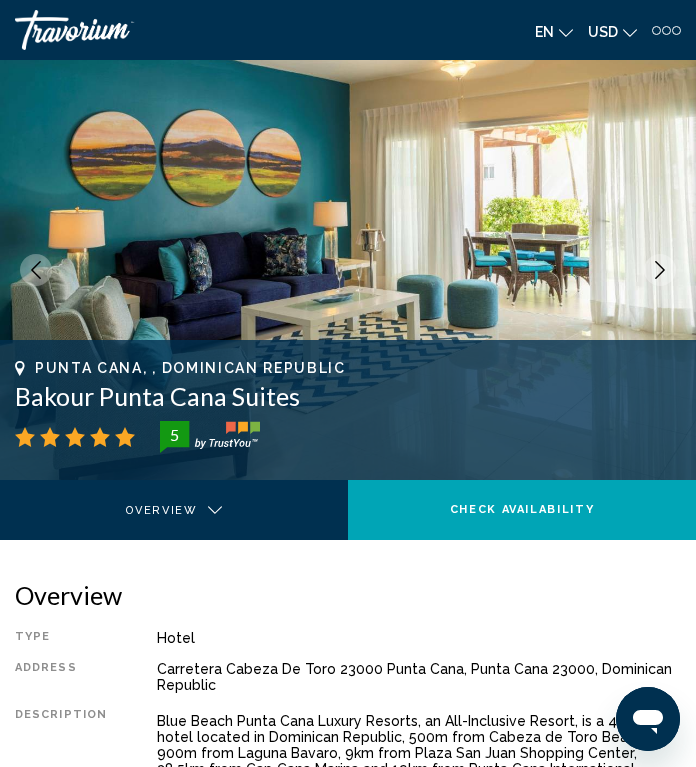 click 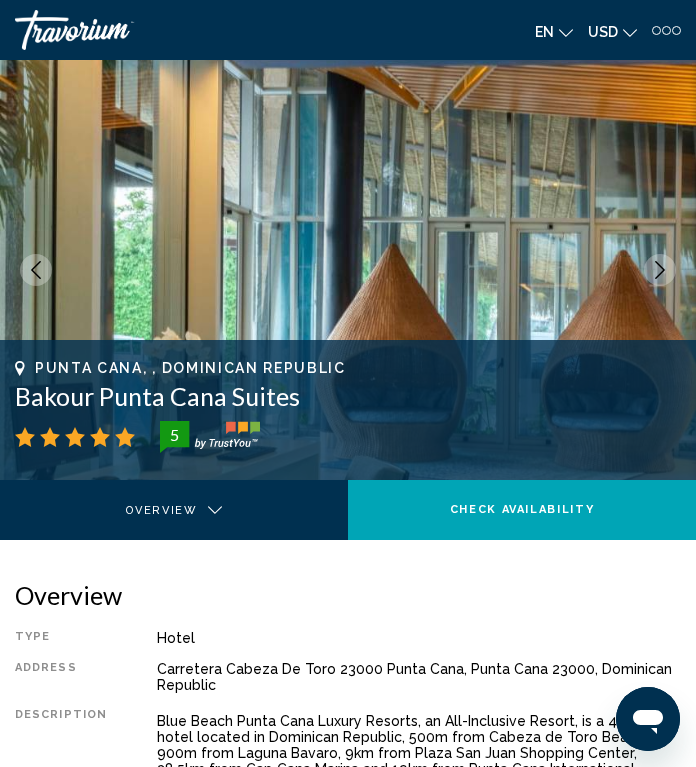 click 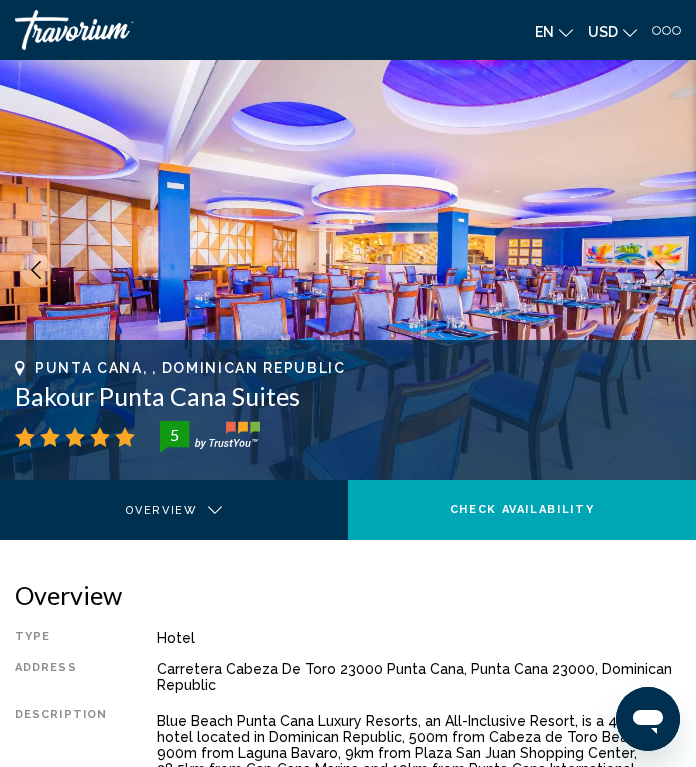 click 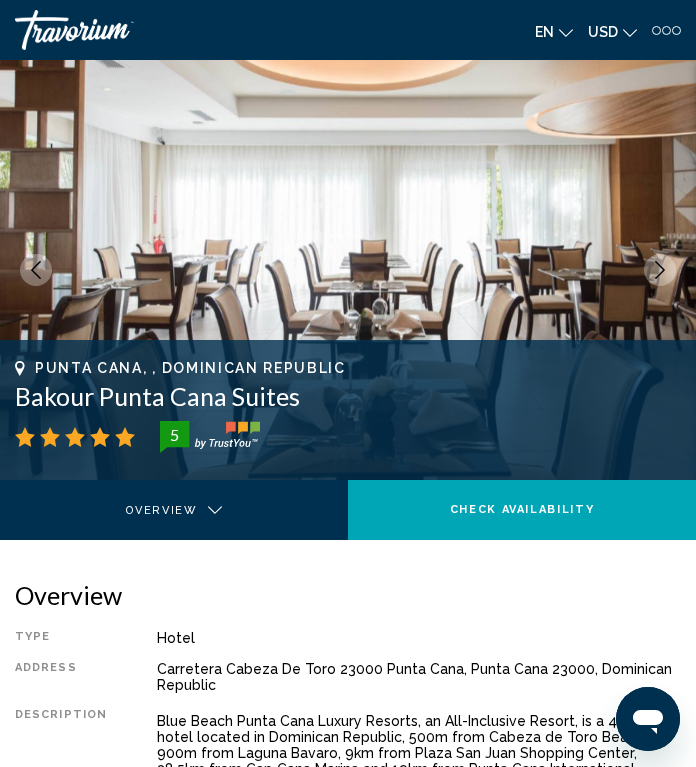 click 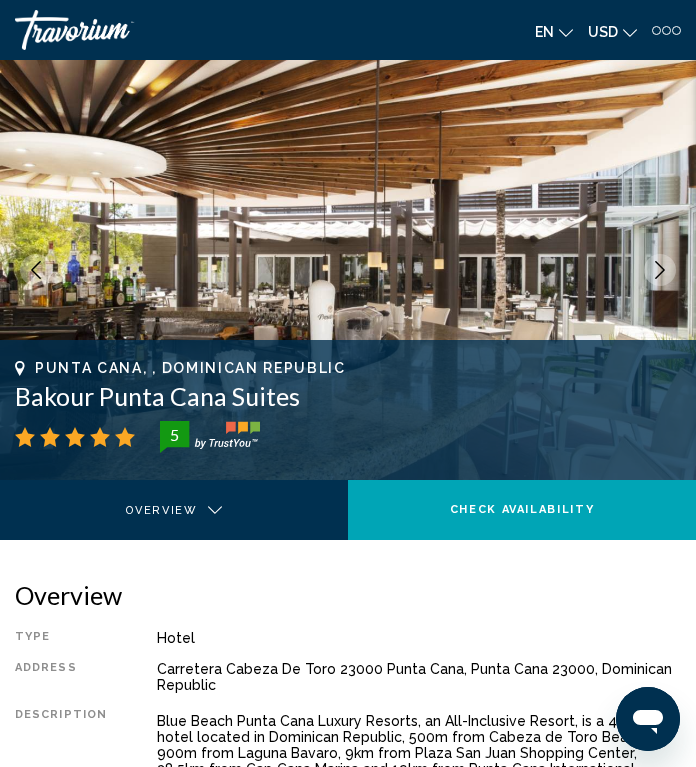 click 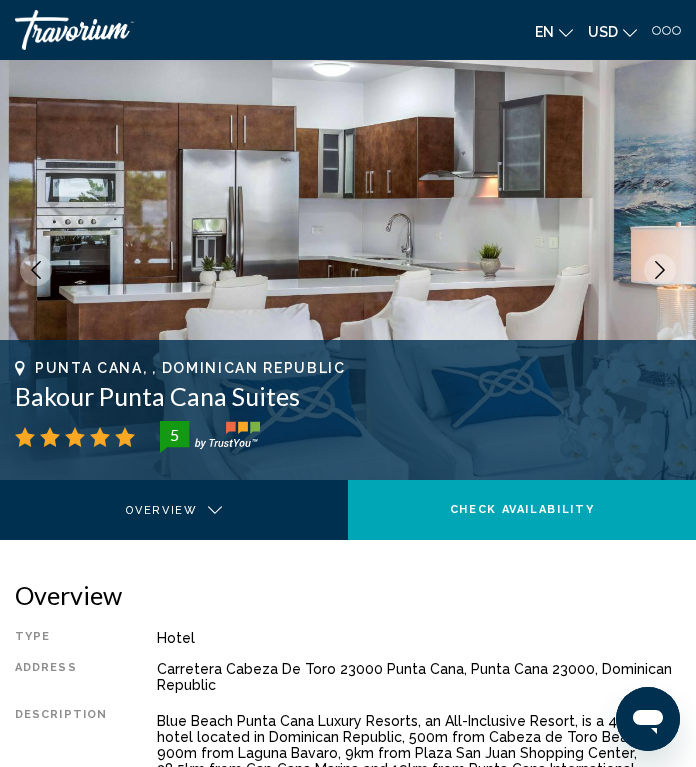 click 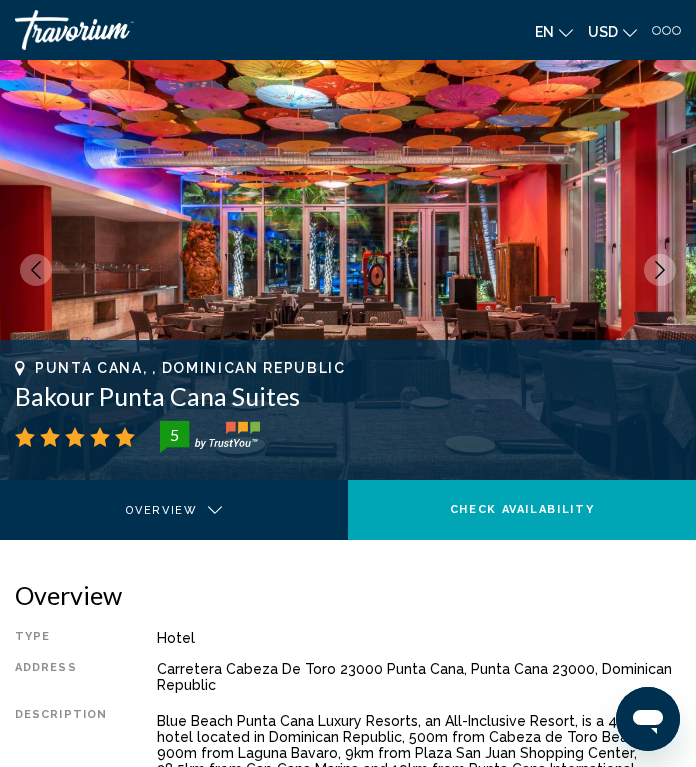 click 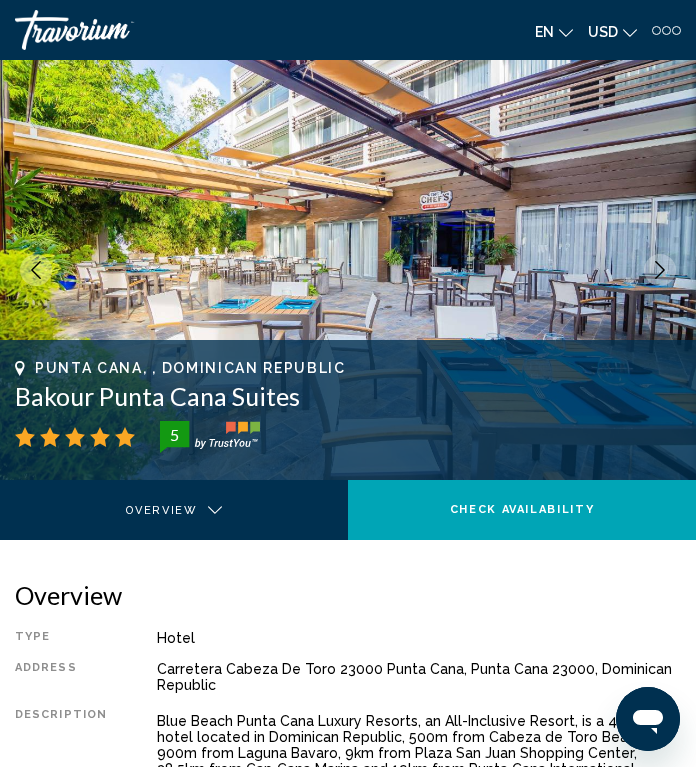 click 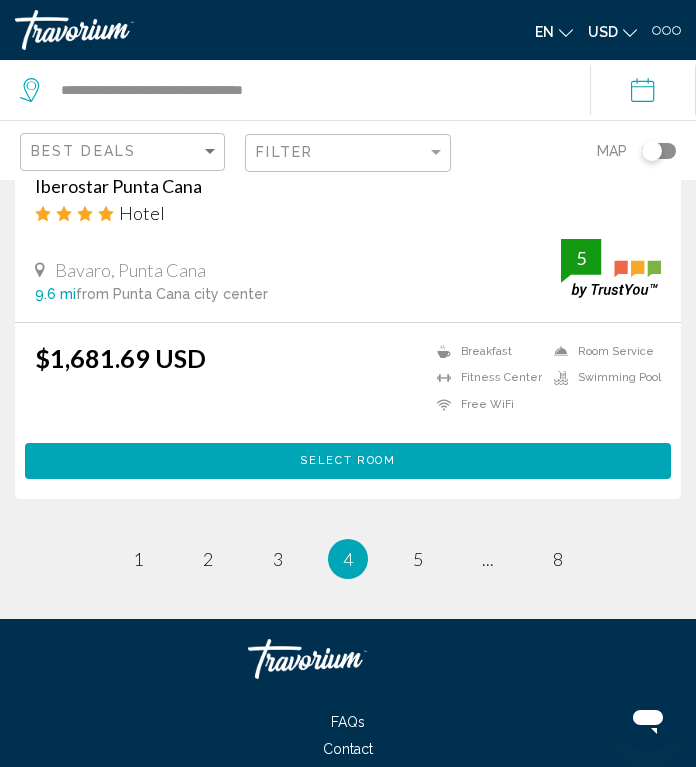 scroll, scrollTop: 8085, scrollLeft: 0, axis: vertical 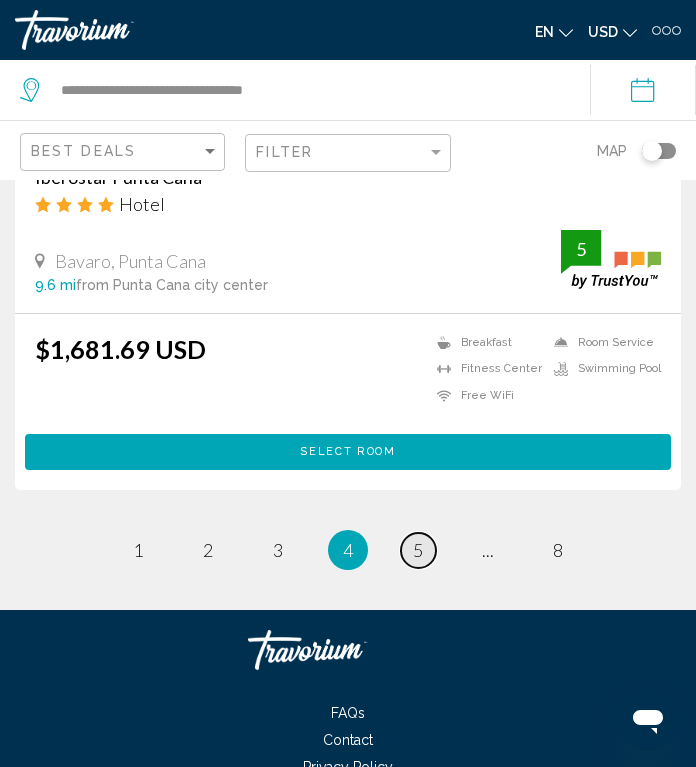 click on "5" at bounding box center [418, 550] 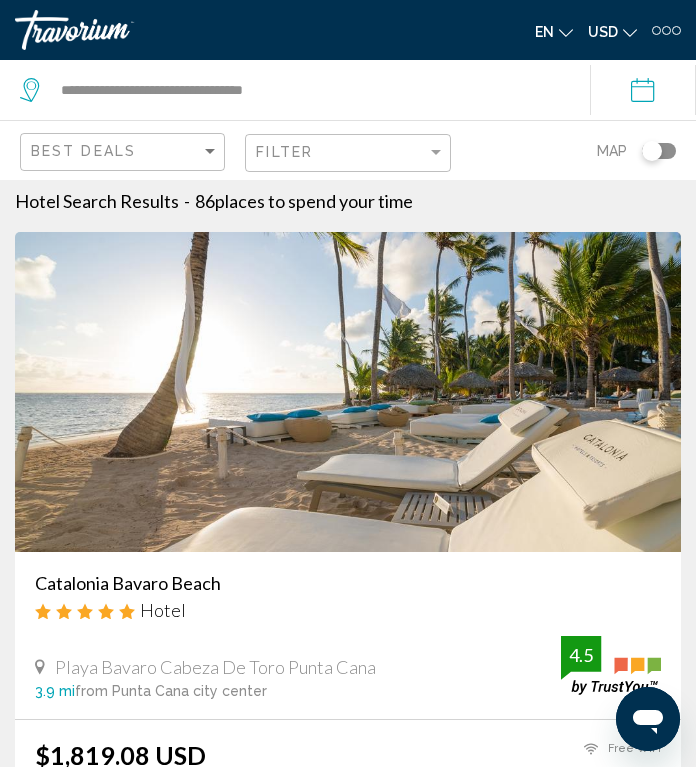 scroll, scrollTop: 9, scrollLeft: 0, axis: vertical 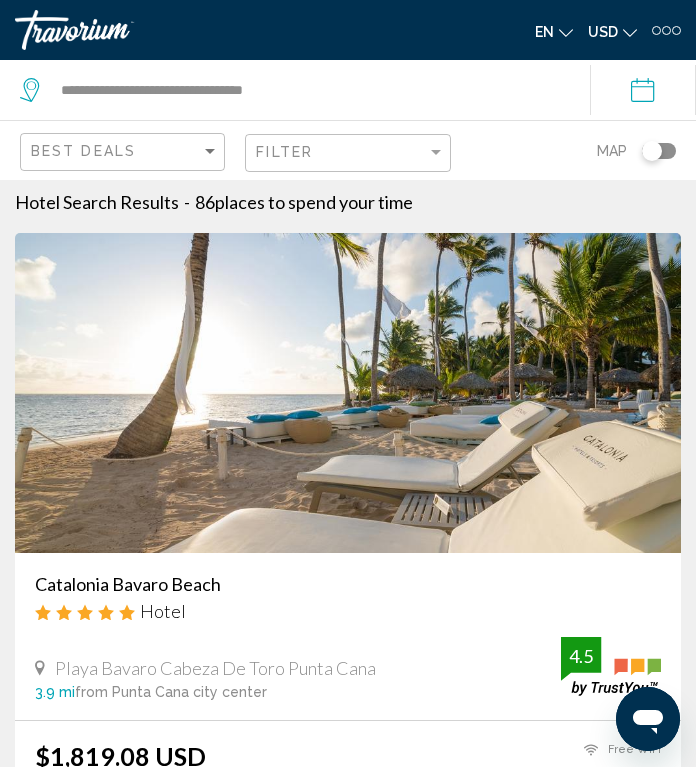 click at bounding box center (348, 393) 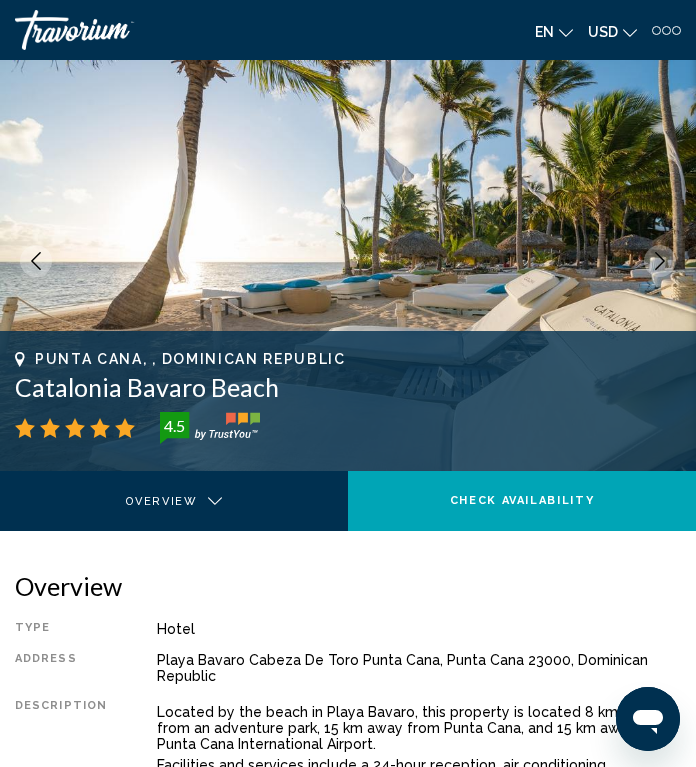 scroll, scrollTop: 0, scrollLeft: 0, axis: both 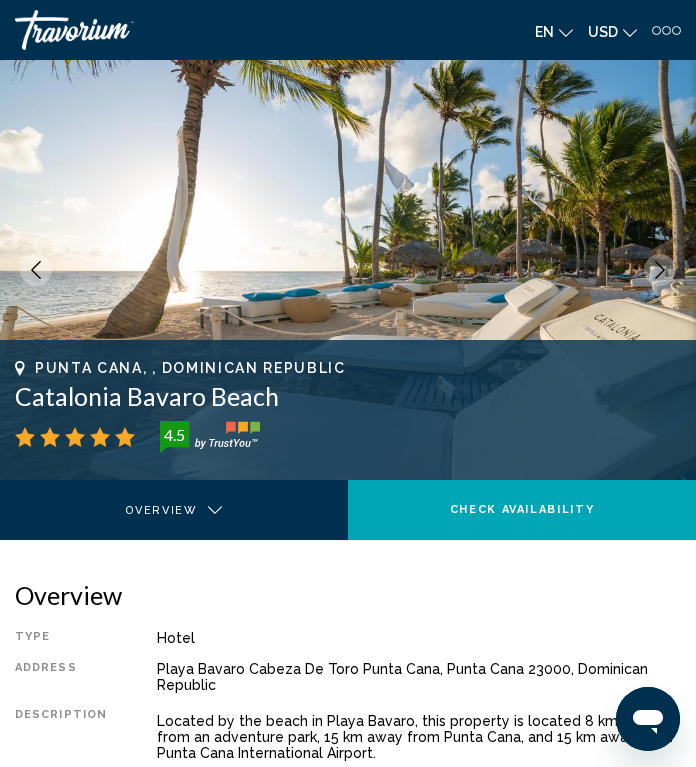 click at bounding box center [660, 270] 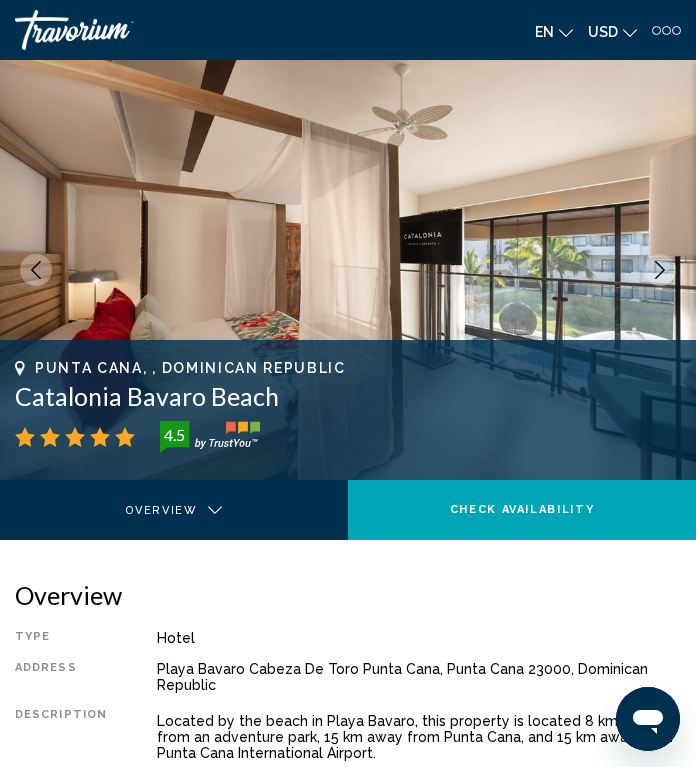 click 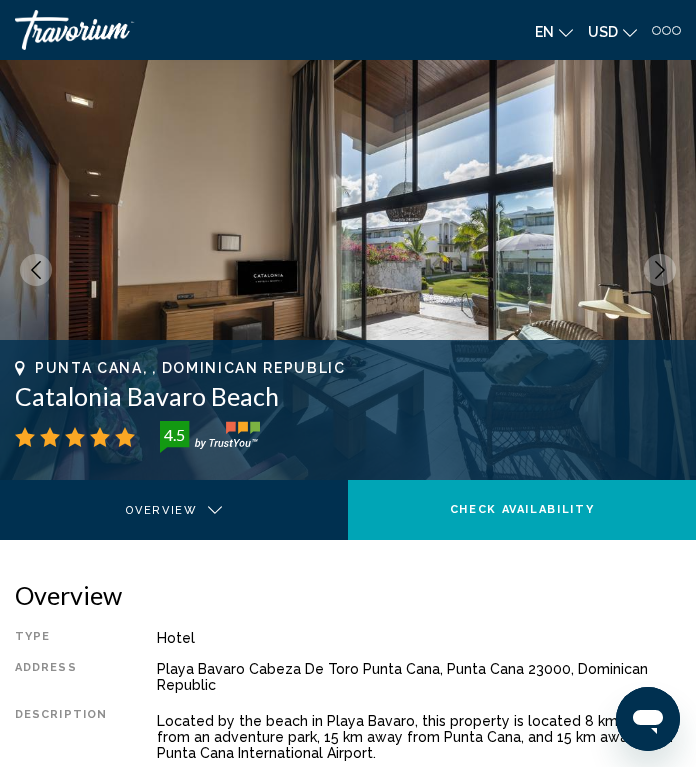click at bounding box center [660, 270] 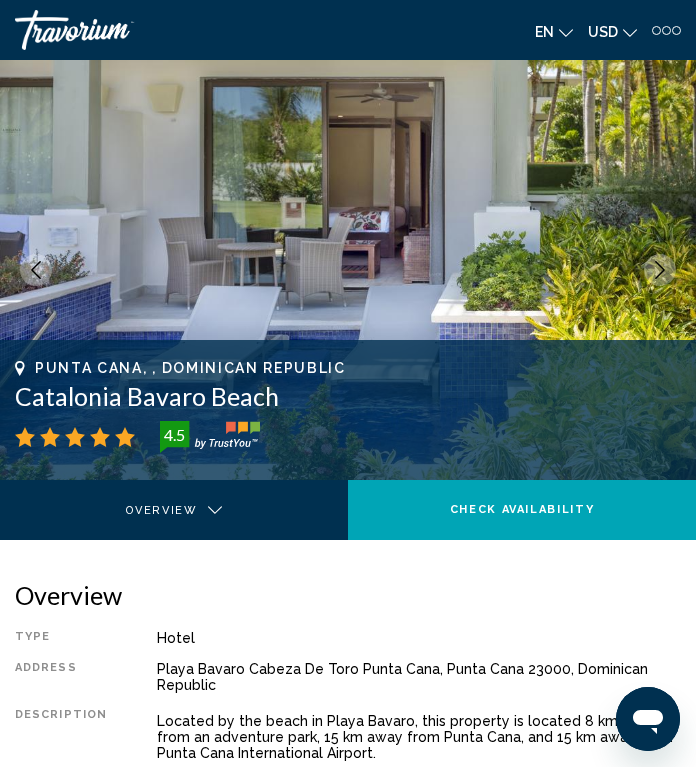 click 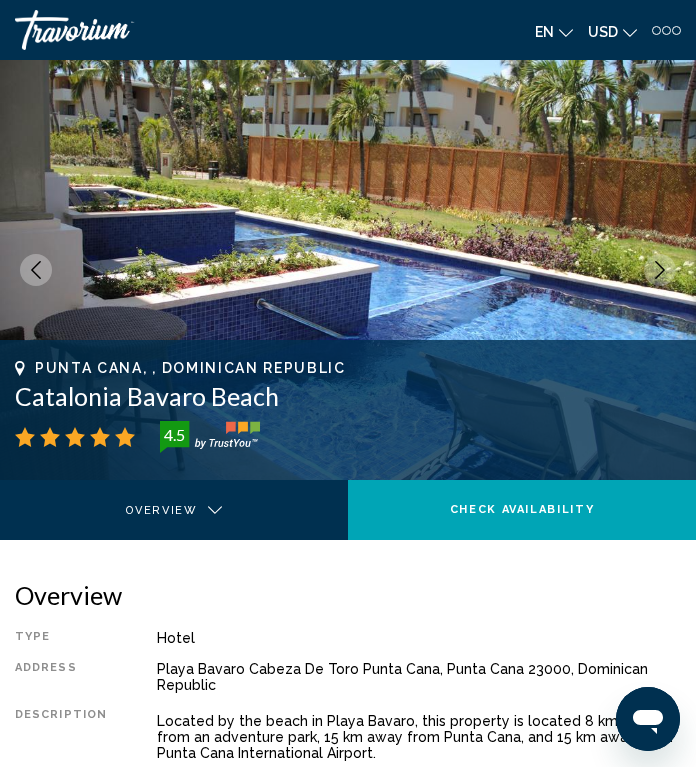 click at bounding box center (660, 270) 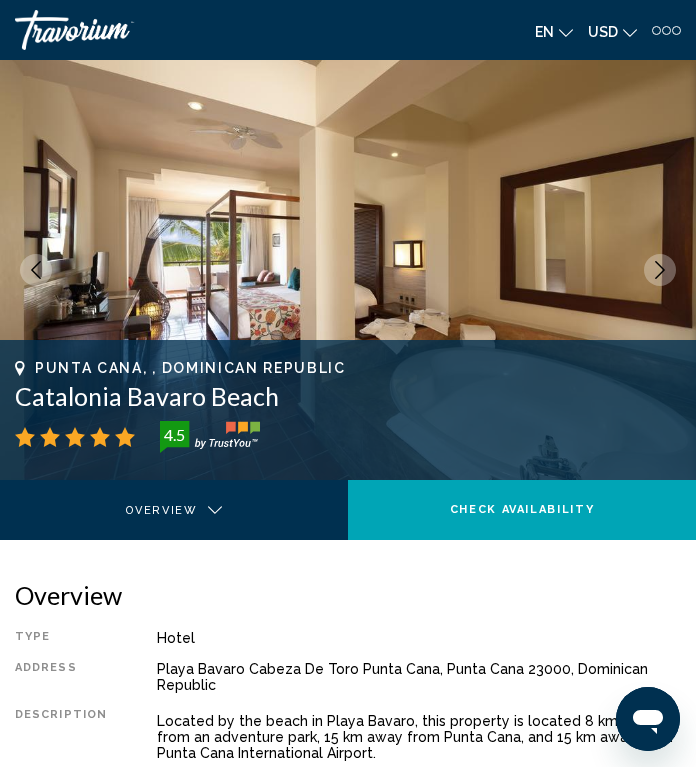 click at bounding box center (660, 270) 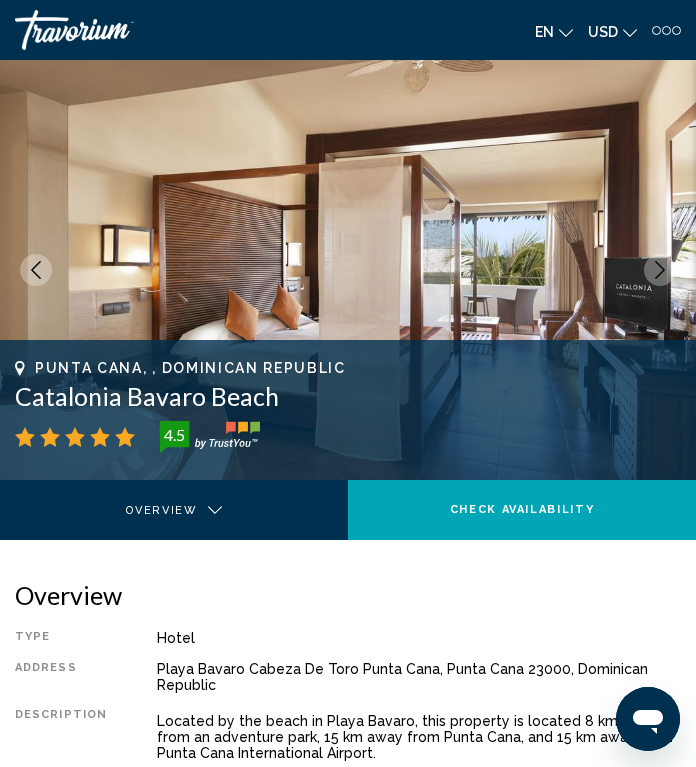 click 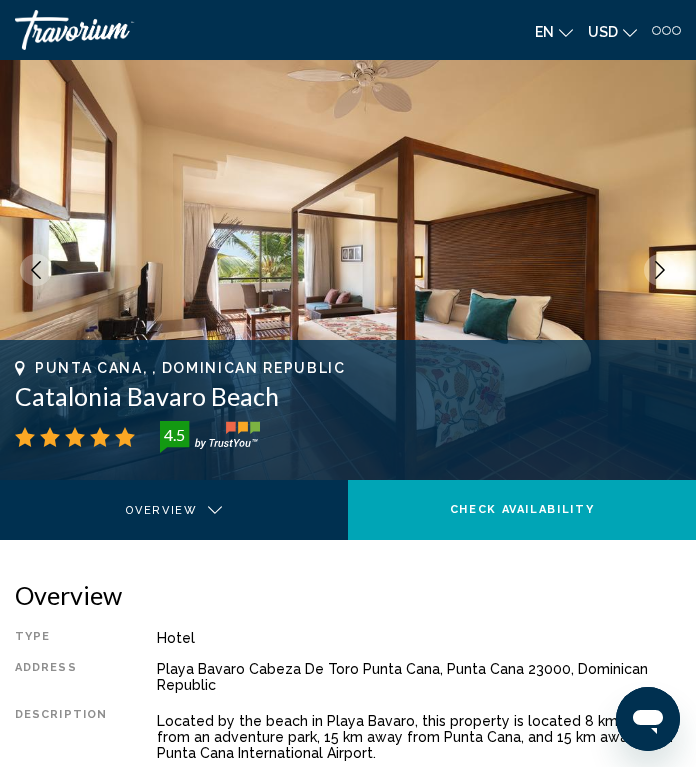 click 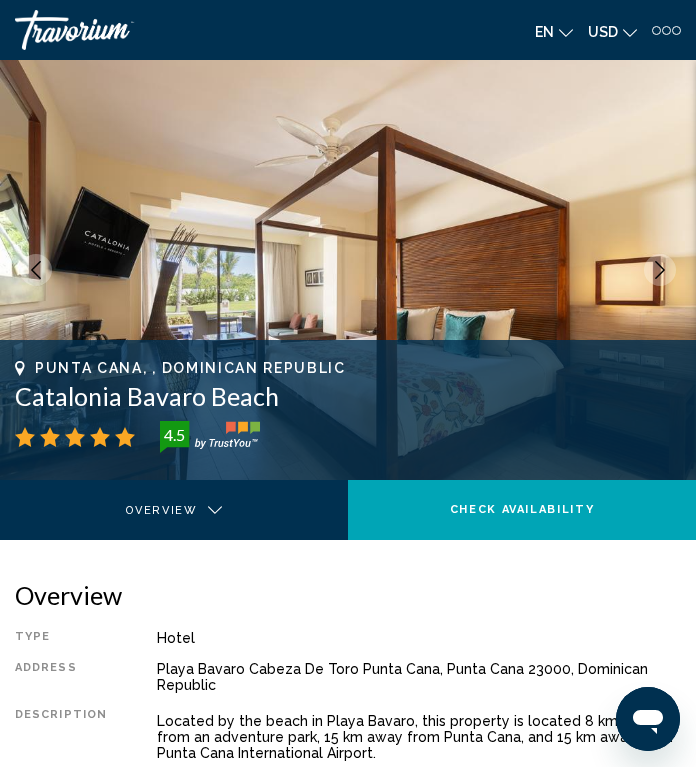 click 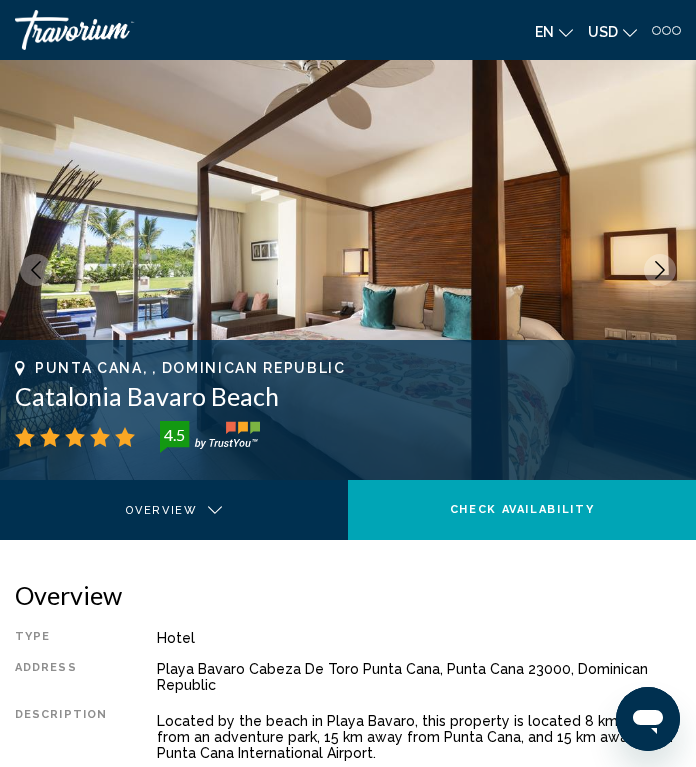 click at bounding box center (660, 270) 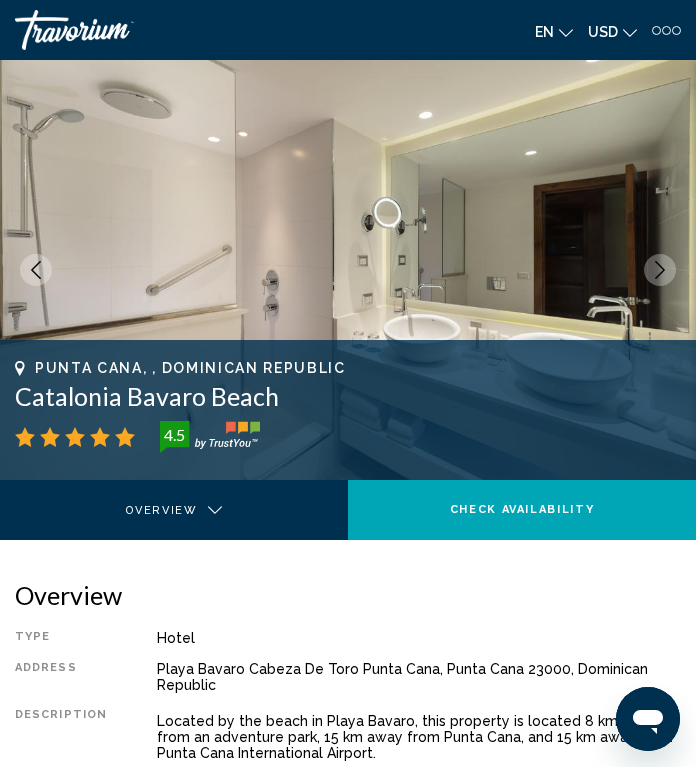 click at bounding box center (660, 270) 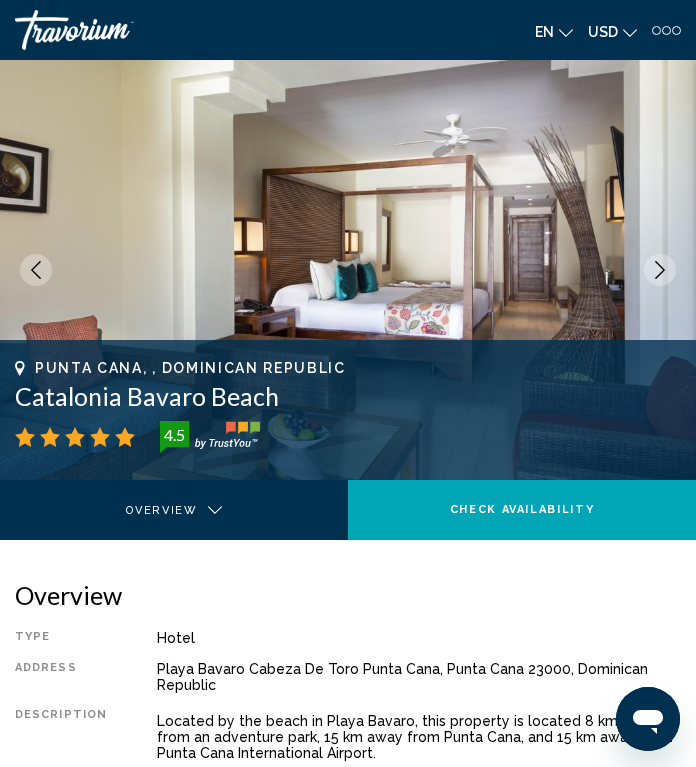 click at bounding box center [660, 270] 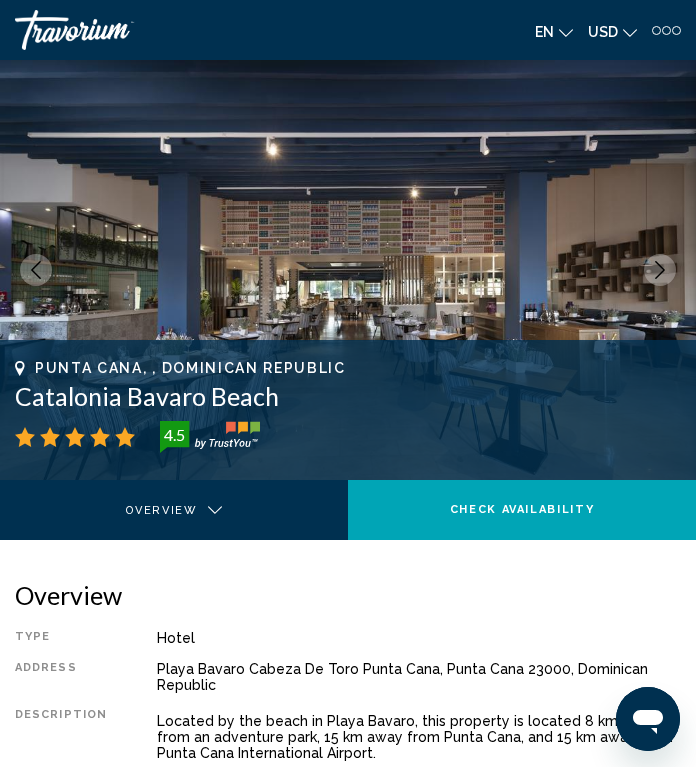 click at bounding box center [660, 270] 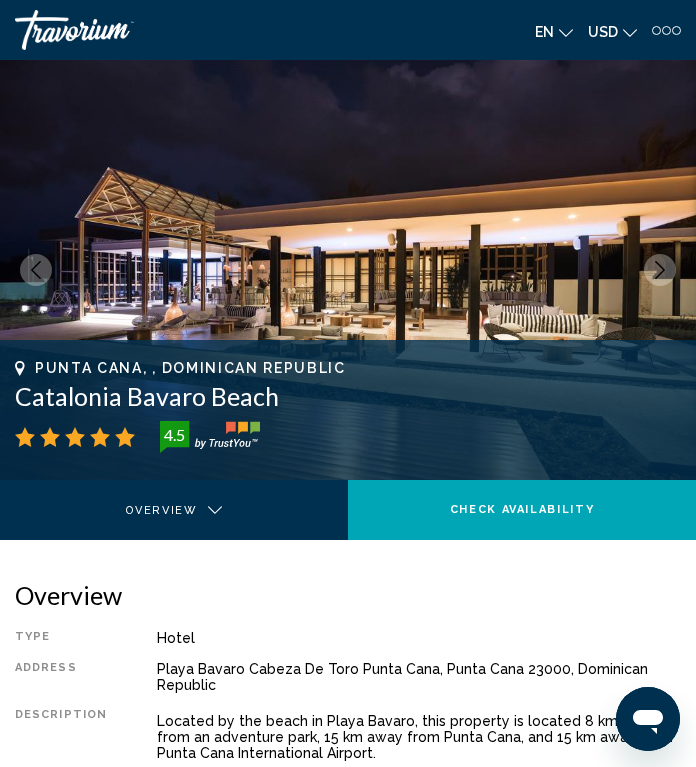 click at bounding box center [660, 270] 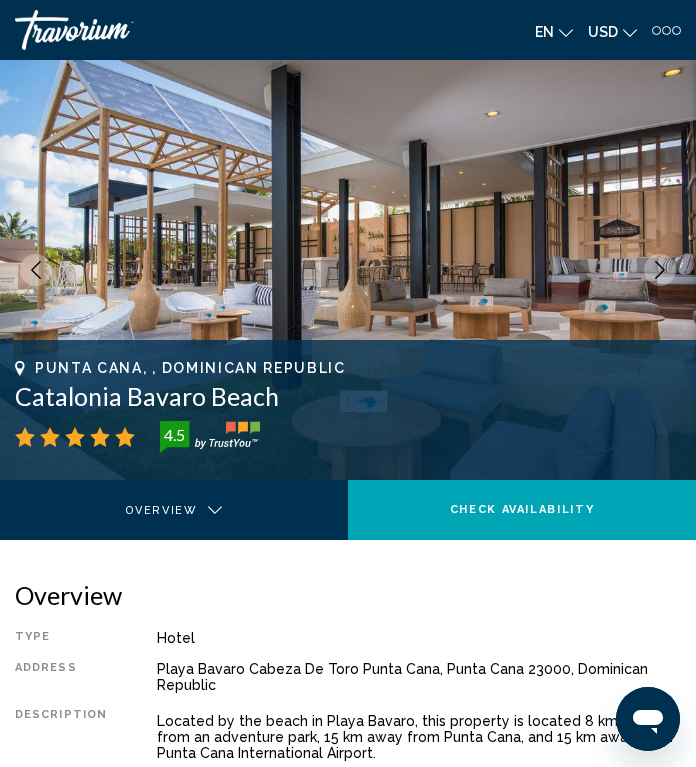 click 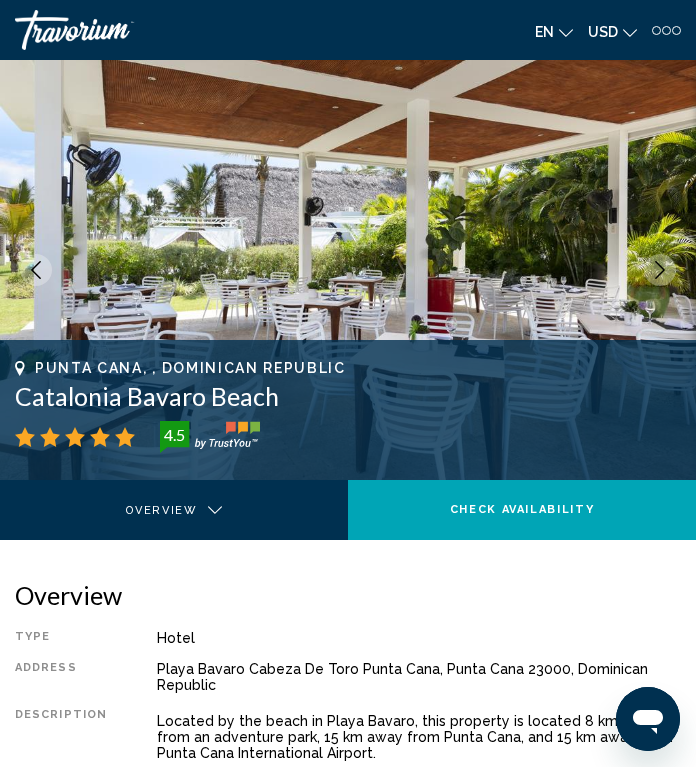 click 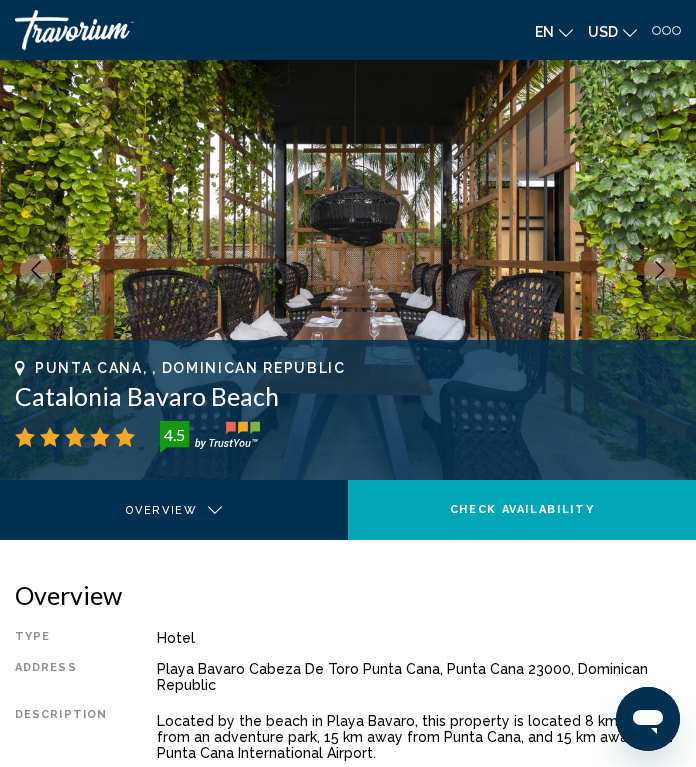 click 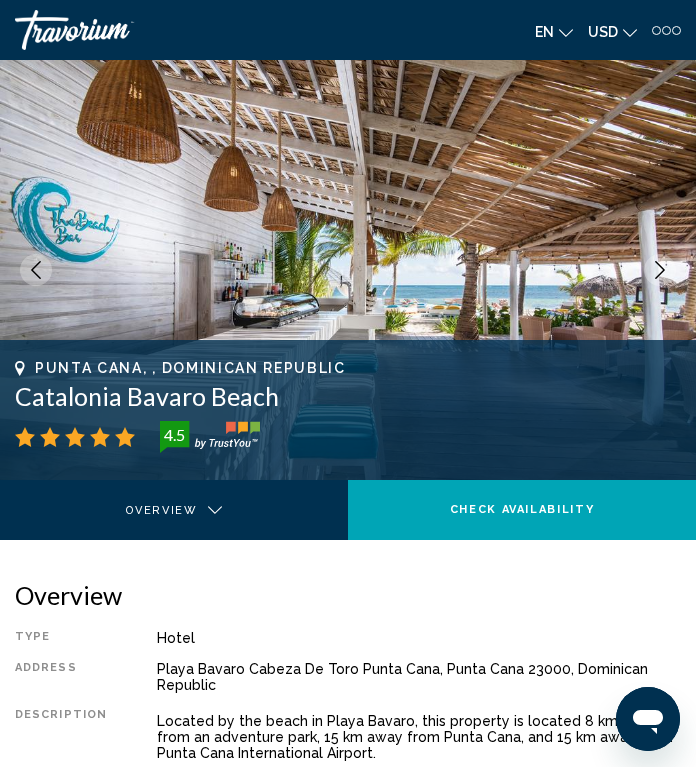 click at bounding box center (660, 270) 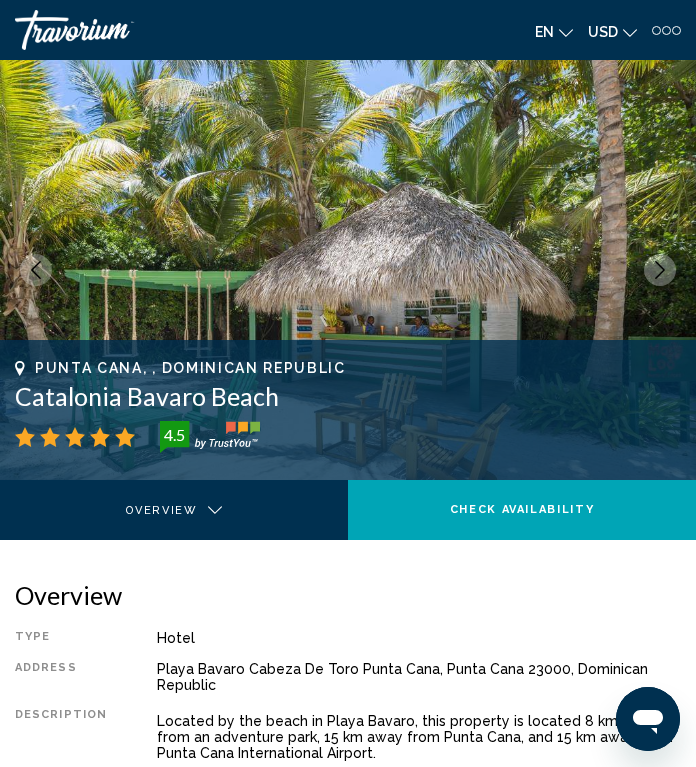 click at bounding box center (660, 270) 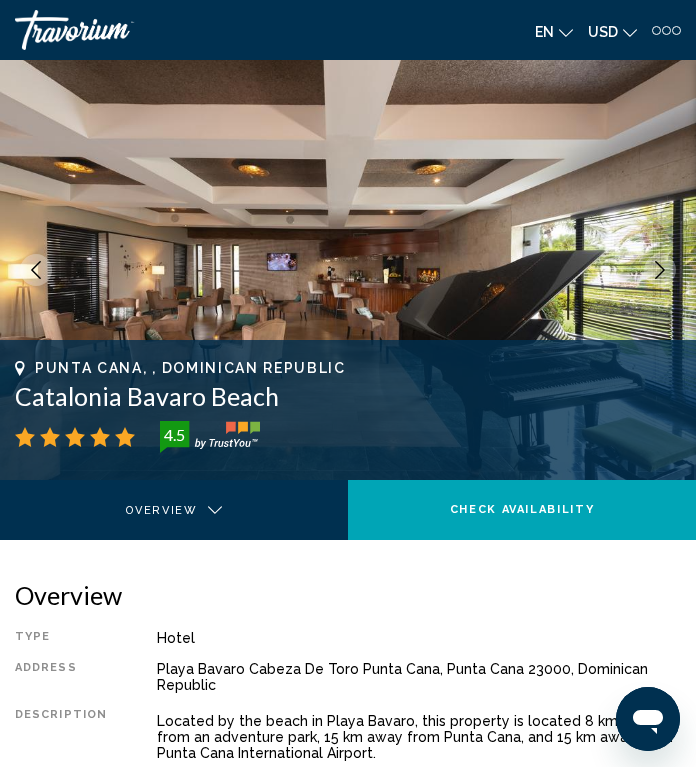 click 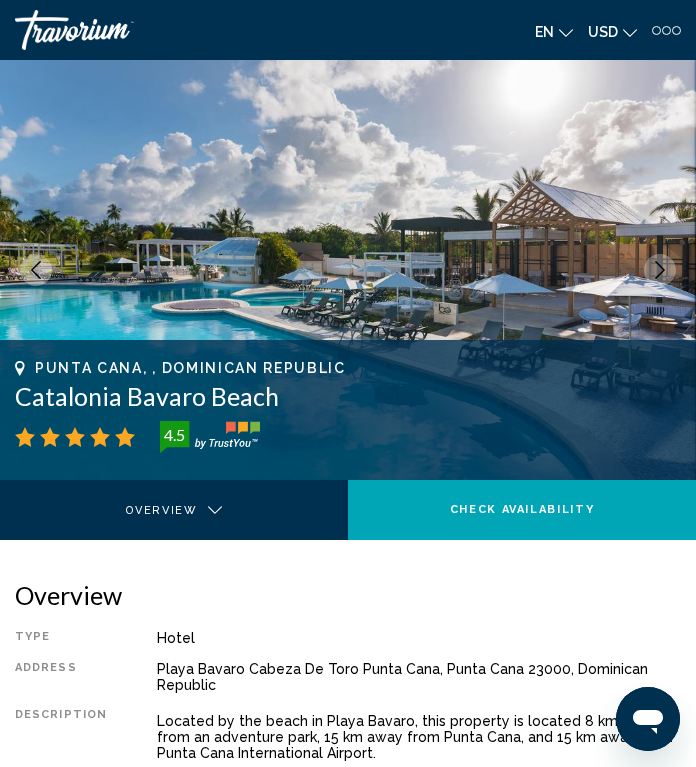 click at bounding box center [348, 270] 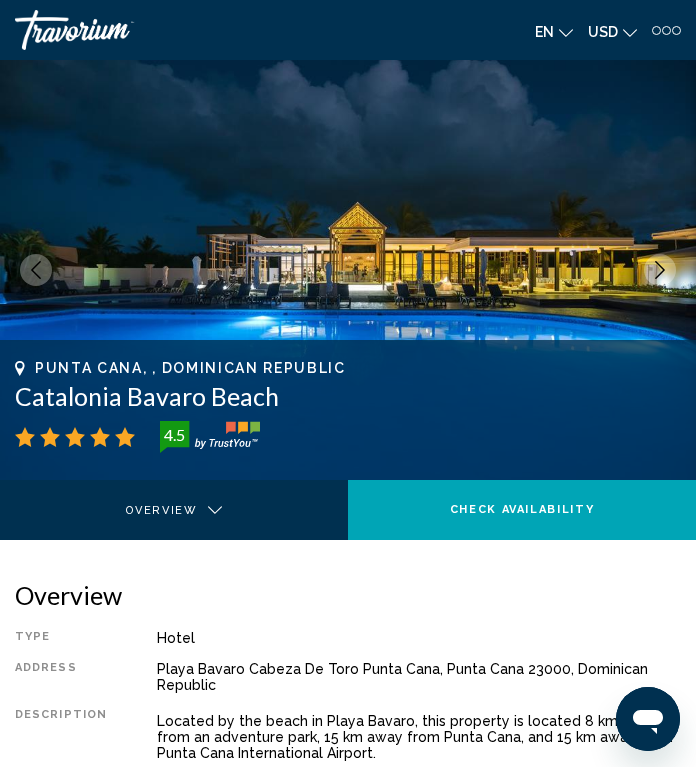 click at bounding box center (660, 270) 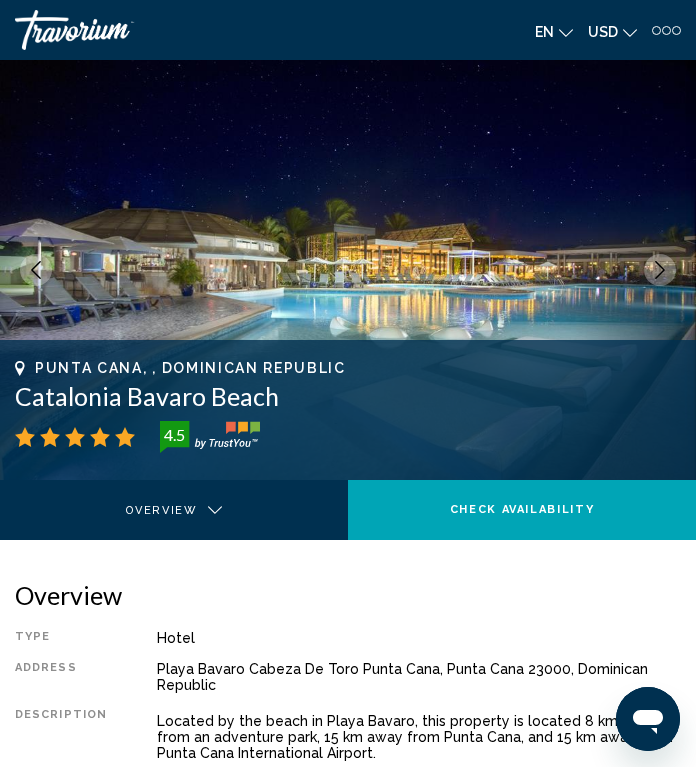 click at bounding box center [660, 270] 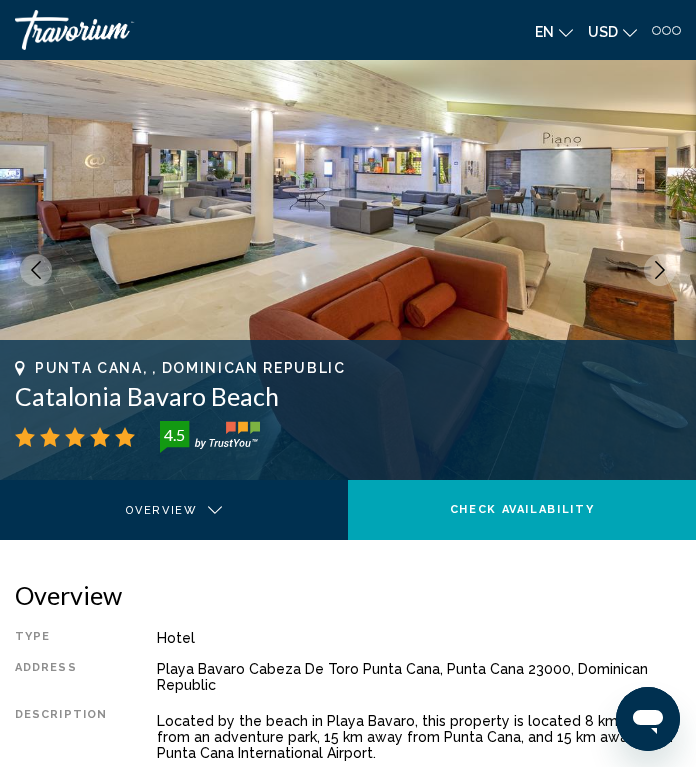 click 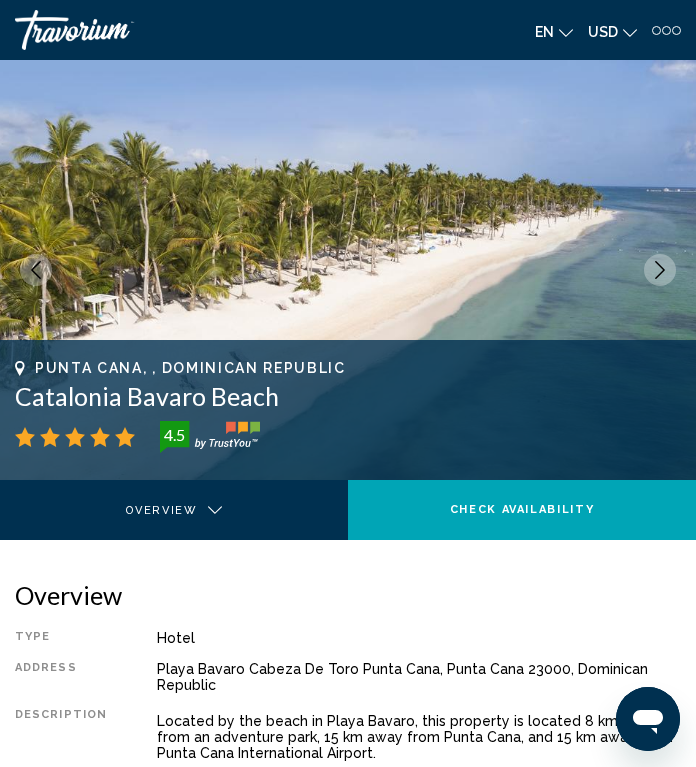 click 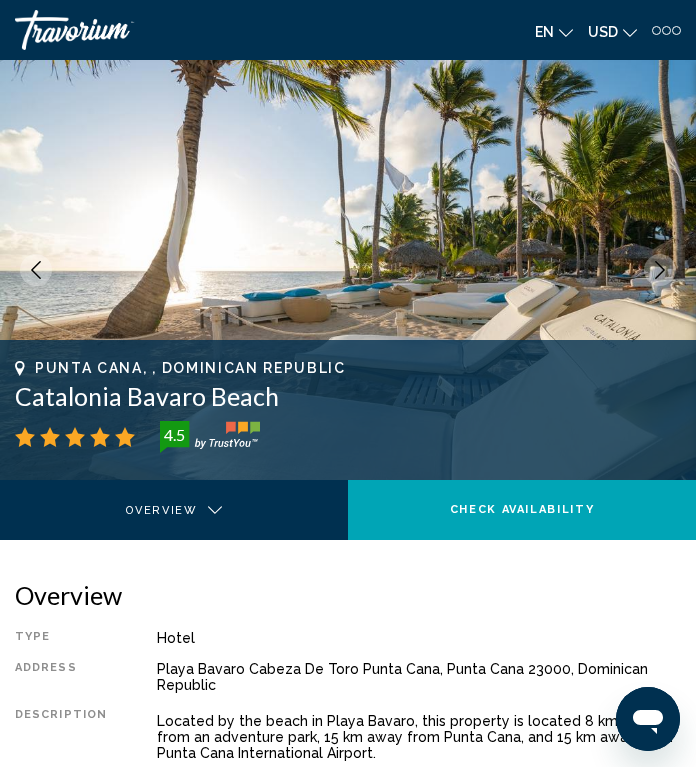 click 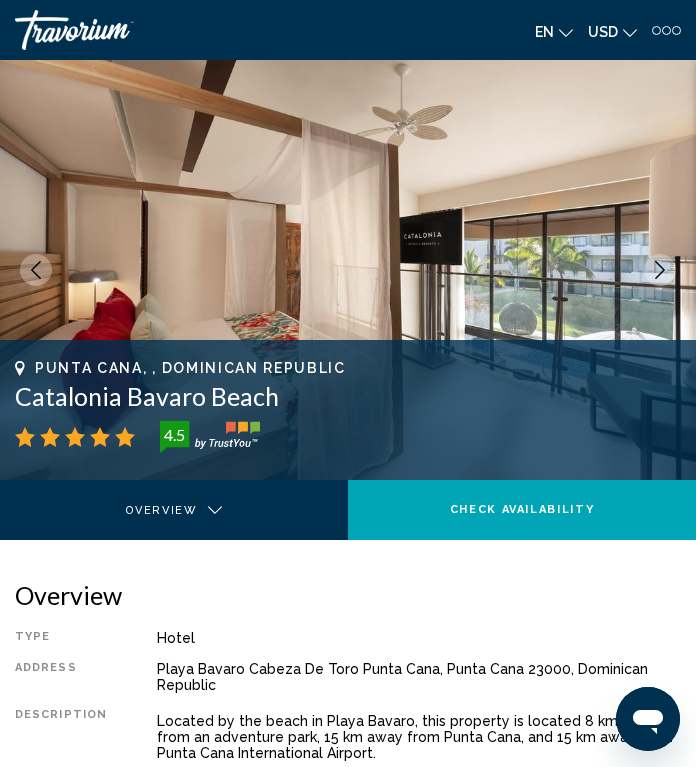 click 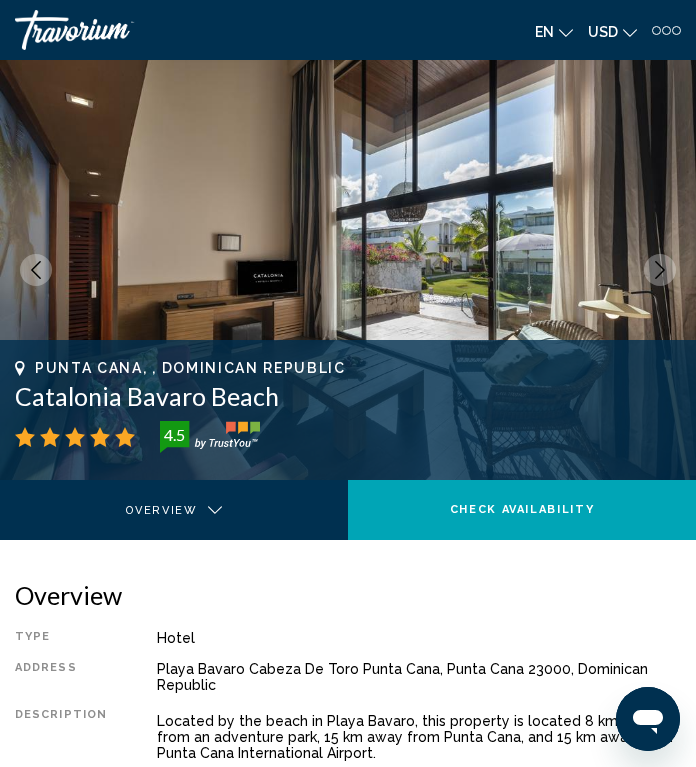 click 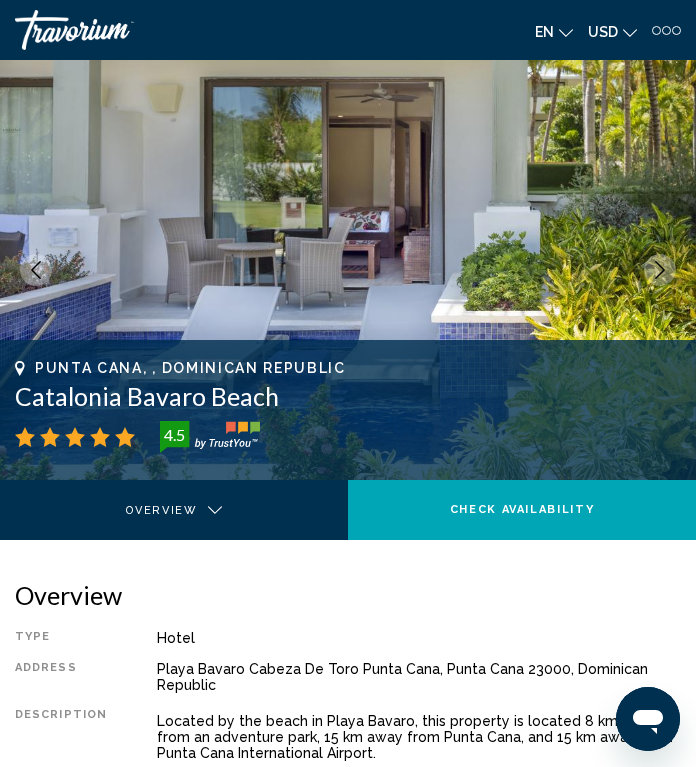 click at bounding box center [660, 270] 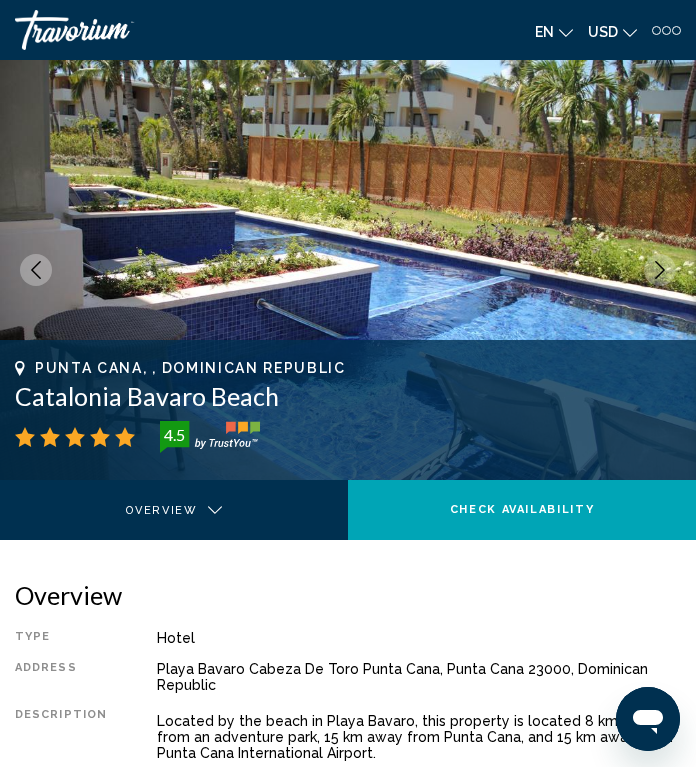 click 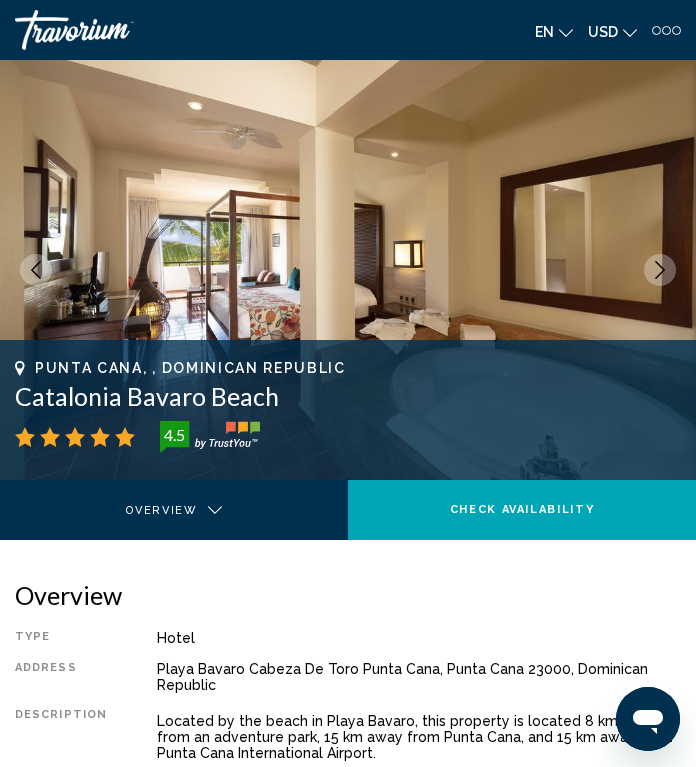 click at bounding box center [660, 270] 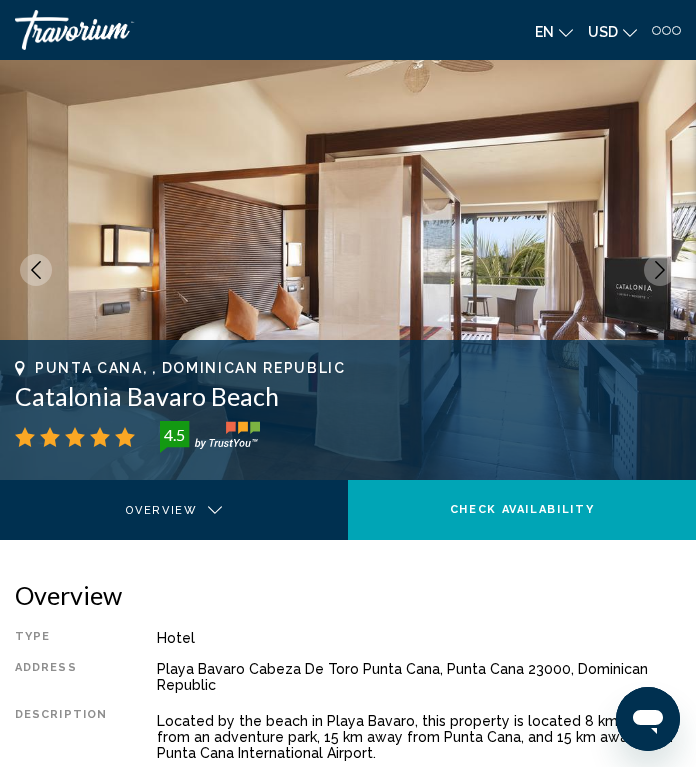 click 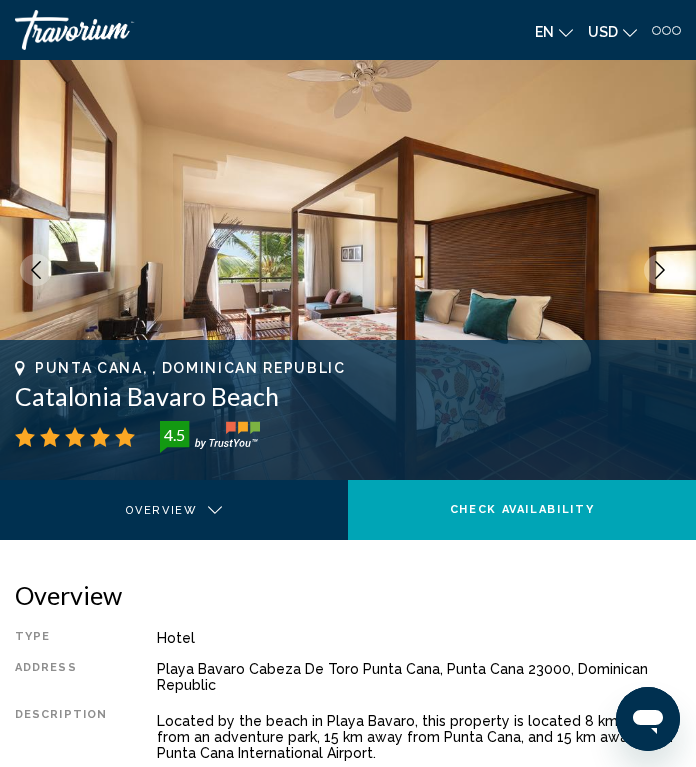 click 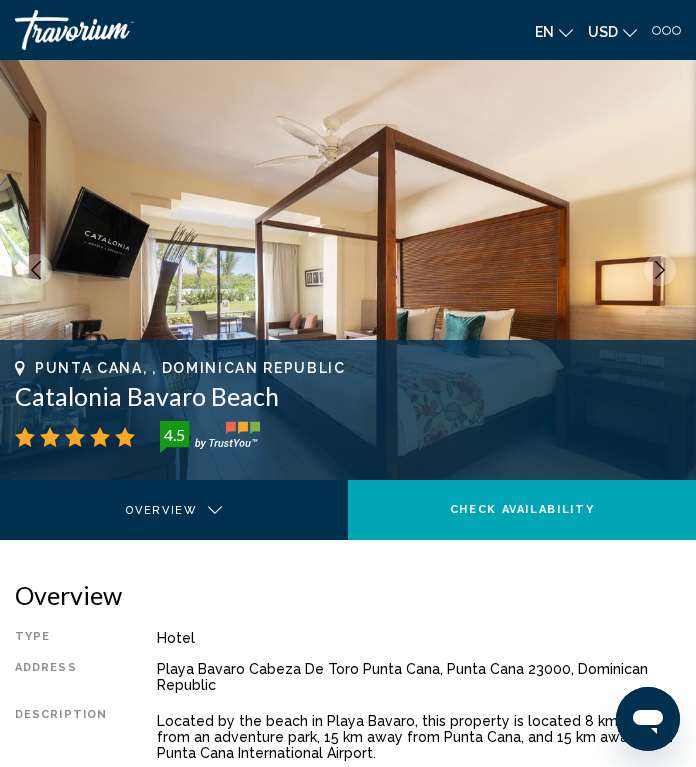 click 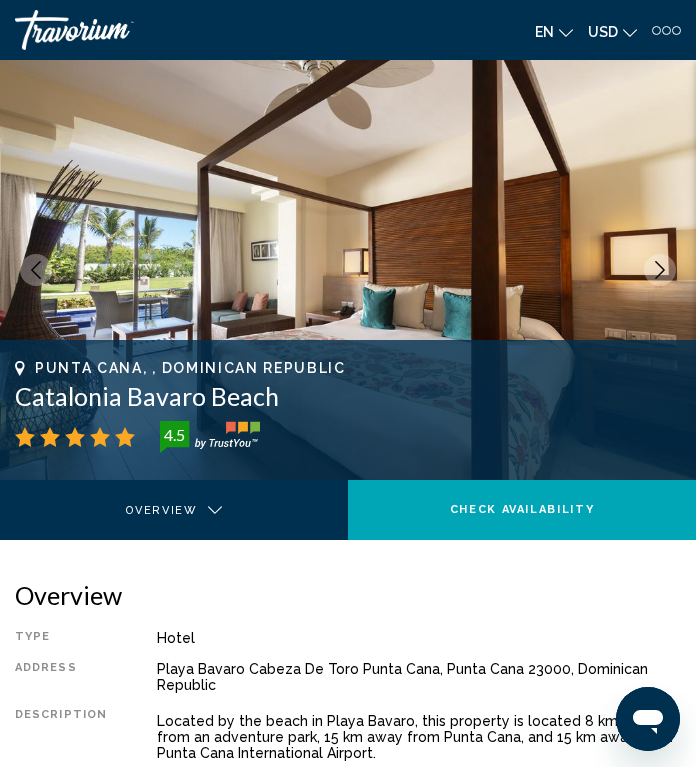 click 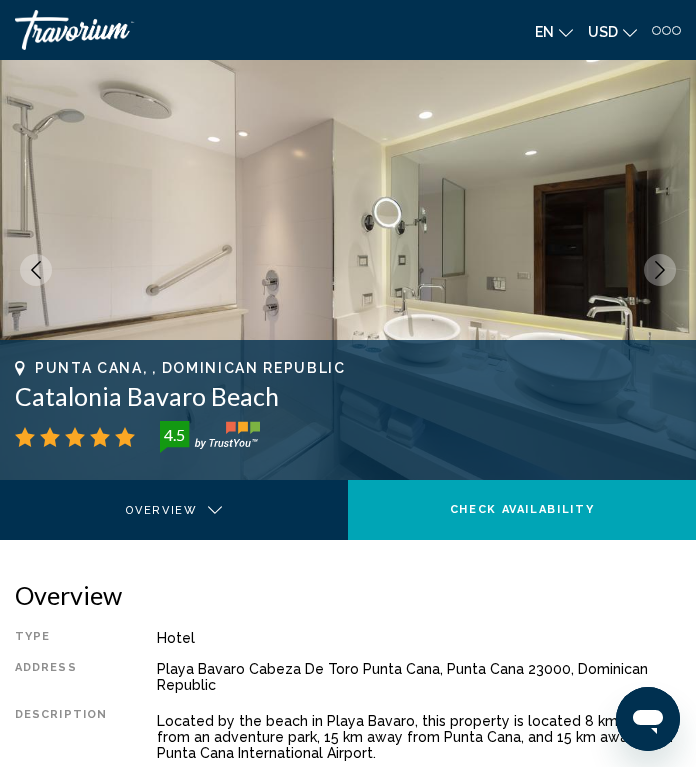 click 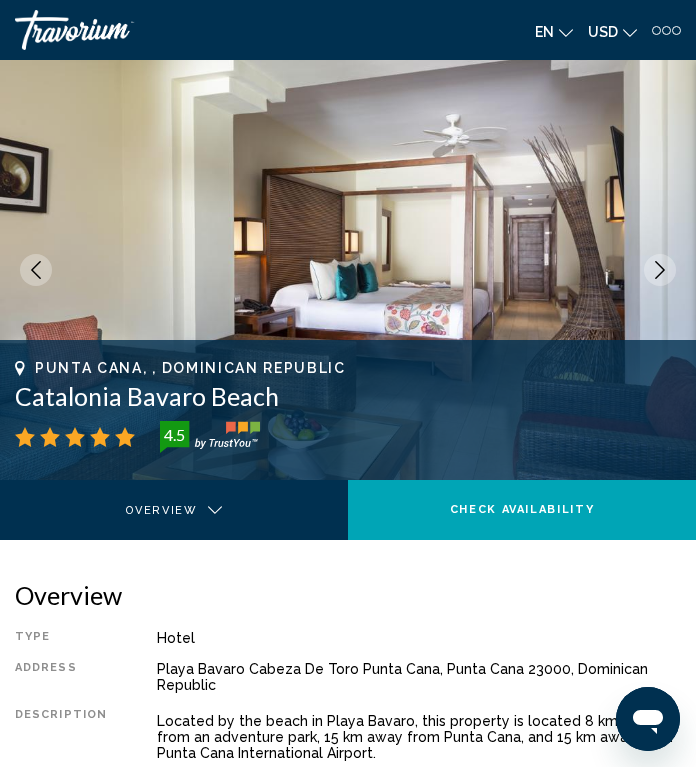 click 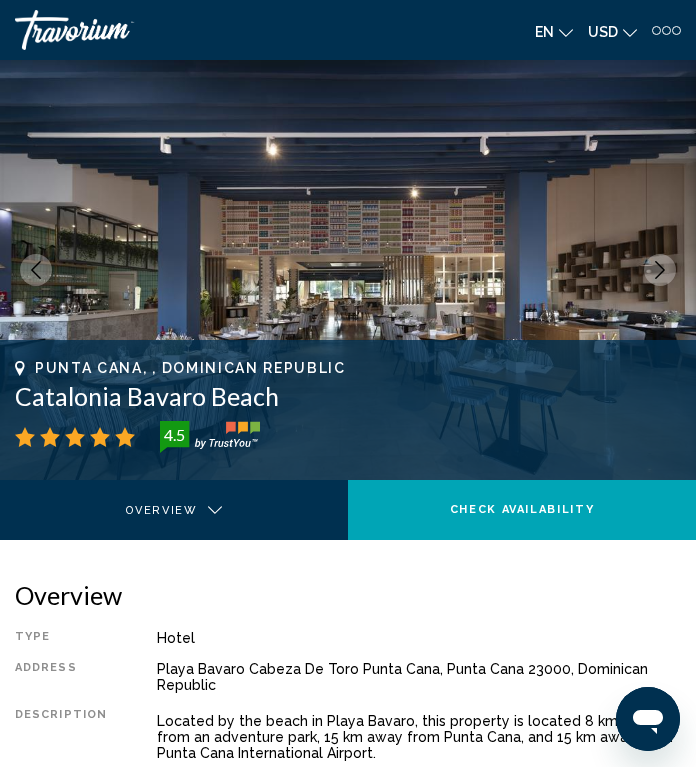 click at bounding box center [660, 270] 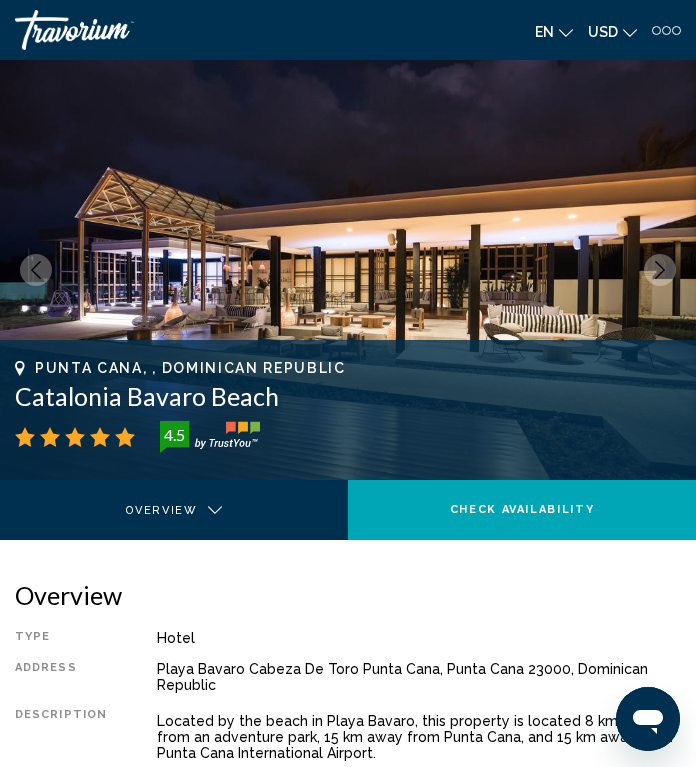 click at bounding box center (660, 270) 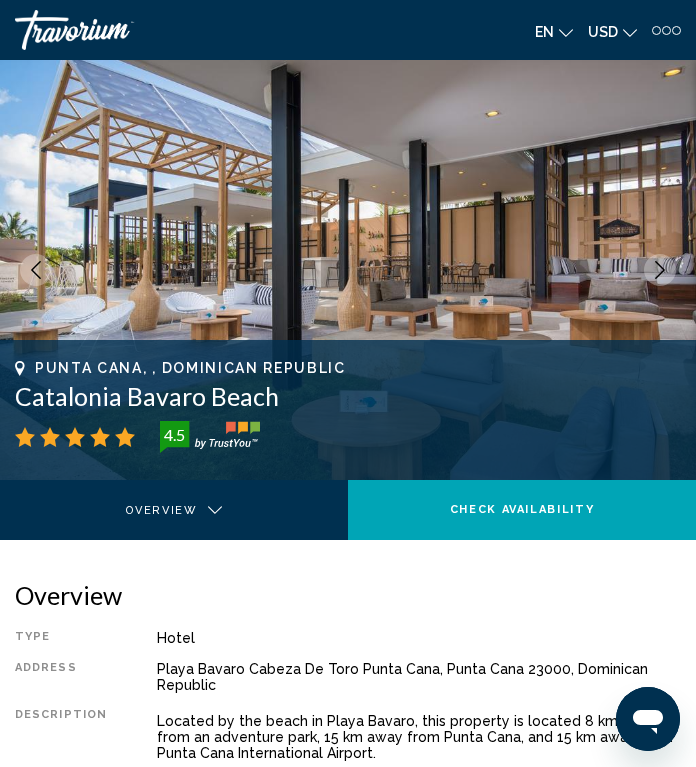 click 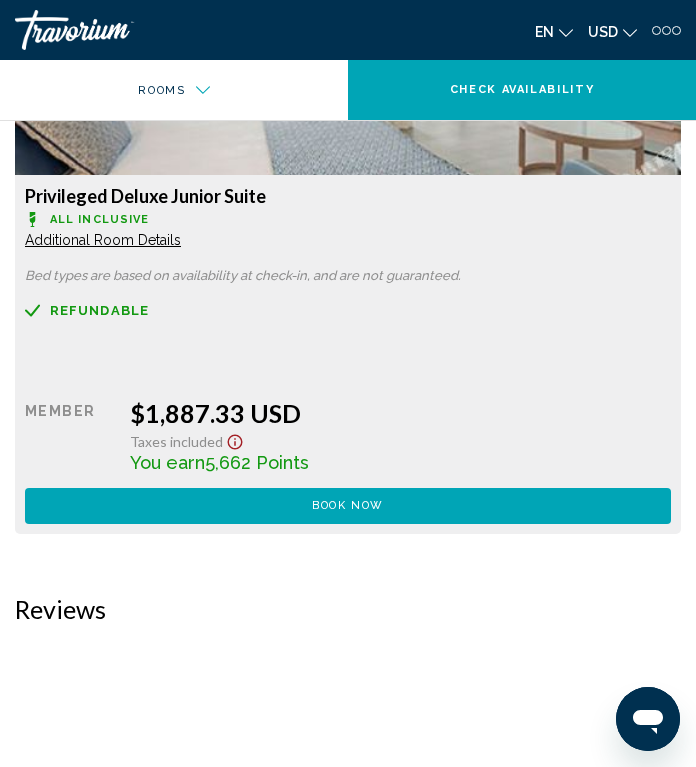 scroll, scrollTop: 3197, scrollLeft: 0, axis: vertical 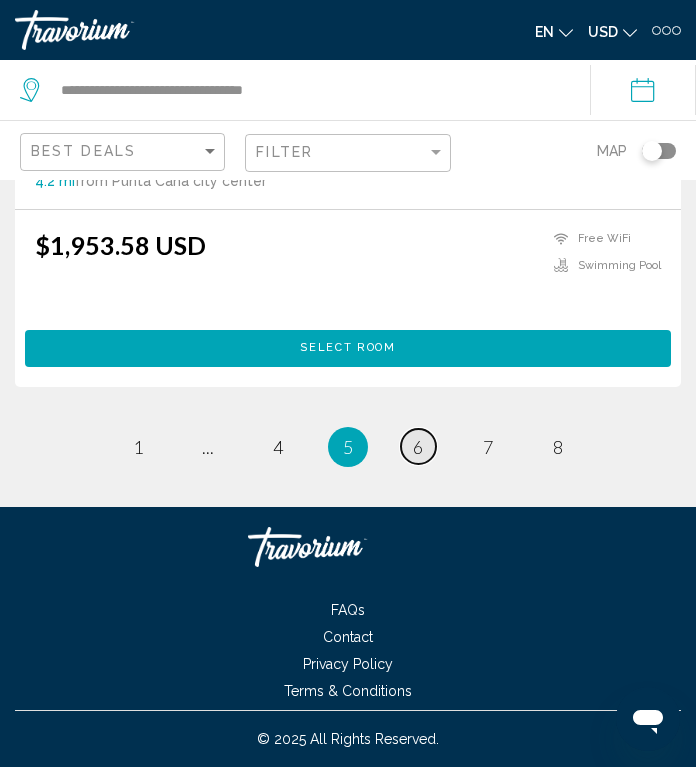 click on "6" at bounding box center [418, 447] 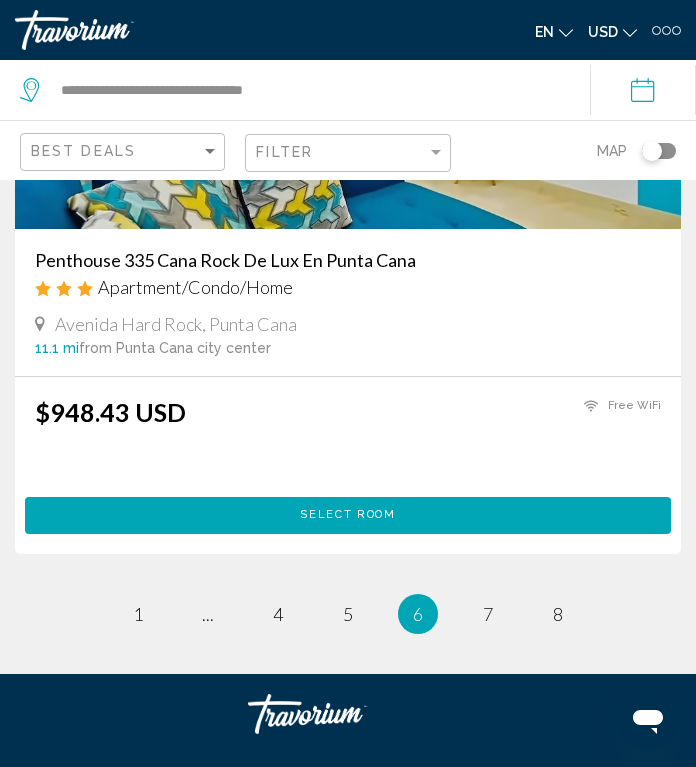 scroll, scrollTop: 7906, scrollLeft: 0, axis: vertical 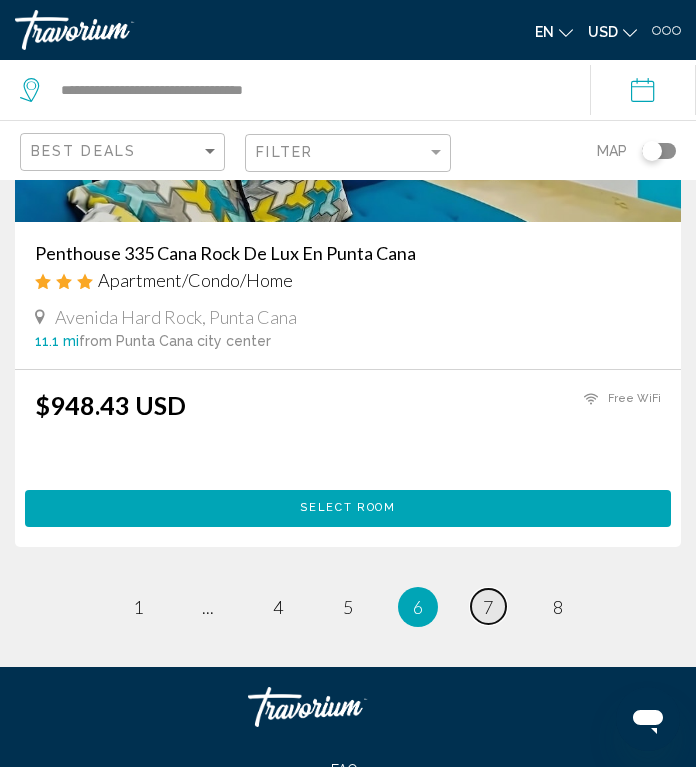 click on "7" at bounding box center [488, 607] 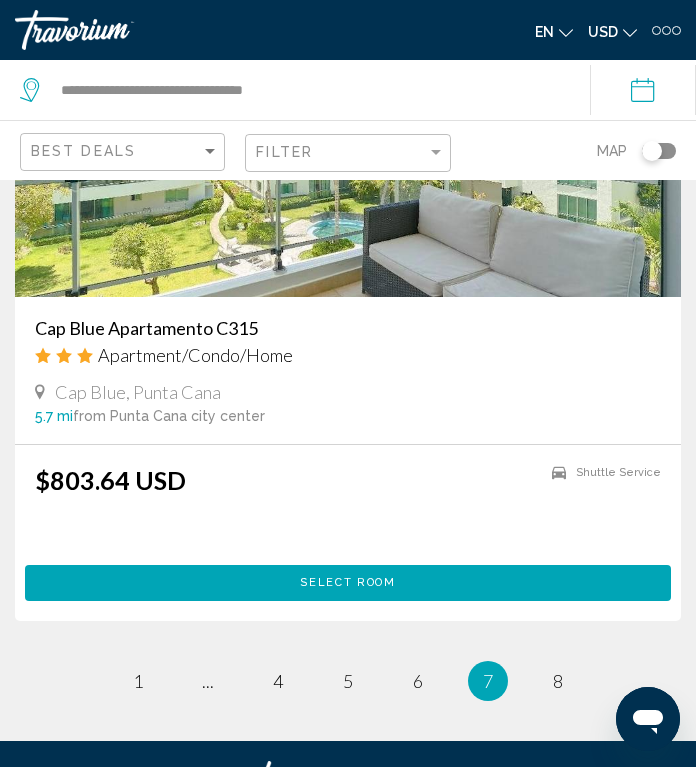 scroll, scrollTop: 7814, scrollLeft: 0, axis: vertical 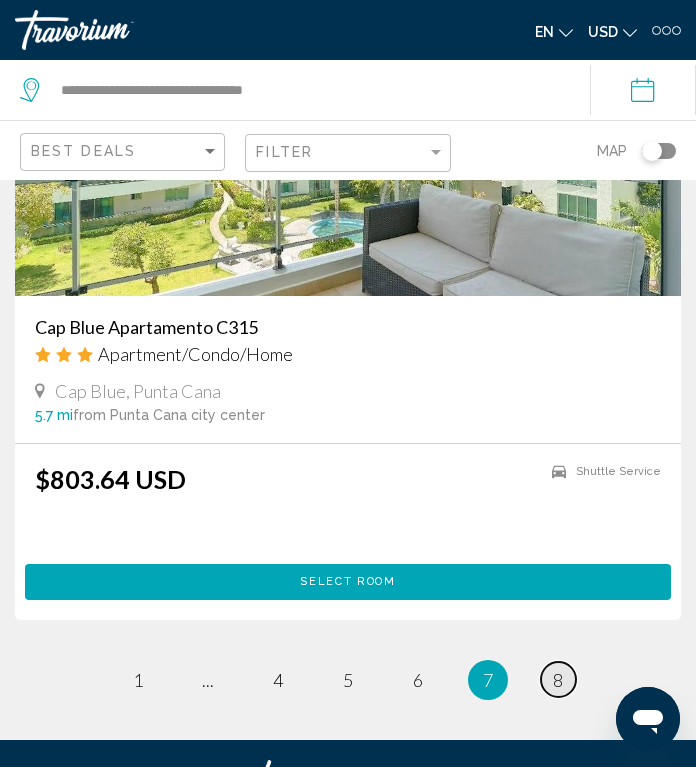 click on "8" at bounding box center [558, 680] 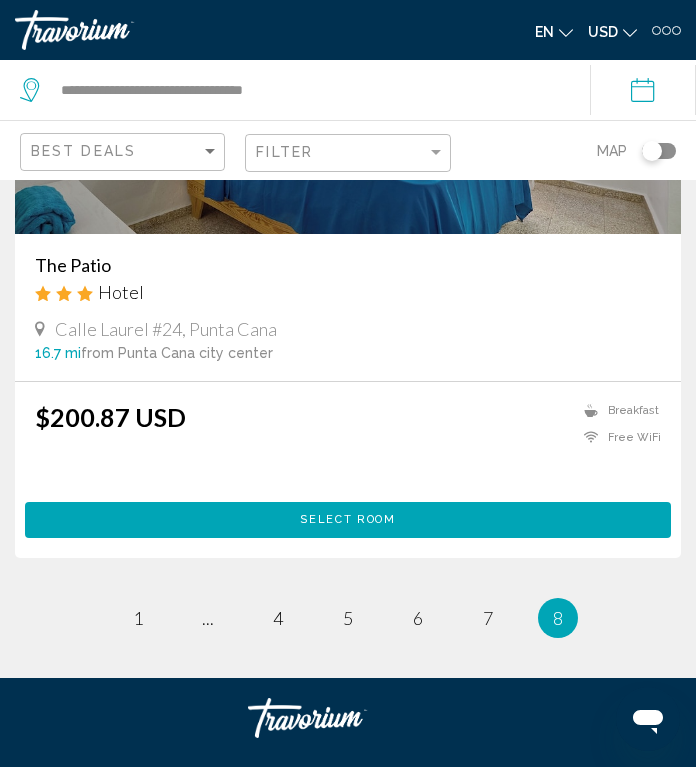 scroll, scrollTop: 1185, scrollLeft: 0, axis: vertical 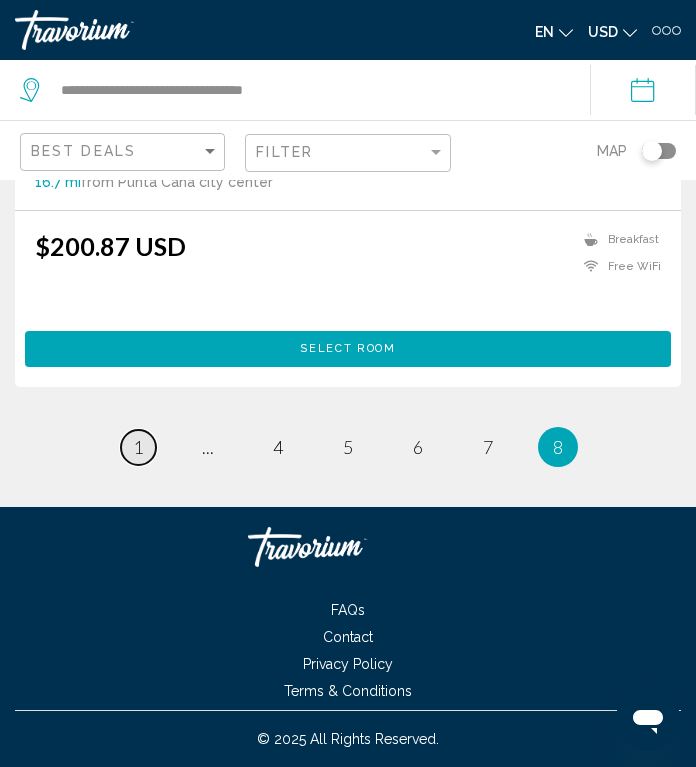 click on "1" at bounding box center (138, 447) 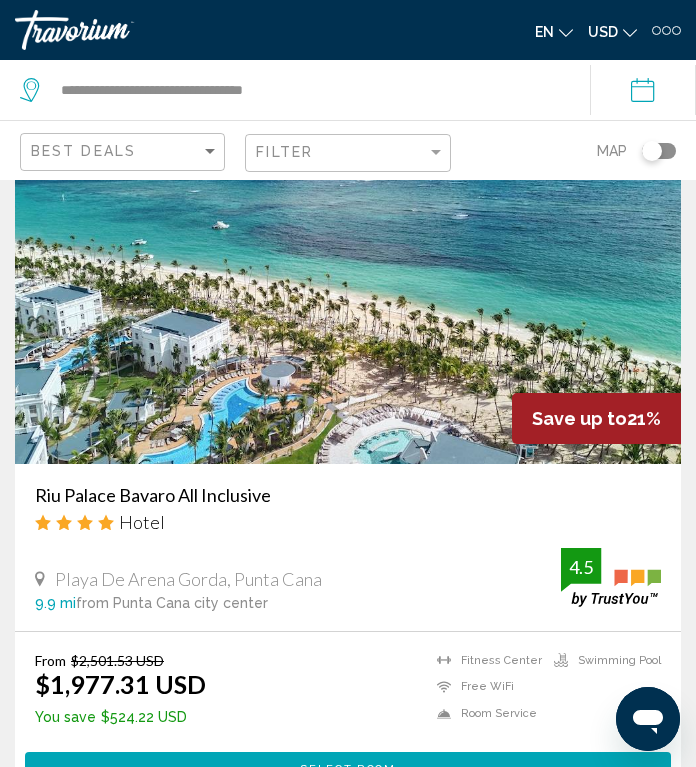 scroll, scrollTop: 4286, scrollLeft: 0, axis: vertical 